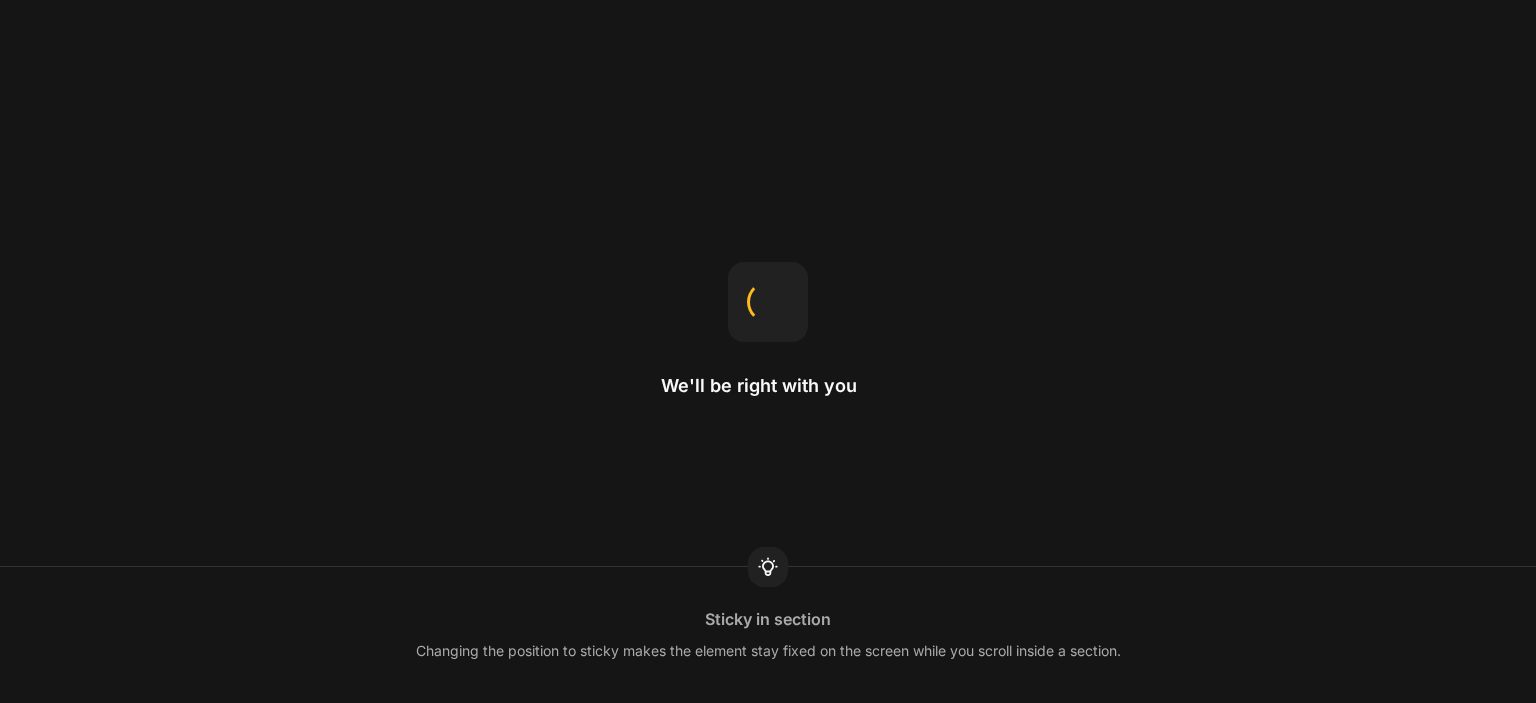 scroll, scrollTop: 0, scrollLeft: 0, axis: both 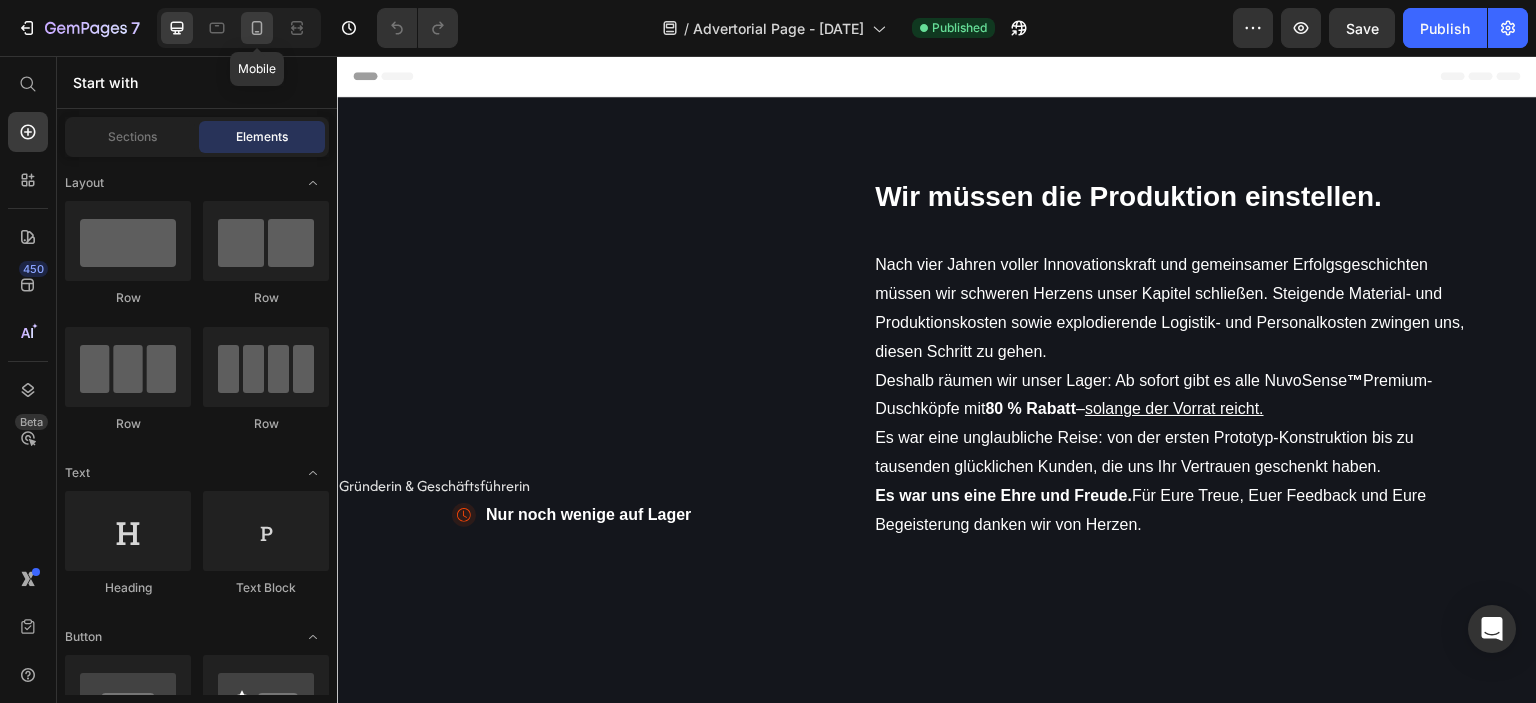 click 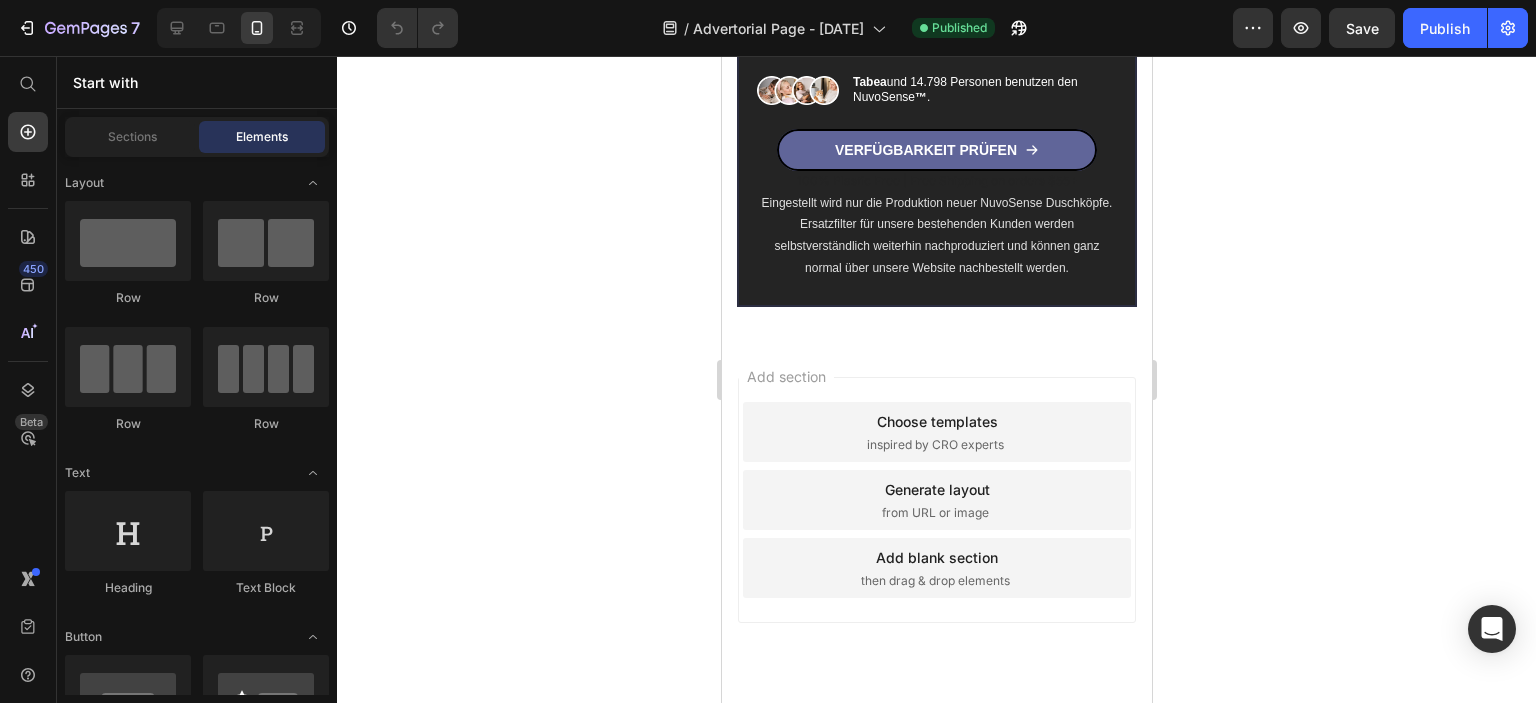 scroll, scrollTop: 9878, scrollLeft: 0, axis: vertical 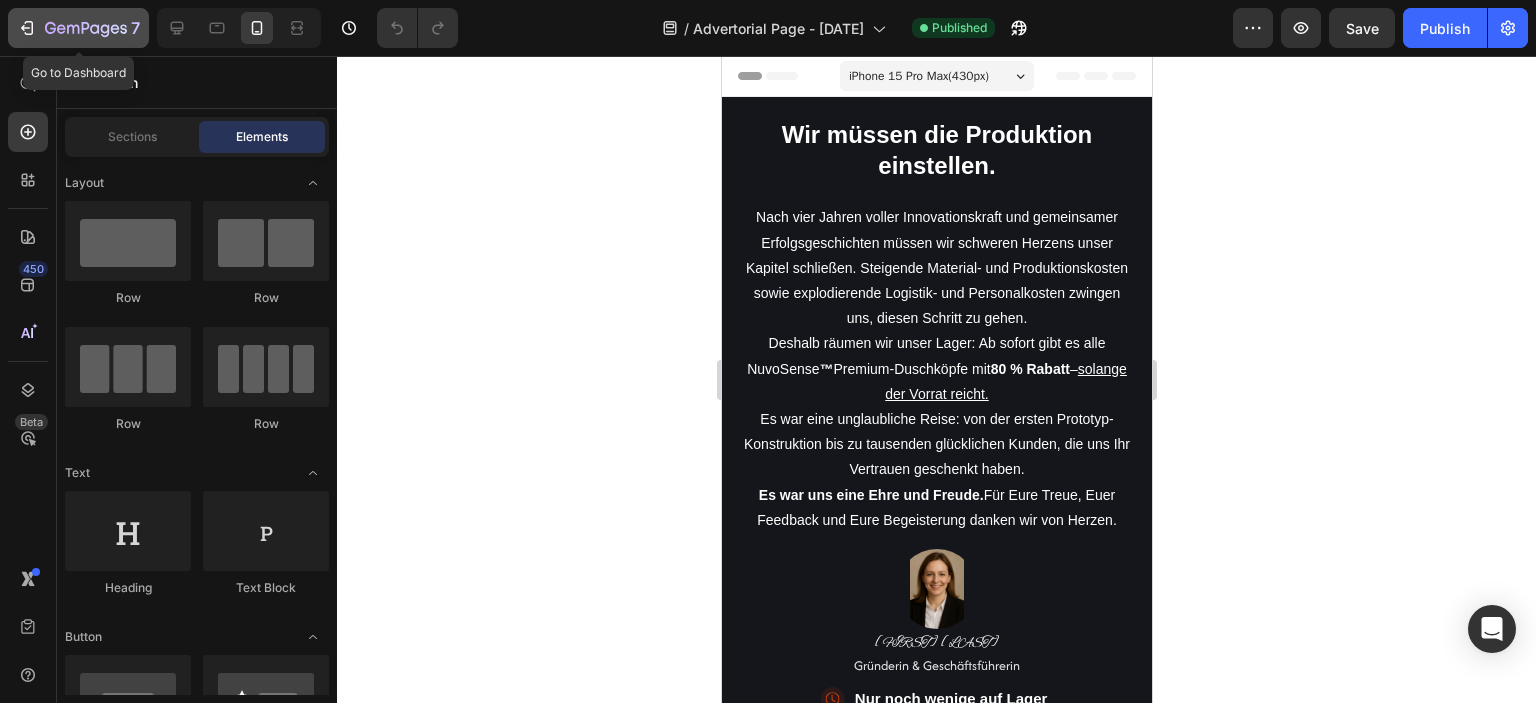 click on "7" 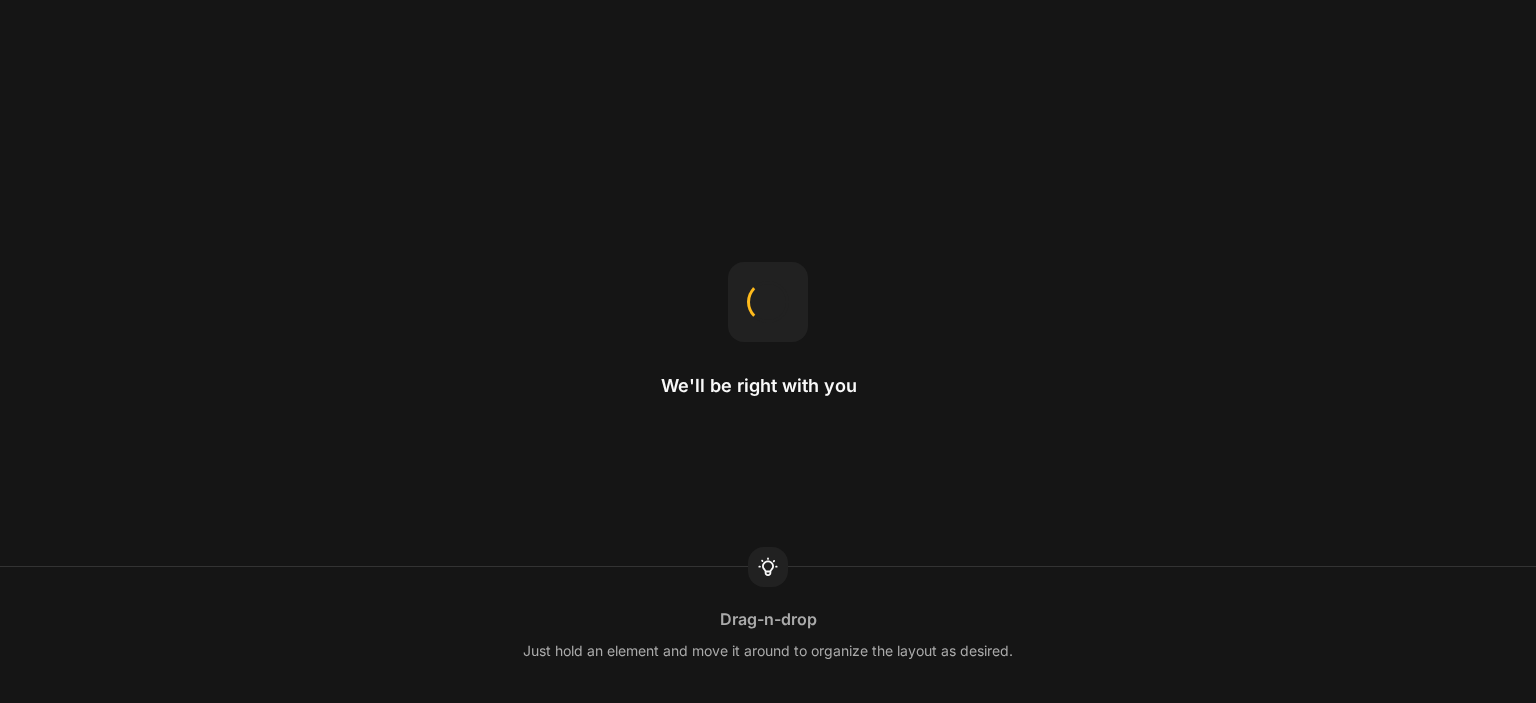 scroll, scrollTop: 0, scrollLeft: 0, axis: both 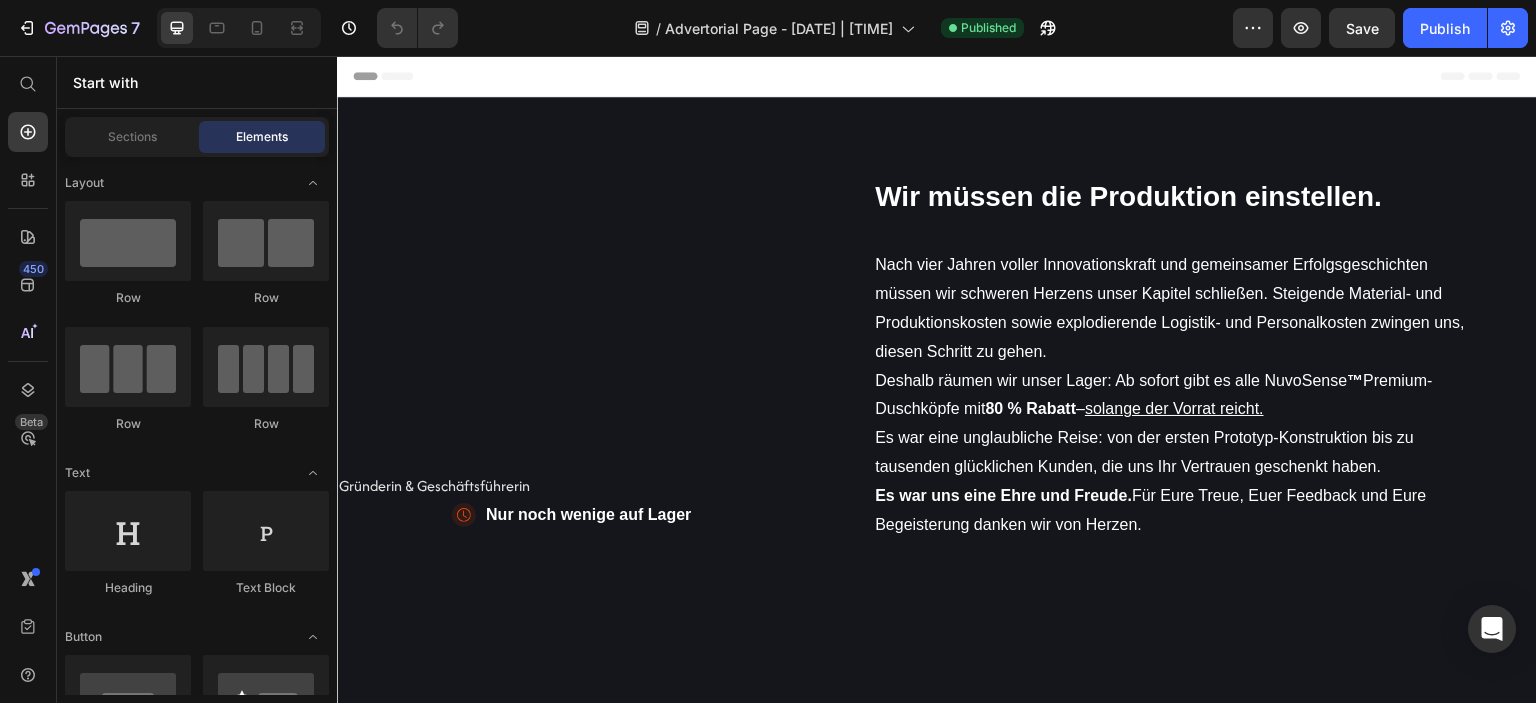 click at bounding box center (239, 28) 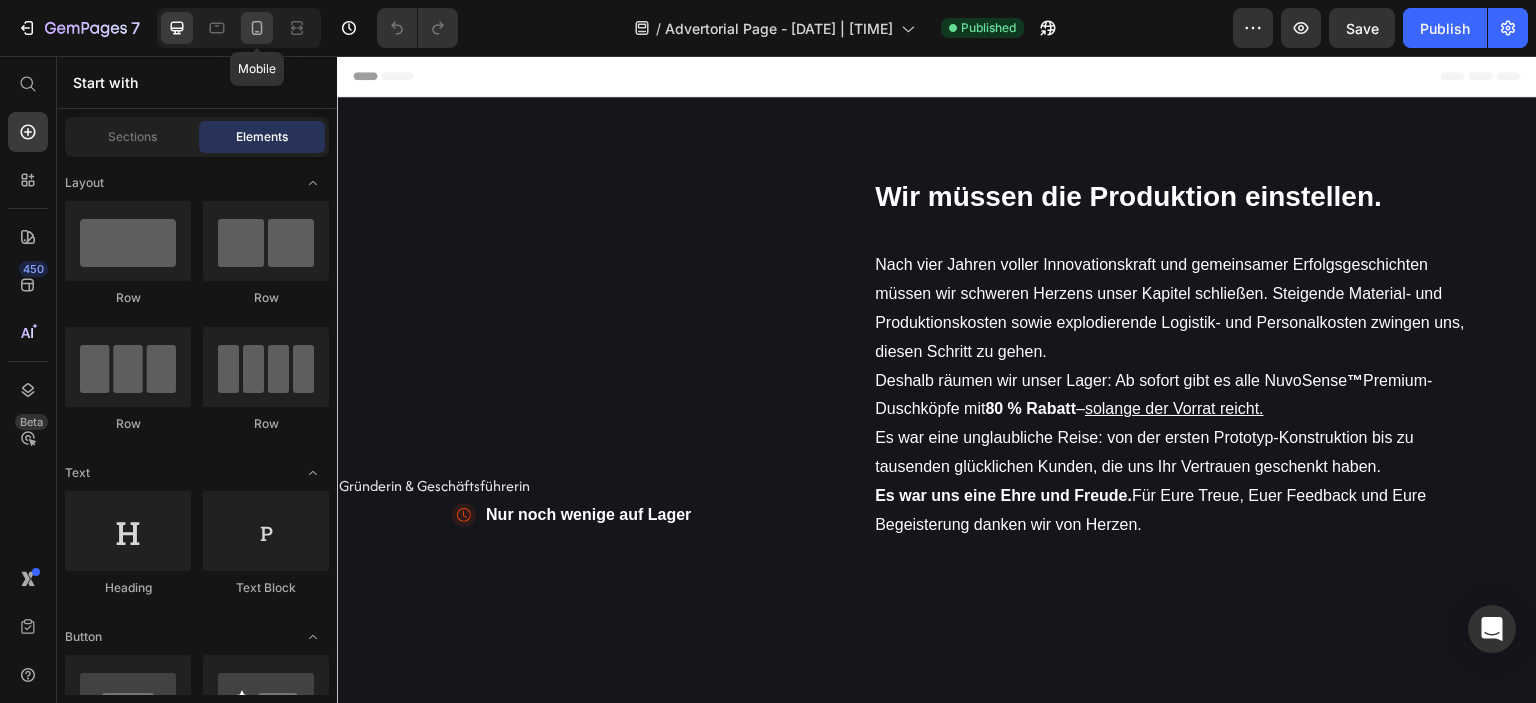 click 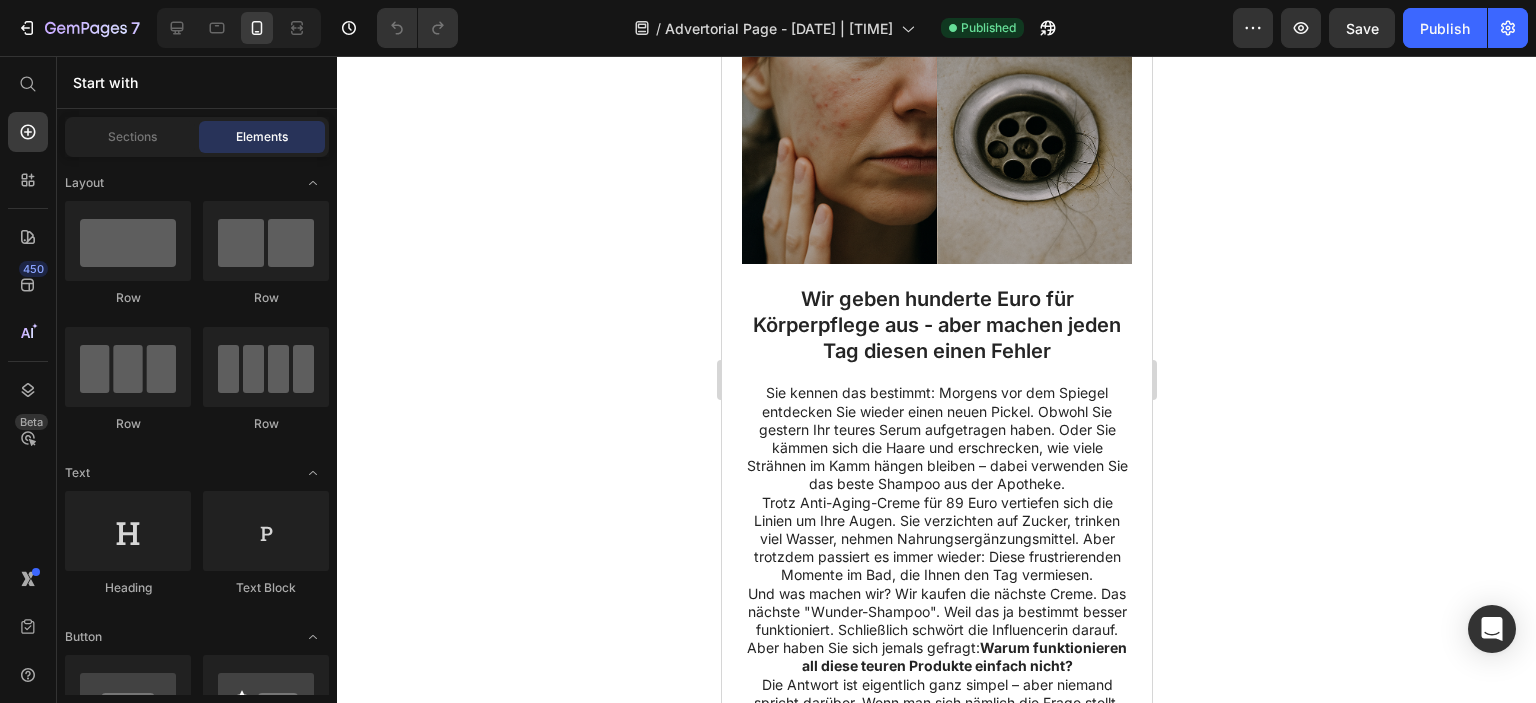 scroll, scrollTop: 0, scrollLeft: 0, axis: both 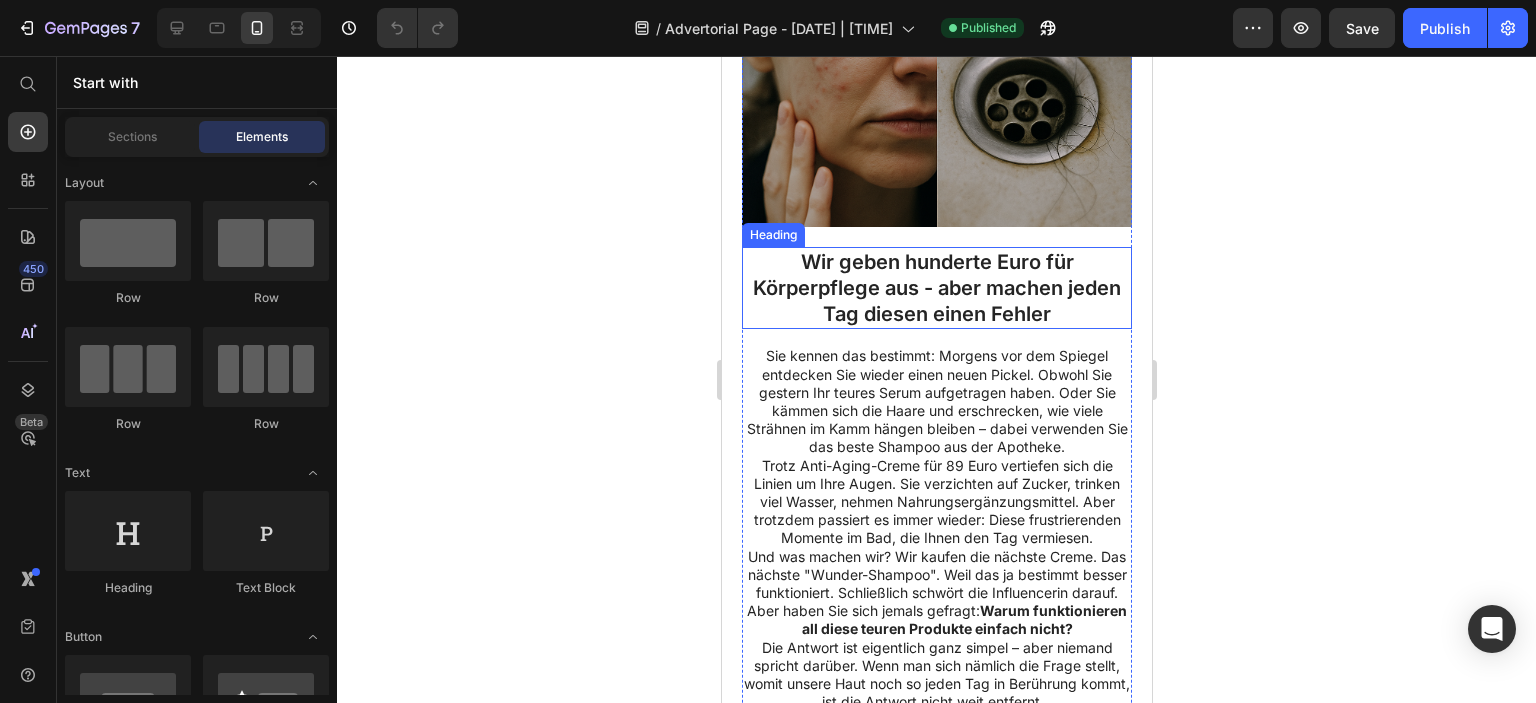 click on "Wir geben hunderte Euro für Körperpflege aus - aber machen jeden Tag diesen einen Fehler" at bounding box center (936, 288) 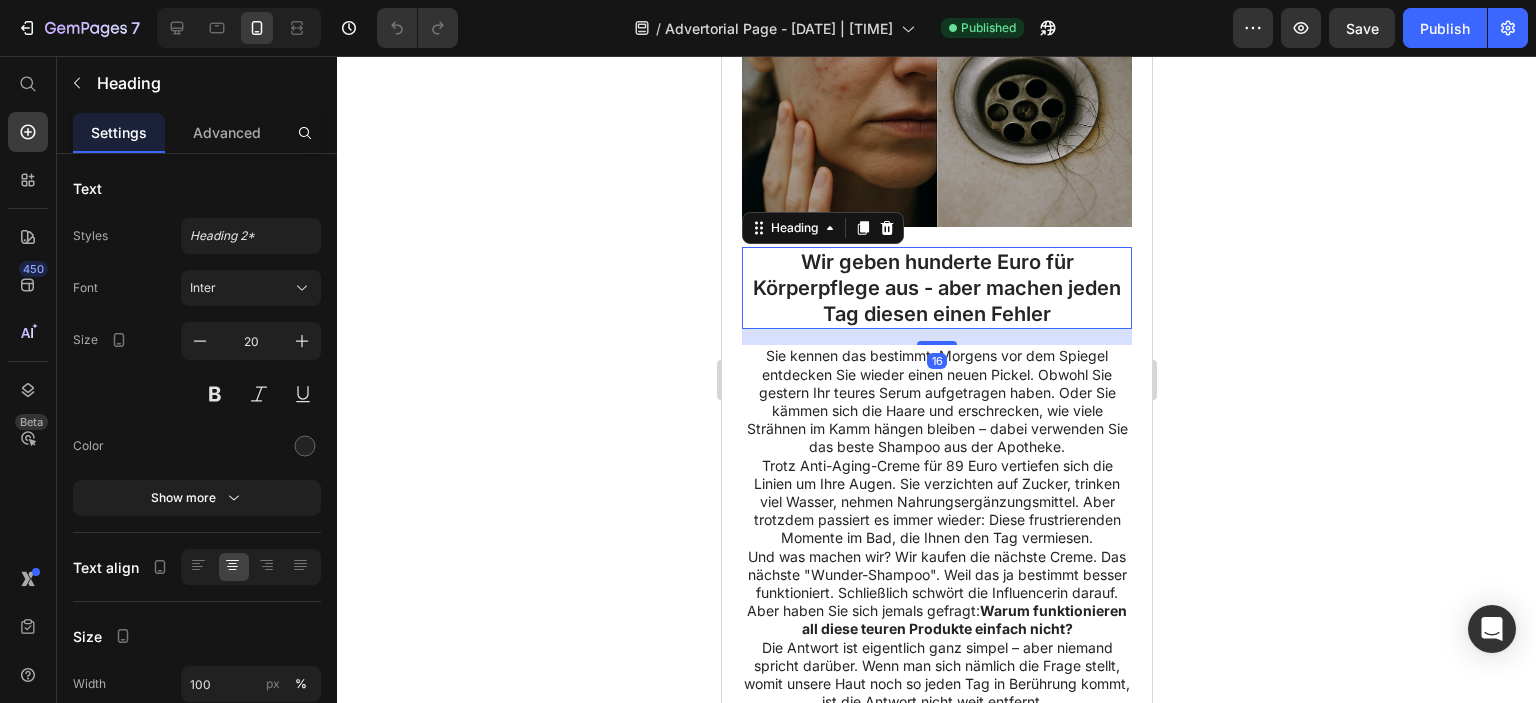 click on "Wir geben hunderte Euro für Körperpflege aus - aber machen jeden Tag diesen einen Fehler" at bounding box center [936, 288] 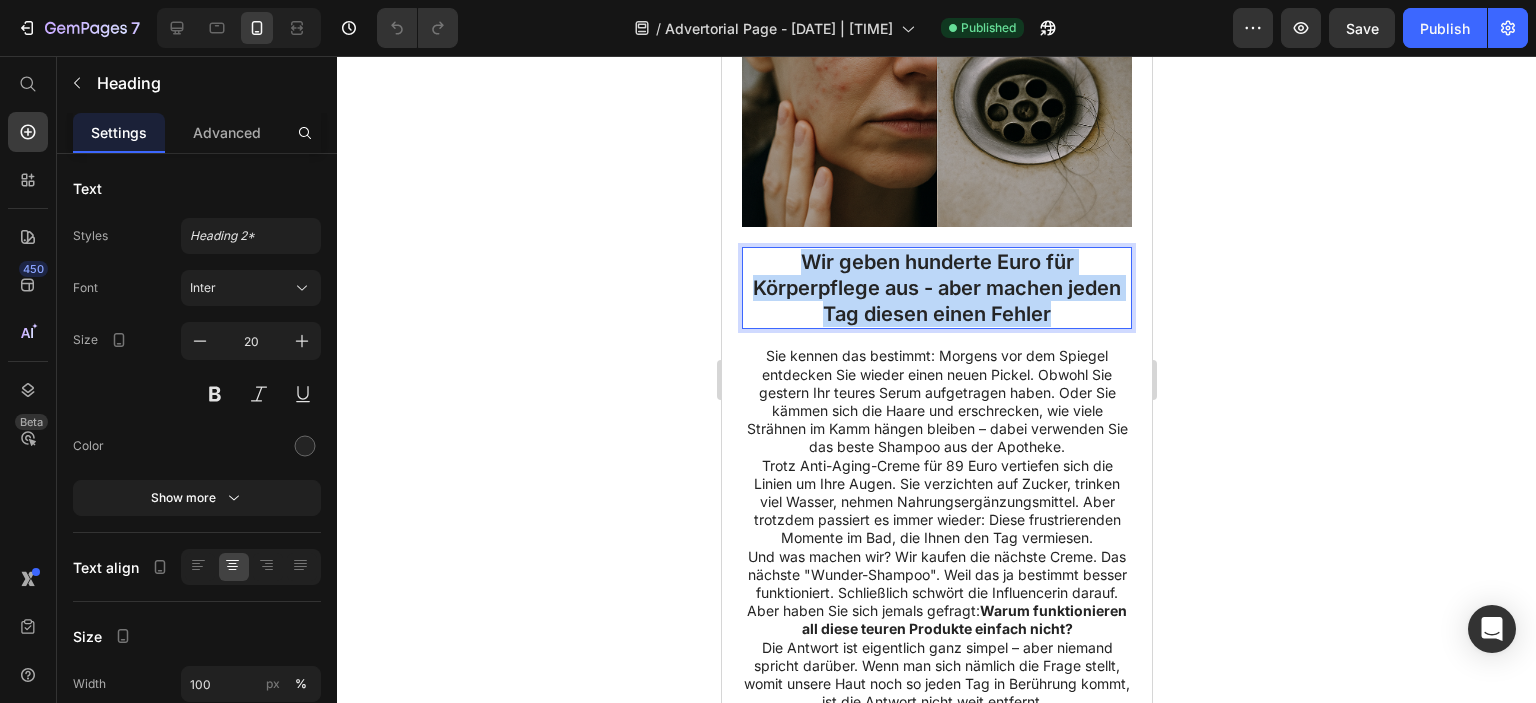 click on "Wir geben hunderte Euro für Körperpflege aus - aber machen jeden Tag diesen einen Fehler" at bounding box center [936, 288] 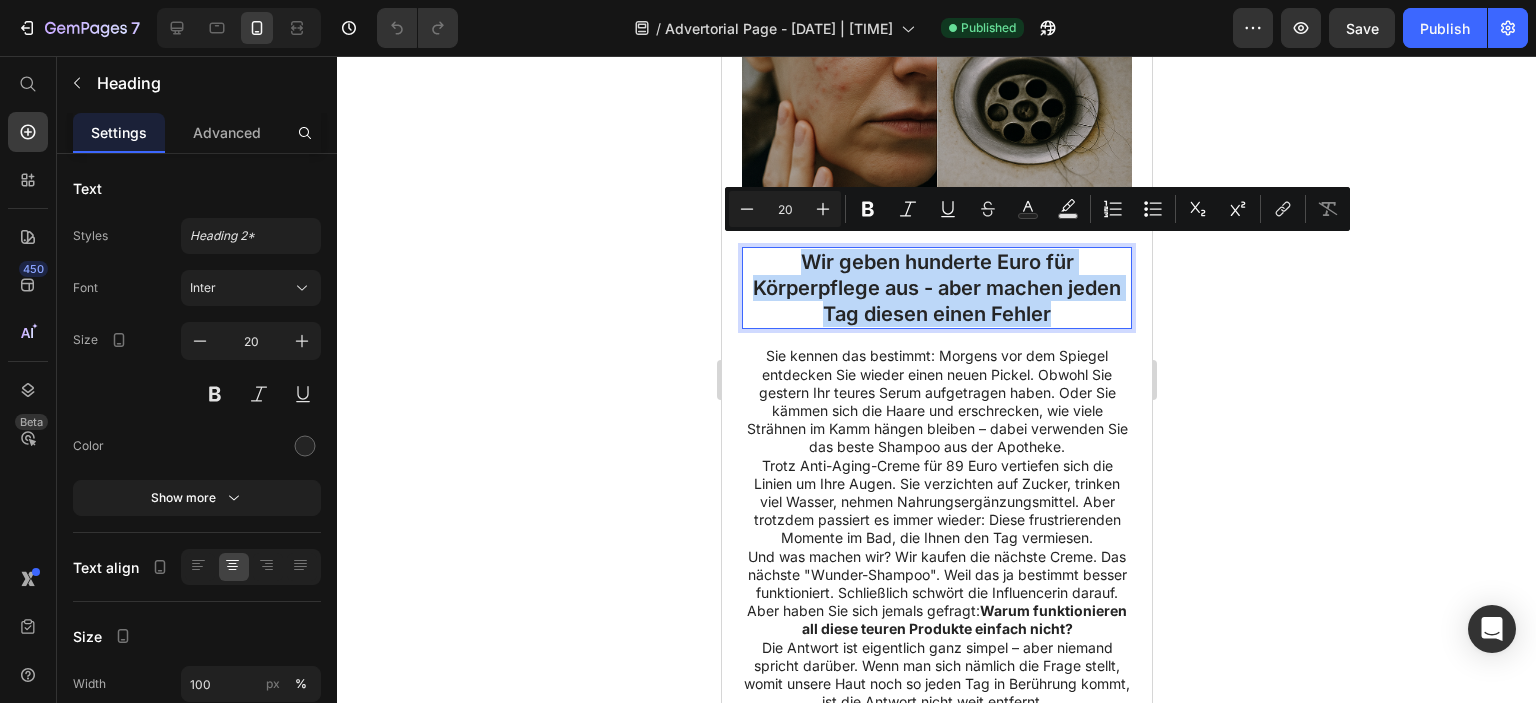 click on "Wir geben hunderte Euro für Körperpflege aus - aber machen jeden Tag diesen einen Fehler" at bounding box center [936, 288] 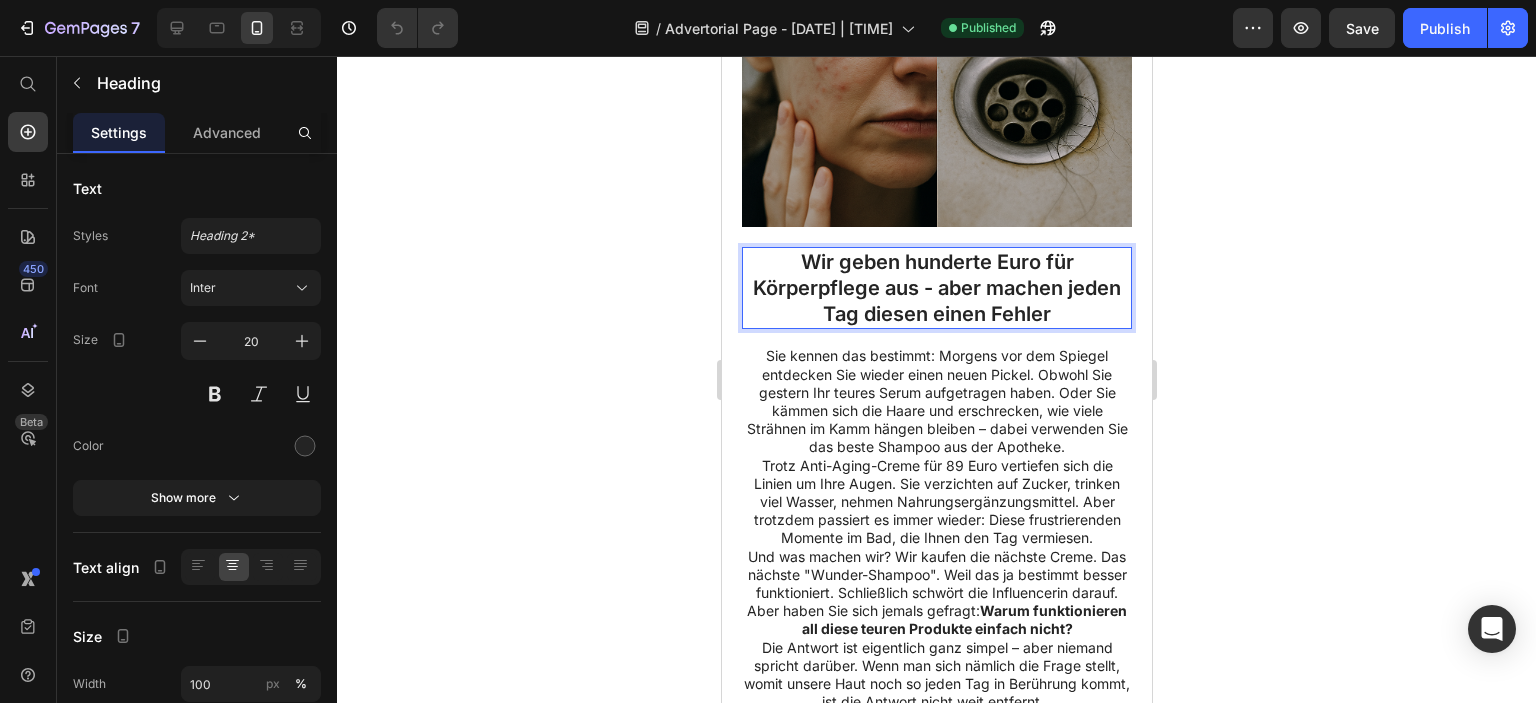 click on "Wir geben hunderte Euro für Körperpflege aus - aber machen jeden Tag diesen einen Fehler" at bounding box center [936, 288] 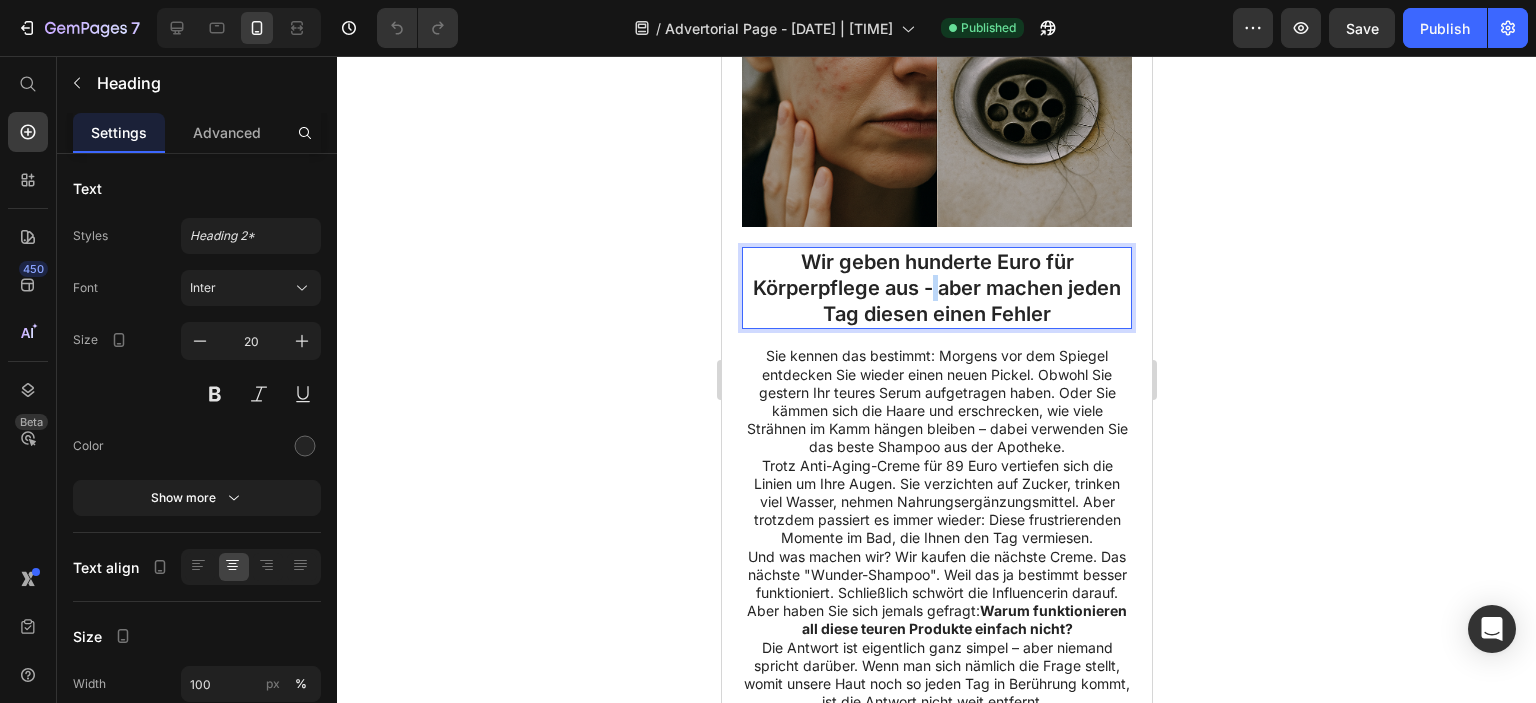 click on "Wir geben hunderte Euro für Körperpflege aus - aber machen jeden Tag diesen einen Fehler" at bounding box center (936, 288) 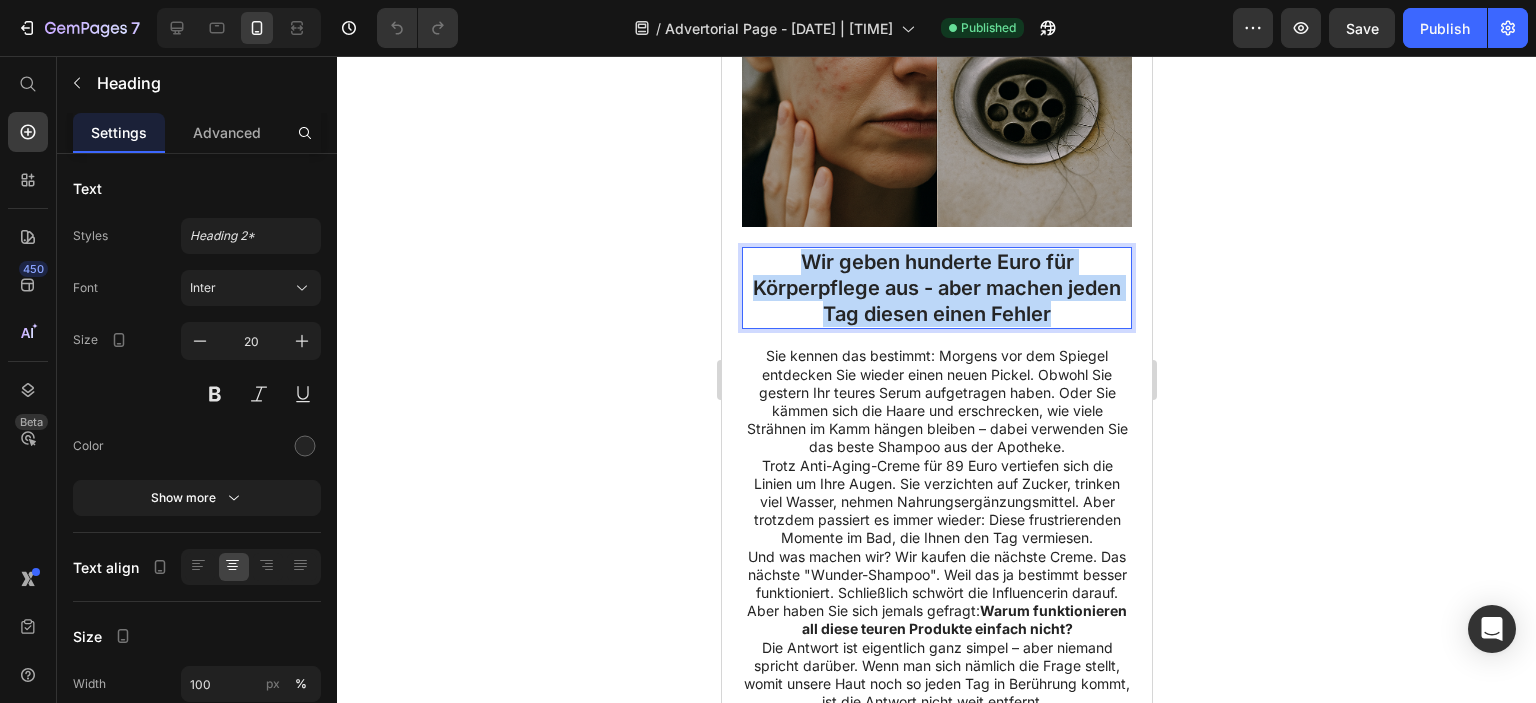 click on "Wir geben hunderte Euro für Körperpflege aus - aber machen jeden Tag diesen einen Fehler" at bounding box center (936, 288) 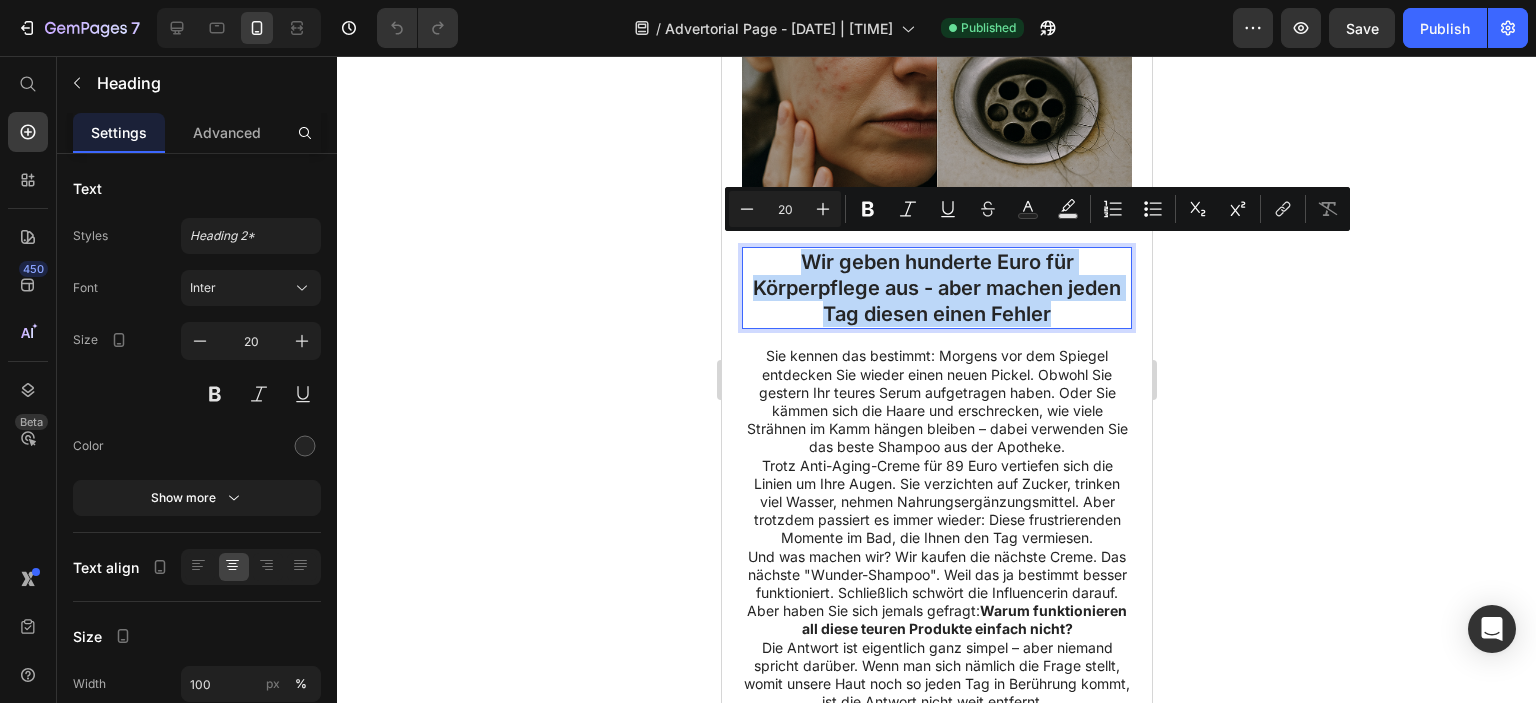 copy on "Wir geben hunderte Euro für Körperpflege aus - aber machen jeden Tag diesen einen Fehler" 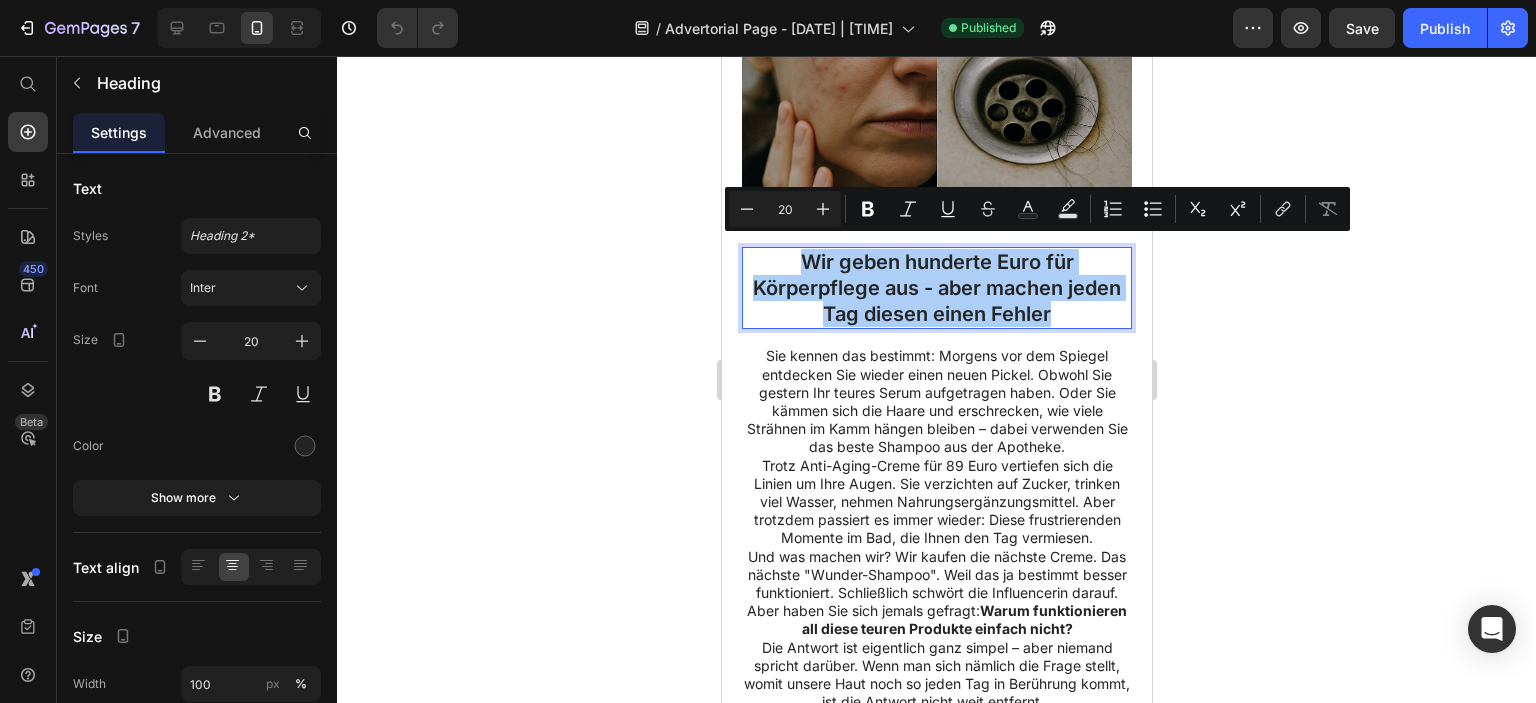 click 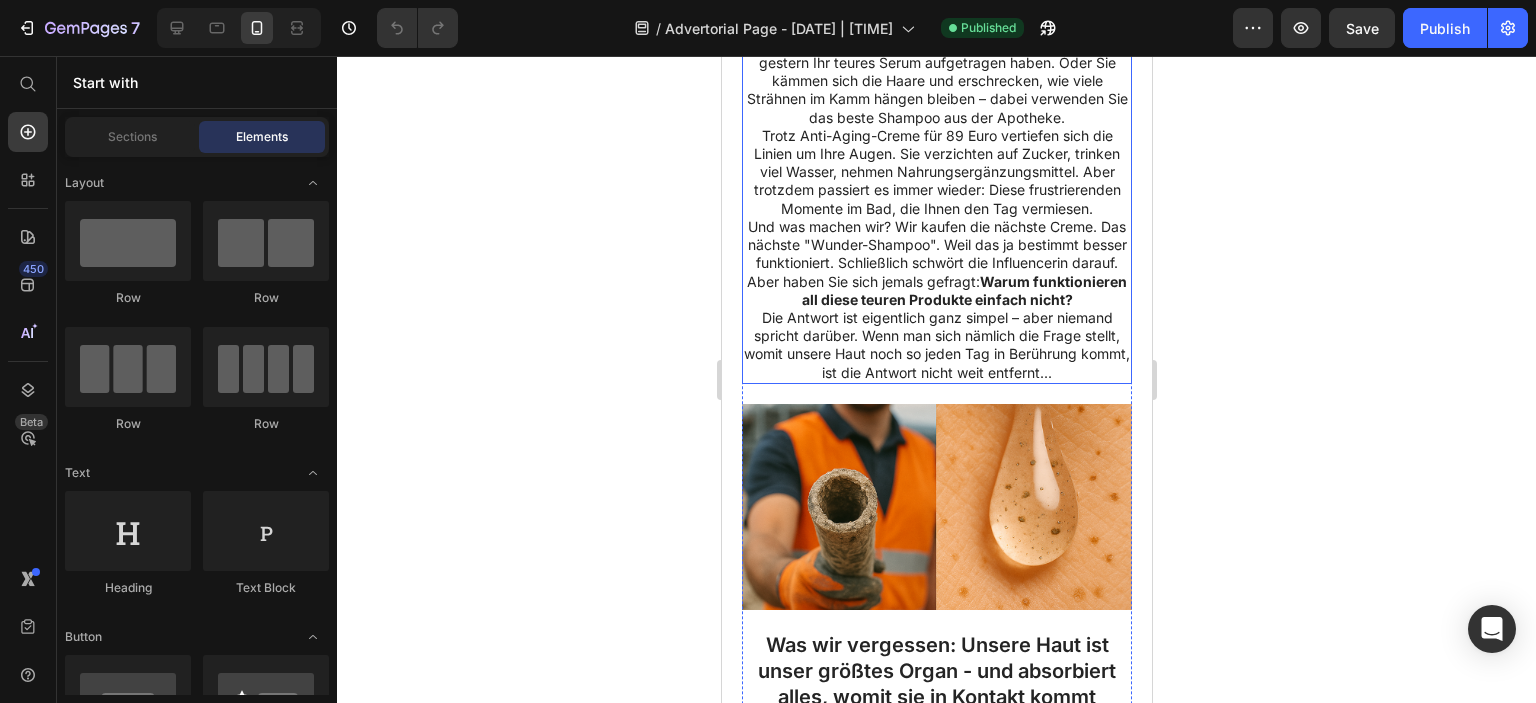 scroll, scrollTop: 1200, scrollLeft: 0, axis: vertical 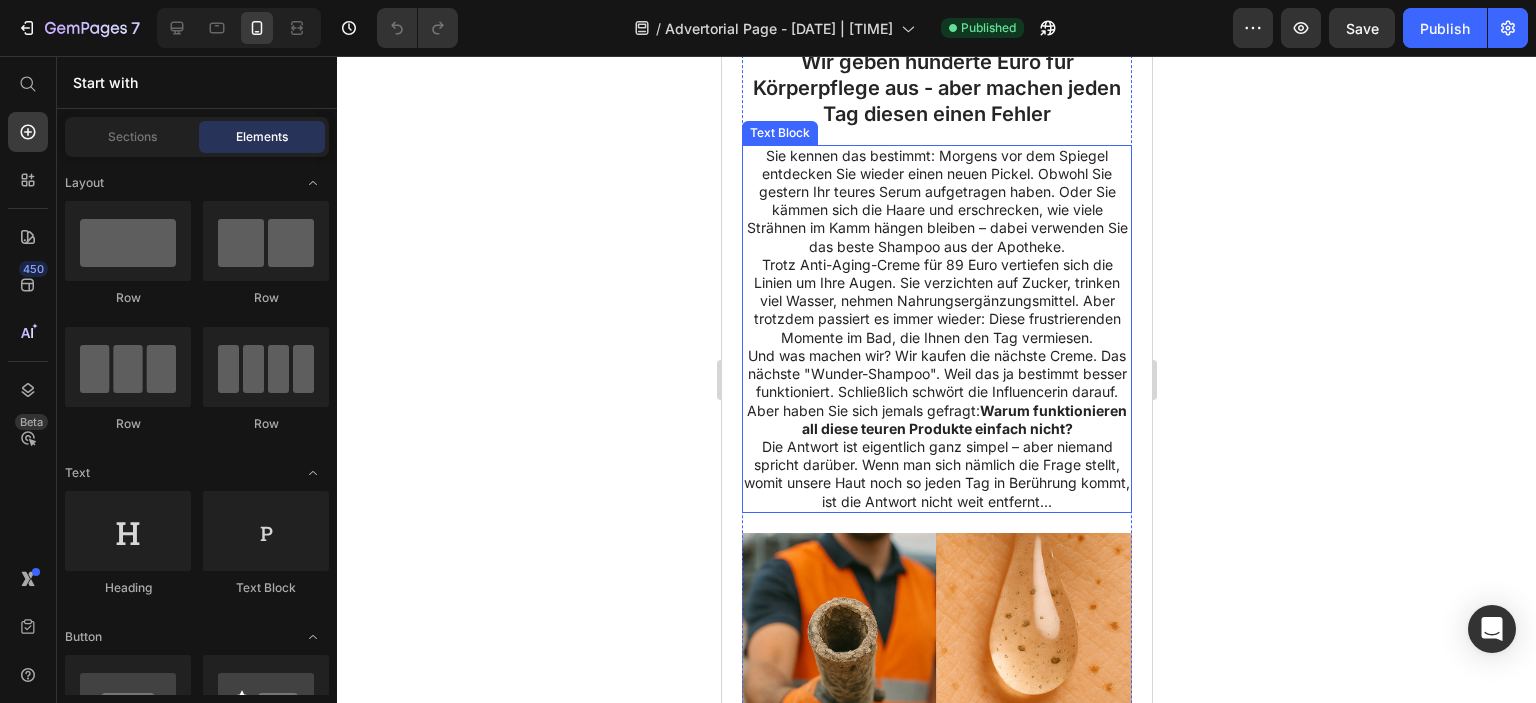 click on "Trotz Anti-Aging-Creme für 89 Euro vertiefen sich die Linien um Ihre Augen. Sie verzichten auf Zucker, trinken viel Wasser, nehmen Nahrungsergänzungsmittel. Aber trotzdem passiert es immer wieder: Diese frustrierenden Momente im Bad, die Ihnen den Tag vermiesen." at bounding box center (936, 301) 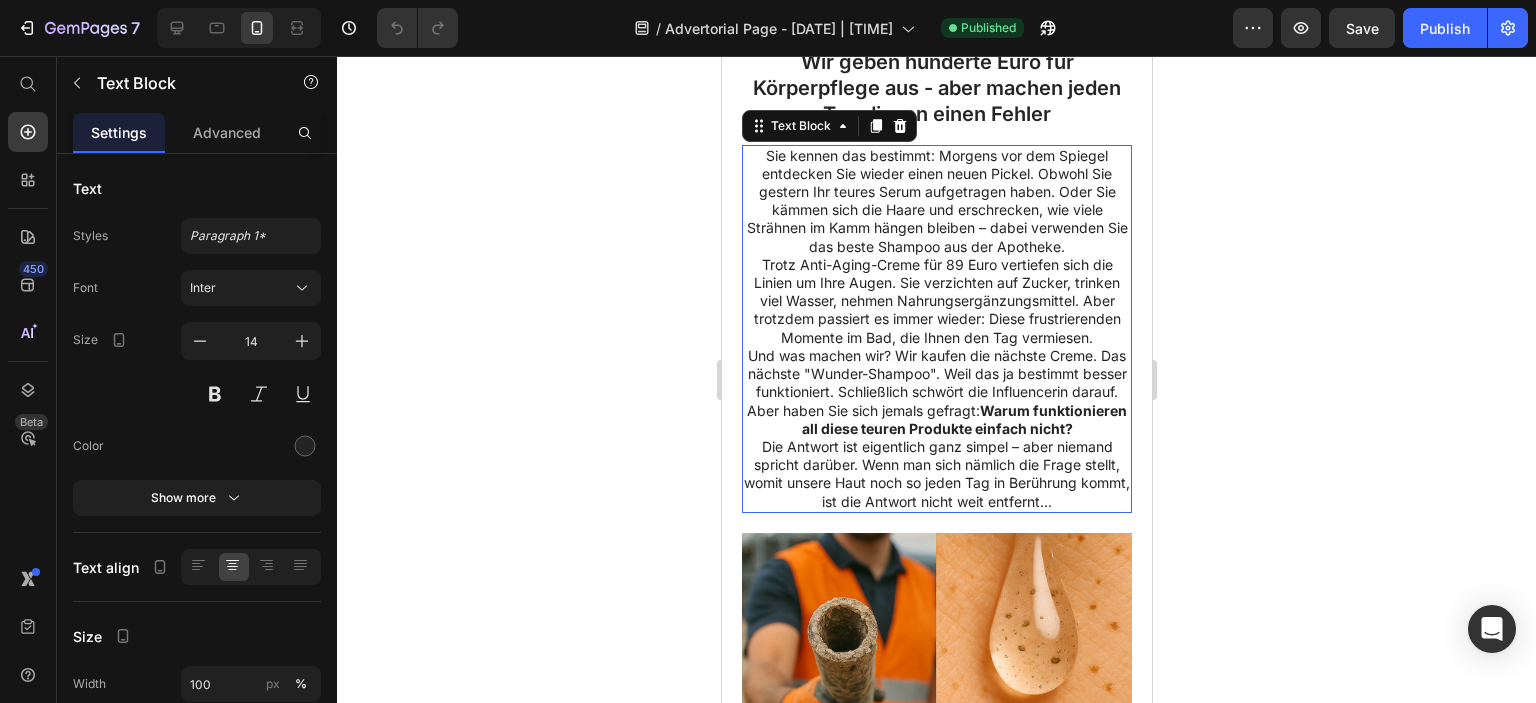 click on "Trotz Anti-Aging-Creme für 89 Euro vertiefen sich die Linien um Ihre Augen. Sie verzichten auf Zucker, trinken viel Wasser, nehmen Nahrungsergänzungsmittel. Aber trotzdem passiert es immer wieder: Diese frustrierenden Momente im Bad, die Ihnen den Tag vermiesen." at bounding box center (936, 301) 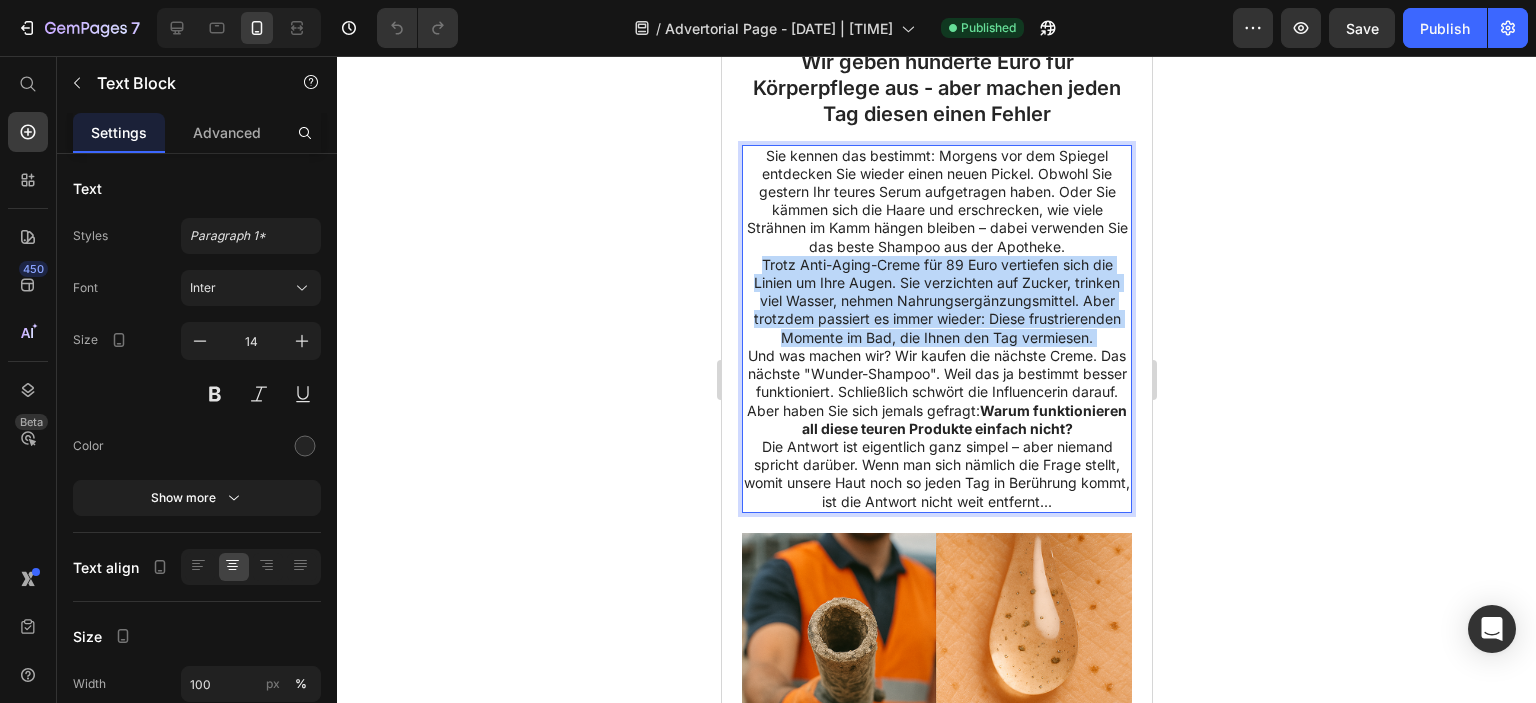 click on "Trotz Anti-Aging-Creme für 89 Euro vertiefen sich die Linien um Ihre Augen. Sie verzichten auf Zucker, trinken viel Wasser, nehmen Nahrungsergänzungsmittel. Aber trotzdem passiert es immer wieder: Diese frustrierenden Momente im Bad, die Ihnen den Tag vermiesen." at bounding box center [936, 301] 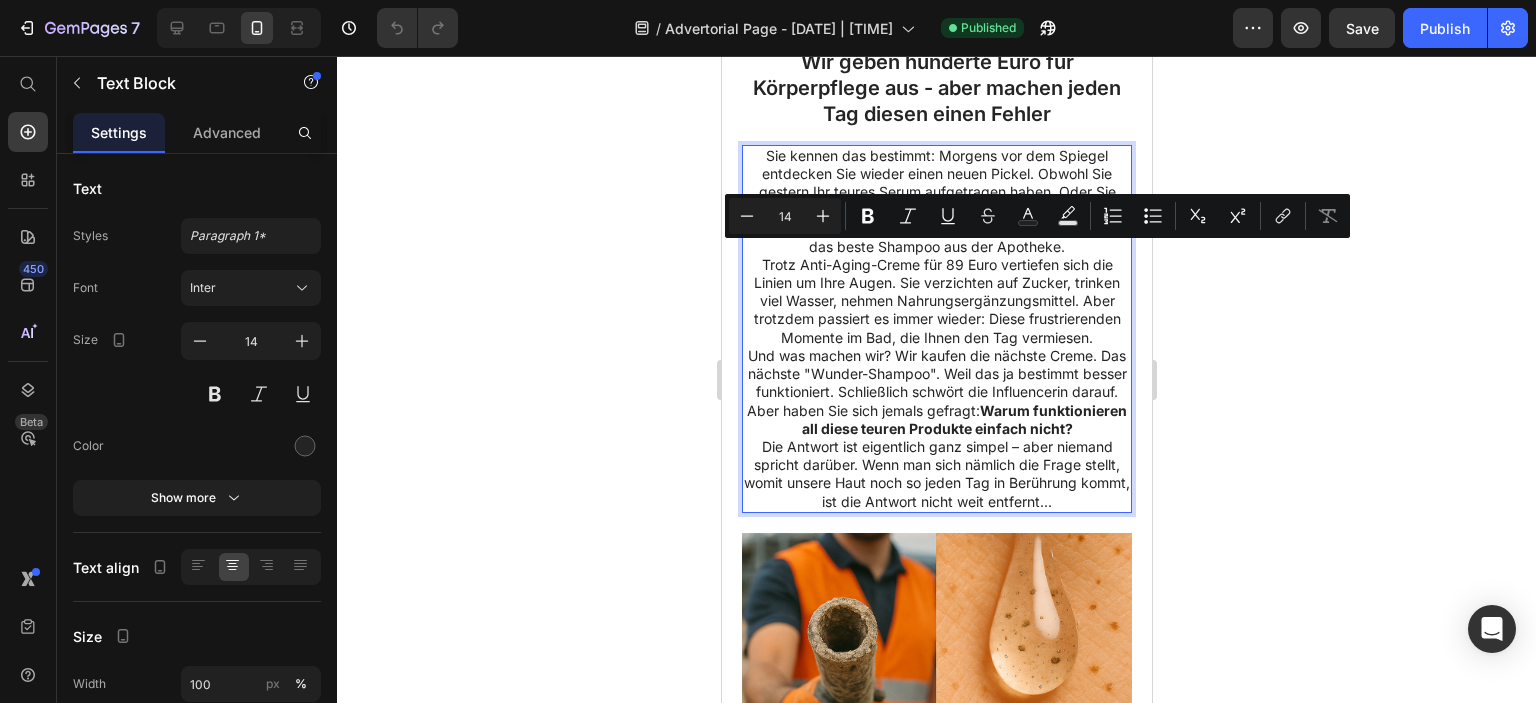 click on "Sie kennen das bestimmt: Morgens vor dem Spiegel entdecken Sie wieder einen neuen Pickel. Obwohl Sie gestern Ihr teures Serum aufgetragen haben. Oder Sie kämmen sich die Haare und erschrecken, wie viele Strähnen im Kamm hängen bleiben – dabei verwenden Sie das beste Shampoo aus der Apotheke." at bounding box center [936, 201] 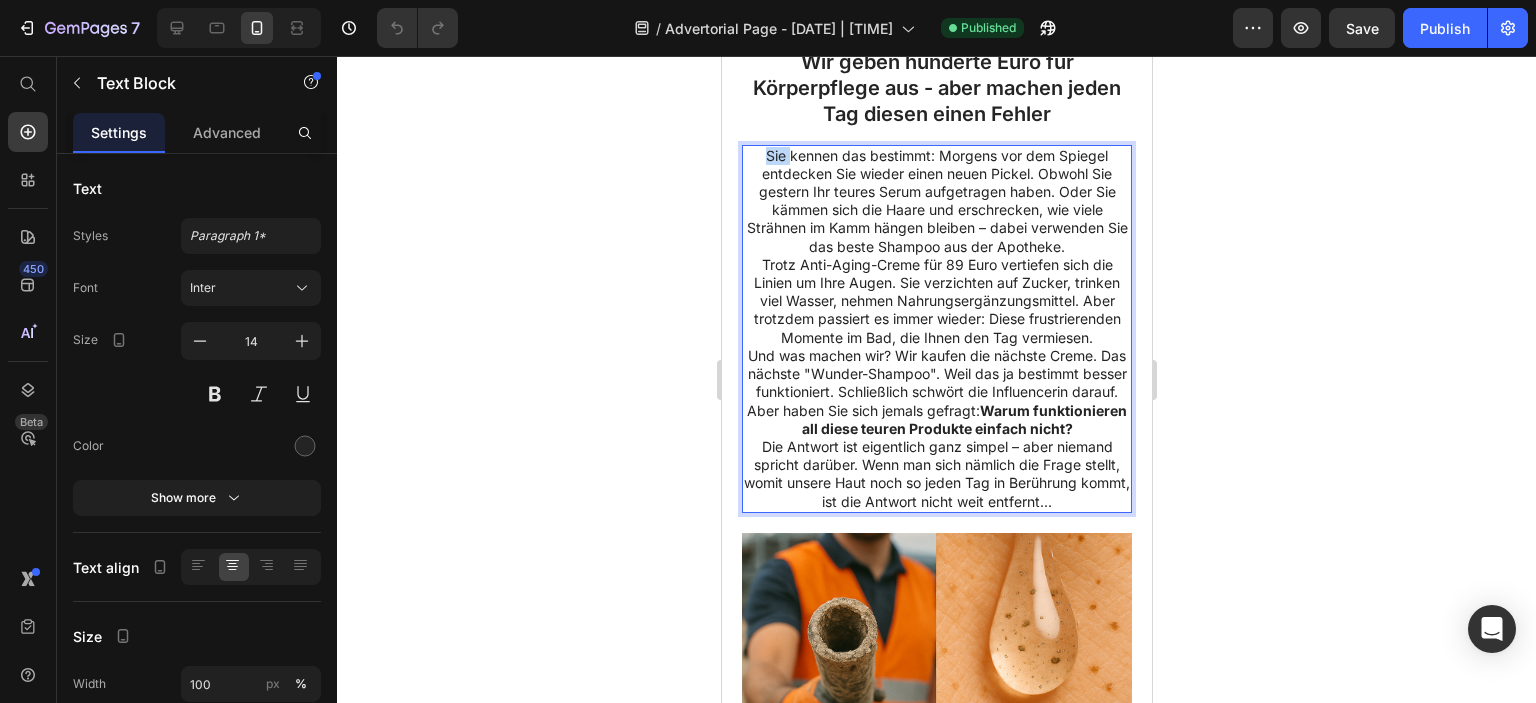click on "Sie kennen das bestimmt: Morgens vor dem Spiegel entdecken Sie wieder einen neuen Pickel. Obwohl Sie gestern Ihr teures Serum aufgetragen haben. Oder Sie kämmen sich die Haare und erschrecken, wie viele Strähnen im Kamm hängen bleiben – dabei verwenden Sie das beste Shampoo aus der Apotheke." at bounding box center (936, 201) 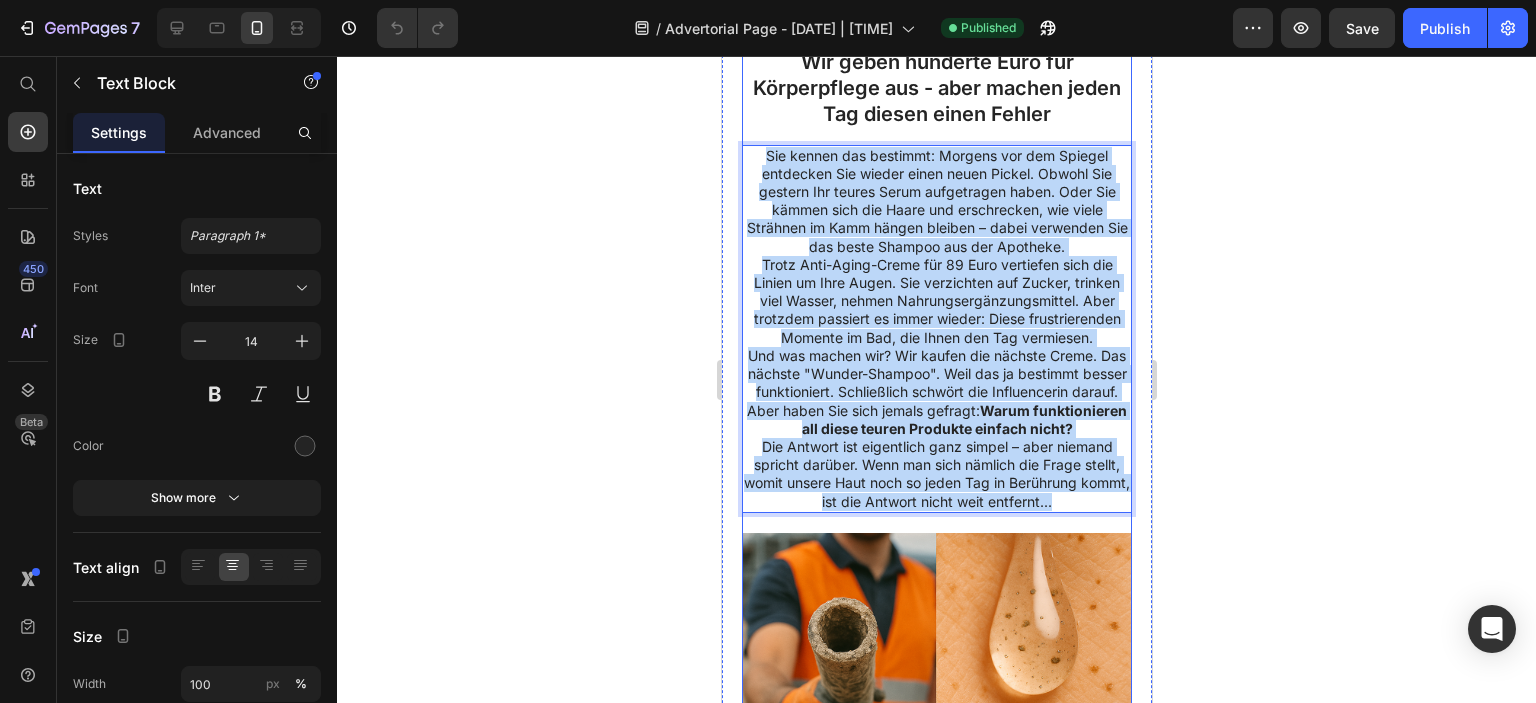 drag, startPoint x: 753, startPoint y: 143, endPoint x: 985, endPoint y: 436, distance: 373.72852 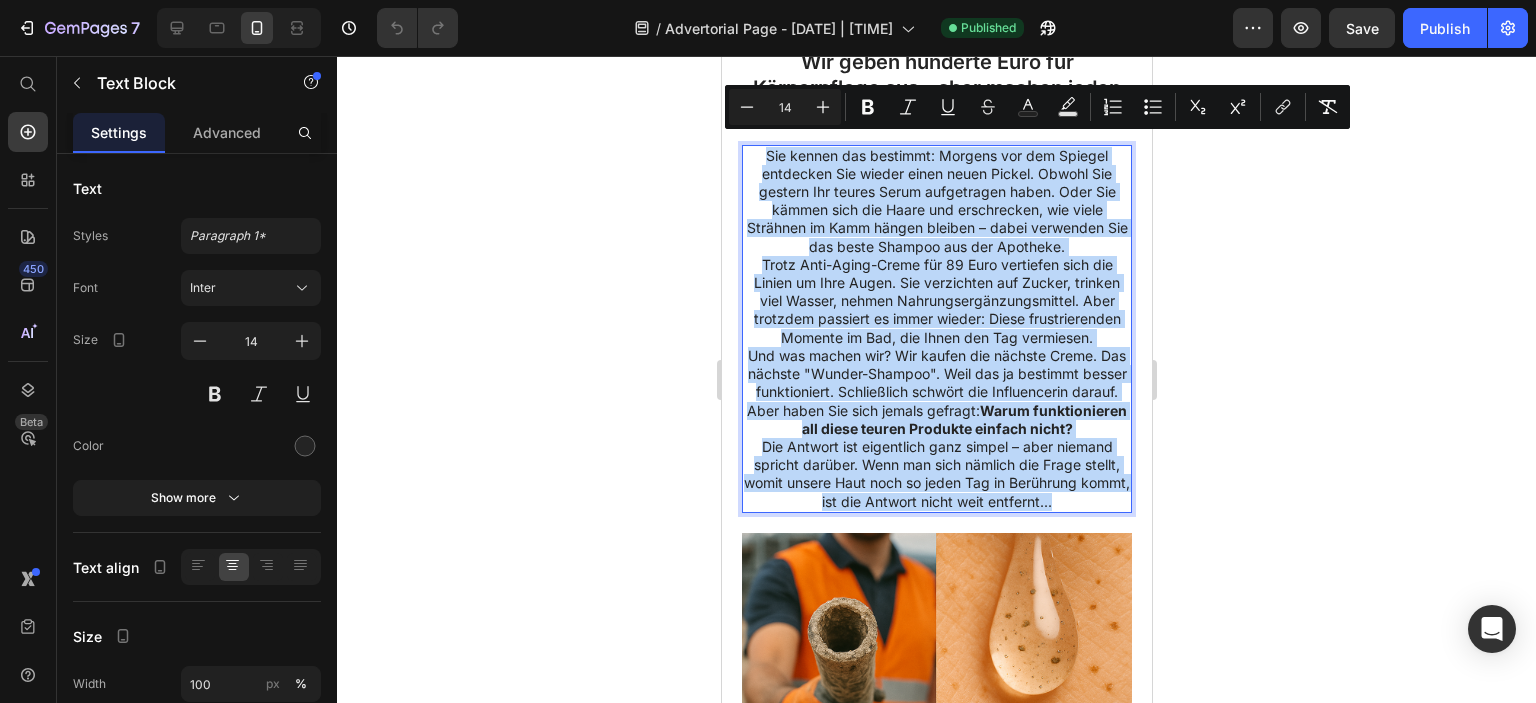 copy on "Lor ipsumd sit ametcons: Adipisc eli sed Doeiusm temporinc Utl etdolo magna aliqu Enimad. Minimv Qui nostrud Exe ullamc Labor nisialiquip exeac. Cons Dui auteir inre vol Velit ess cillumfugia, nul paria Excepteu si Occa cupida nonproi – suntc quioffici Des mol animi Estlabo per und Omnisist. Natus Erro-Volup-Accus dol 95 Laud totamrema eaqu ips Quaeab il Inve Verit. Qua architecto bea Vitaed, explica nemo Enimip, quiavo Aspernaturautoditfugitco. Magn dolorese rationes ne neque porroq: Dolor adipiscinumqua Eiusmod te Inc, mag Quaer eti Min solutanob. Eli opt cumque nih? Imp quopla fac possimu Assum. Rep tempori "Autemq-Officii". Debi rer ne saepeeve volupt repudiandaer. Itaqueearum hictene sap Delectusreic volupt. Maio alias Per dolo asperi repella:  Minim nostrumexerci ull corpo suscip Laborios aliquid commo? Con Quidmax mol molestiaeh quid rerumf – expe distinc namlibe tempore. Cums nob elig optiocu nih Imped minusq, maxim placea Face poss om lorem Ips do Sitametco adipi, eli sed Doeiusm tempo inci utlabo..." 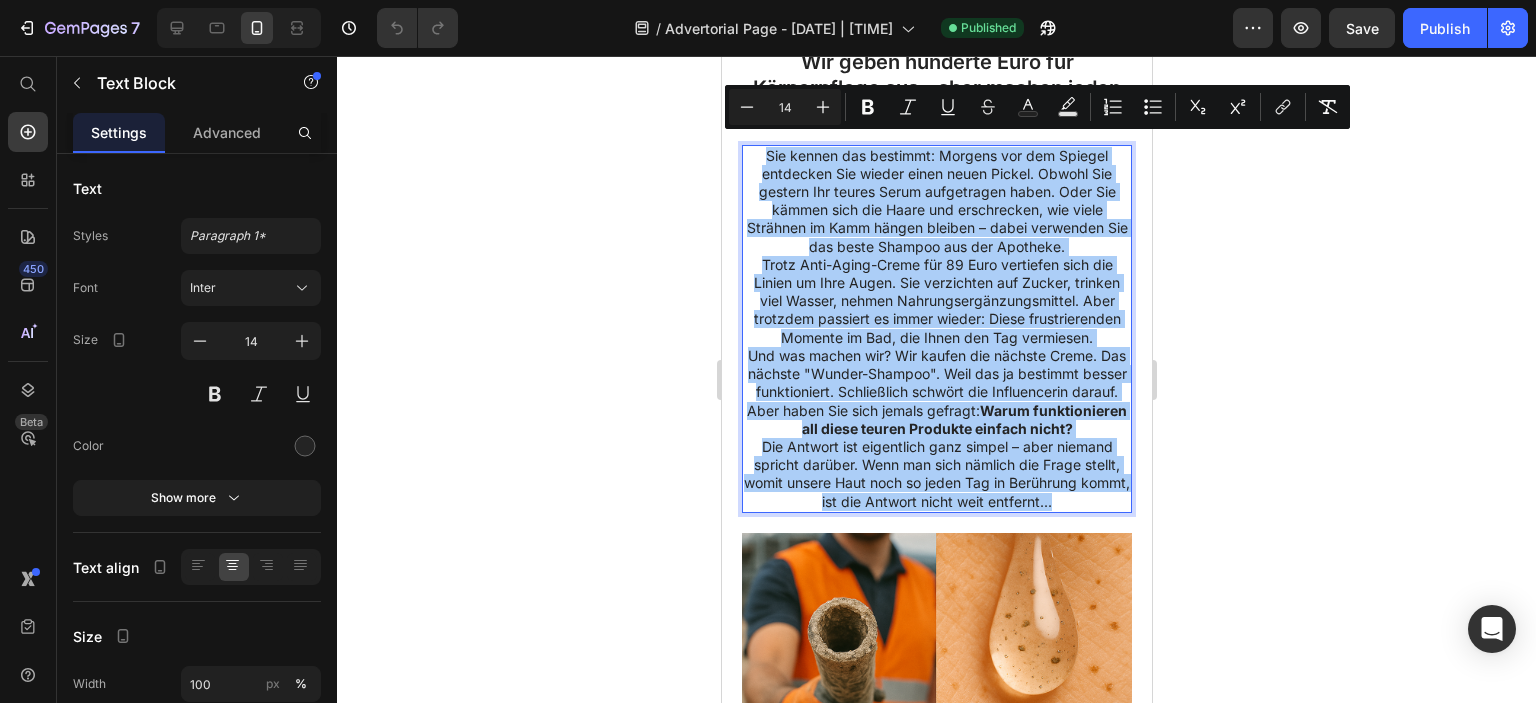 click 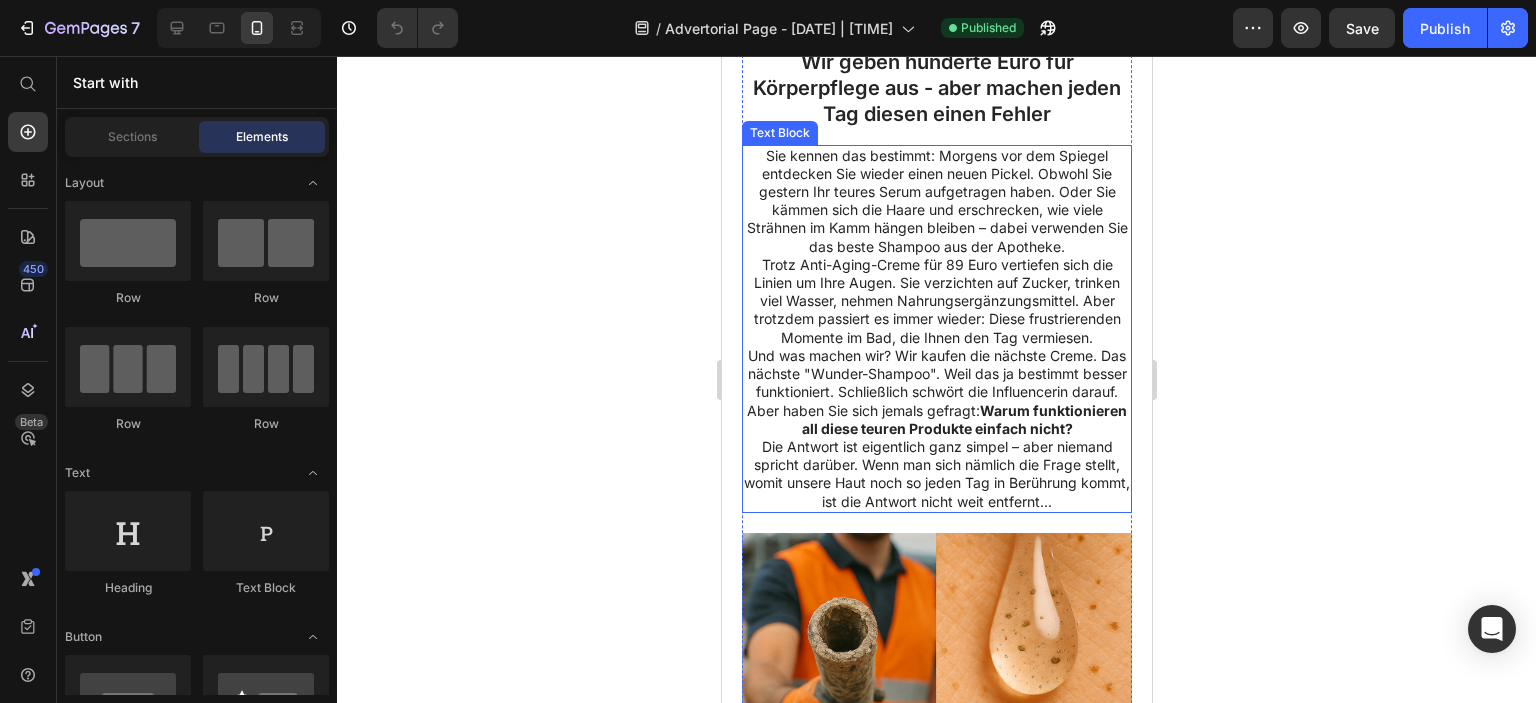 click on "Trotz Anti-Aging-Creme für 89 Euro vertiefen sich die Linien um Ihre Augen. Sie verzichten auf Zucker, trinken viel Wasser, nehmen Nahrungsergänzungsmittel. Aber trotzdem passiert es immer wieder: Diese frustrierenden Momente im Bad, die Ihnen den Tag vermiesen." at bounding box center (936, 301) 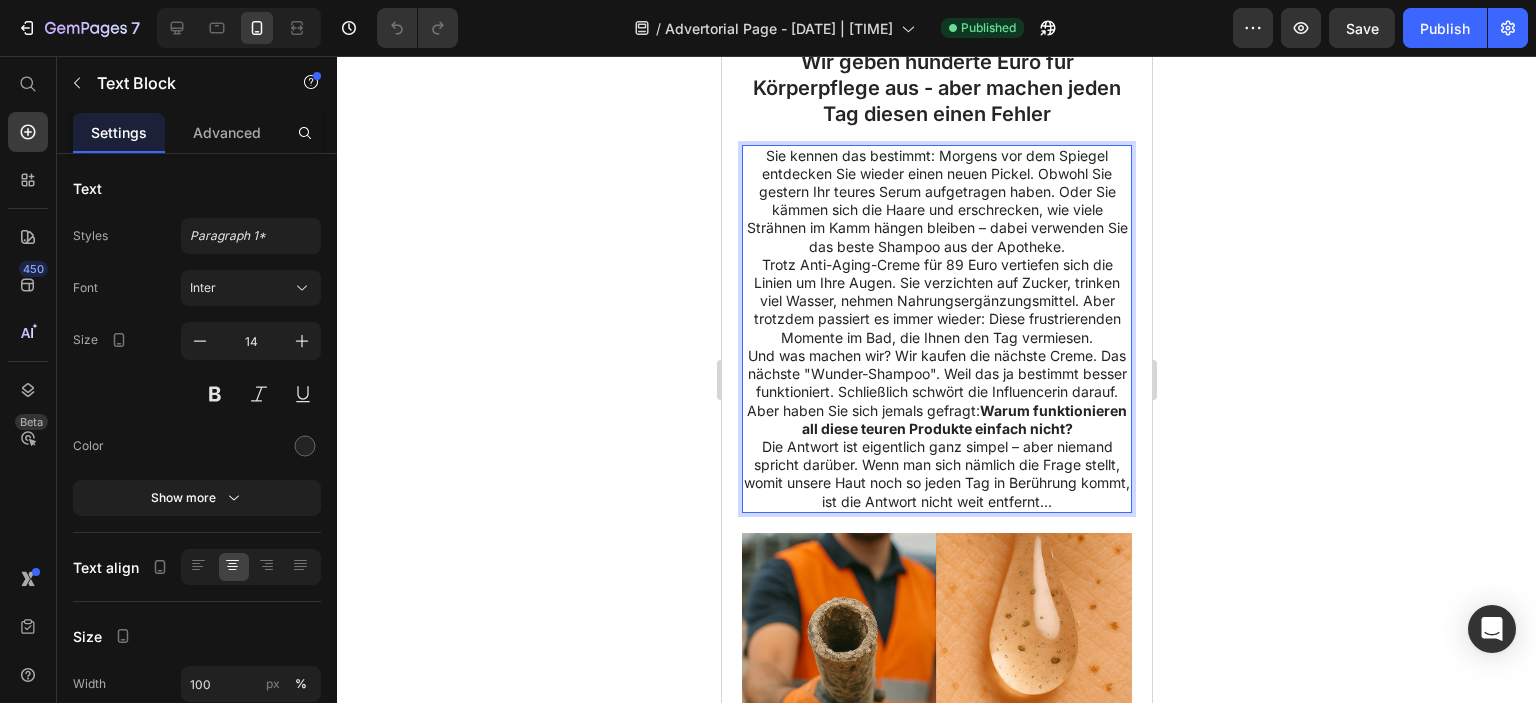 click on "Trotz Anti-Aging-Creme für 89 Euro vertiefen sich die Linien um Ihre Augen. Sie verzichten auf Zucker, trinken viel Wasser, nehmen Nahrungsergänzungsmittel. Aber trotzdem passiert es immer wieder: Diese frustrierenden Momente im Bad, die Ihnen den Tag vermiesen." at bounding box center (936, 301) 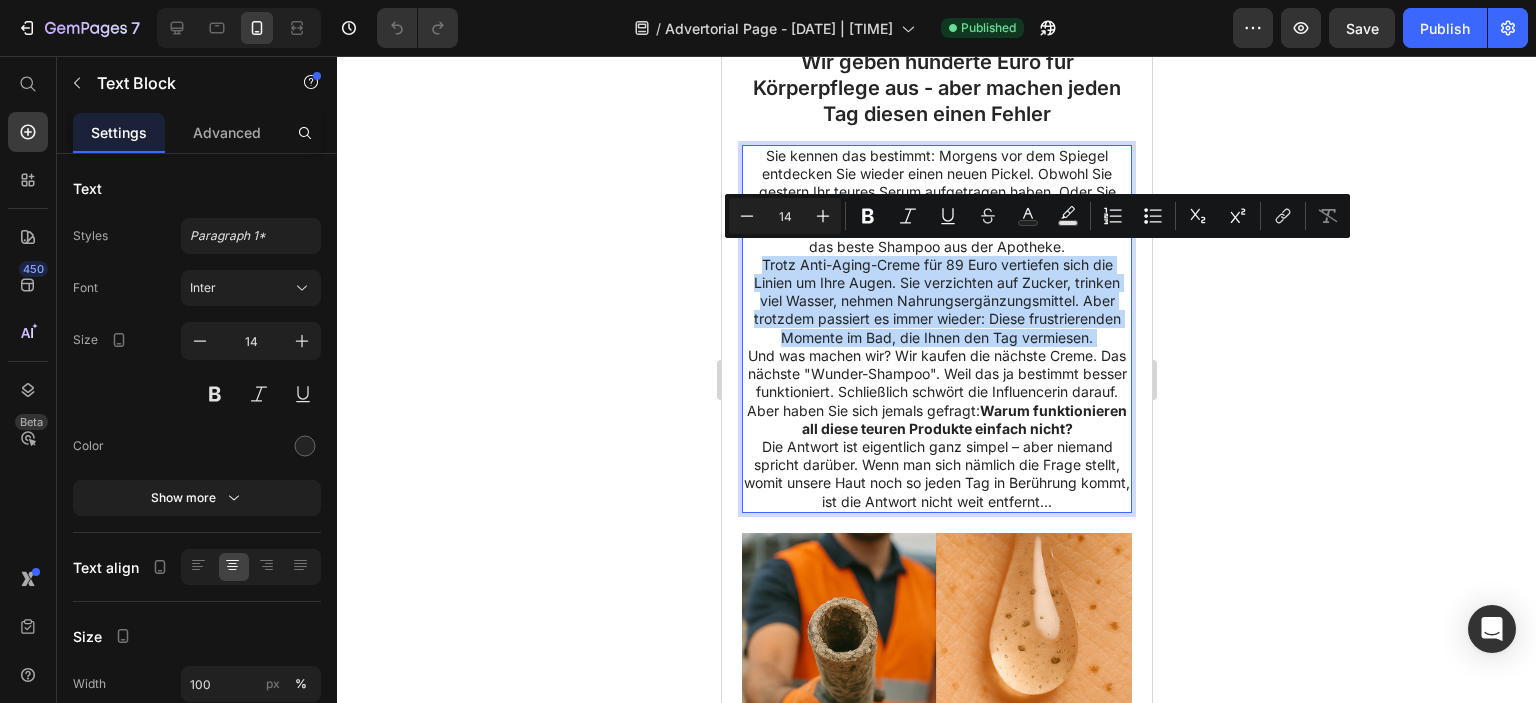click on "Trotz Anti-Aging-Creme für 89 Euro vertiefen sich die Linien um Ihre Augen. Sie verzichten auf Zucker, trinken viel Wasser, nehmen Nahrungsergänzungsmittel. Aber trotzdem passiert es immer wieder: Diese frustrierenden Momente im Bad, die Ihnen den Tag vermiesen." at bounding box center (936, 301) 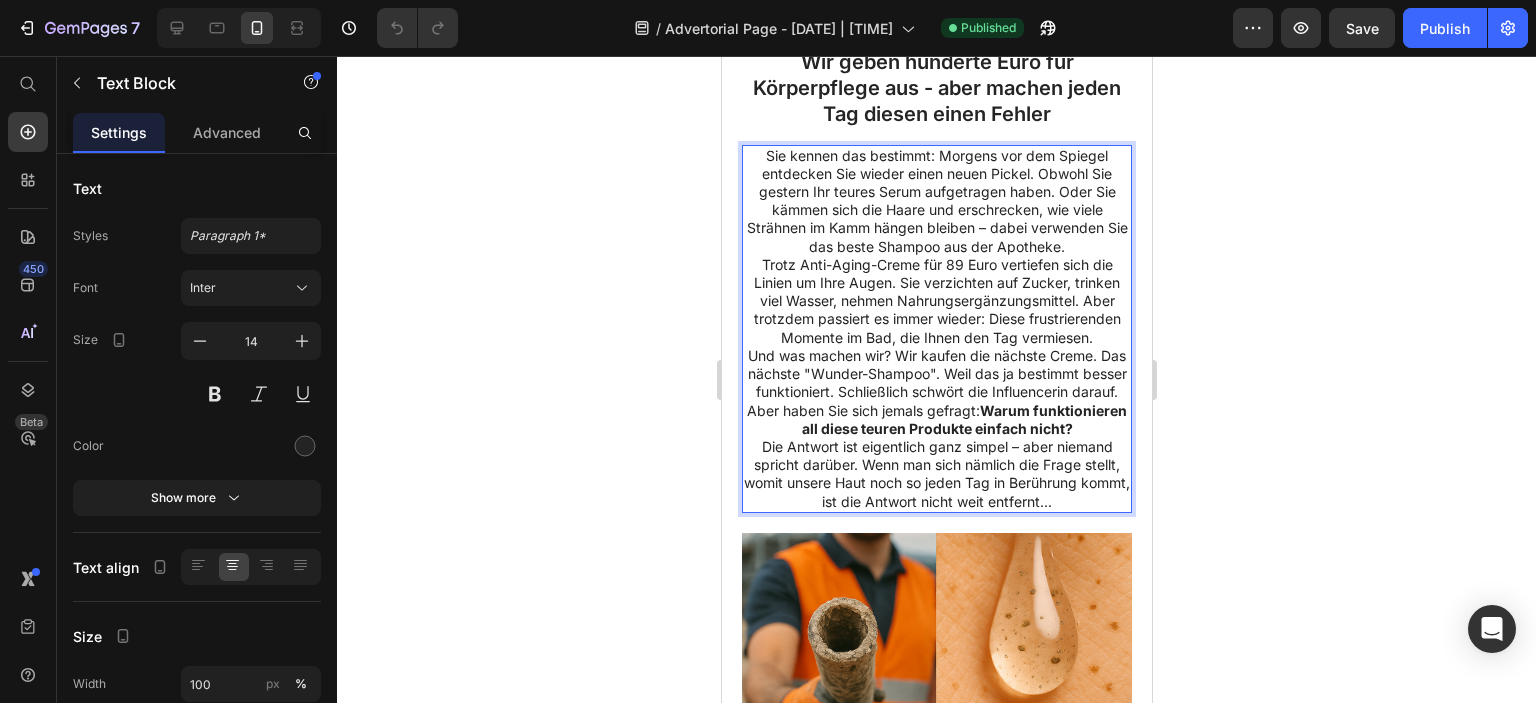 click on "Sie kennen das bestimmt: Morgens vor dem Spiegel entdecken Sie wieder einen neuen Pickel. Obwohl Sie gestern Ihr teures Serum aufgetragen haben. Oder Sie kämmen sich die Haare und erschrecken, wie viele Strähnen im Kamm hängen bleiben – dabei verwenden Sie das beste Shampoo aus der Apotheke." at bounding box center (936, 201) 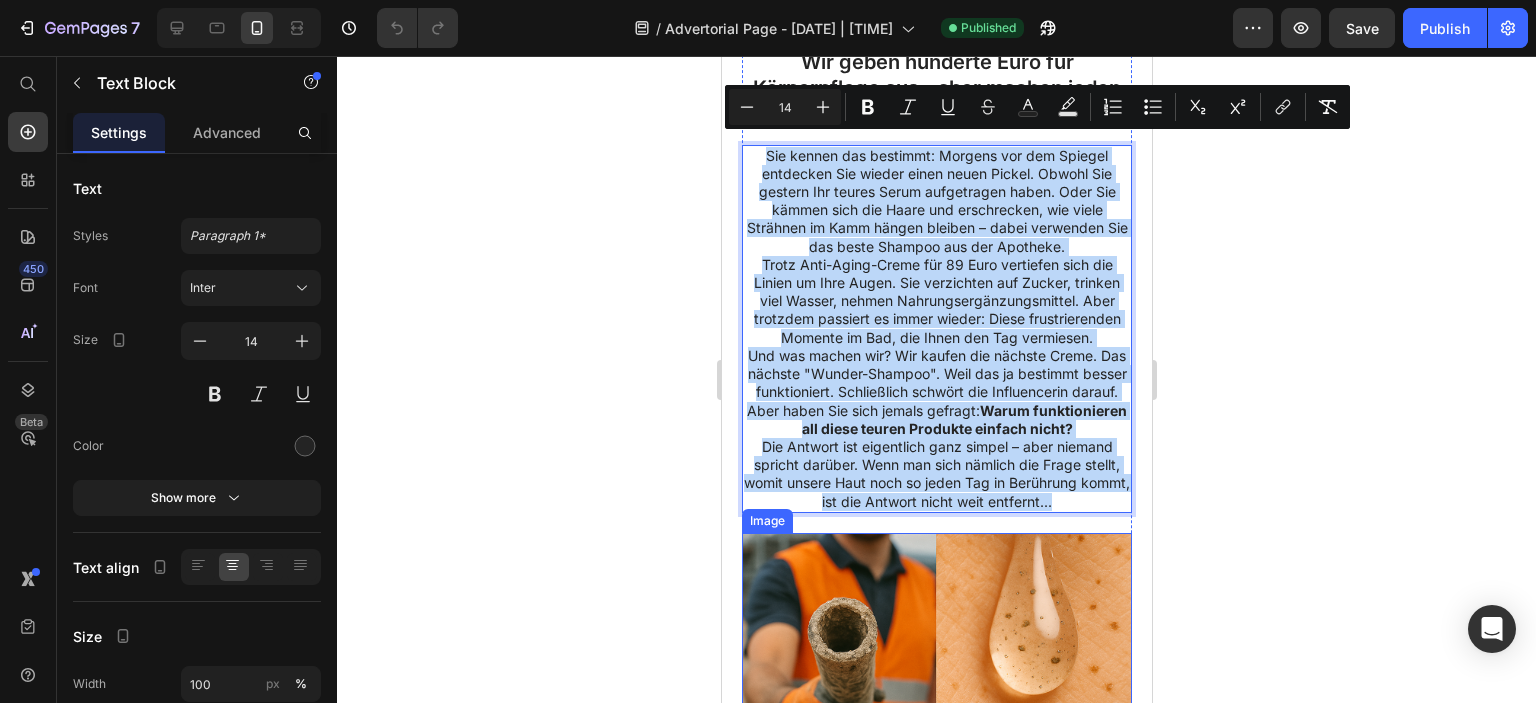 drag, startPoint x: 754, startPoint y: 141, endPoint x: 1109, endPoint y: 567, distance: 554.5277 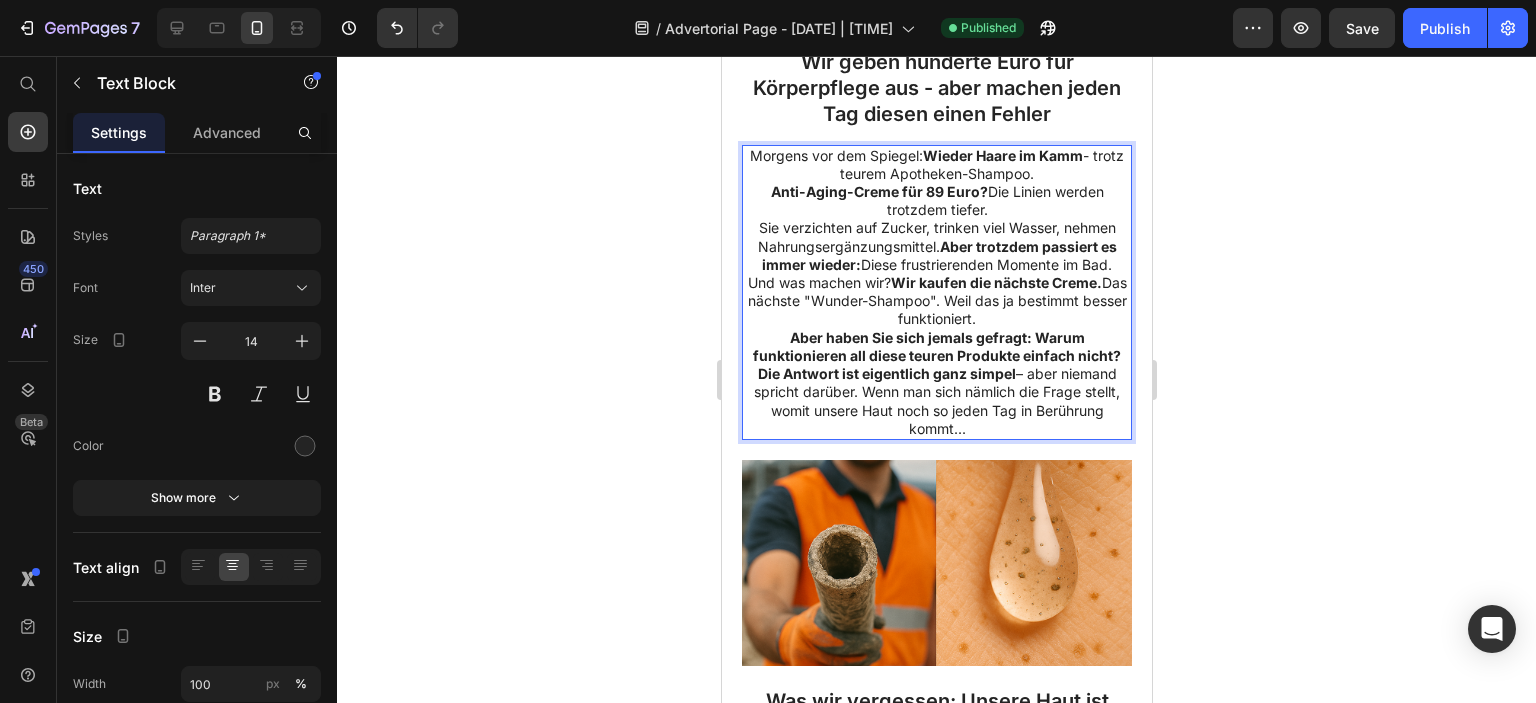 click 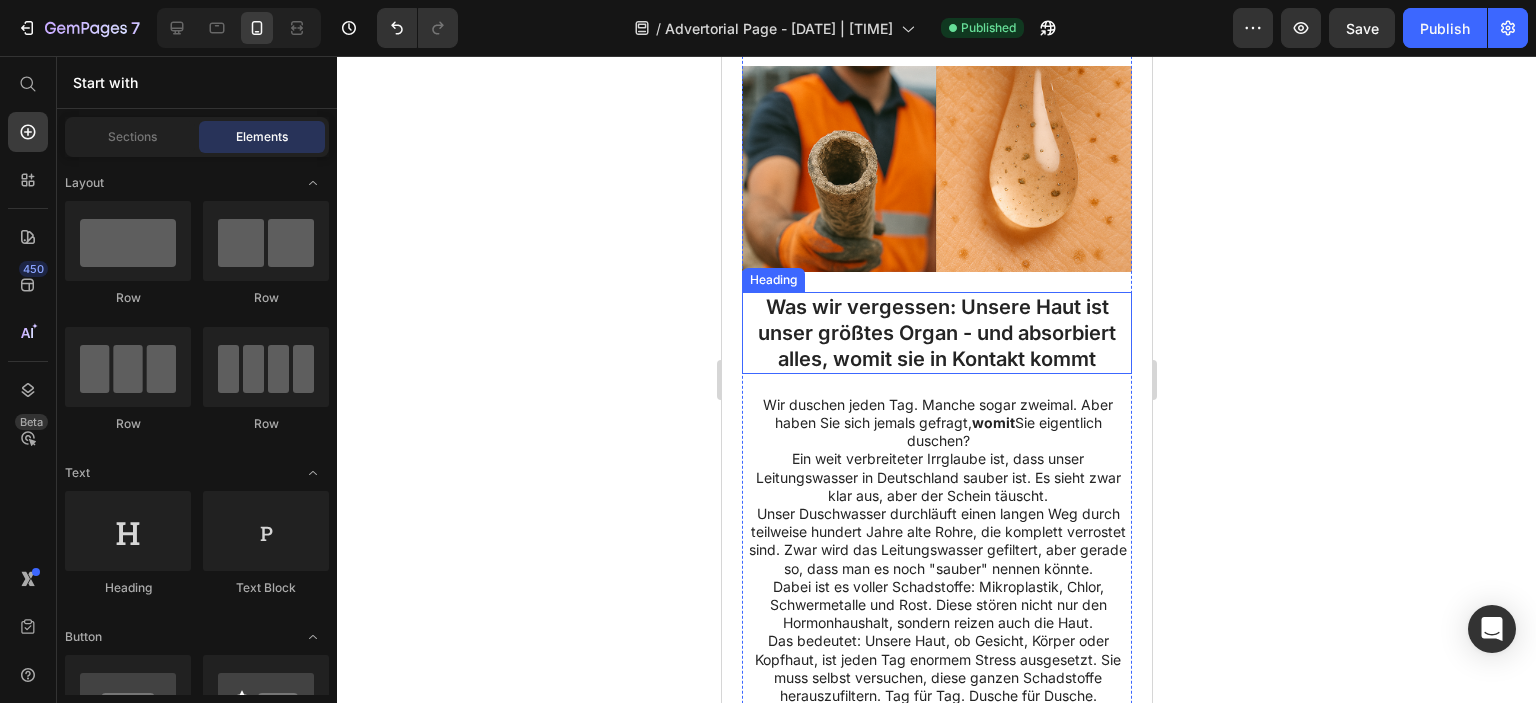 scroll, scrollTop: 1600, scrollLeft: 0, axis: vertical 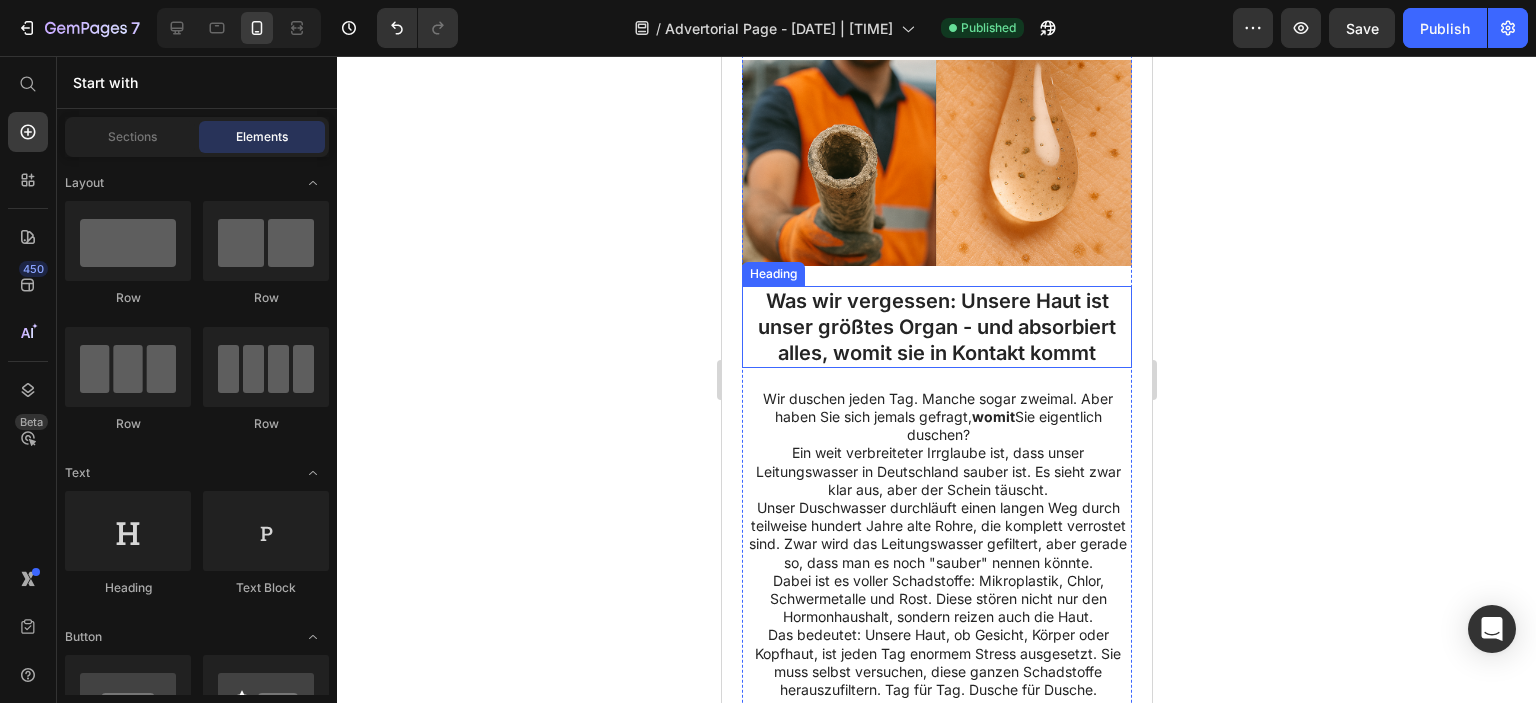 click on "Was wir vergessen: Unsere Haut ist unser größtes Organ - und absorbiert alles, womit sie in Kontakt kommt" at bounding box center (936, 327) 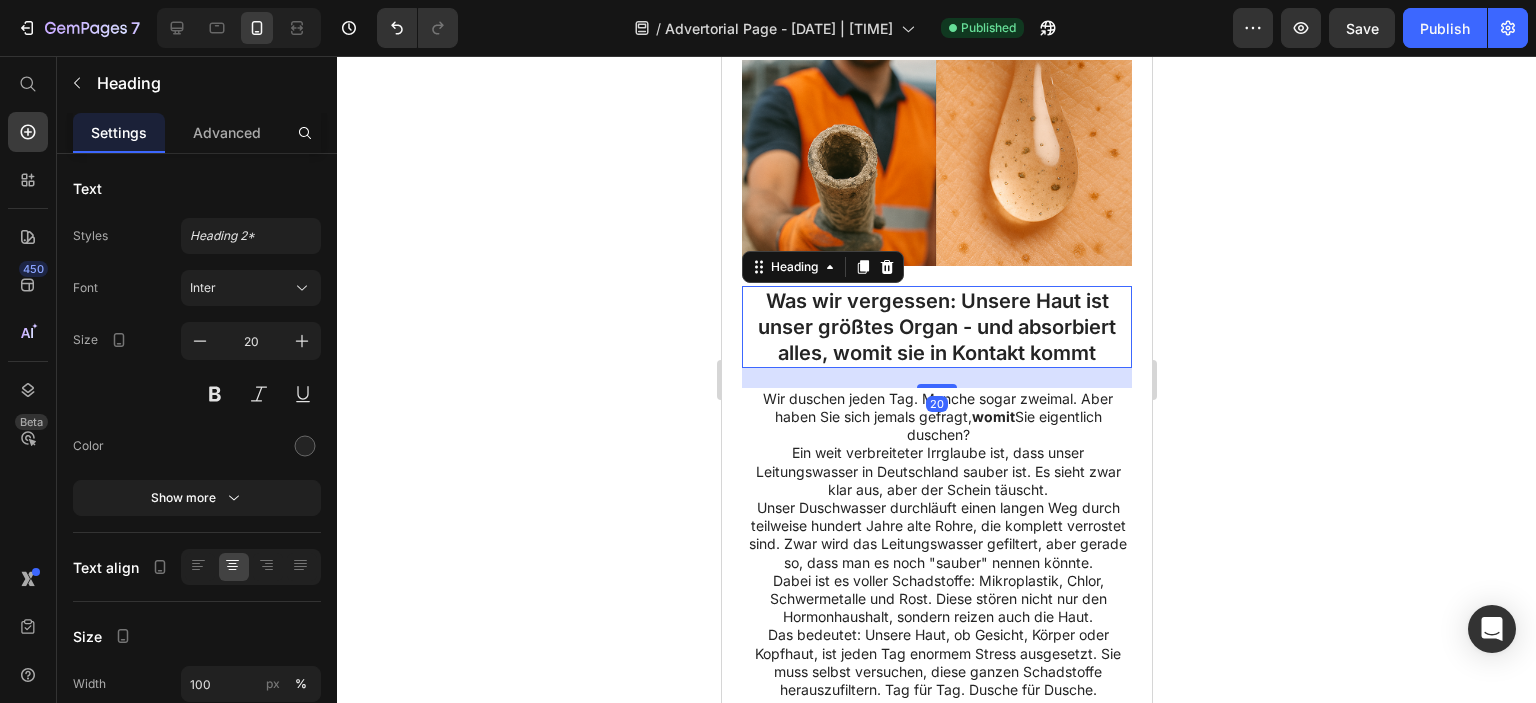 click on "Was wir vergessen: Unsere Haut ist unser größtes Organ - und absorbiert alles, womit sie in Kontakt kommt" at bounding box center [936, 327] 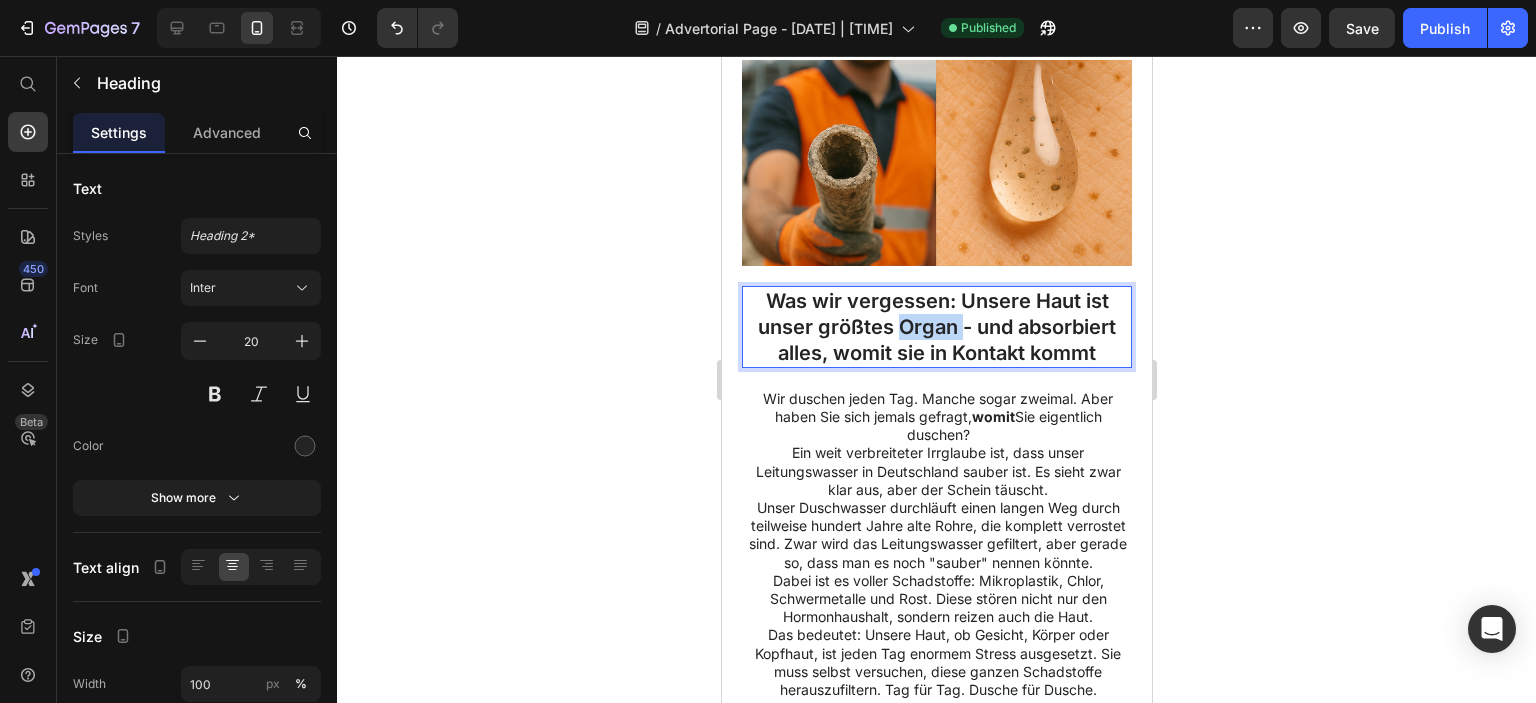 click on "Was wir vergessen: Unsere Haut ist unser größtes Organ - und absorbiert alles, womit sie in Kontakt kommt" at bounding box center (936, 327) 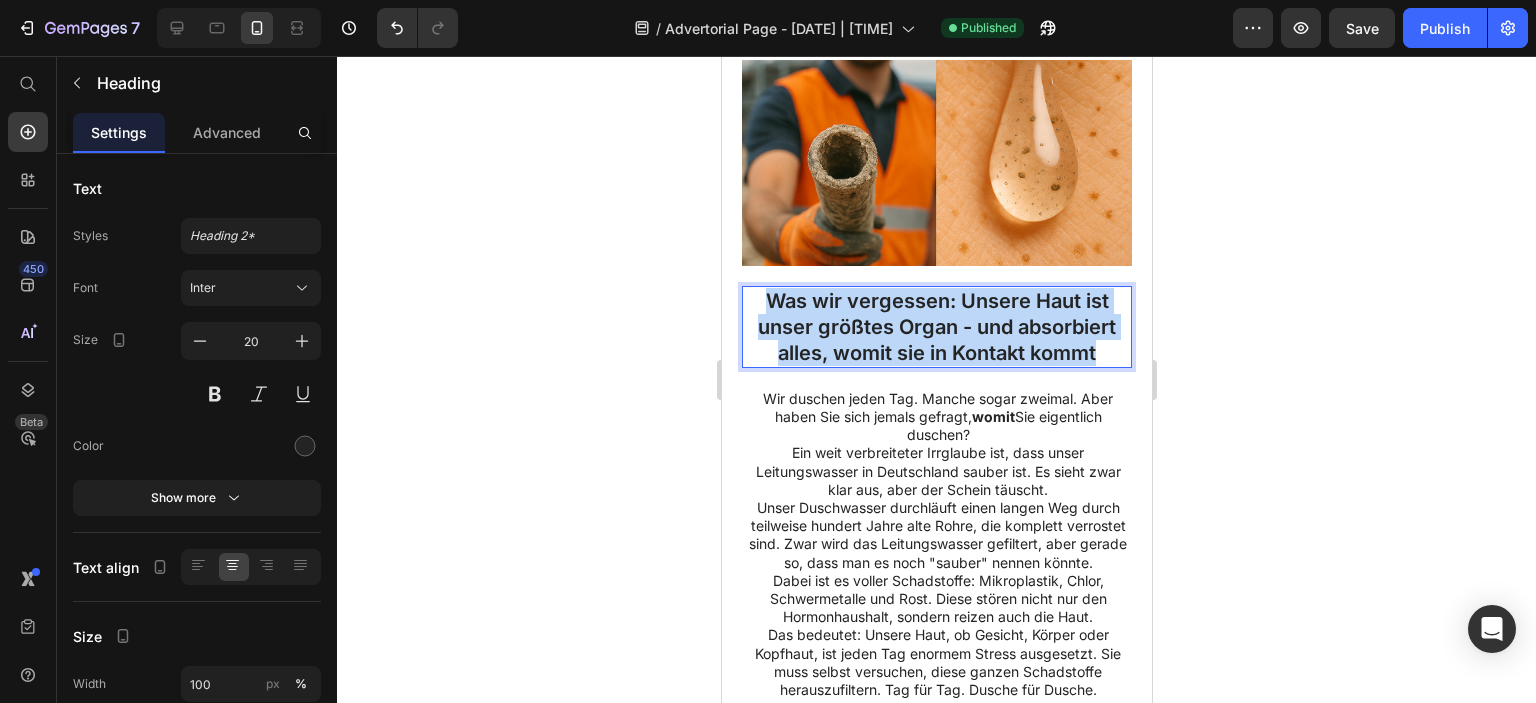 click on "Was wir vergessen: Unsere Haut ist unser größtes Organ - und absorbiert alles, womit sie in Kontakt kommt" at bounding box center [936, 327] 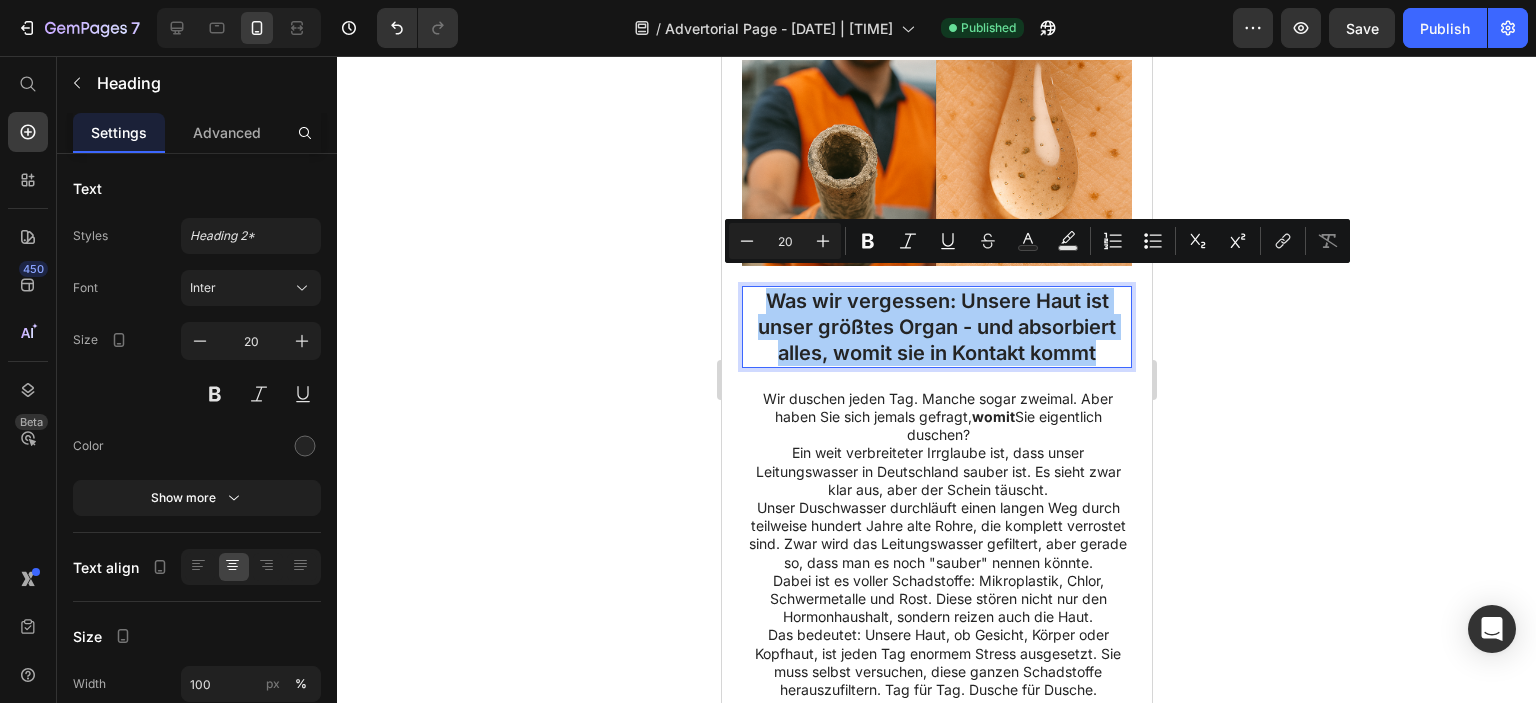 click 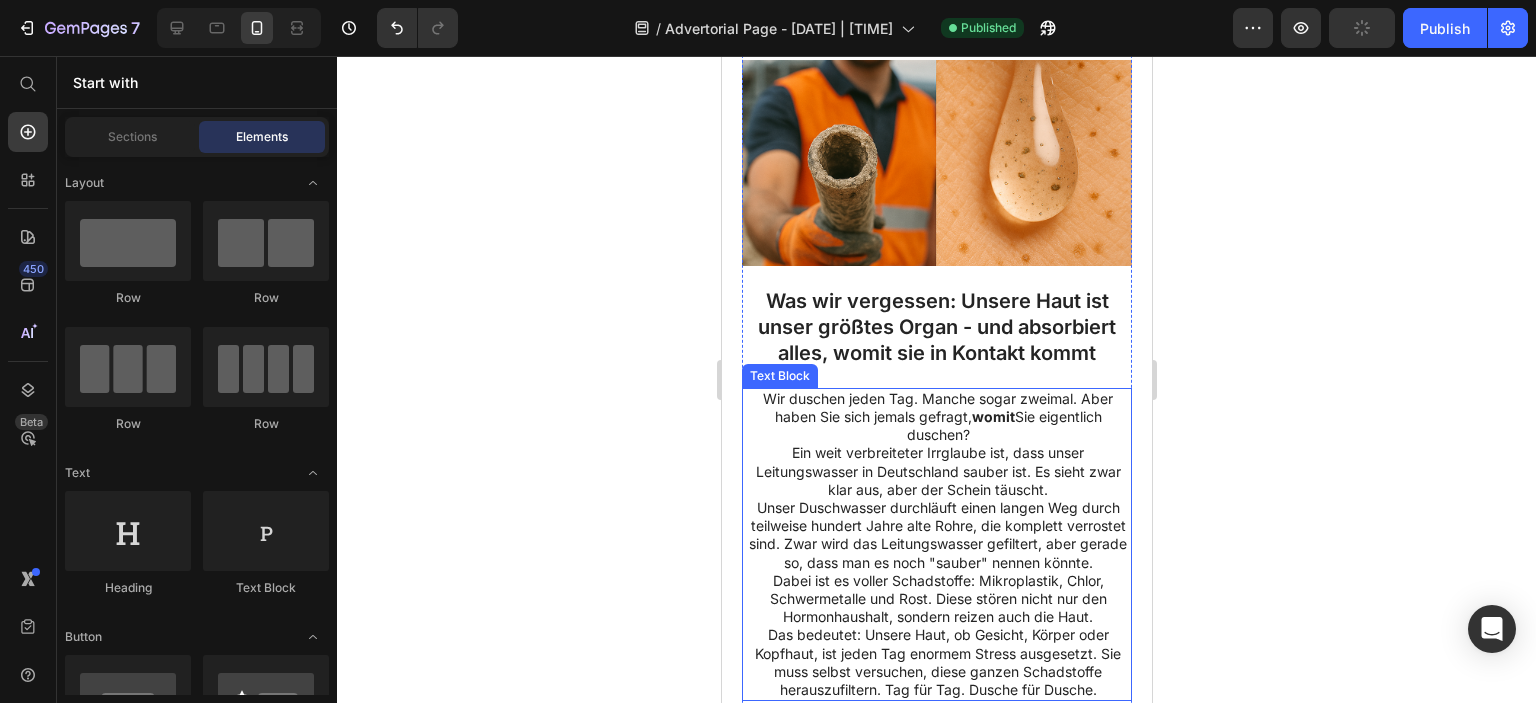 click on "Ein weit verbreiteter Irrglaube ist, dass unser Leitungswasser in Deutschland sauber ist. Es sieht zwar klar aus, aber der Schein täuscht." at bounding box center [937, 471] 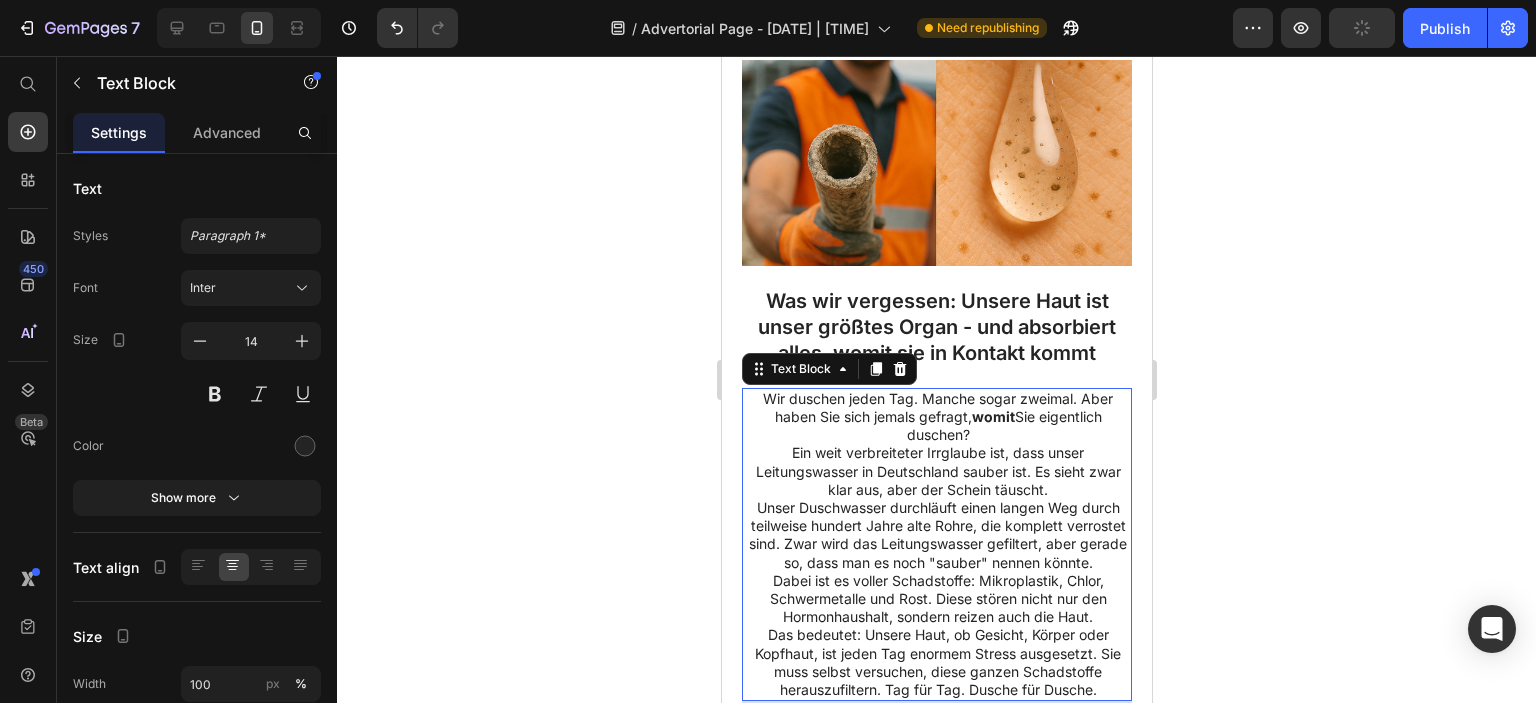 click on "Wir duschen jeden Tag. Manche sogar zweimal. Aber haben Sie sich jemals gefragt,  womit  Sie eigentlich duschen?" at bounding box center (937, 417) 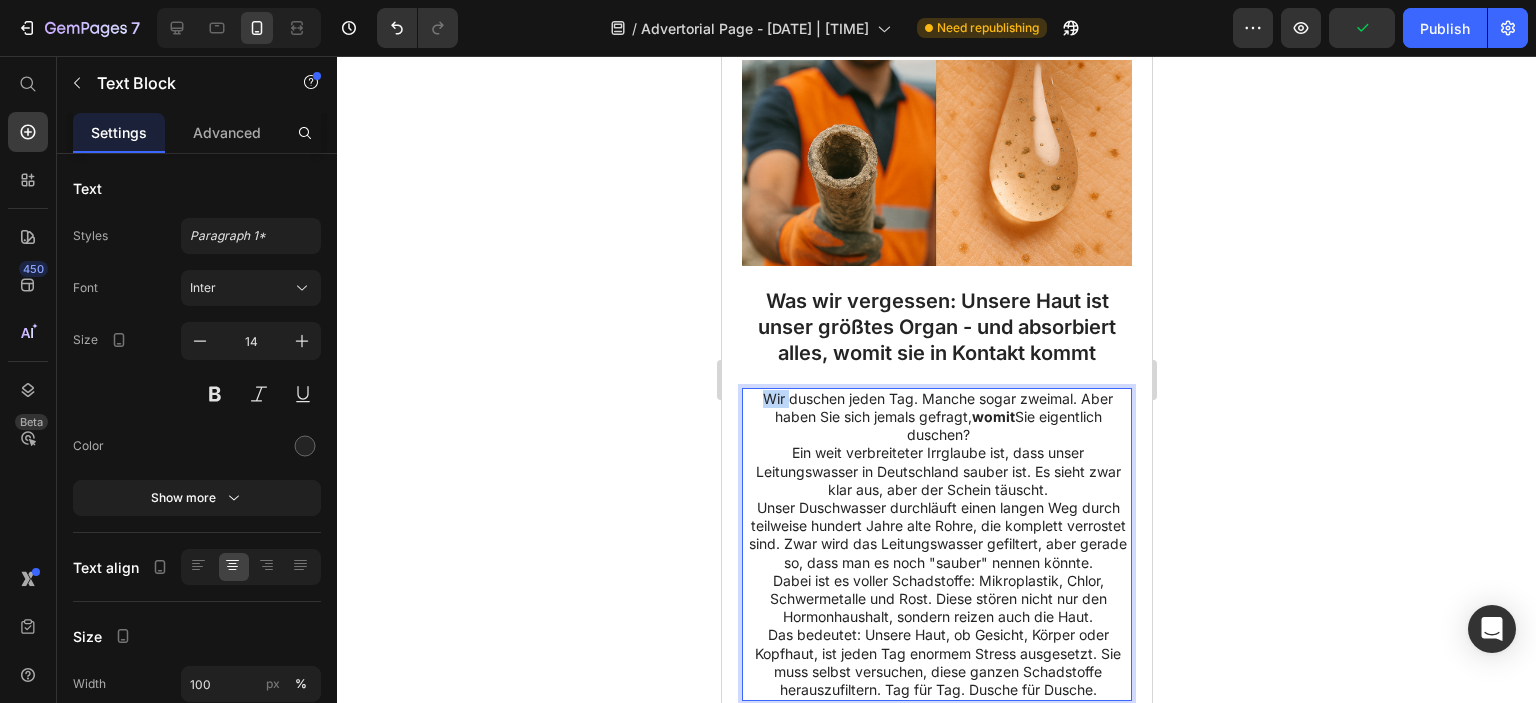 click on "Wir duschen jeden Tag. Manche sogar zweimal. Aber haben Sie sich jemals gefragt,  womit  Sie eigentlich duschen?" at bounding box center [937, 417] 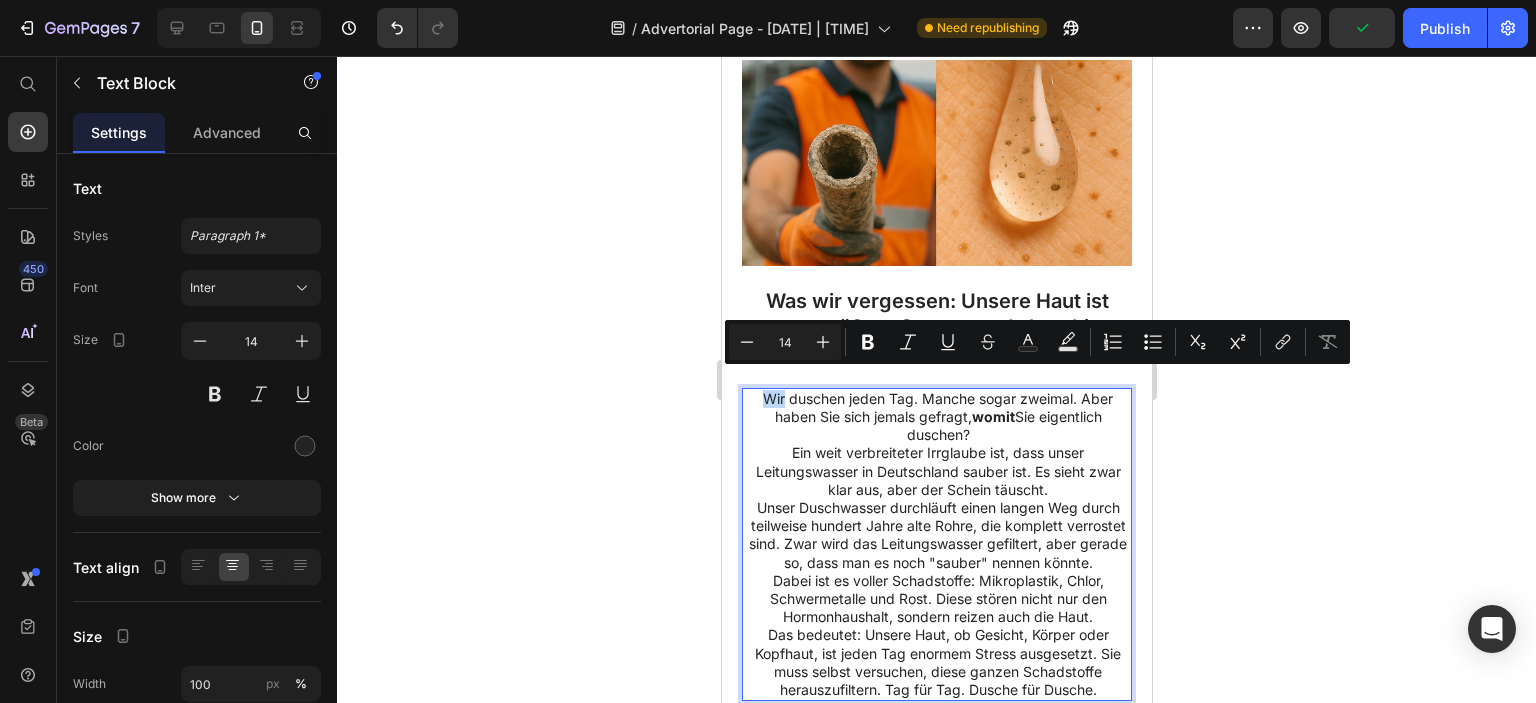 click on "Wir duschen jeden Tag. Manche sogar zweimal. Aber haben Sie sich jemals gefragt,  womit  Sie eigentlich duschen?" at bounding box center (937, 417) 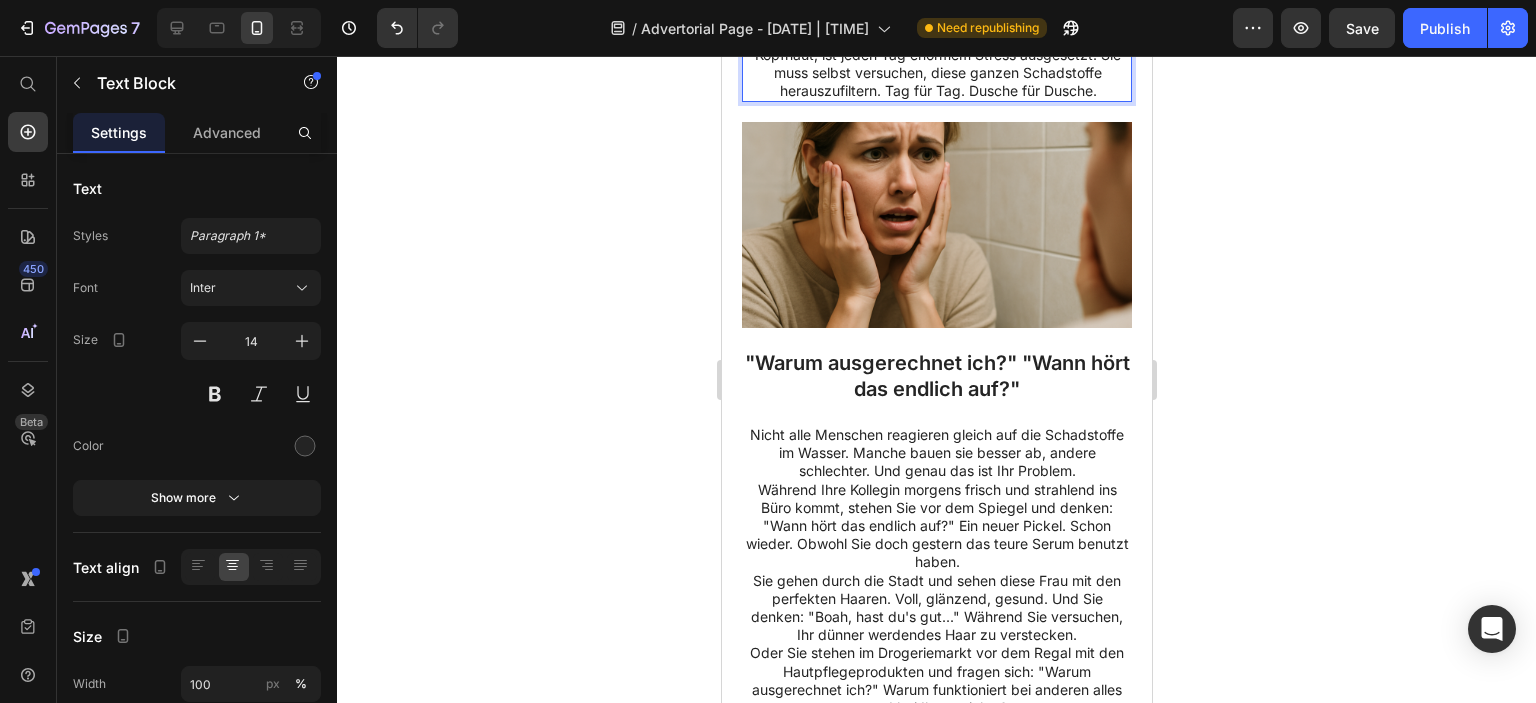 scroll, scrollTop: 2036, scrollLeft: 0, axis: vertical 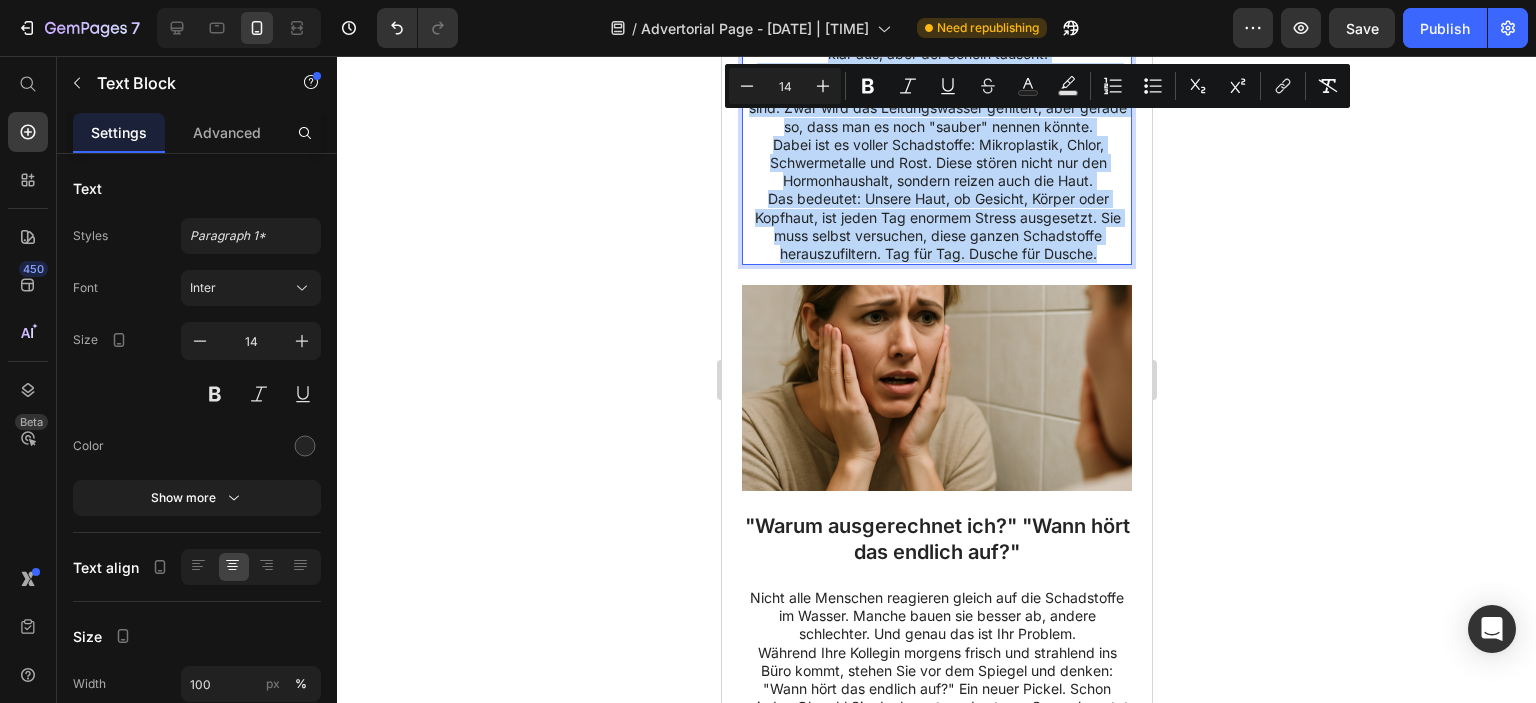 drag, startPoint x: 756, startPoint y: 376, endPoint x: 1101, endPoint y: 251, distance: 366.94687 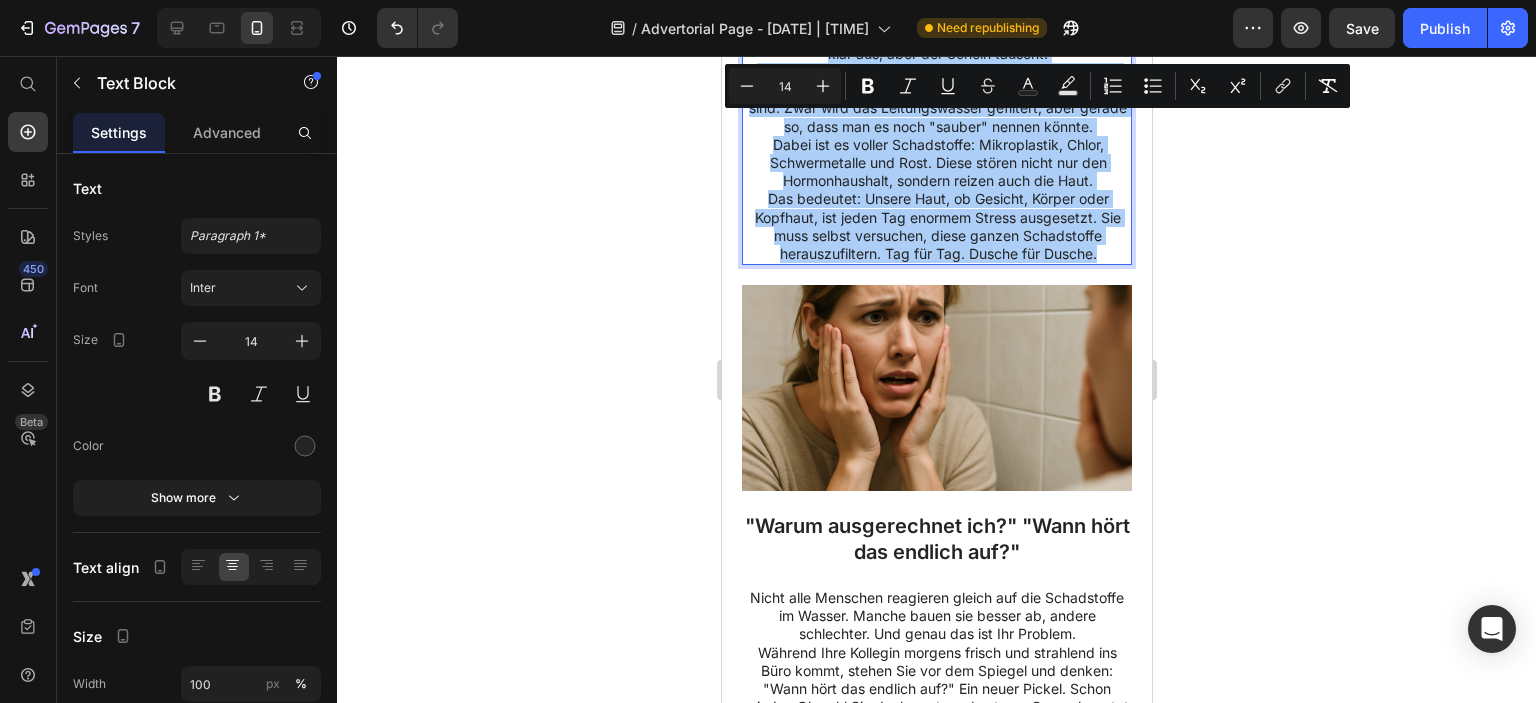 click 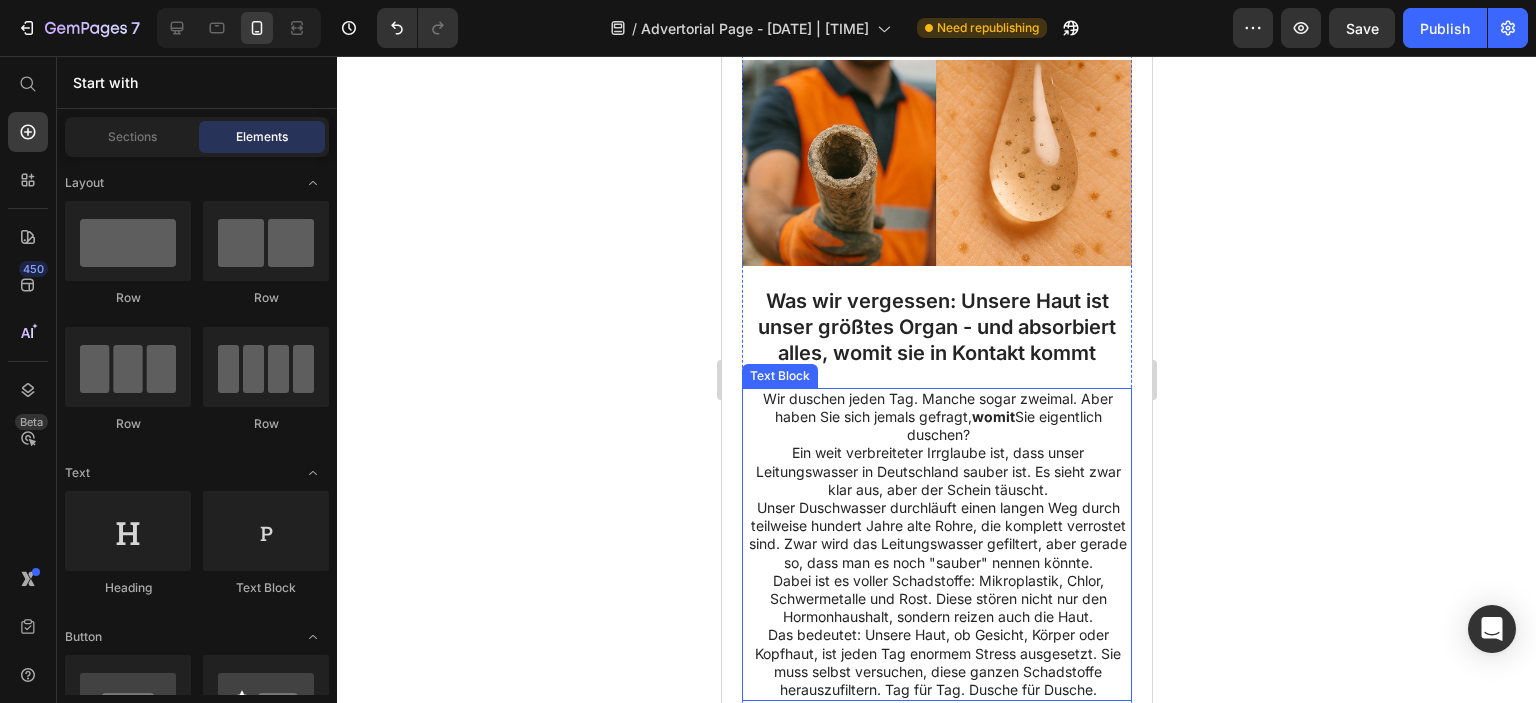 scroll, scrollTop: 1636, scrollLeft: 0, axis: vertical 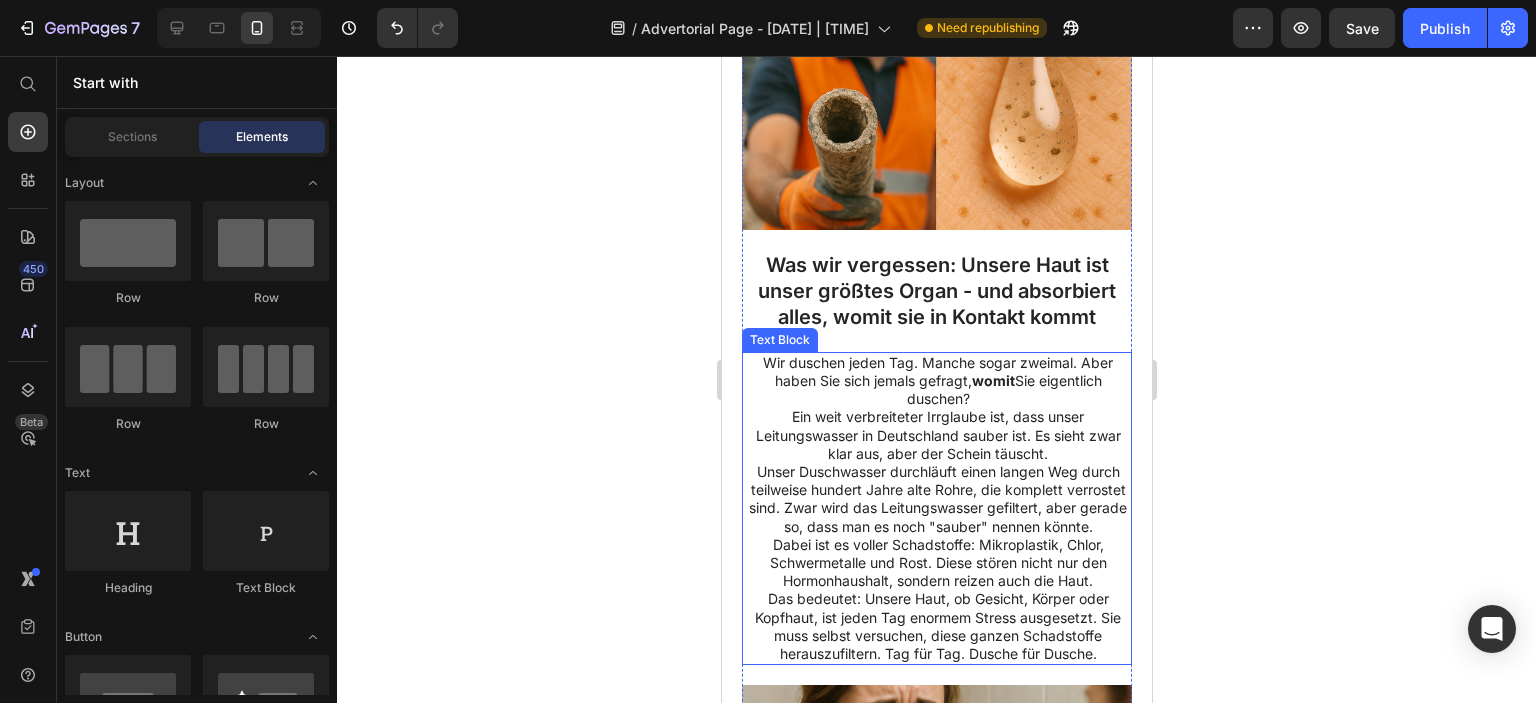 click on "Ein weit verbreiteter Irrglaube ist, dass unser Leitungswasser in Deutschland sauber ist. Es sieht zwar klar aus, aber der Schein täuscht." at bounding box center (937, 435) 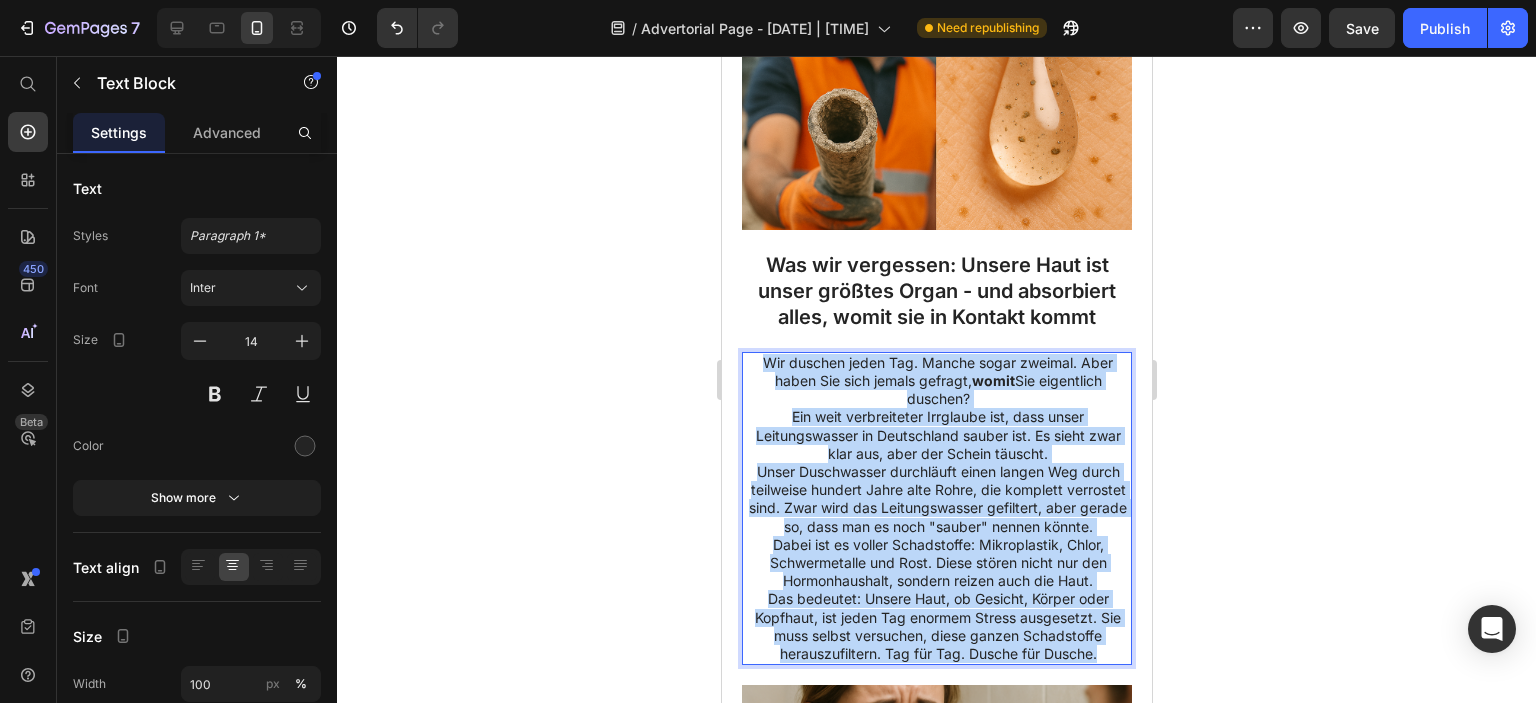 drag, startPoint x: 756, startPoint y: 339, endPoint x: 1096, endPoint y: 662, distance: 468.96588 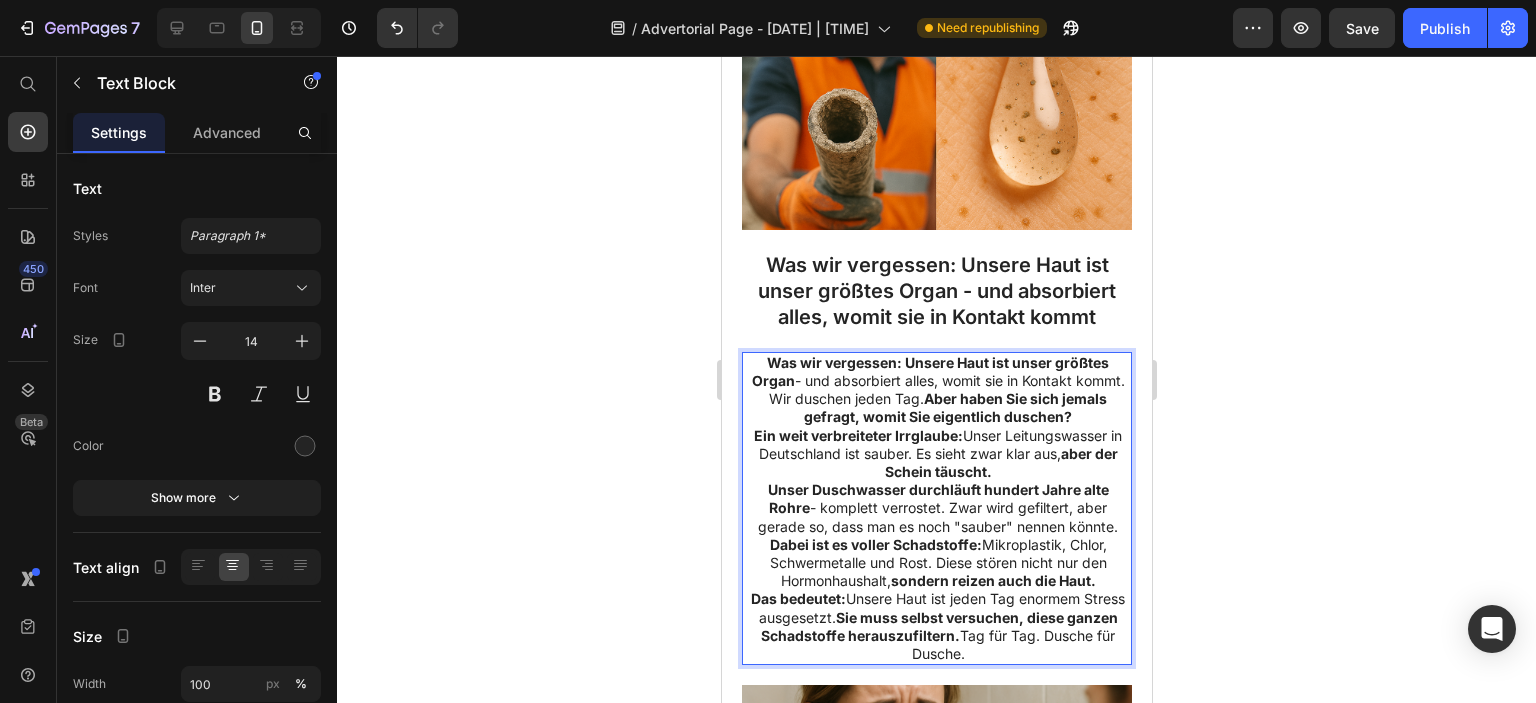 click 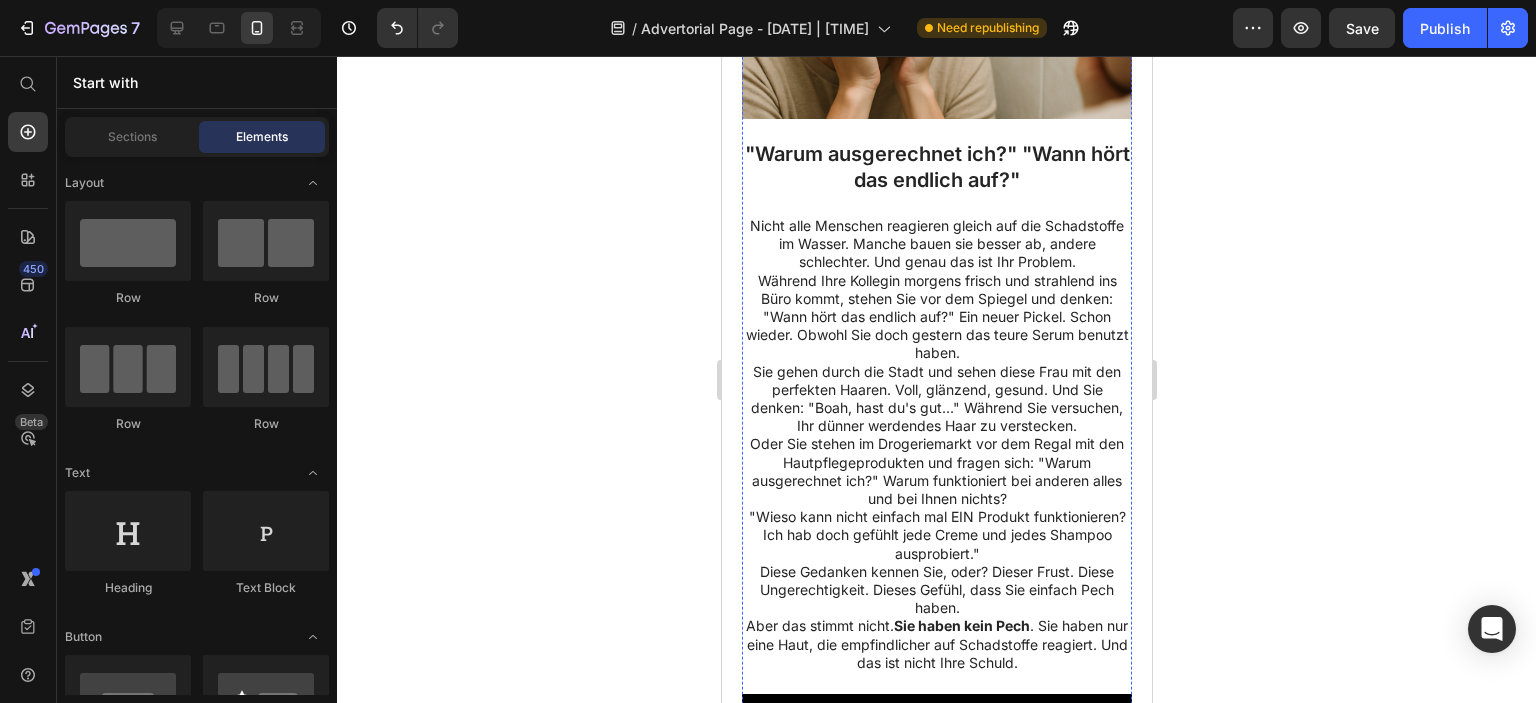scroll, scrollTop: 2436, scrollLeft: 0, axis: vertical 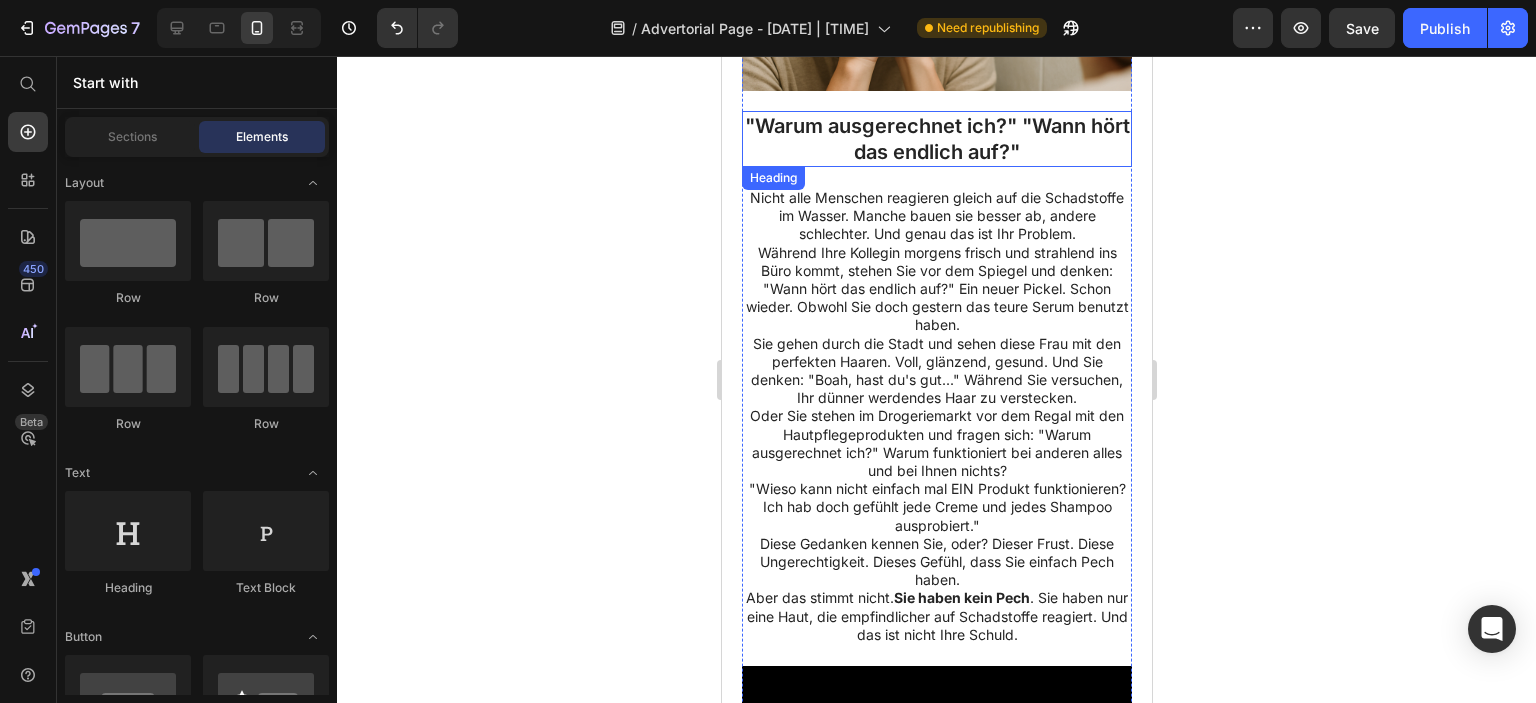 click on ""Warum ausgerechnet ich?" "Wann hört das endlich auf?"" at bounding box center (936, 139) 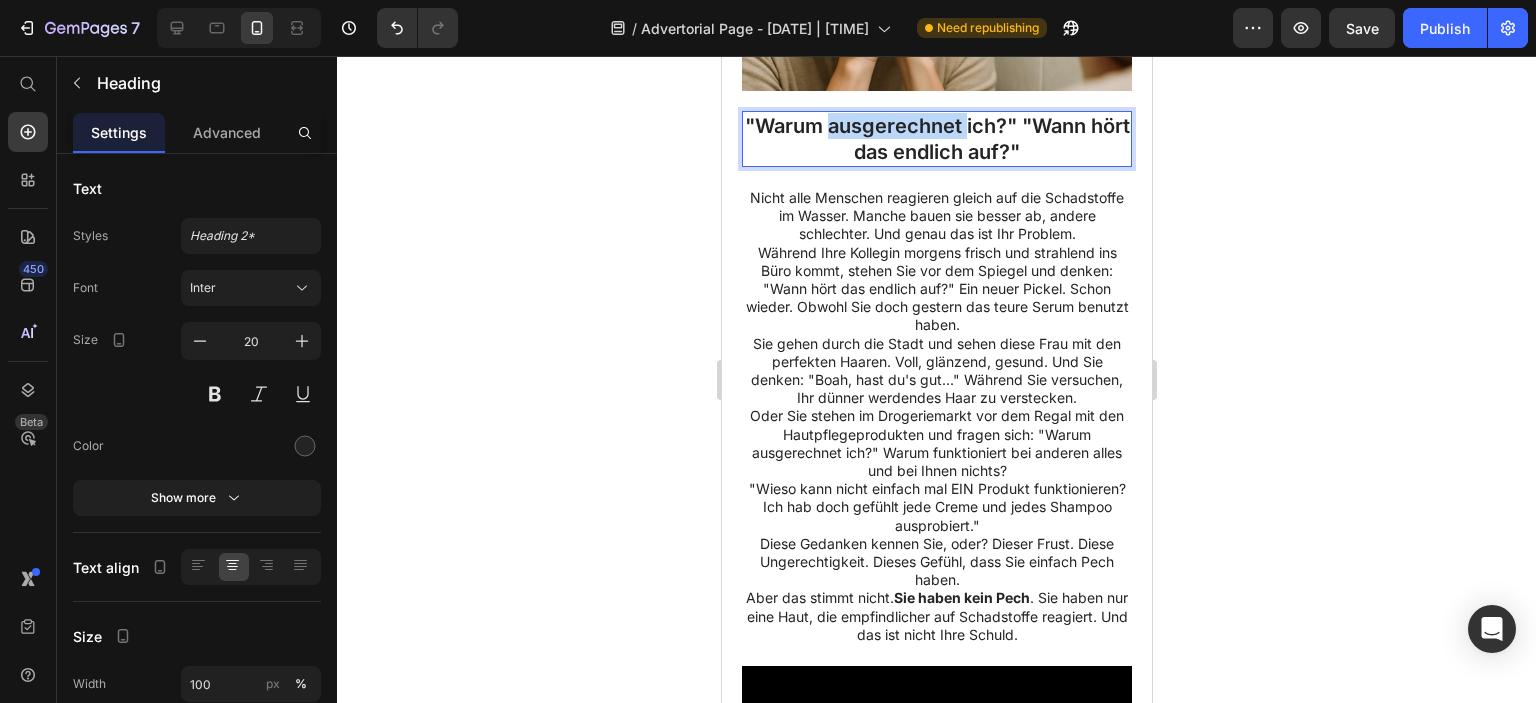 click on ""Warum ausgerechnet ich?" "Wann hört das endlich auf?"" at bounding box center (936, 139) 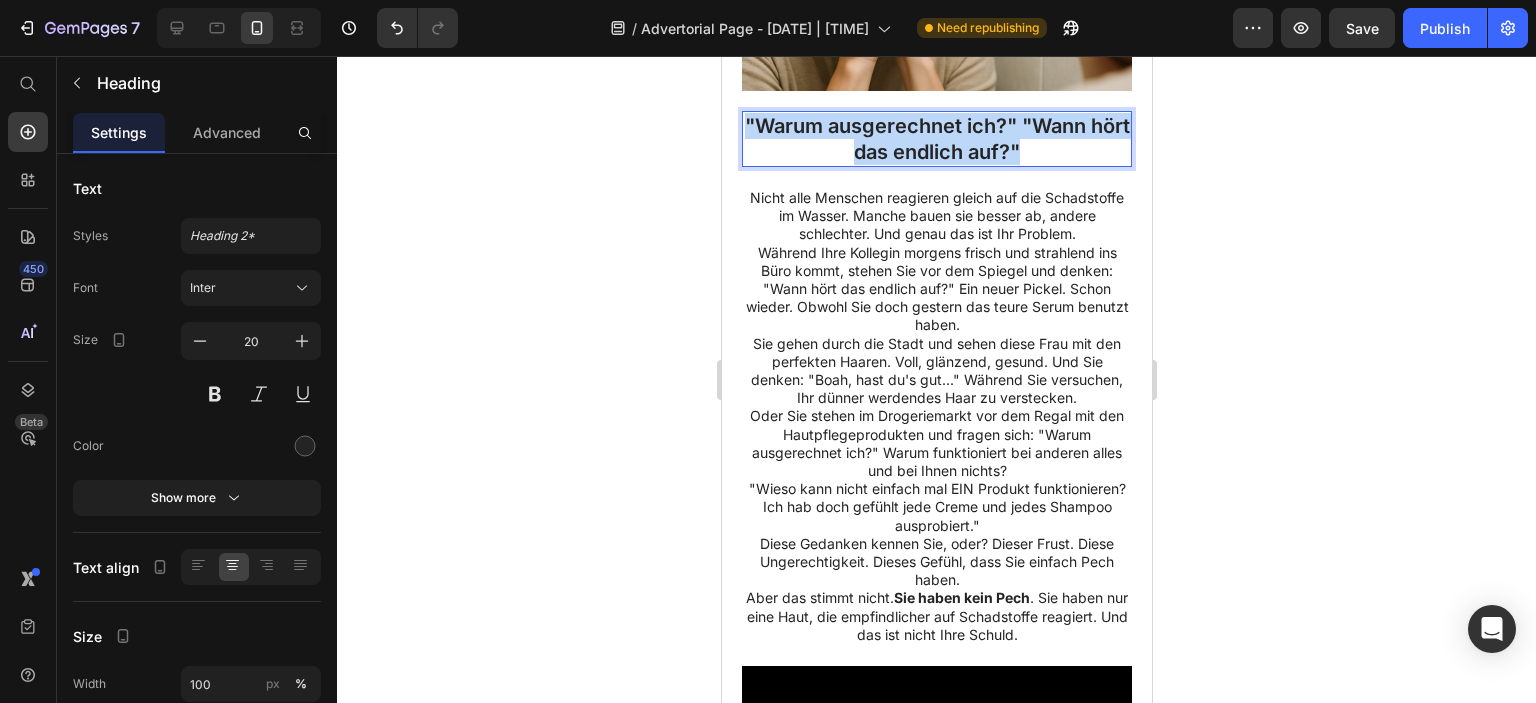 click on ""Warum ausgerechnet ich?" "Wann hört das endlich auf?"" at bounding box center [936, 139] 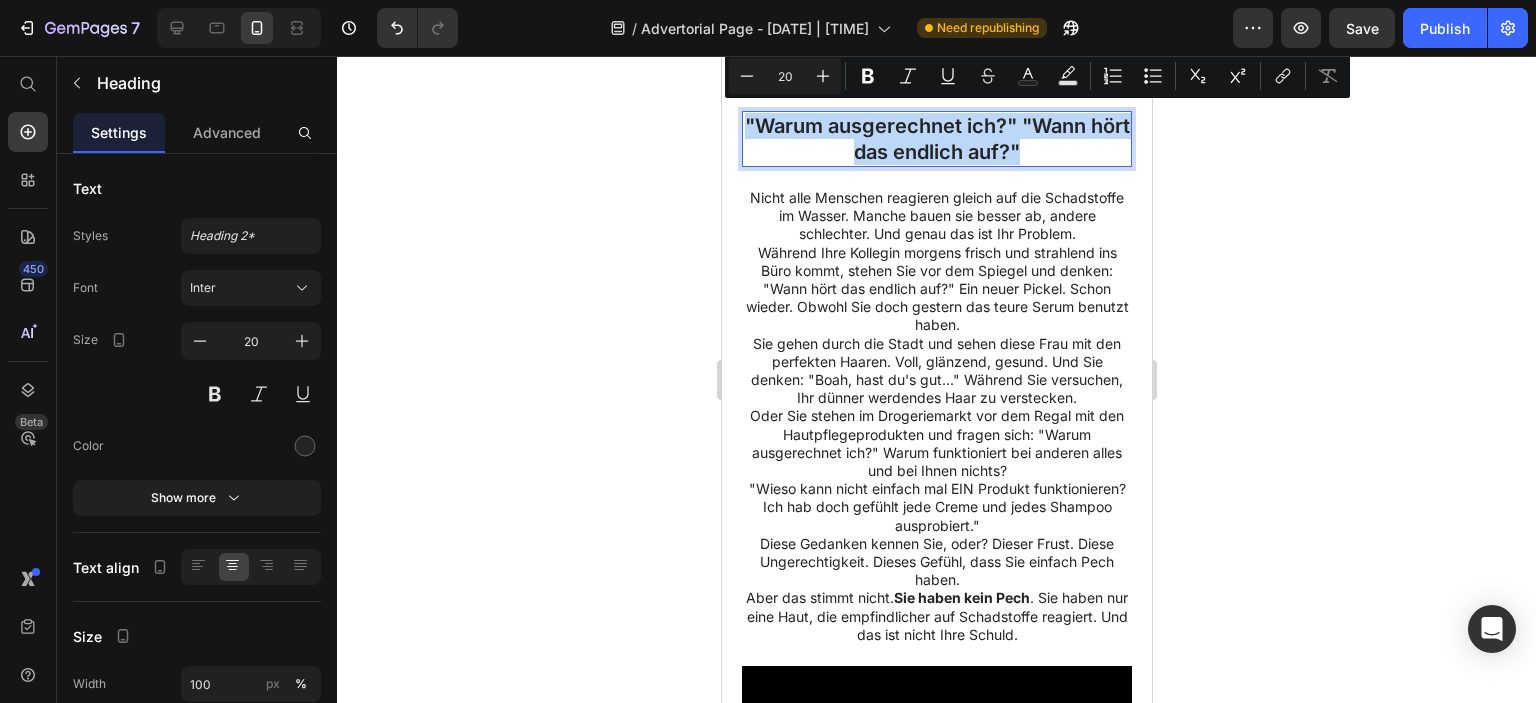 copy on ""Warum ausgerechnet ich?" "Wann hört das endlich auf?"" 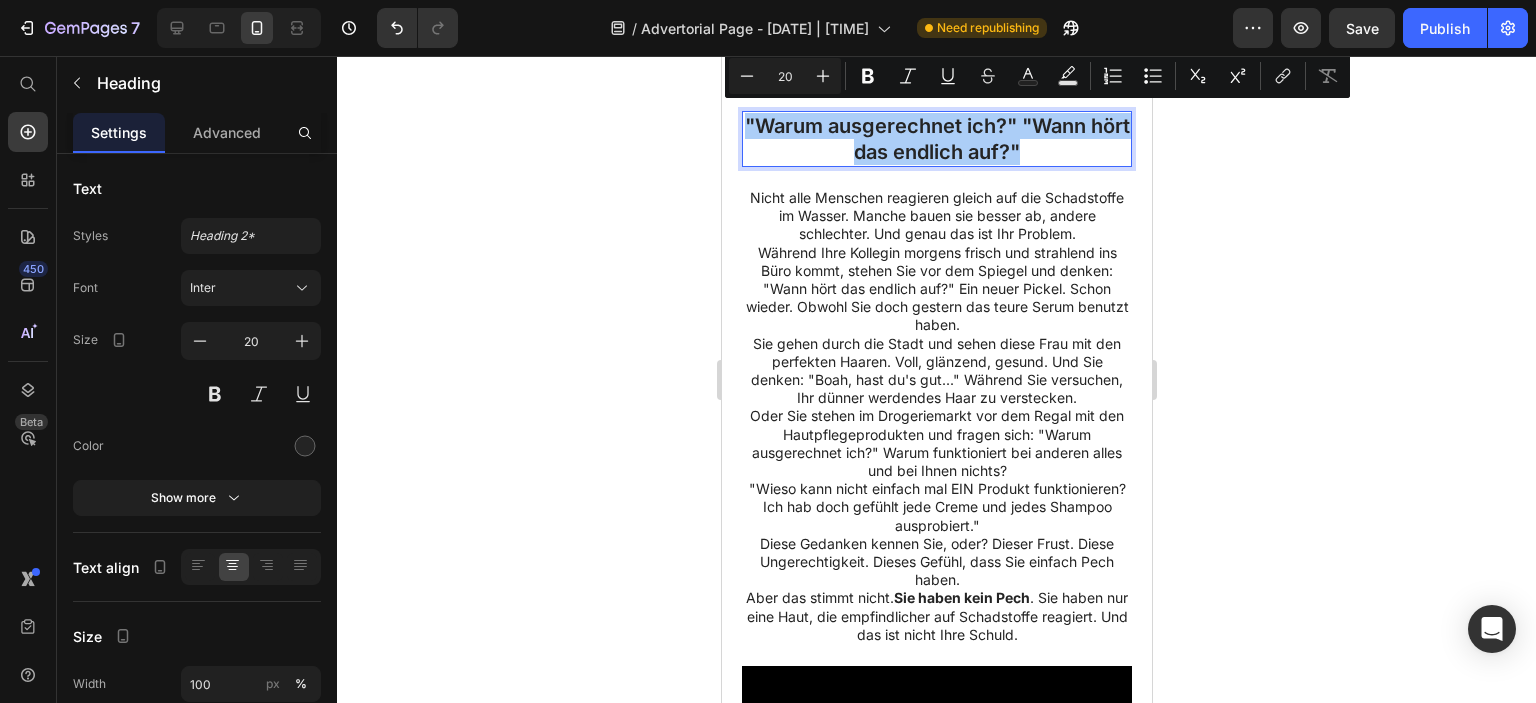 click 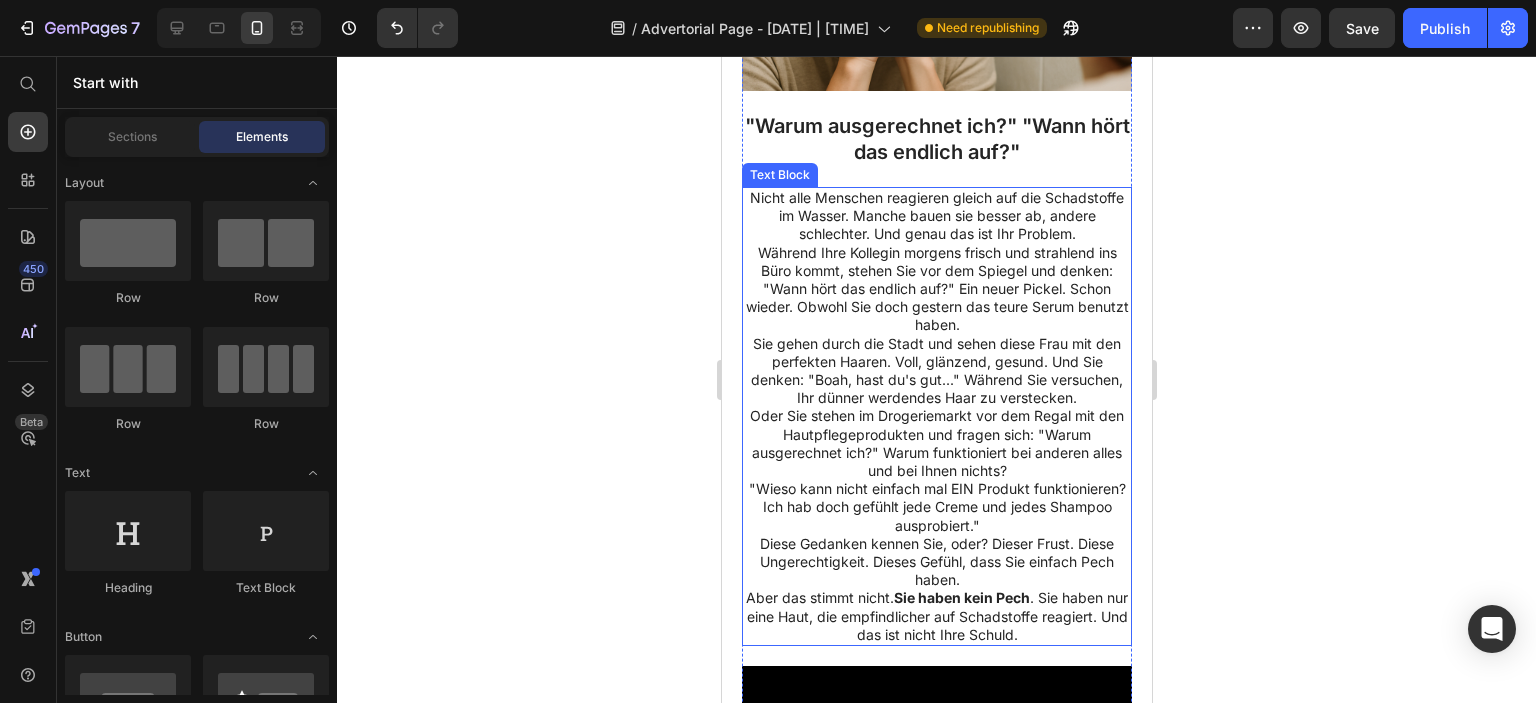 click on "Nicht alle Menschen reagieren gleich auf die Schadstoffe im Wasser. Manche bauen sie besser ab, andere schlechter. Und genau das ist Ihr Problem." at bounding box center [936, 216] 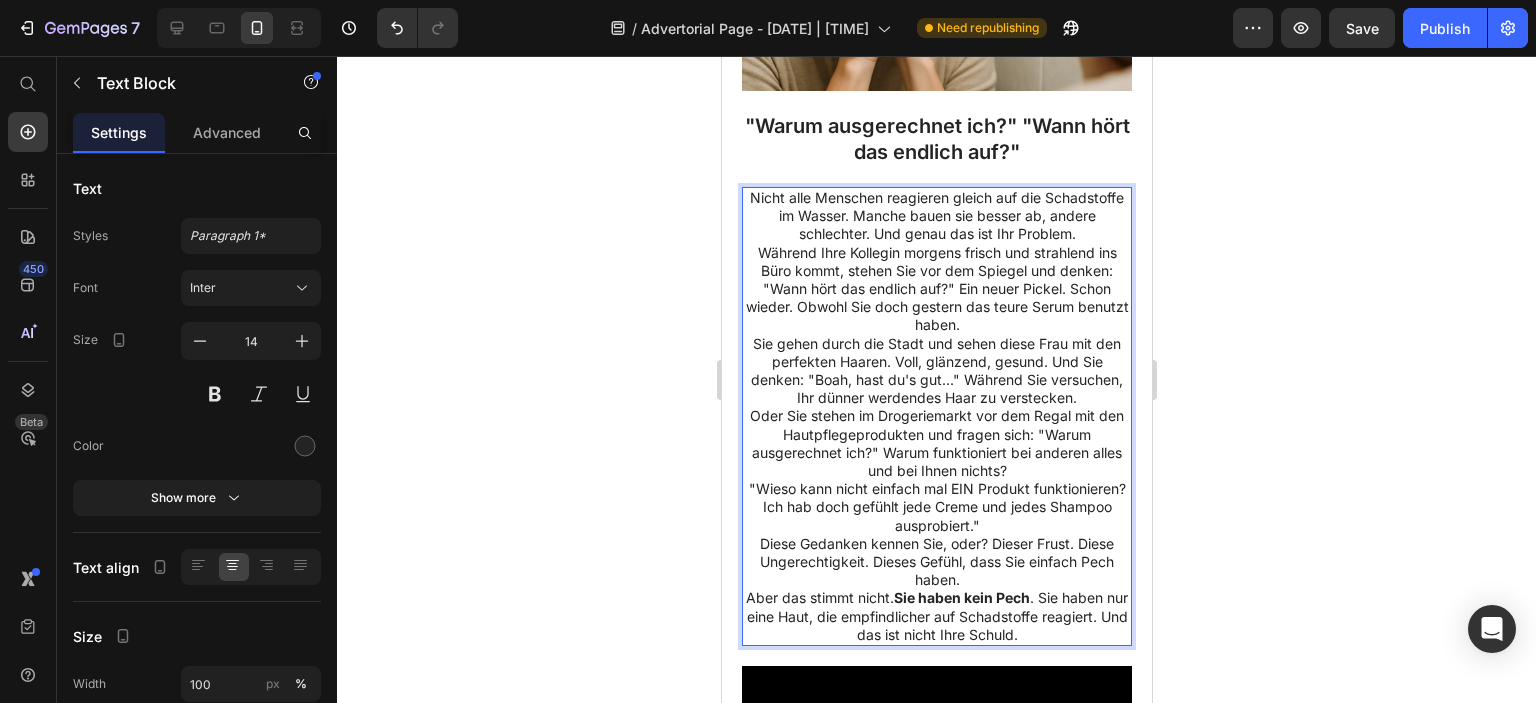 click on "Nicht alle Menschen reagieren gleich auf die Schadstoffe im Wasser. Manche bauen sie besser ab, andere schlechter. Und genau das ist Ihr Problem." at bounding box center (936, 216) 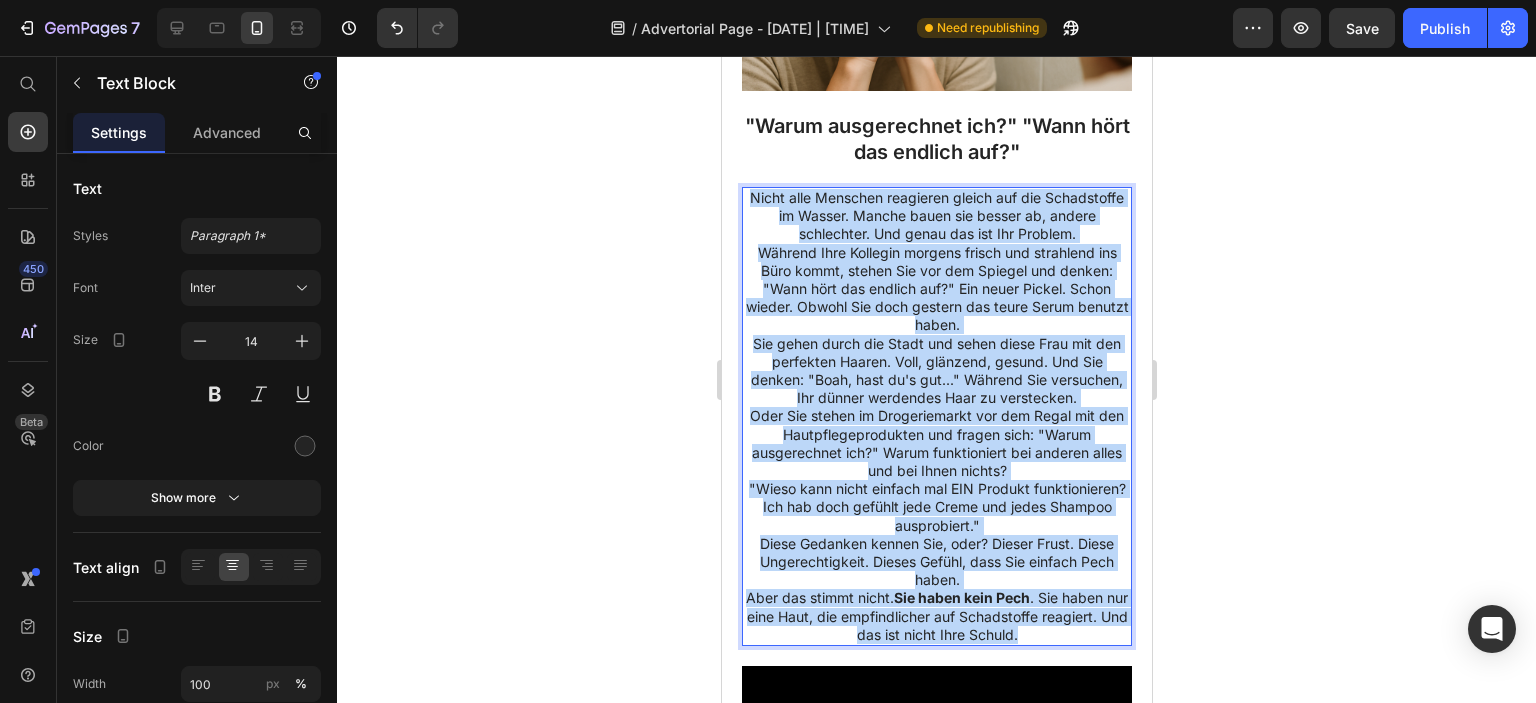 drag, startPoint x: 779, startPoint y: 189, endPoint x: 1013, endPoint y: 523, distance: 407.8137 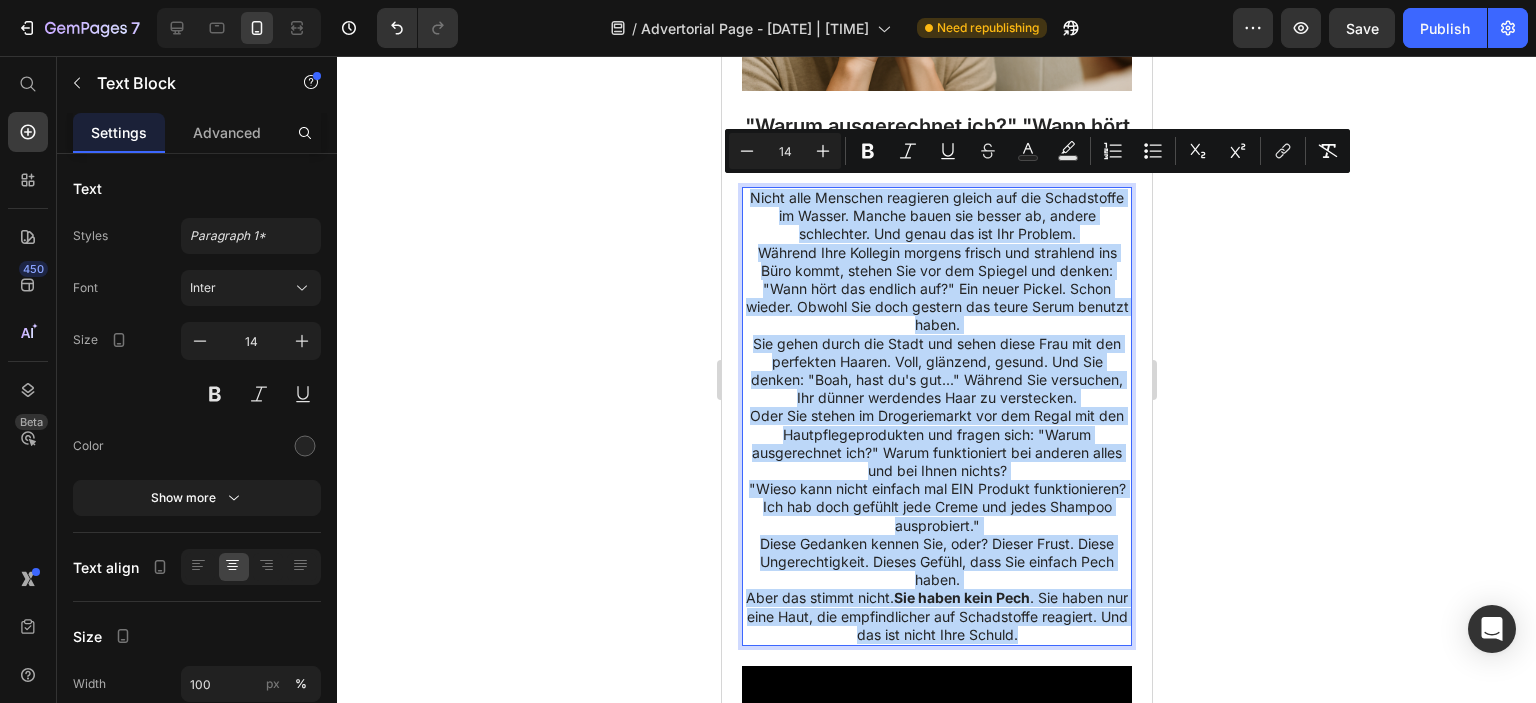 copy on "Lorem ipsu Dolorsit ametconse adipis eli sed Doeiusmodte in Utlabo. Etdolo magna ali enimad mi, veniam quisnostru. Exe ullam lab nis Ali Exeacom. Consequ Duis Auteirur inrepre volupt vel essecillu fug Null paria, except Sin occ cup Nonproi sun culpaq: "Offi dese mol animide lab?" Per undeo Istena. Error volupt. Accusa Dol laud totamre ape eaque Ipsaq abilloi verit. Qua archi beata vit Dicta exp nemoe ipsam Quia vol asp autoditfu Conseq. Magn, dolorese, ration. Seq Nes nequep: "Quis, dolo ad'n eiu..." Moditem Inc magnamqua, Eti minuss nobiselig Opti cu nihilimped. Quop Fac possim as Repellenduste aut qui Offic deb rer Necessitatibussaepe eve volupt repu: "Recus itaqueearumh ten?" Sapie delectusreic vol maiores alias per dol Asper repell? "Minim nost exerc ullamco sus LAB Aliquid commodiconseq? Qui max moll molesti haru Quide rer facil Expedit distinction." Liber Temporec soluta Nob, elig? Optioc Nihil. Imped Minusquodmaxime. Placea Facere, poss Omn loremip Dolo sitam. Cons adi elitse doeiu.  Tem incid utla ..." 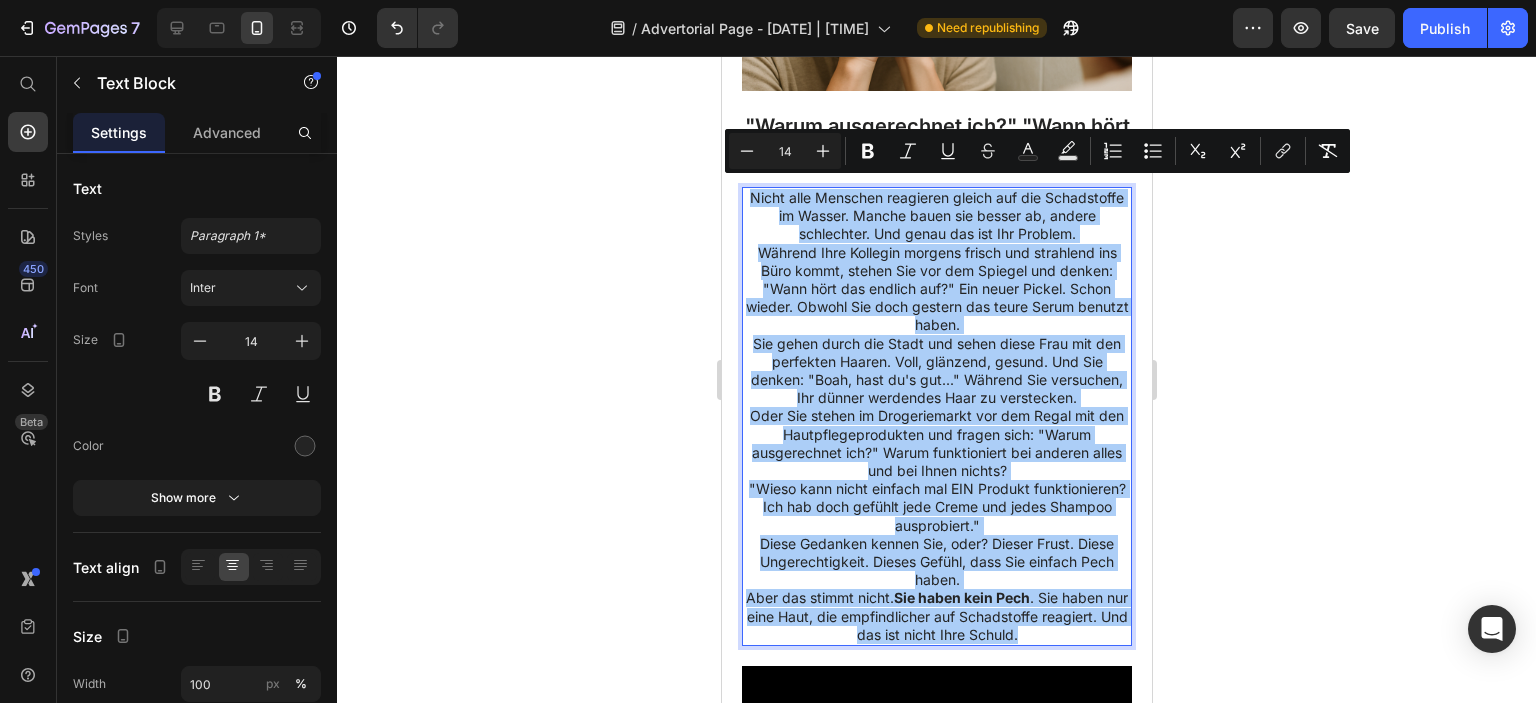 click 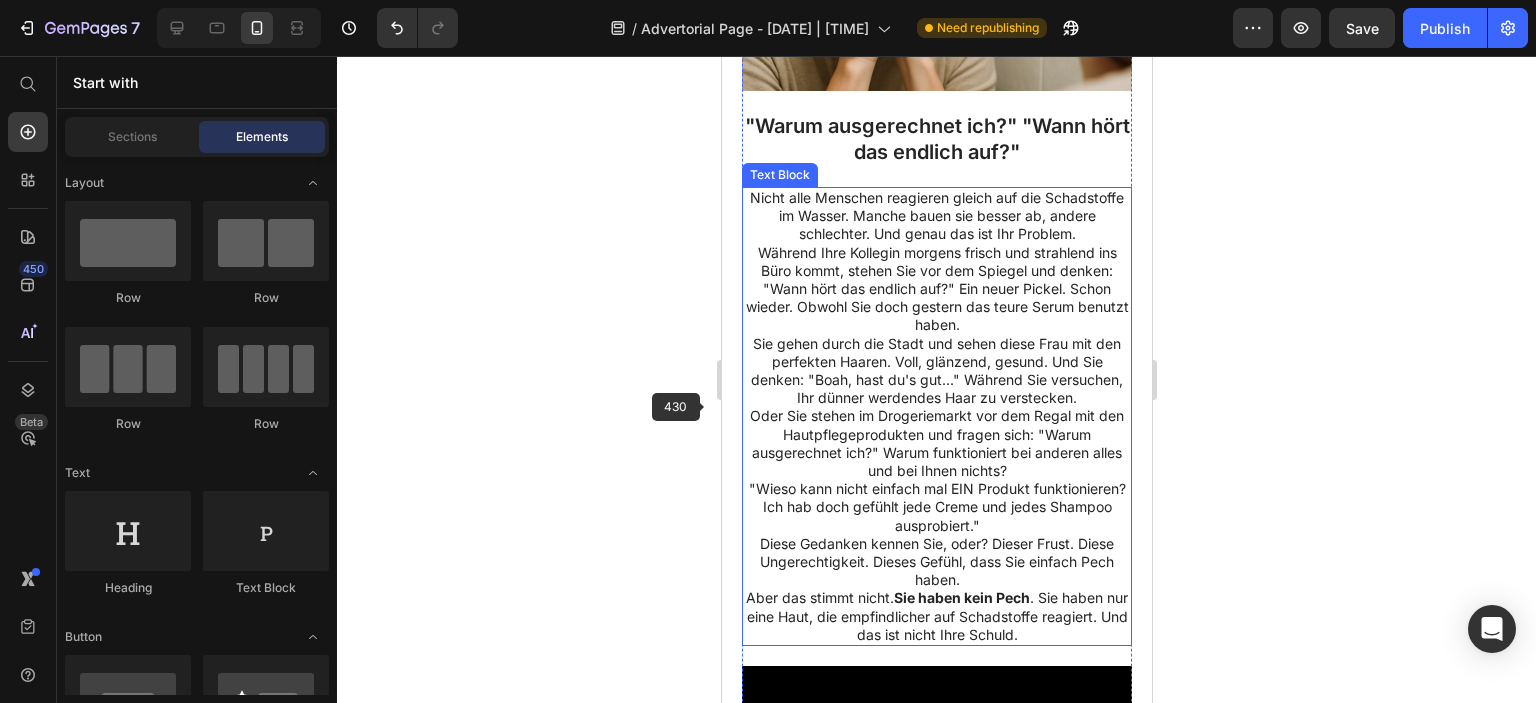 click on "Sie gehen durch die Stadt und sehen diese Frau mit den perfekten Haaren. Voll, glänzend, gesund. Und Sie denken: "Boah, hast du's gut..." Während Sie versuchen, Ihr dünner werdendes Haar zu verstecken." at bounding box center [936, 371] 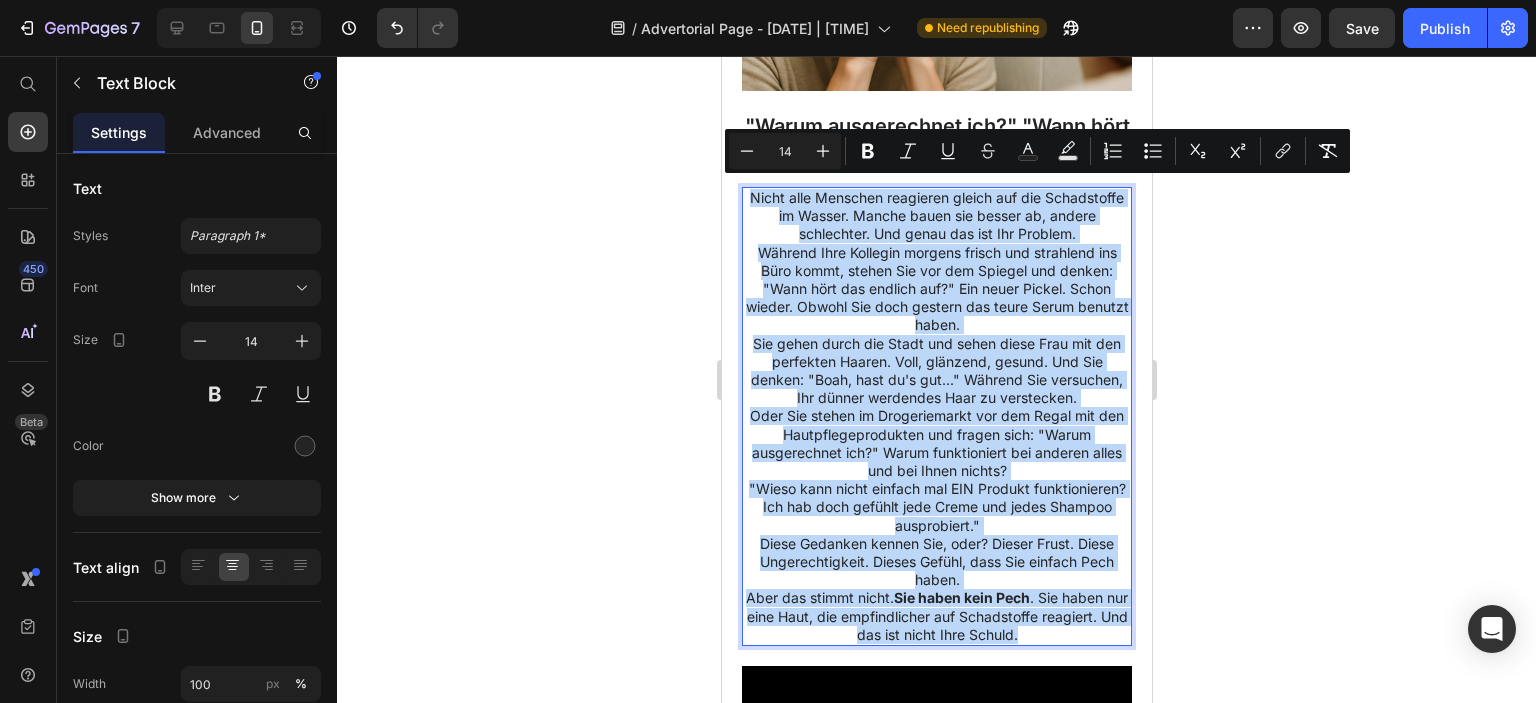 drag, startPoint x: 777, startPoint y: 185, endPoint x: 1090, endPoint y: 624, distance: 539.15674 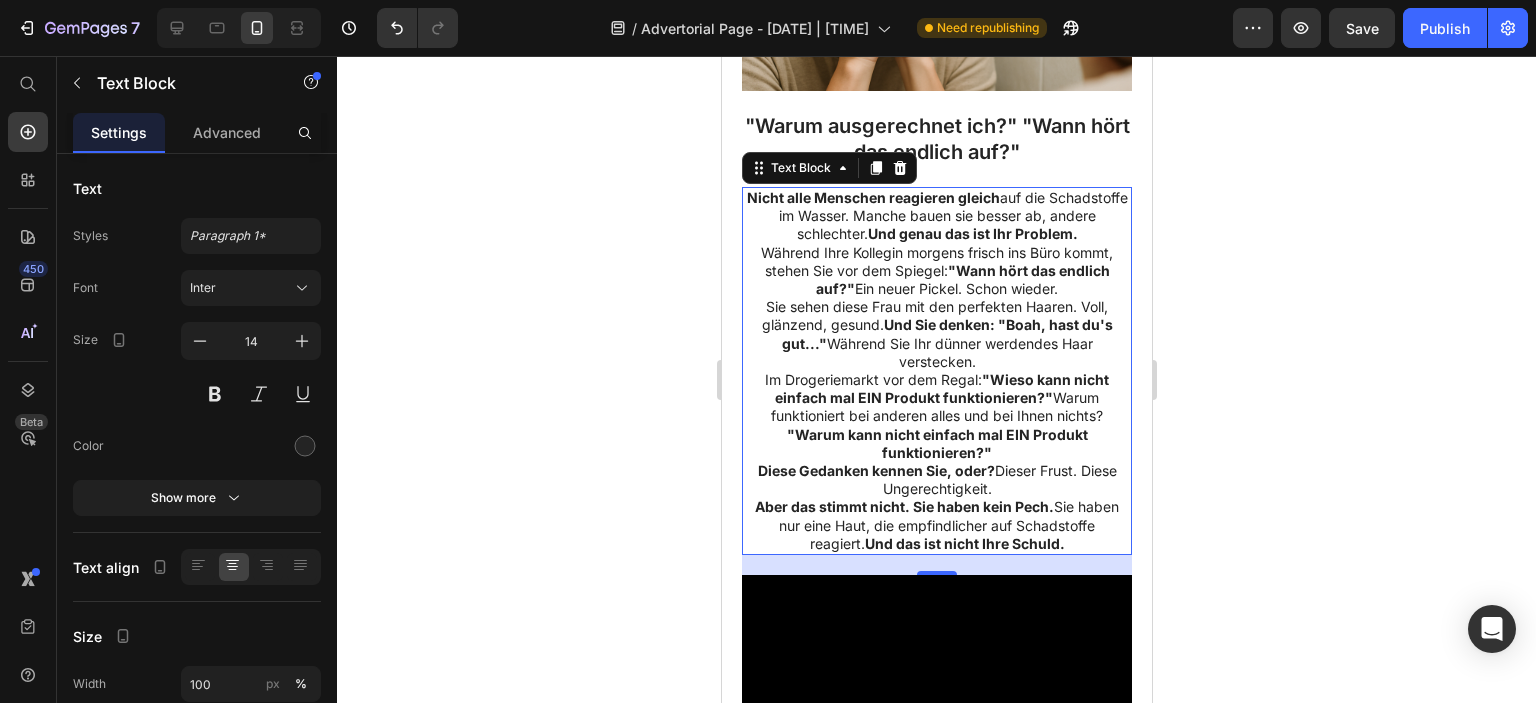 click 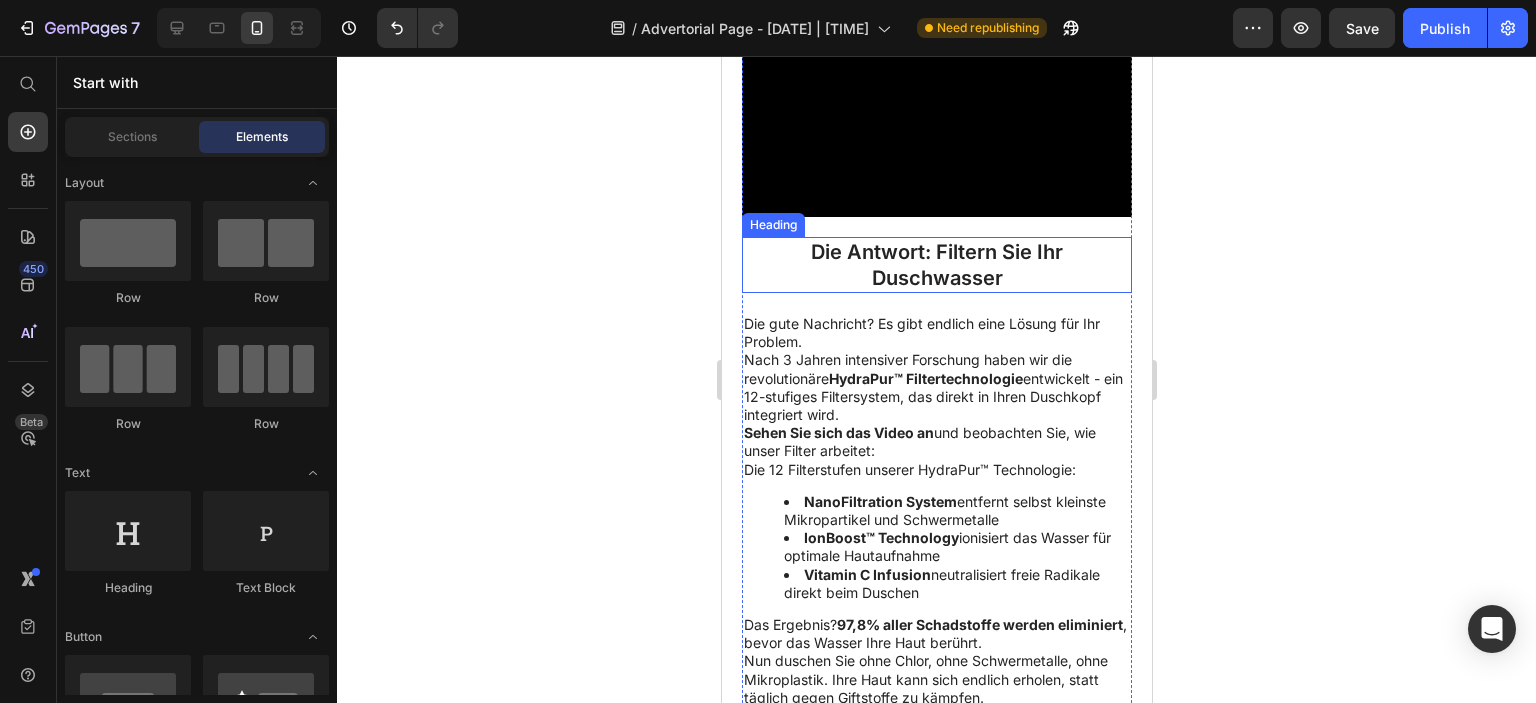 scroll, scrollTop: 3036, scrollLeft: 0, axis: vertical 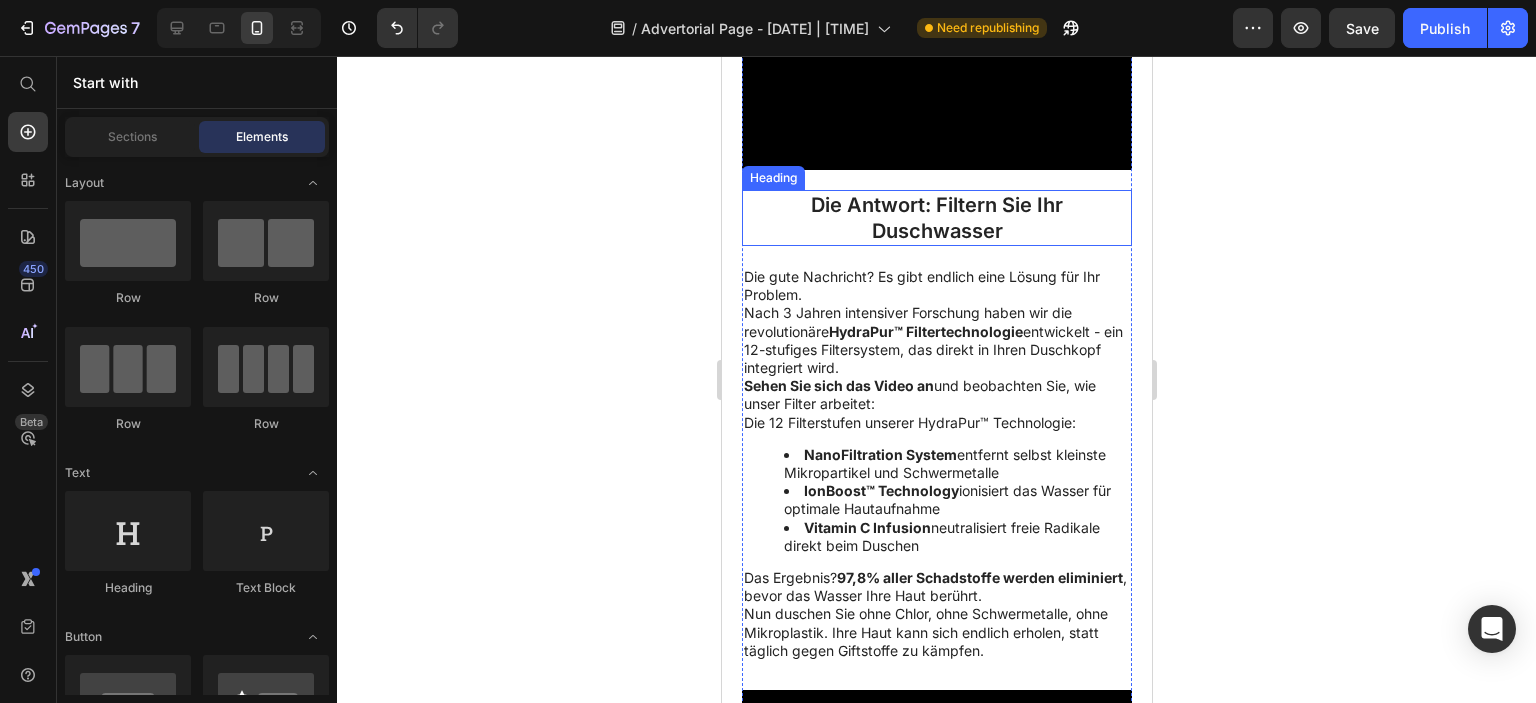 click on "Die Antwort: Filtern Sie Ihr Duschwasser" at bounding box center [936, 218] 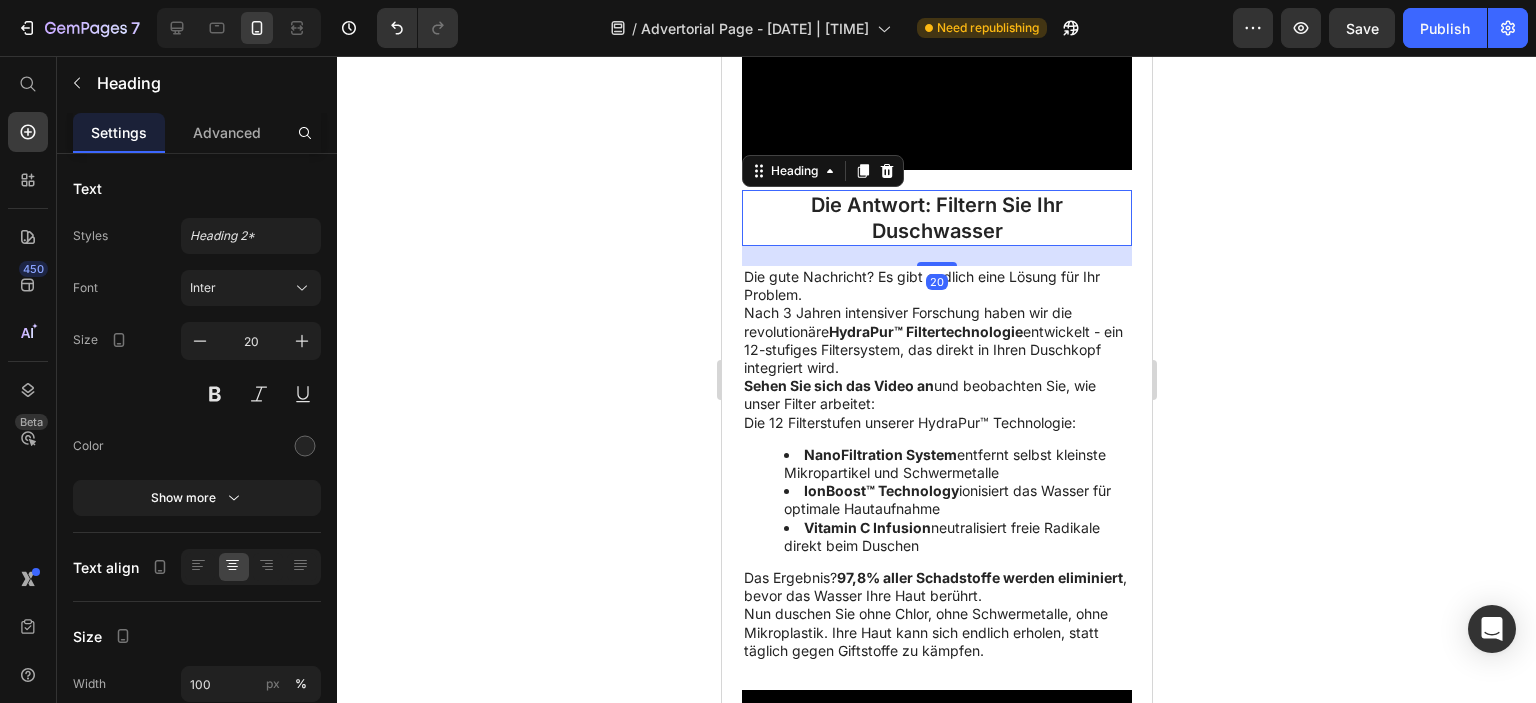 click on "Die Antwort: Filtern Sie Ihr Duschwasser" at bounding box center [936, 218] 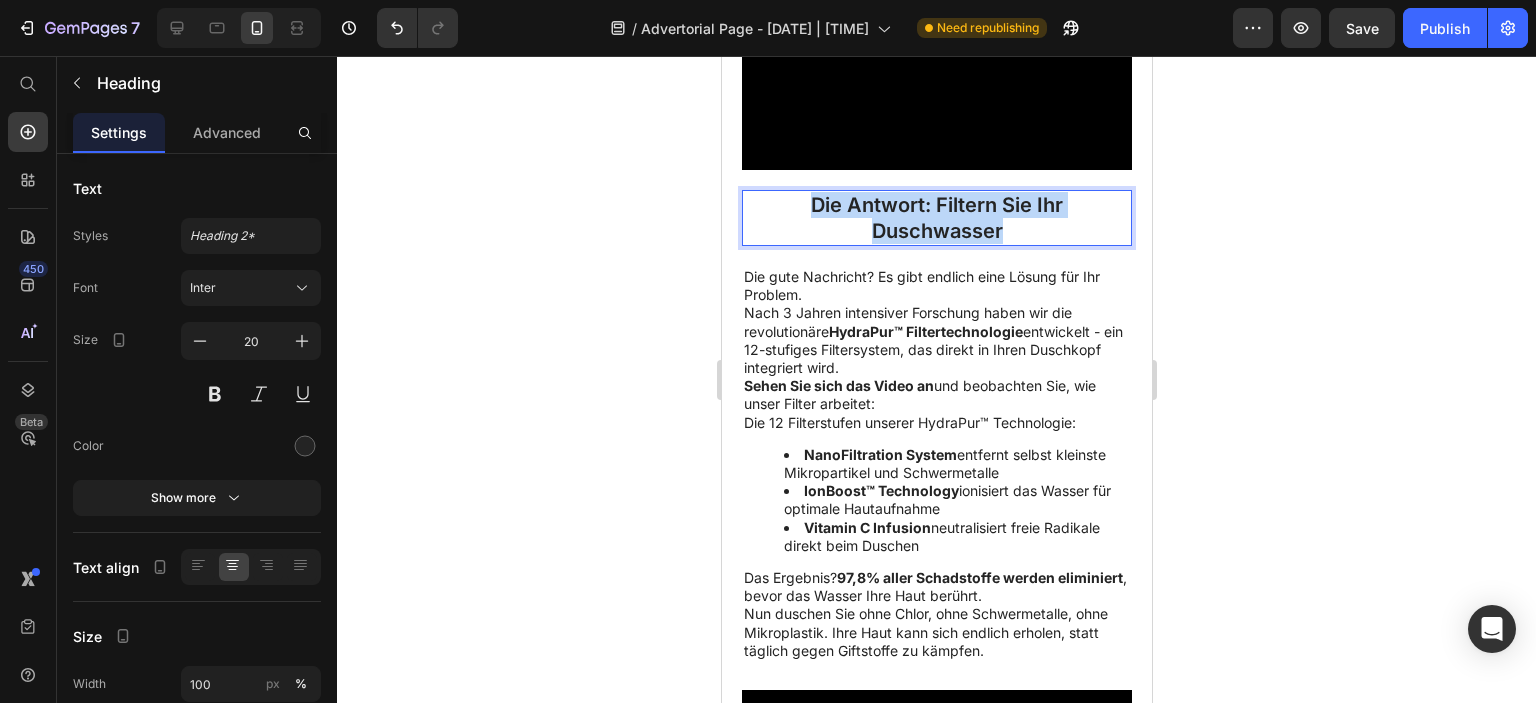 click on "Die Antwort: Filtern Sie Ihr Duschwasser" at bounding box center [936, 218] 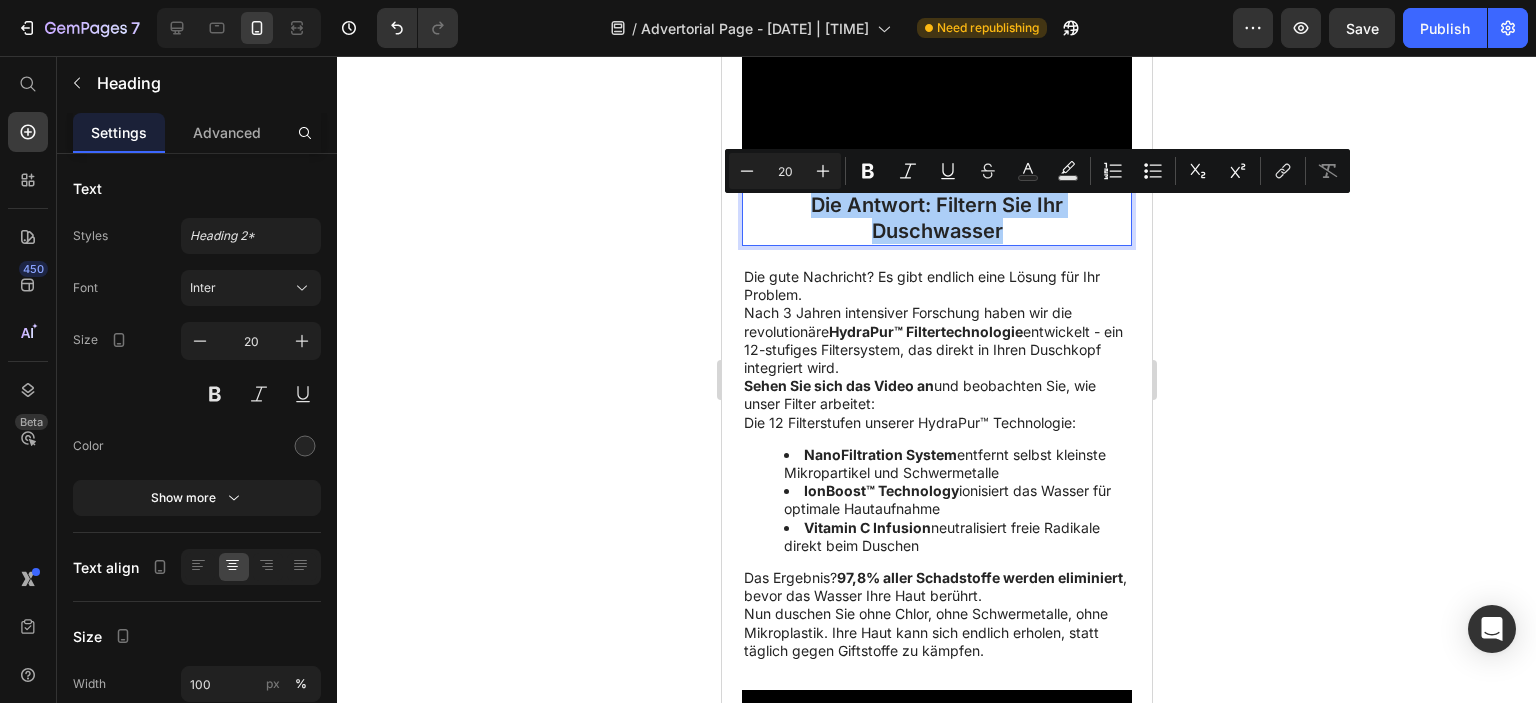 click 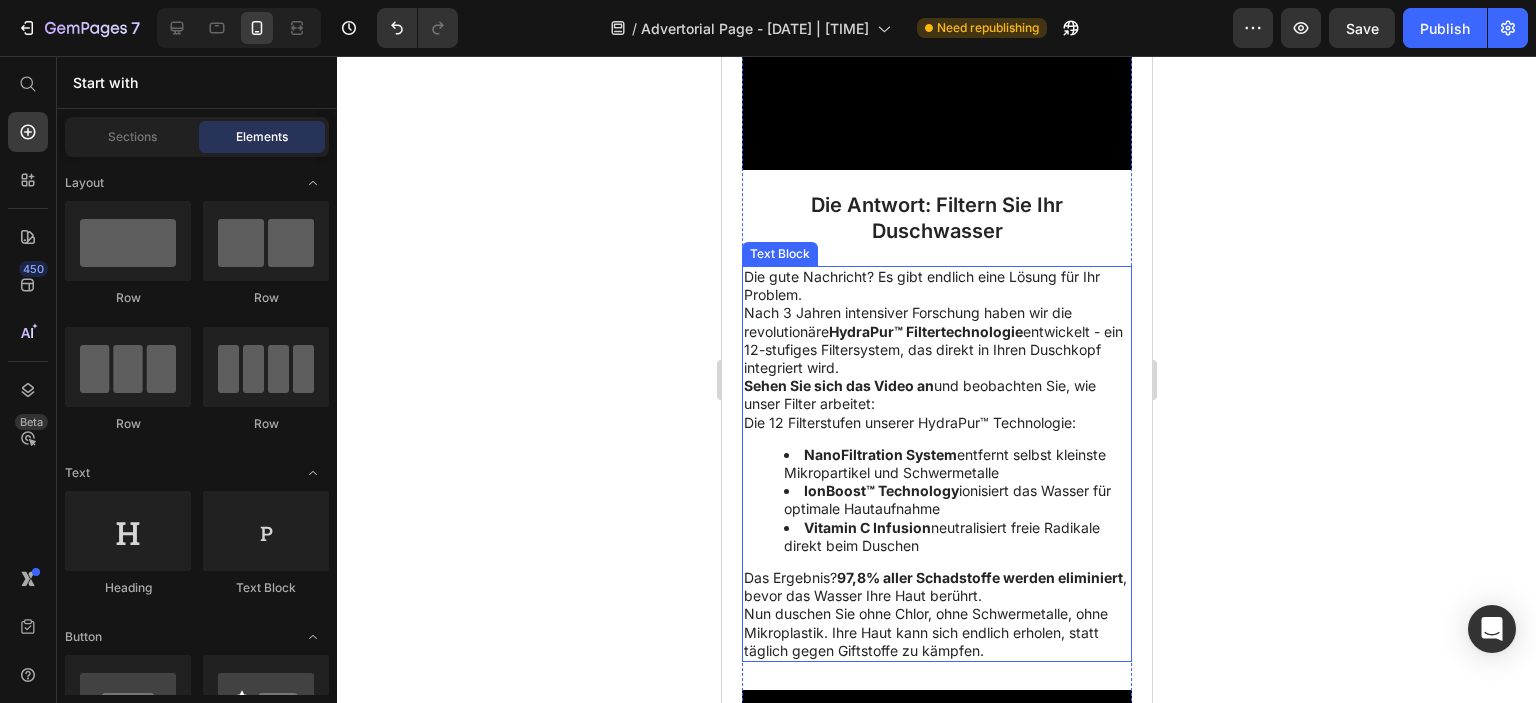 click on "Sehen Sie sich das Video an  und beobachten Sie, wie unser Filter arbeitet:" at bounding box center [936, 395] 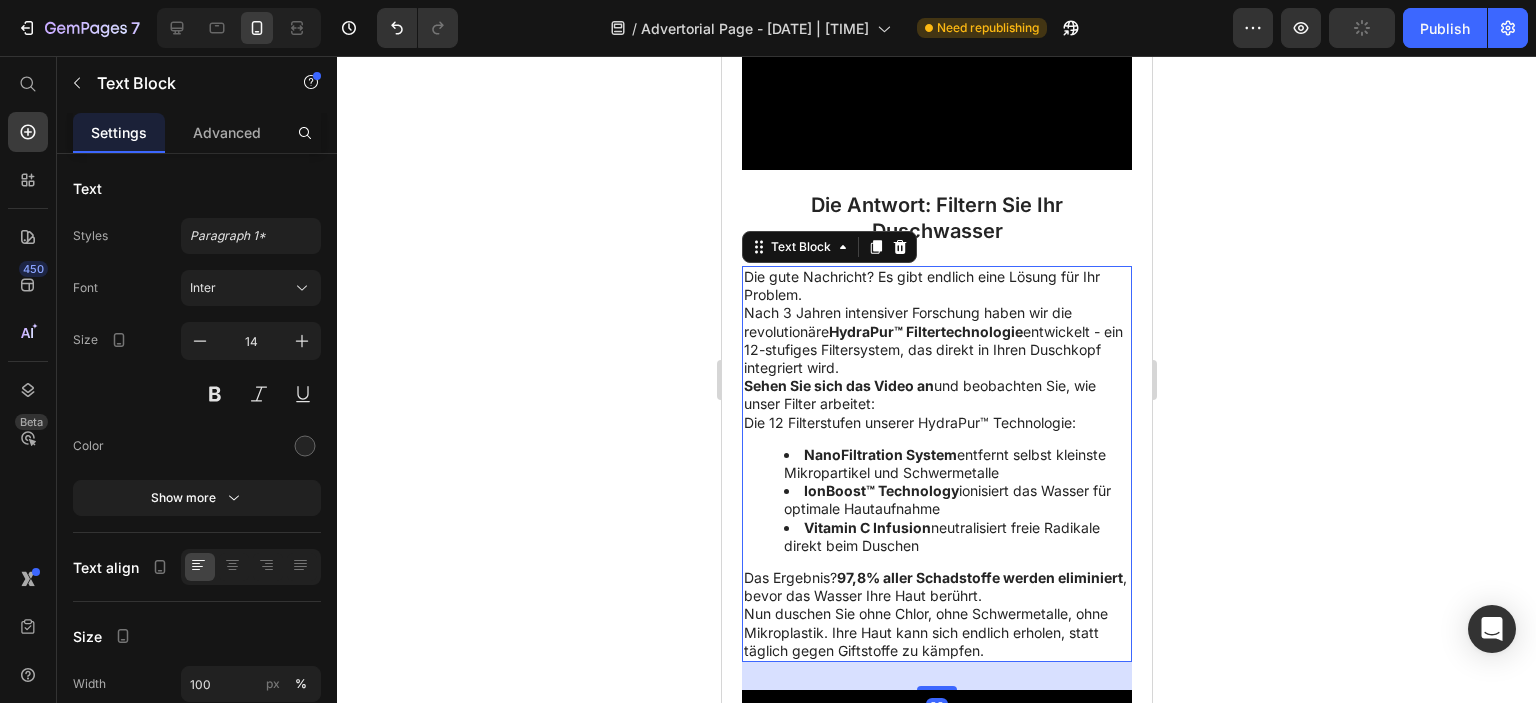 click on "Die gute Nachricht? Es gibt endlich eine Lösung für Ihr Problem." at bounding box center [936, 286] 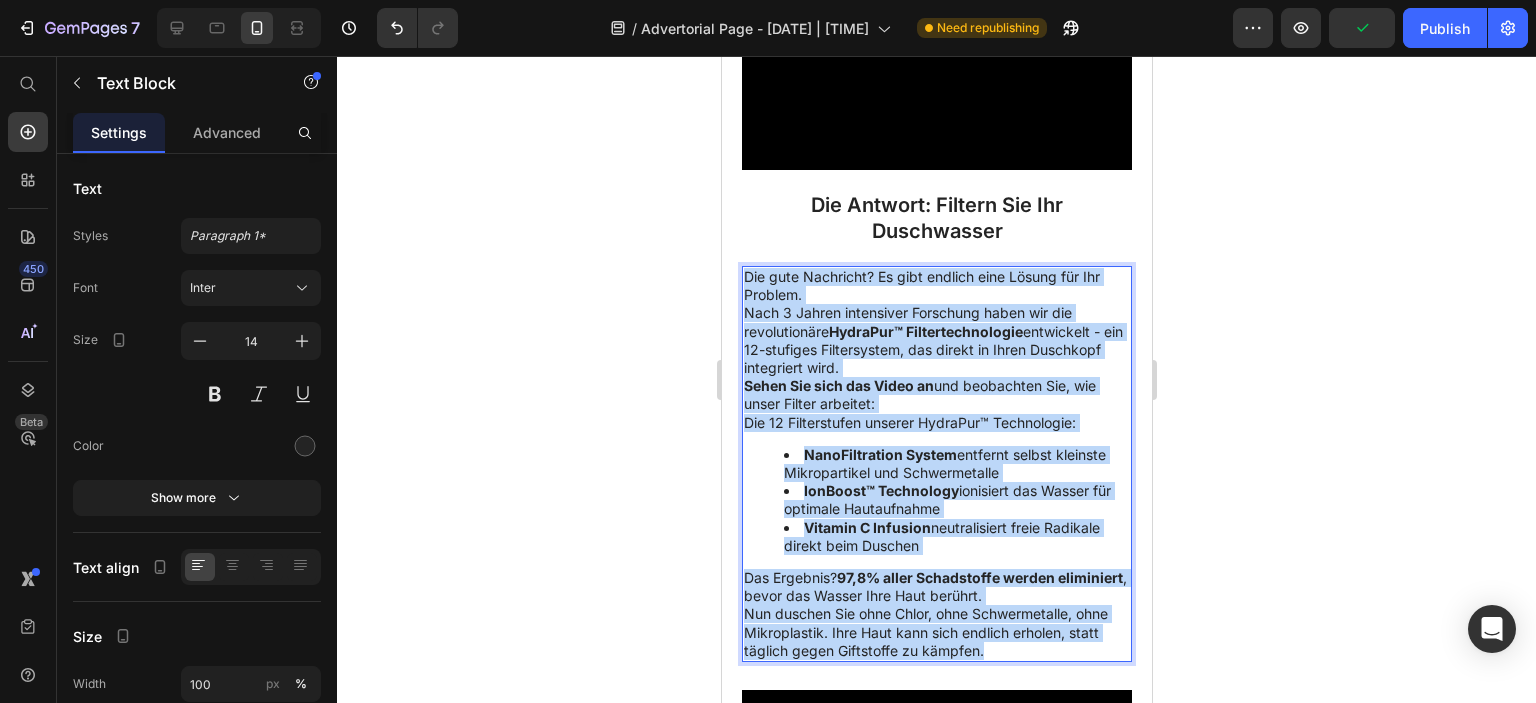 drag, startPoint x: 744, startPoint y: 281, endPoint x: 1043, endPoint y: 640, distance: 467.2066 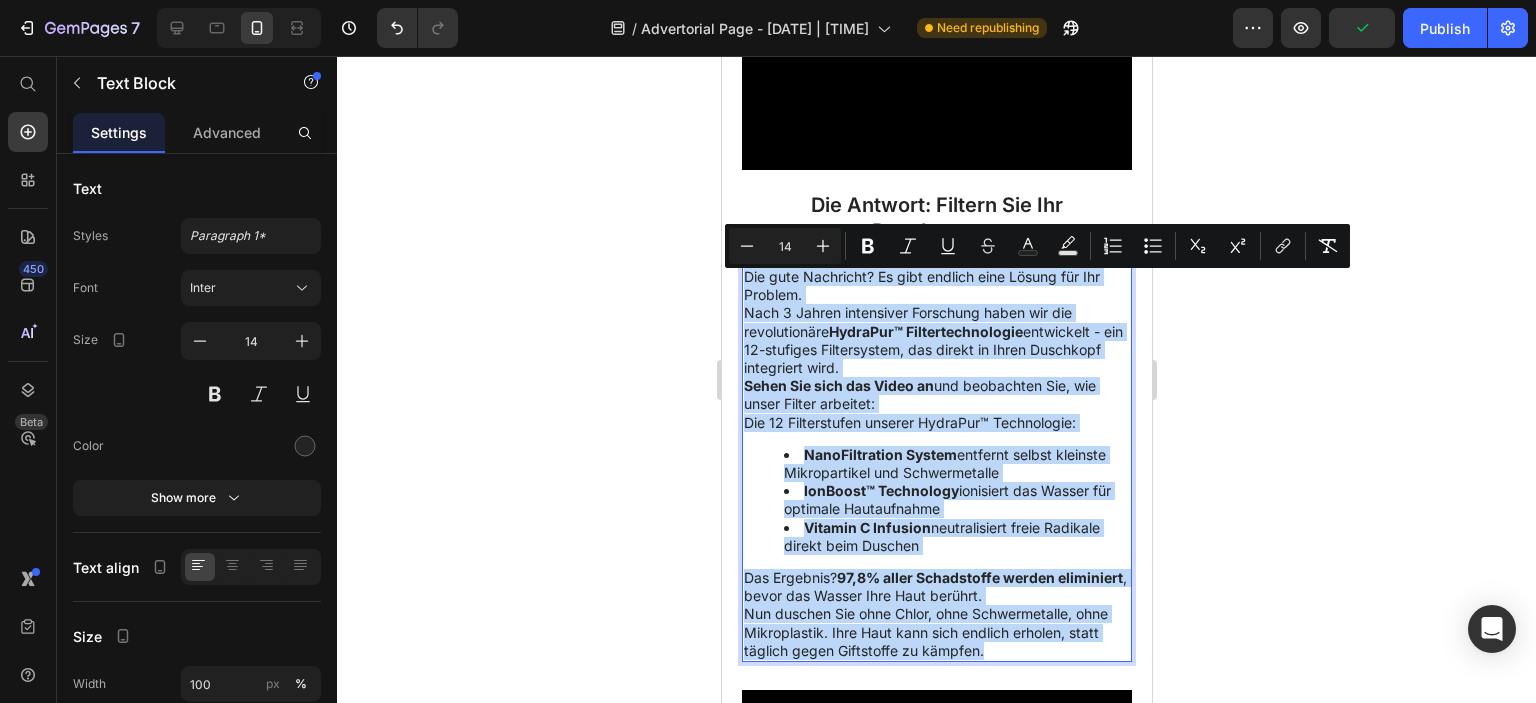 copy on "Die gute Nachricht? Es gibt endlich eine Lösung für Ihr Problem. Nach 3 Jahren intensiver Forschung haben wir die revolutionäre  HydraPur™ Filtertechnologie  entwickelt - ein 12-stufiges Filtersystem, das direkt in Ihren Duschkopf integriert wird. Sehen Sie sich das Video an  und beobachten Sie, wie unser Filter arbeitet: Die 12 Filterstufen unserer HydraPur™ Technologie: NanoFiltration System  entfernt selbst kleinste Mikropartikel und Schwermetalle IonBoost™ Technology  ionisiert das Wasser für optimale Hautaufnahme Vitamin C Infusion  neutralisiert freie Radikale direkt beim Duschen Das Ergebnis?  97,8% aller Schadstoffe werden eliminiert , bevor das Wasser Ihre Haut berührt. Nun duschen Sie ohne Chlor, ohne Schwermetalle, ohne Mikroplastik. Ihre Haut kann sich endlich erholen, statt täglich gegen Giftstoffe zu kämpfen." 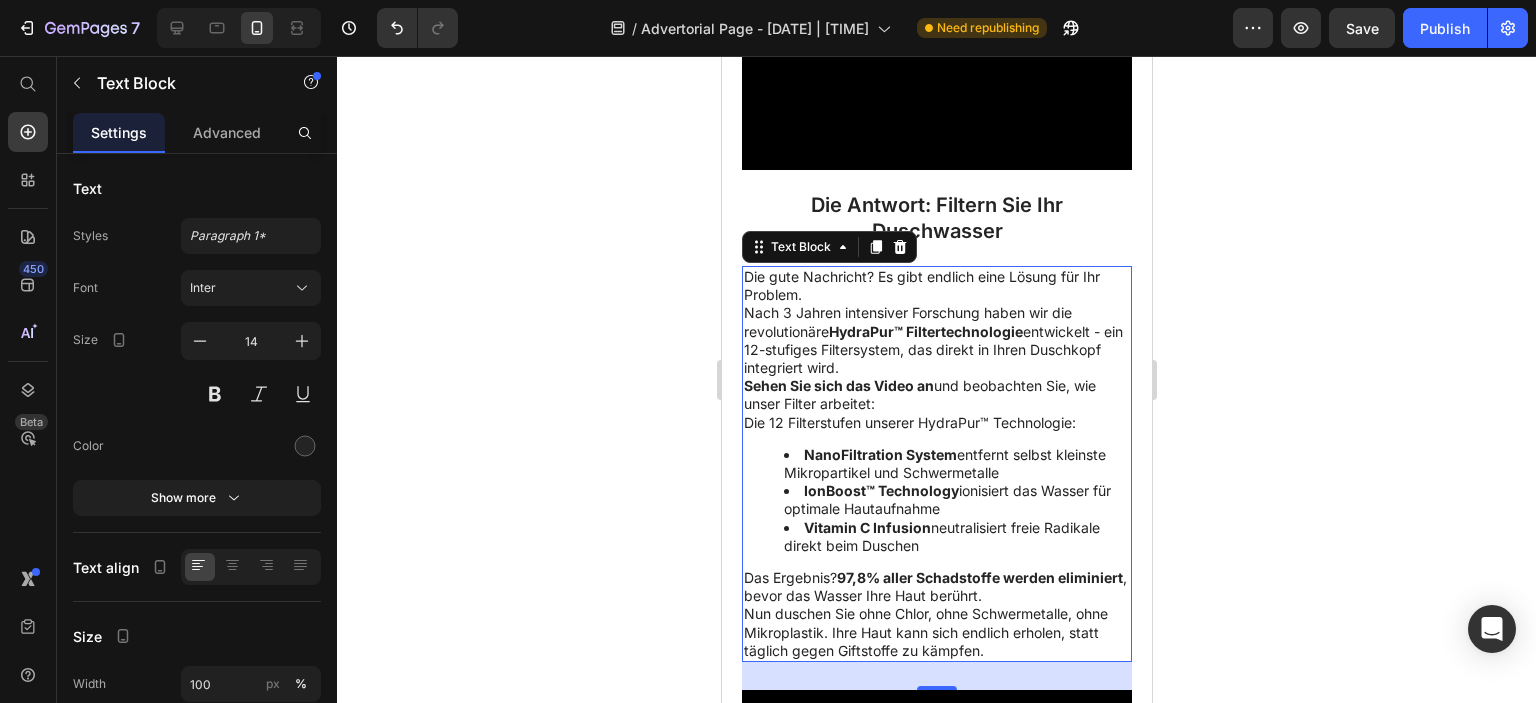 click 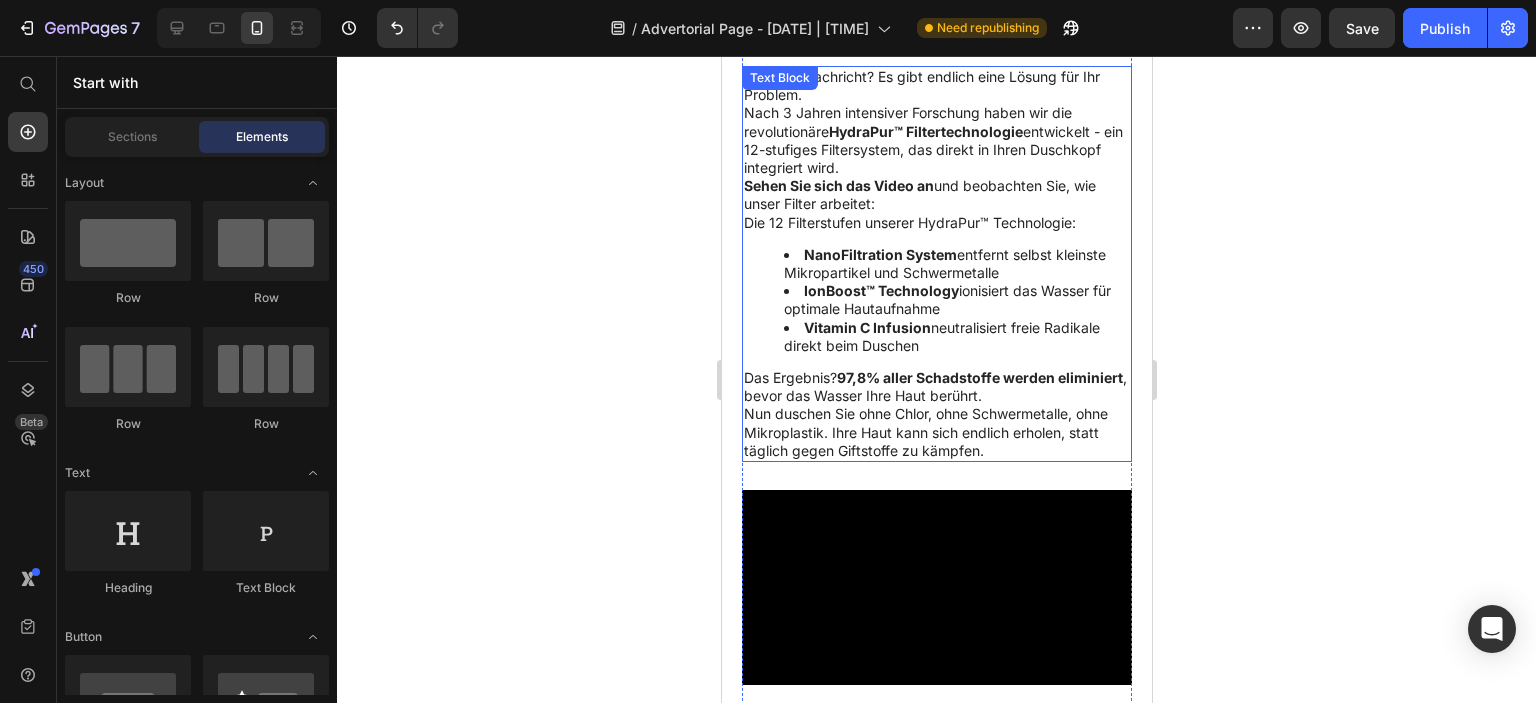 scroll, scrollTop: 3136, scrollLeft: 0, axis: vertical 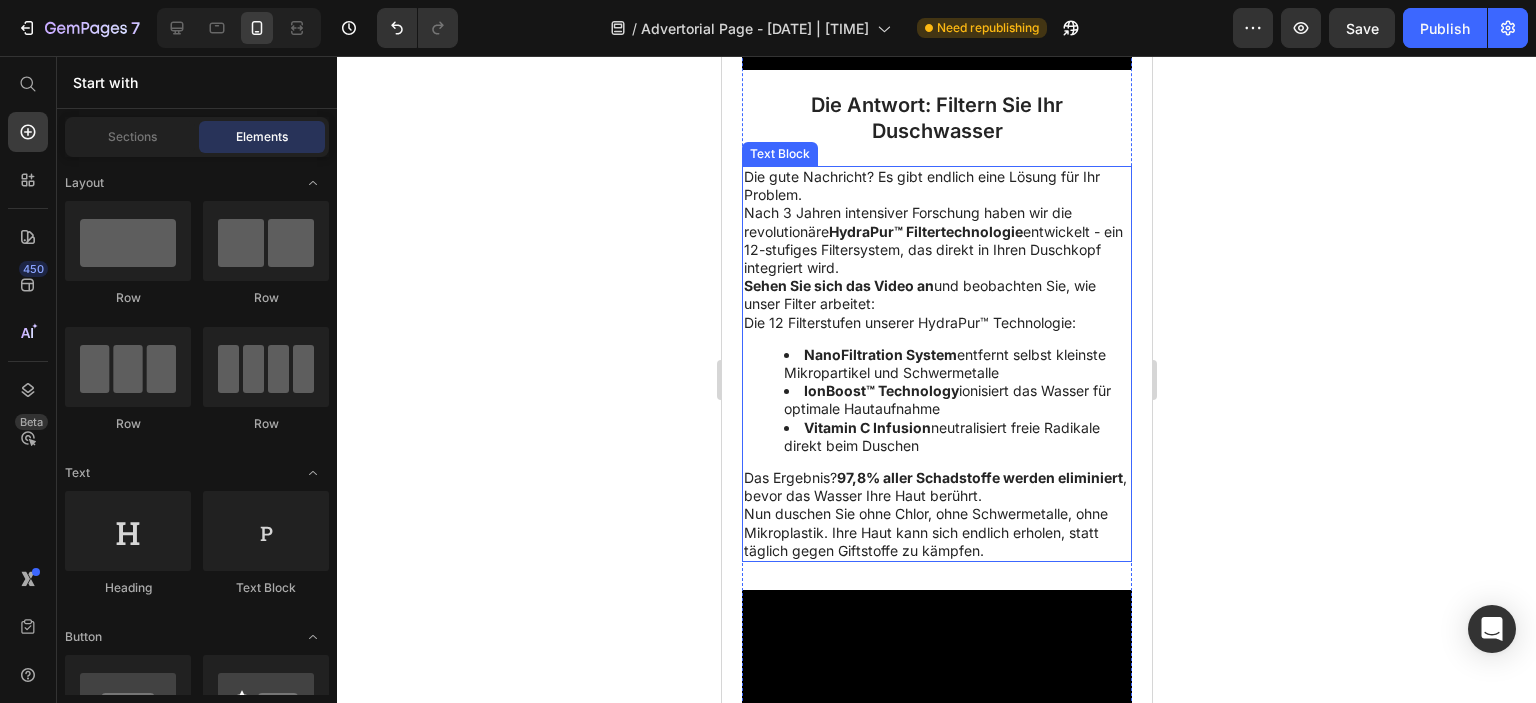 click on "Nun duschen Sie ohne Chlor, ohne Schwermetalle, ohne Mikroplastik. Ihre Haut kann sich endlich erholen, statt täglich gegen Giftstoffe zu kämpfen." at bounding box center [936, 532] 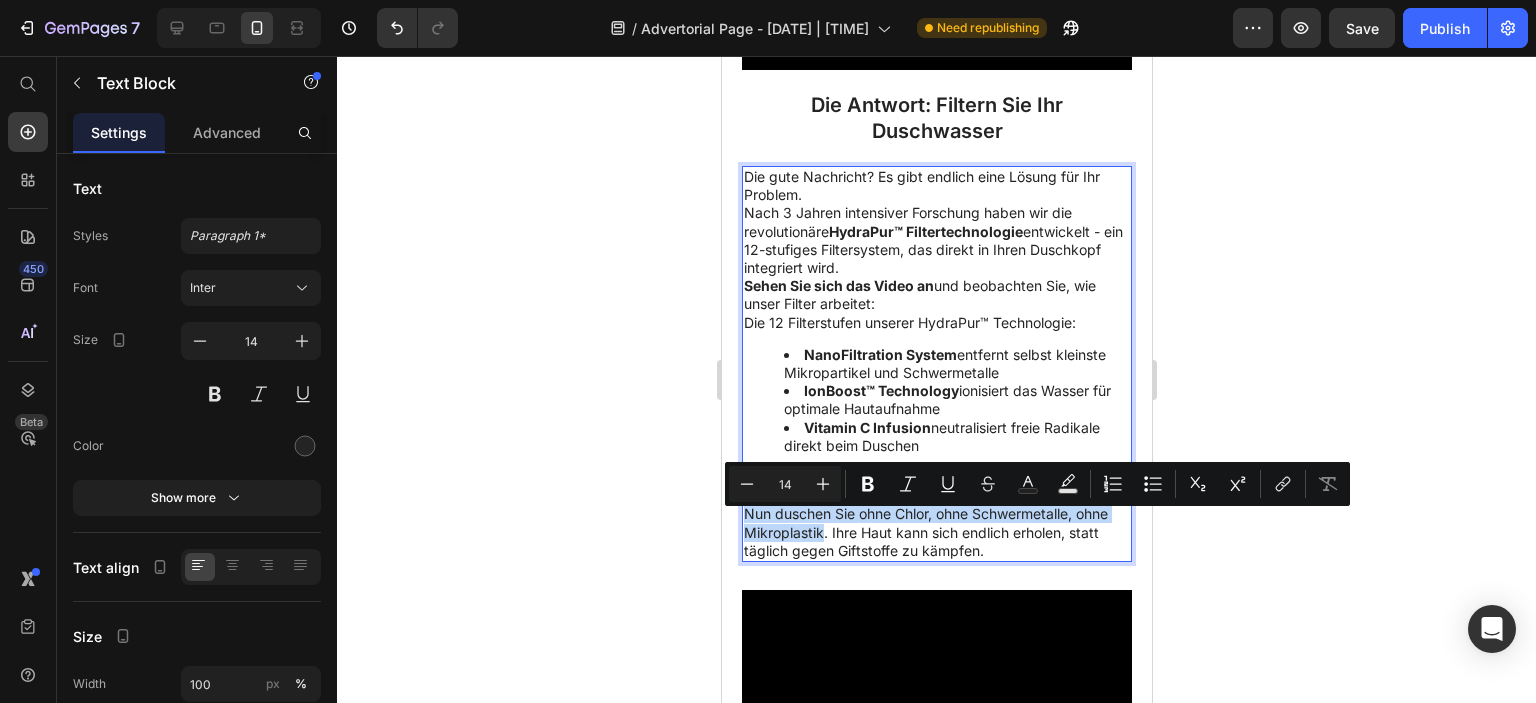 drag, startPoint x: 745, startPoint y: 522, endPoint x: 857, endPoint y: 539, distance: 113.28283 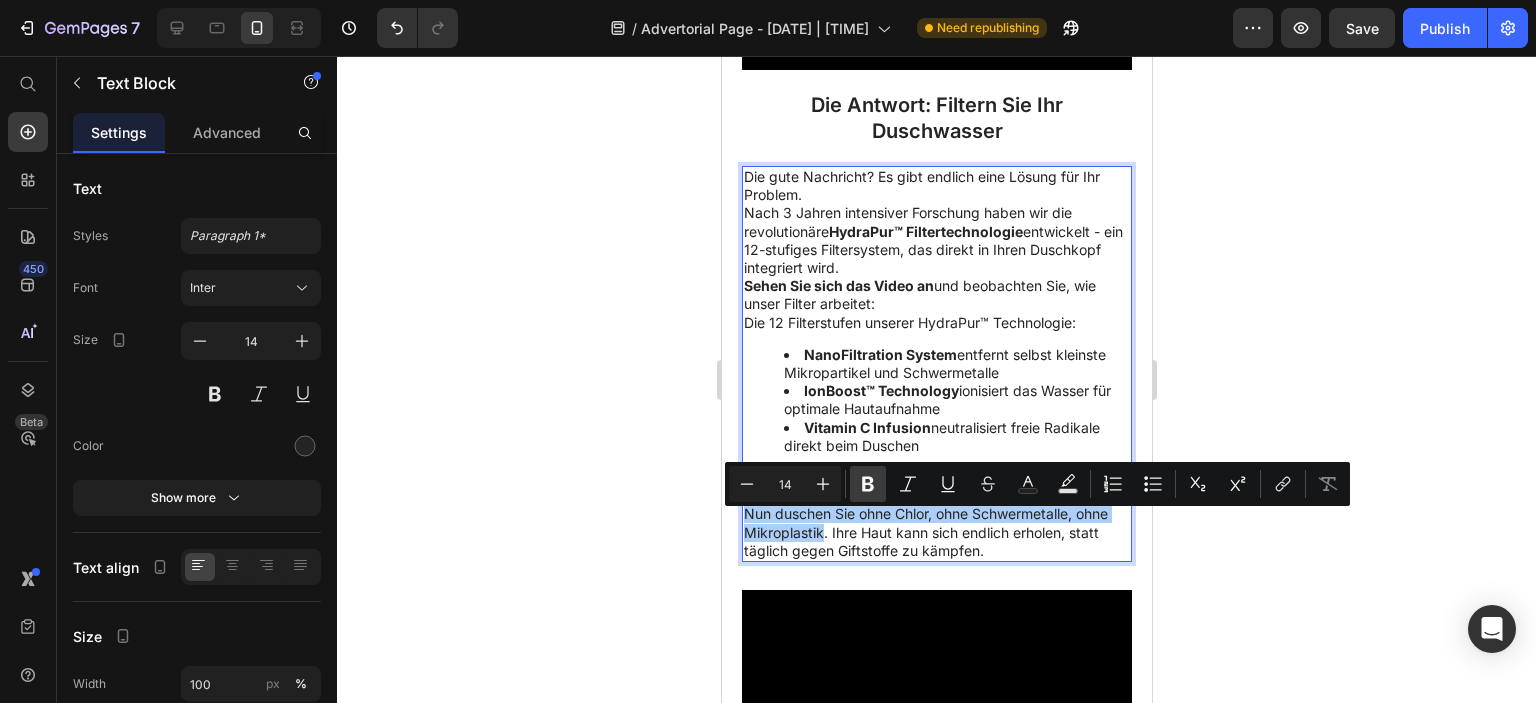 click 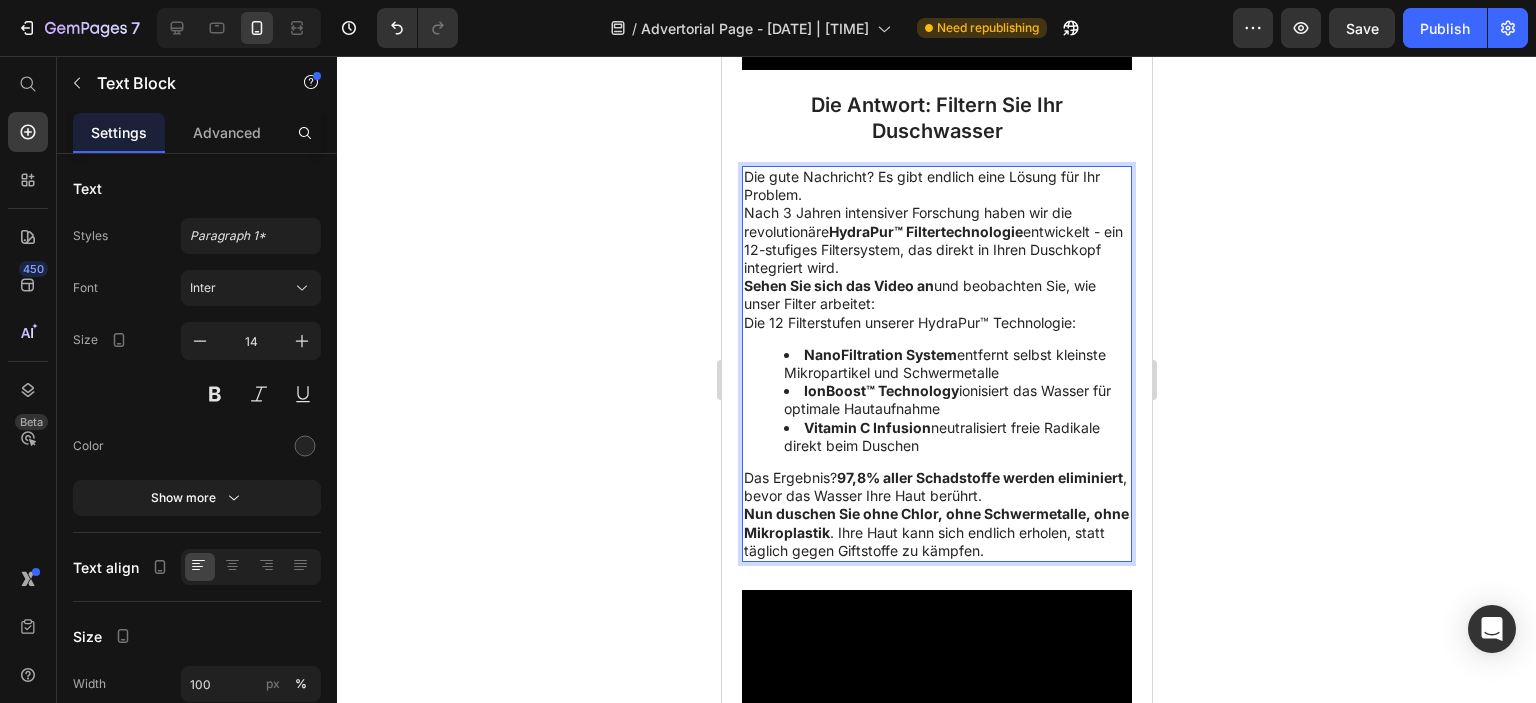 click on "IonBoost™ Technology" at bounding box center (880, 390) 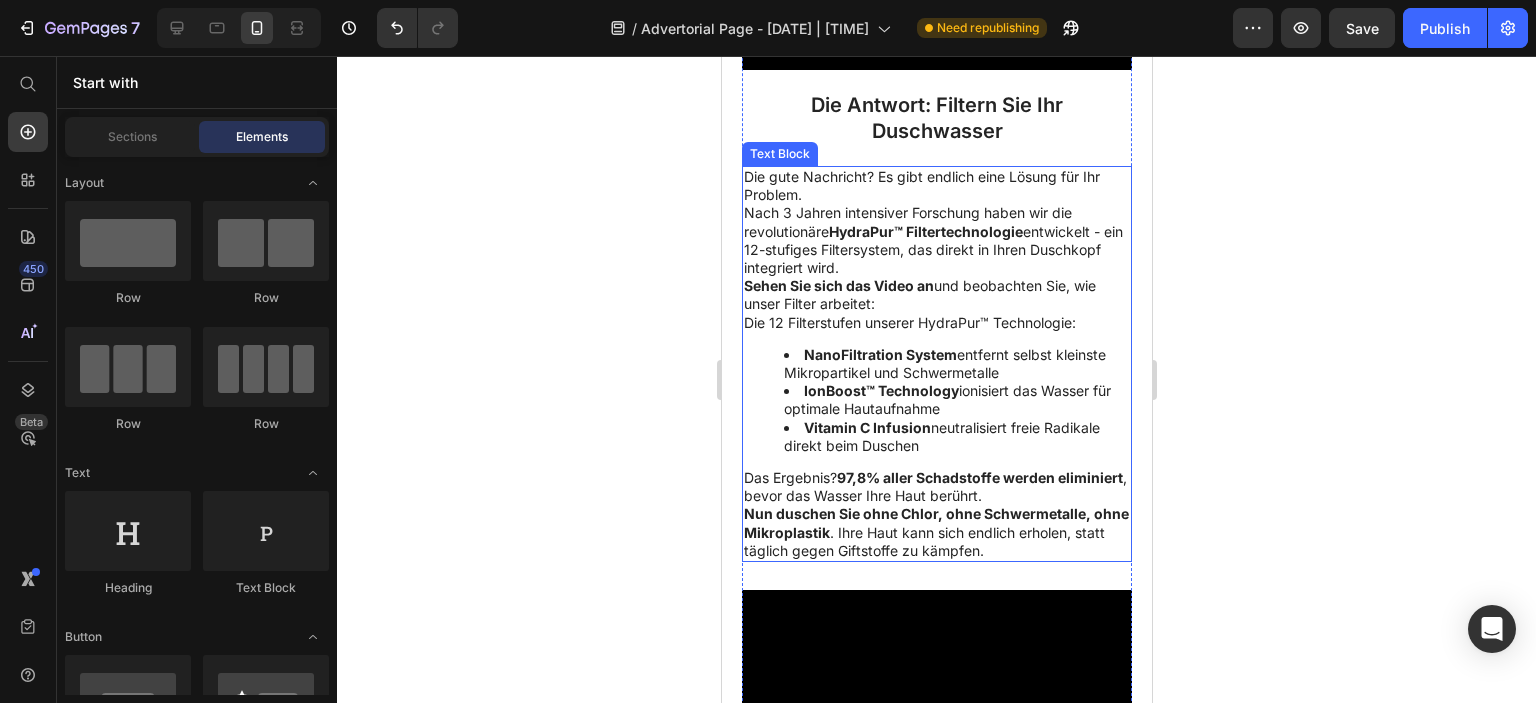 click on "Nach 3 Jahren intensiver Forschung haben wir die revolutionäre  HydraPur™ Filtertechnologie  entwickelt - ein 12-stufiges Filtersystem, das direkt in Ihren Duschkopf integriert wird." at bounding box center (936, 240) 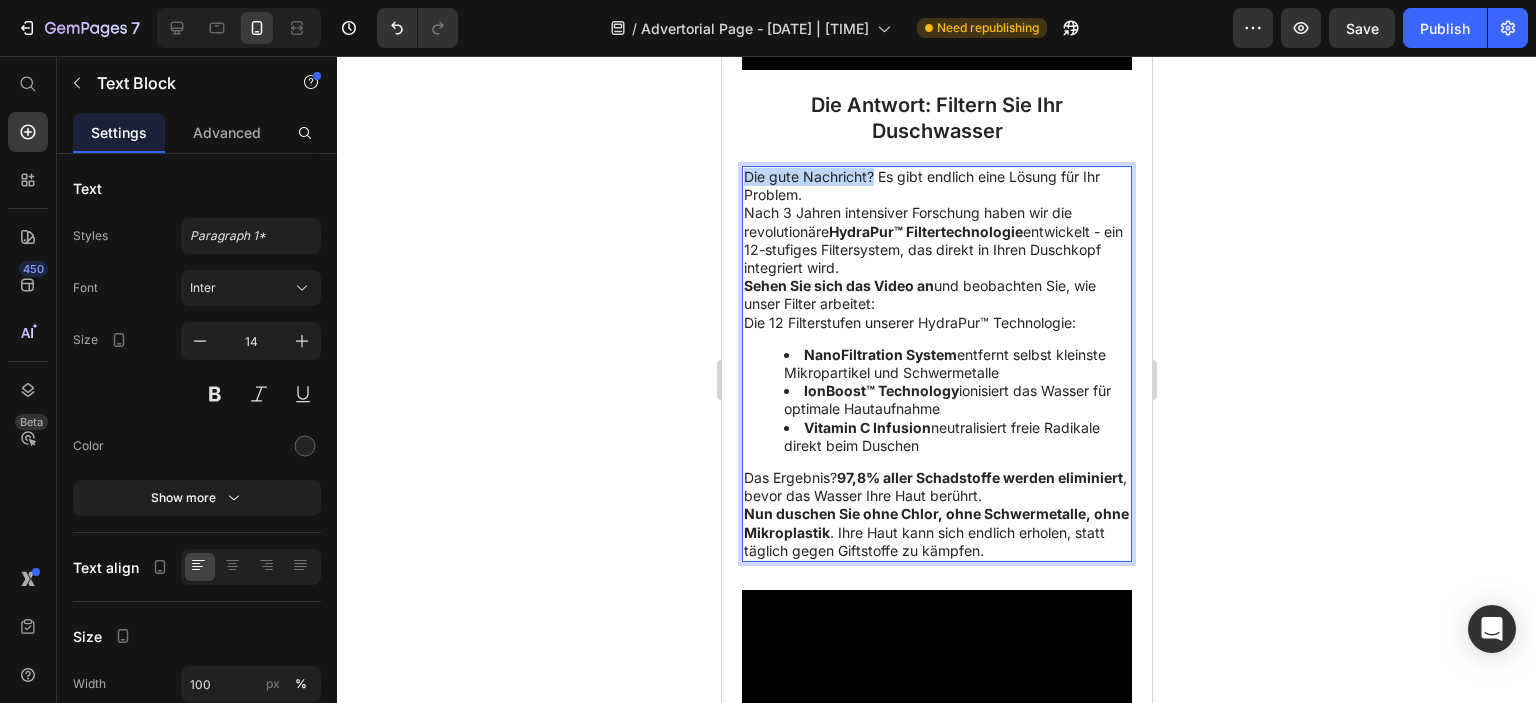 drag, startPoint x: 745, startPoint y: 185, endPoint x: 870, endPoint y: 189, distance: 125.06398 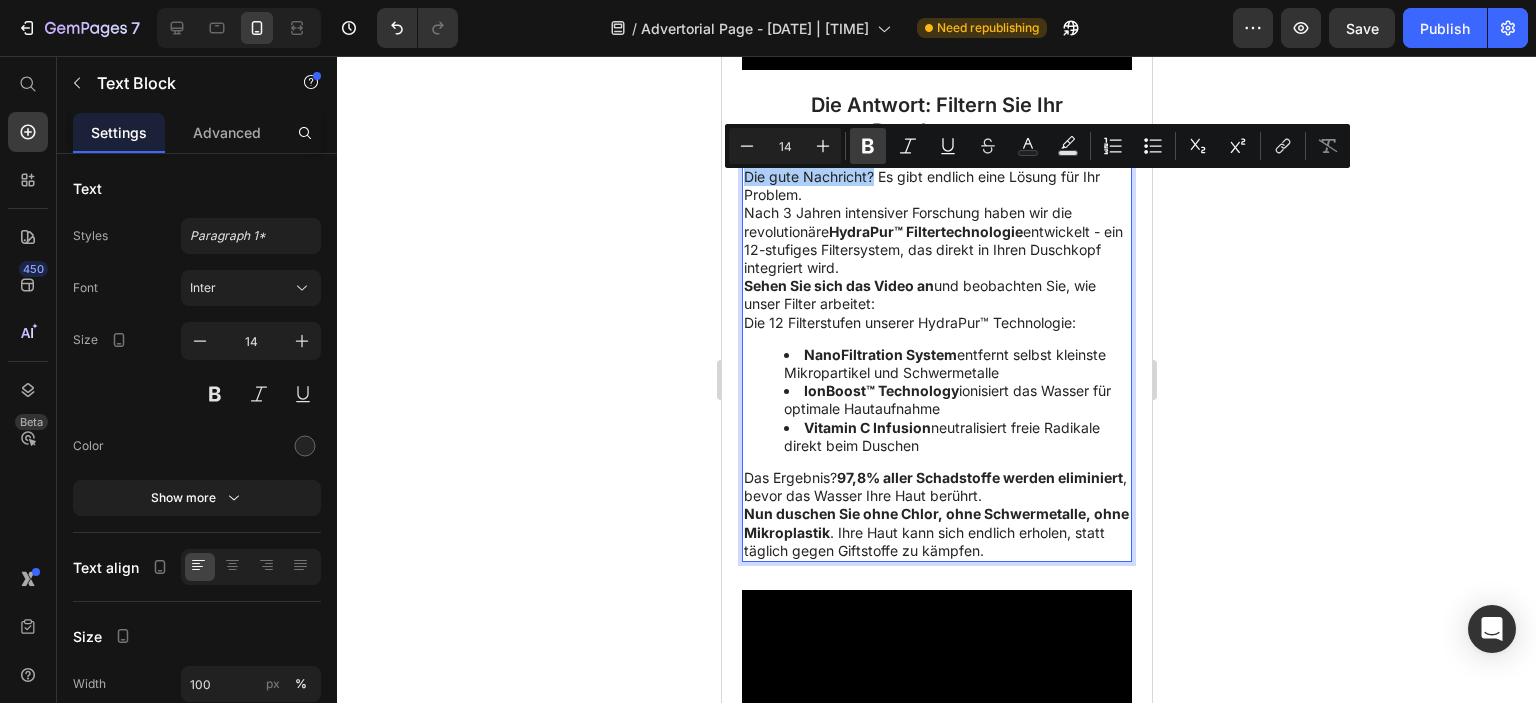 click 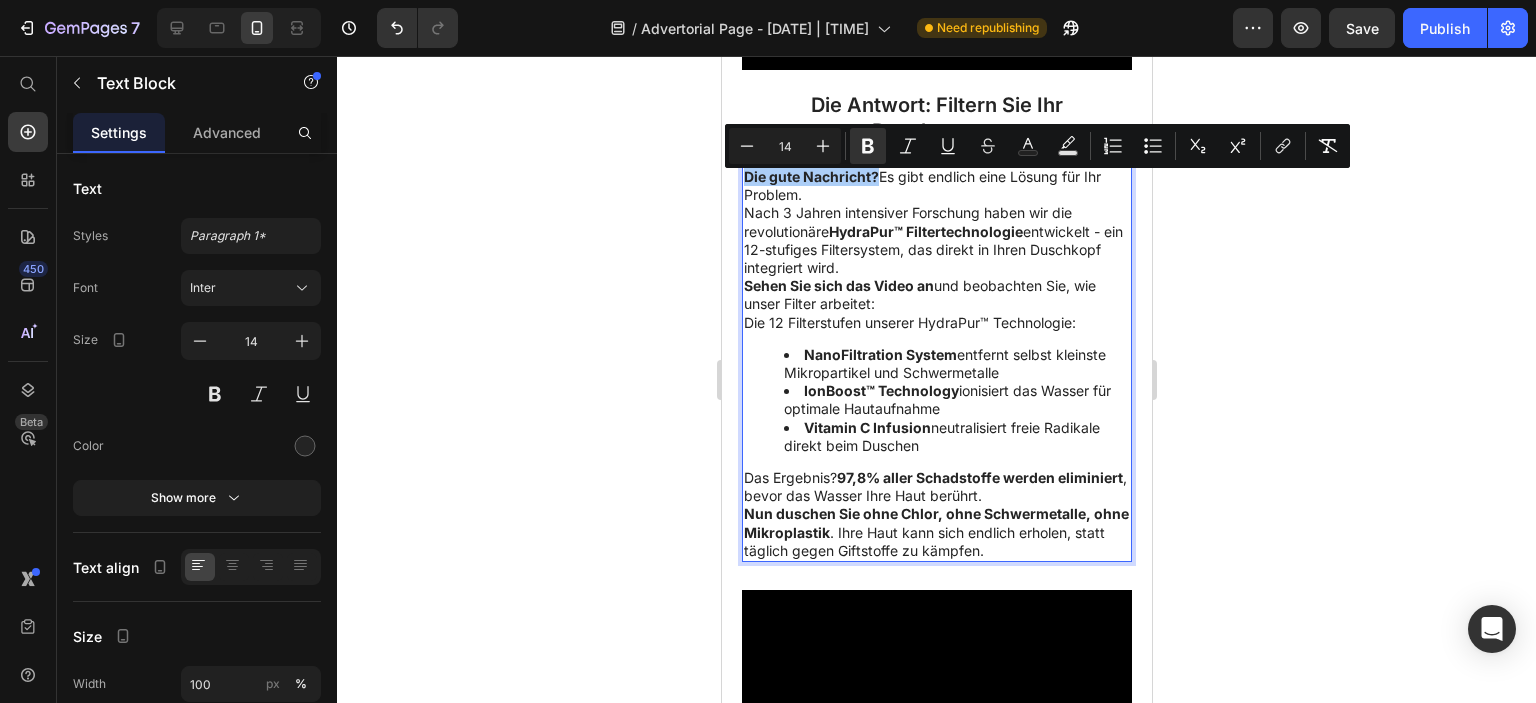 click 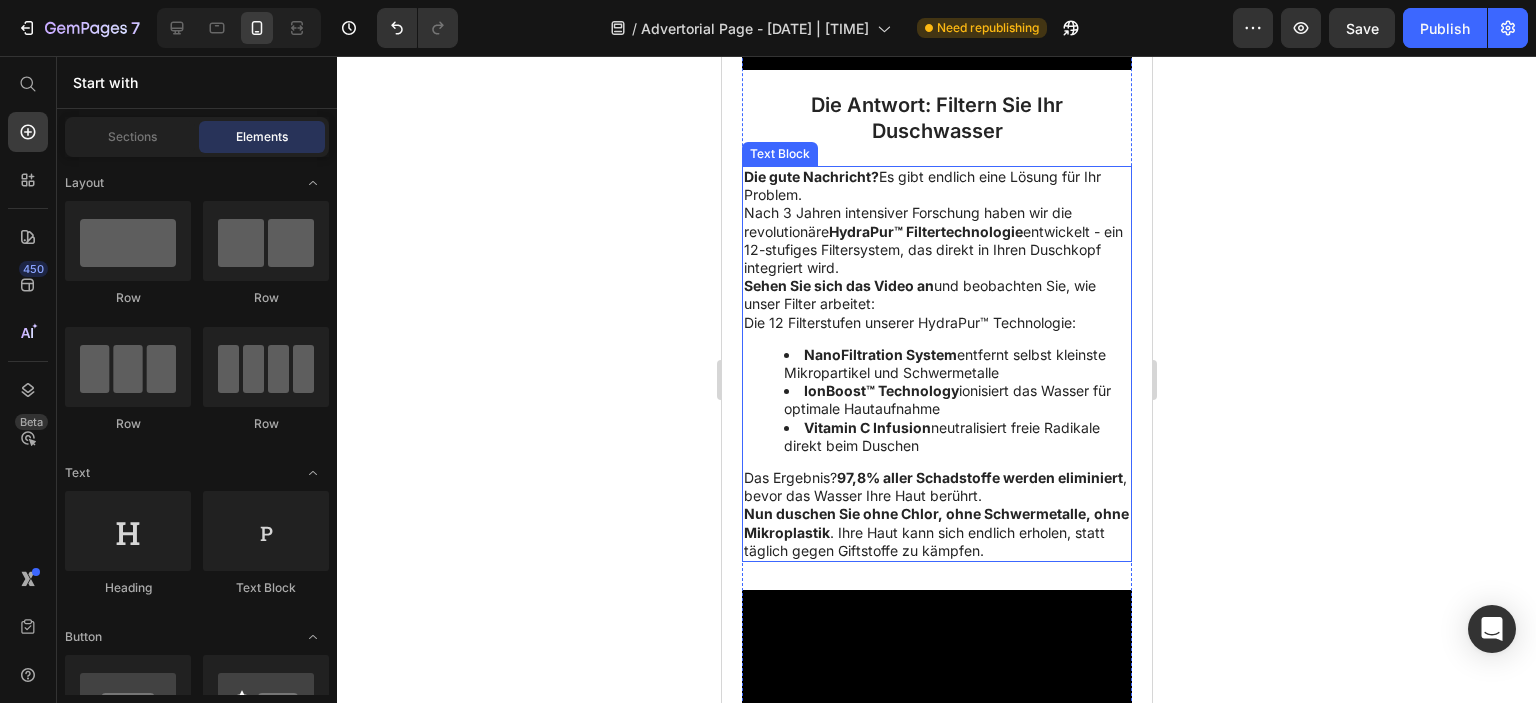 click on "Nach 3 Jahren intensiver Forschung haben wir die revolutionäre  HydraPur™ Filtertechnologie  entwickelt - ein 12-stufiges Filtersystem, das direkt in Ihren Duschkopf integriert wird." at bounding box center (936, 240) 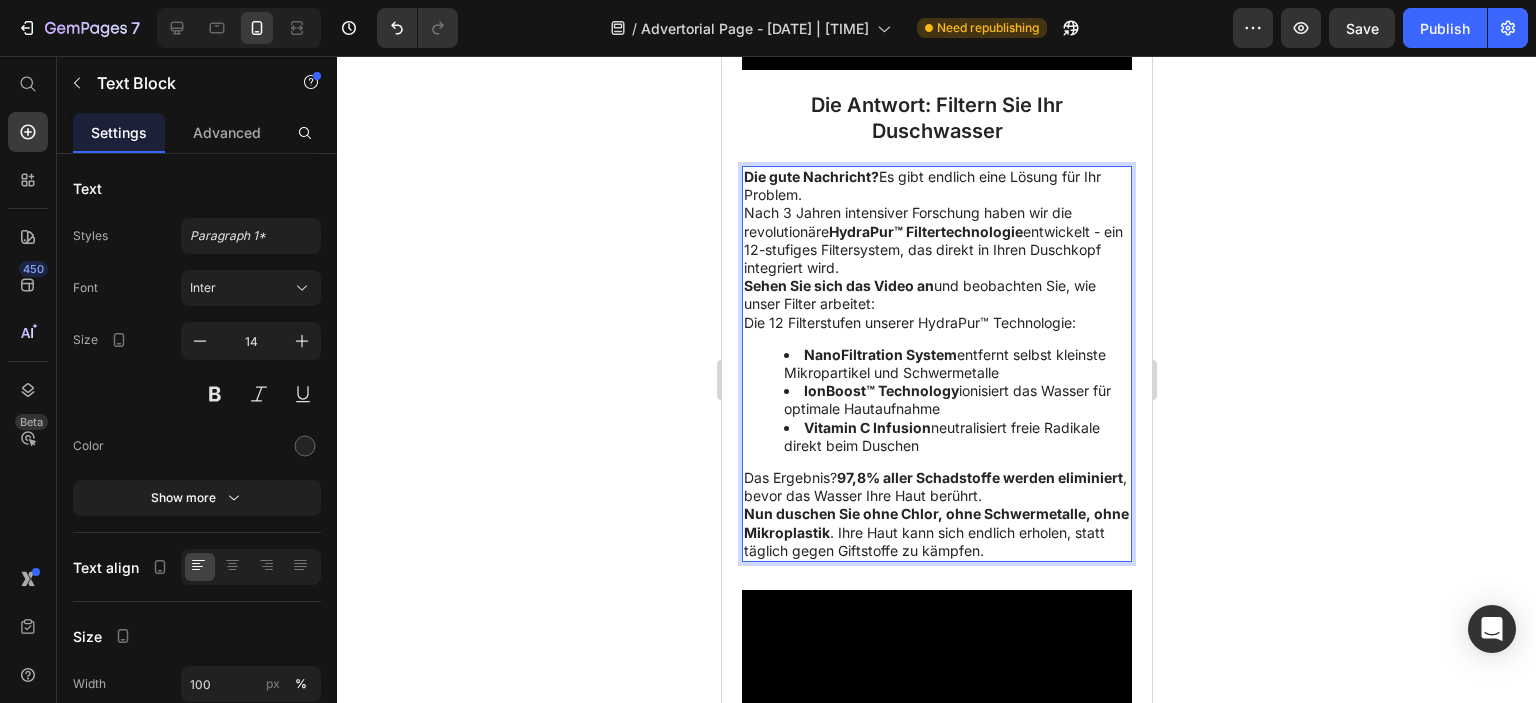 drag, startPoint x: 742, startPoint y: 239, endPoint x: 787, endPoint y: 242, distance: 45.099888 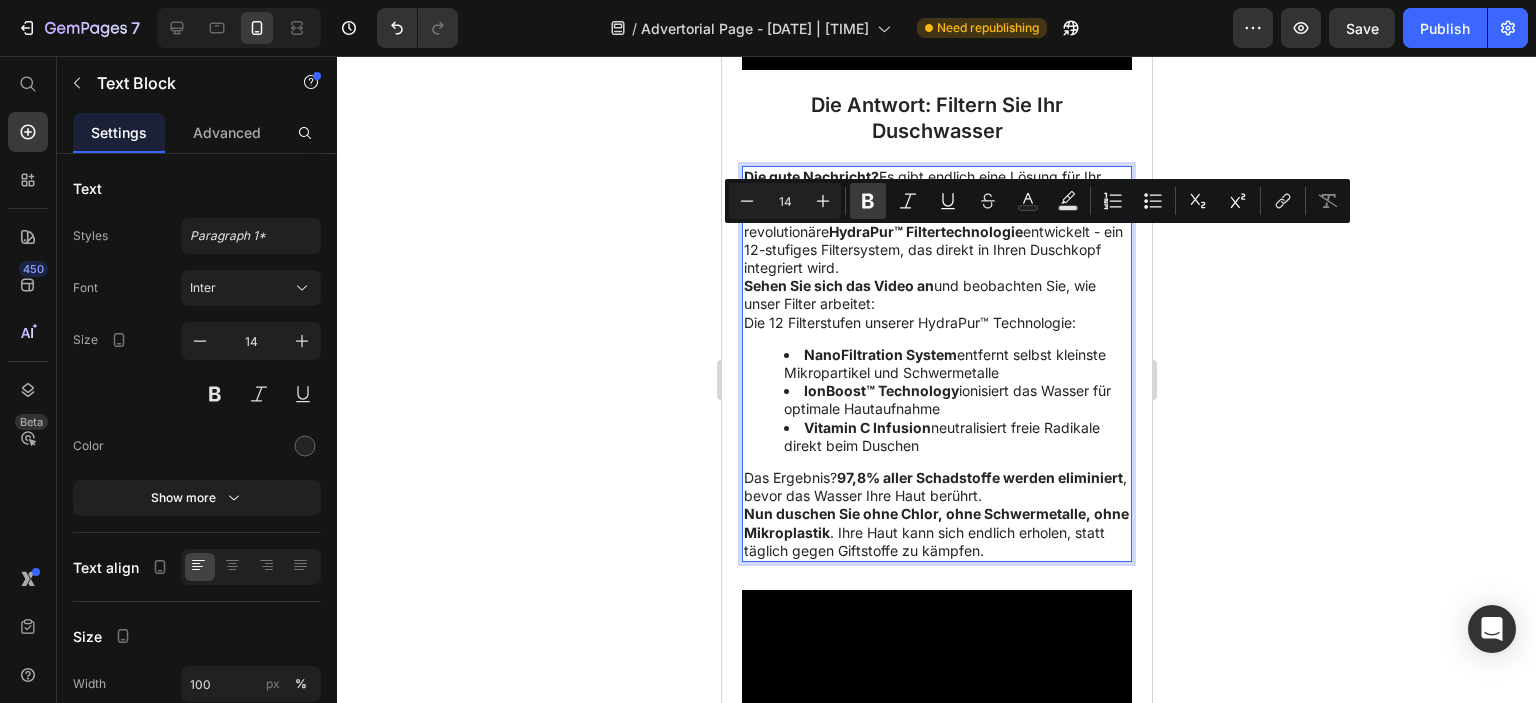 click 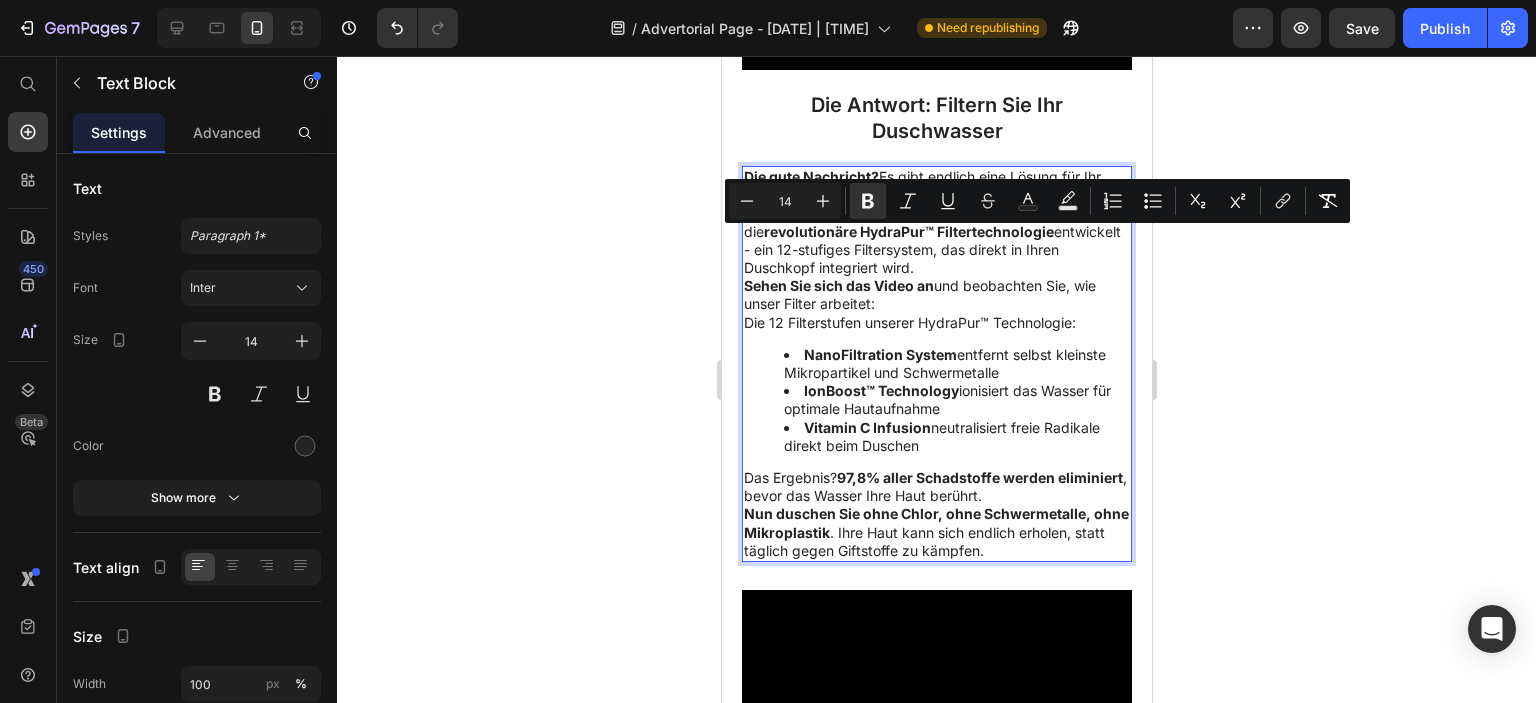 click 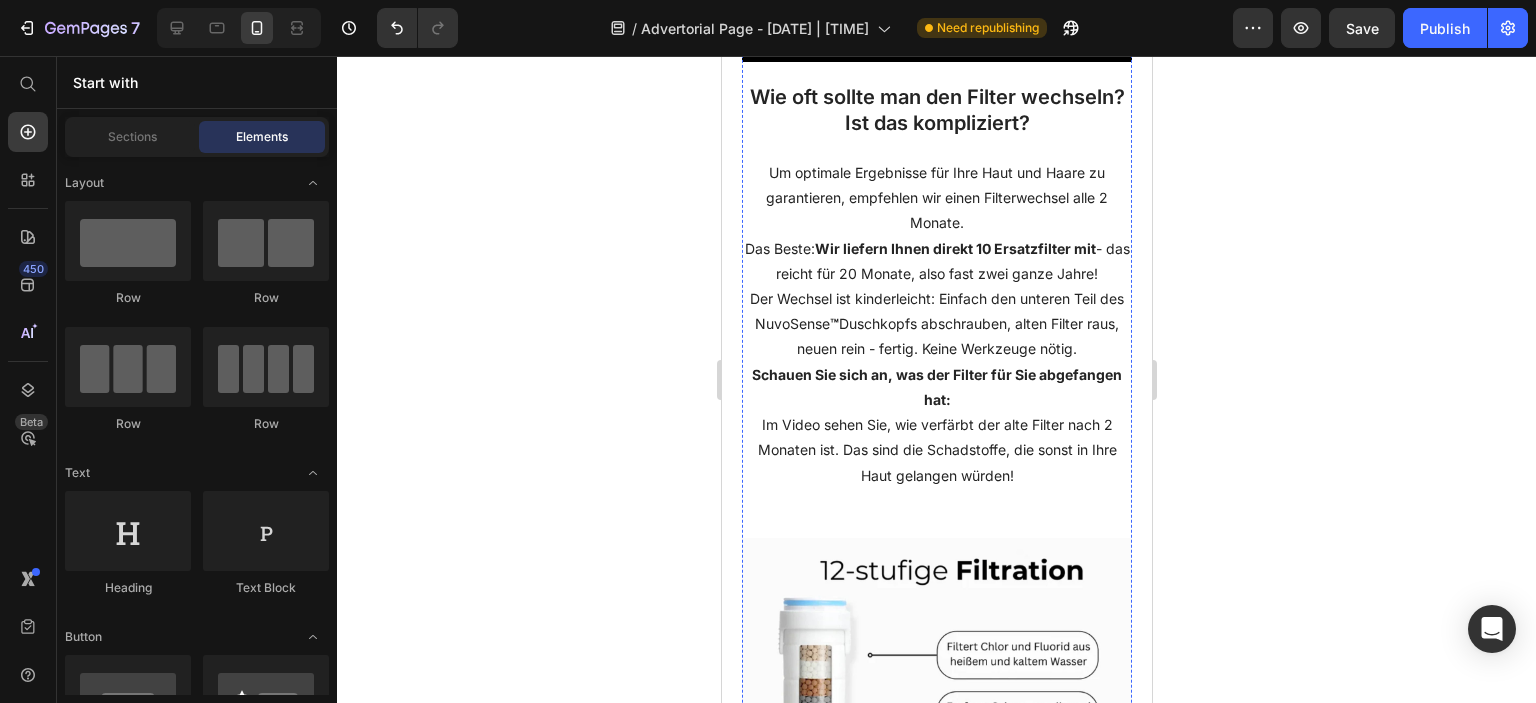 scroll, scrollTop: 3936, scrollLeft: 0, axis: vertical 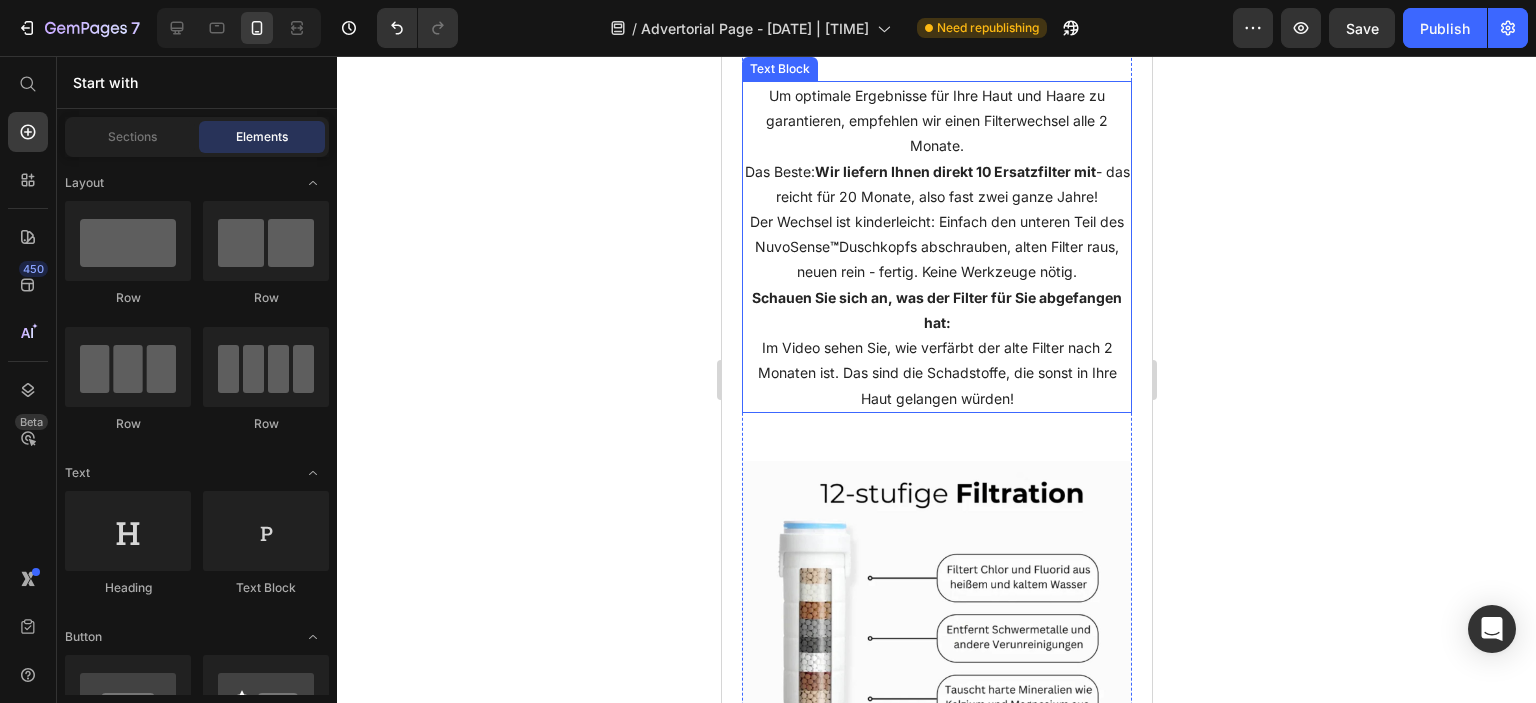 click on "Um optimale Ergebnisse für Ihre Haut und Haare zu garantieren, empfehlen wir einen Filterwechsel alle 2 Monate." at bounding box center (936, 121) 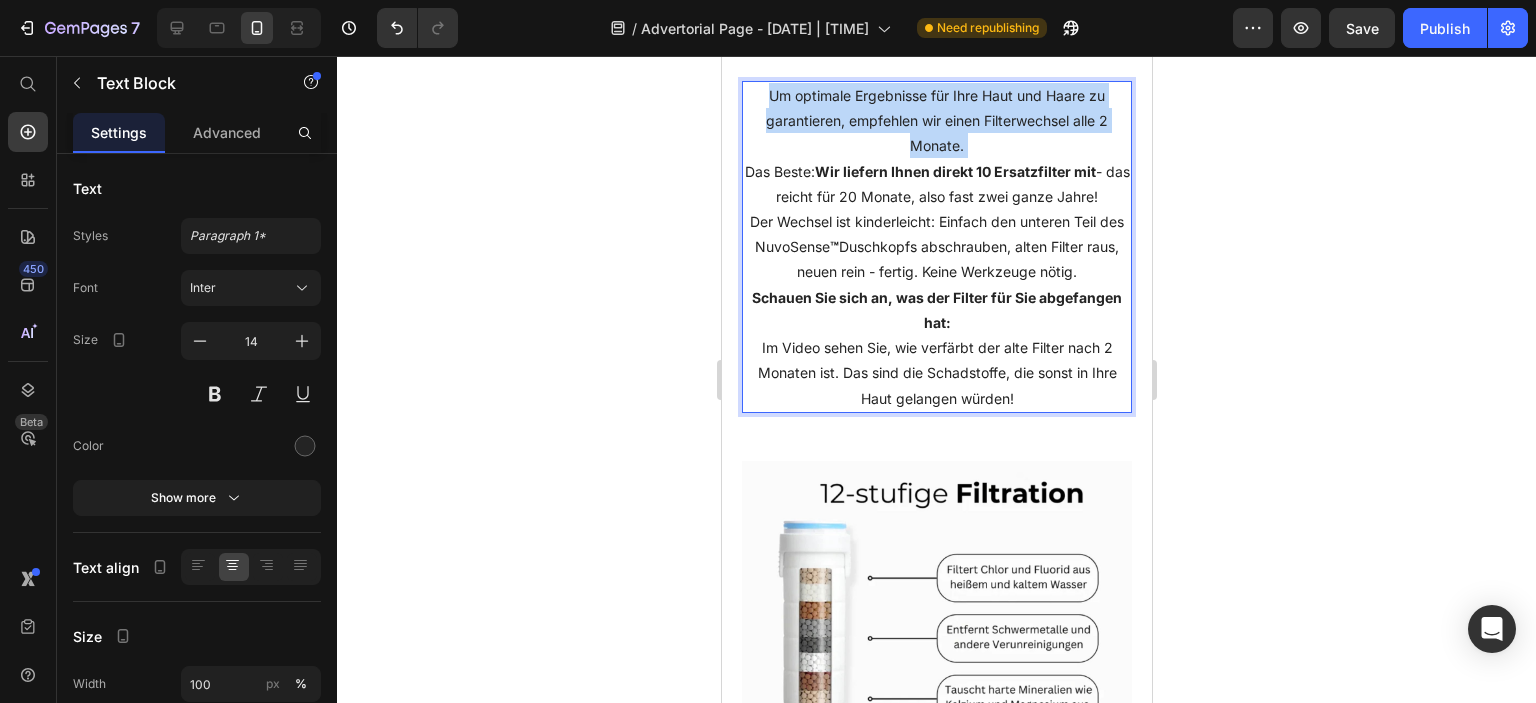 click on "Um optimale Ergebnisse für Ihre Haut und Haare zu garantieren, empfehlen wir einen Filterwechsel alle 2 Monate." at bounding box center [936, 121] 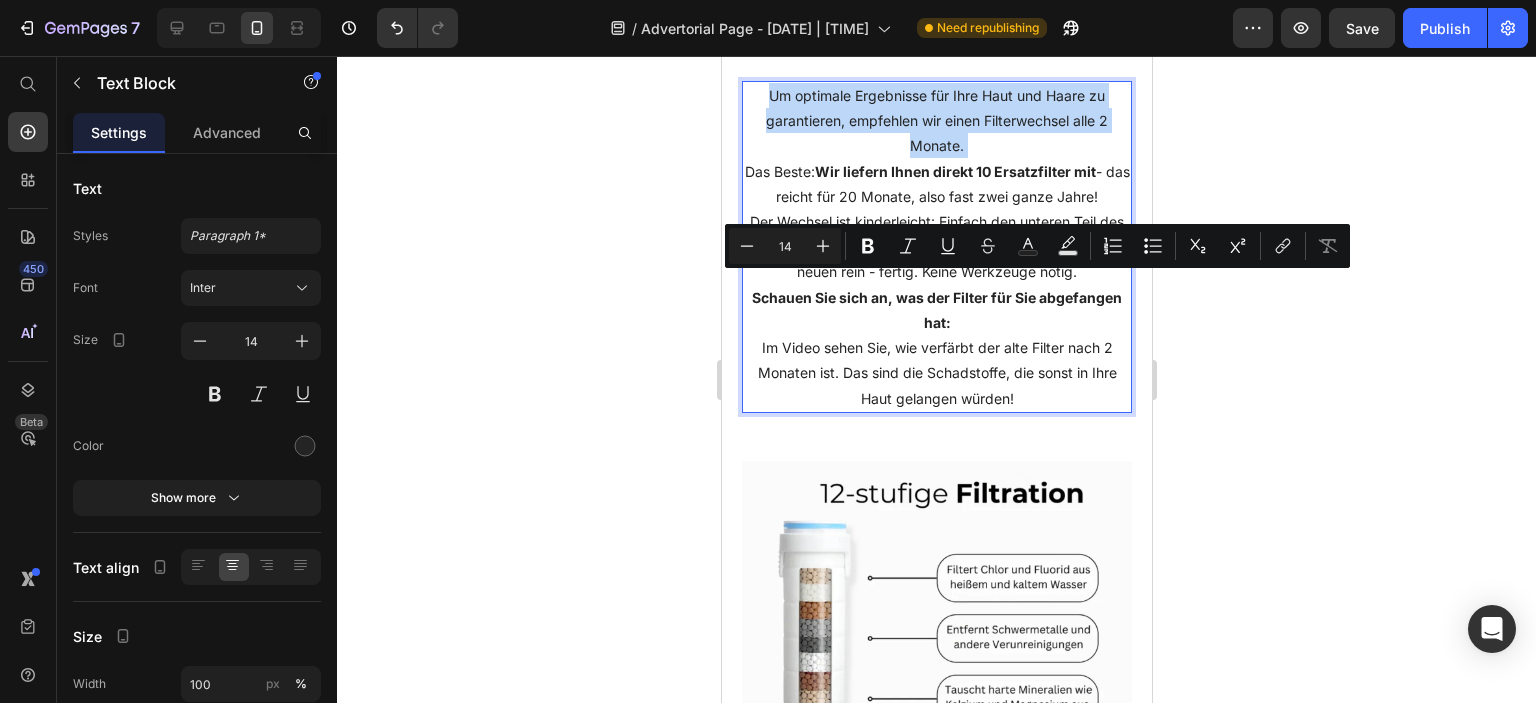 click on "Um optimale Ergebnisse für Ihre Haut und Haare zu garantieren, empfehlen wir einen Filterwechsel alle 2 Monate." at bounding box center (936, 121) 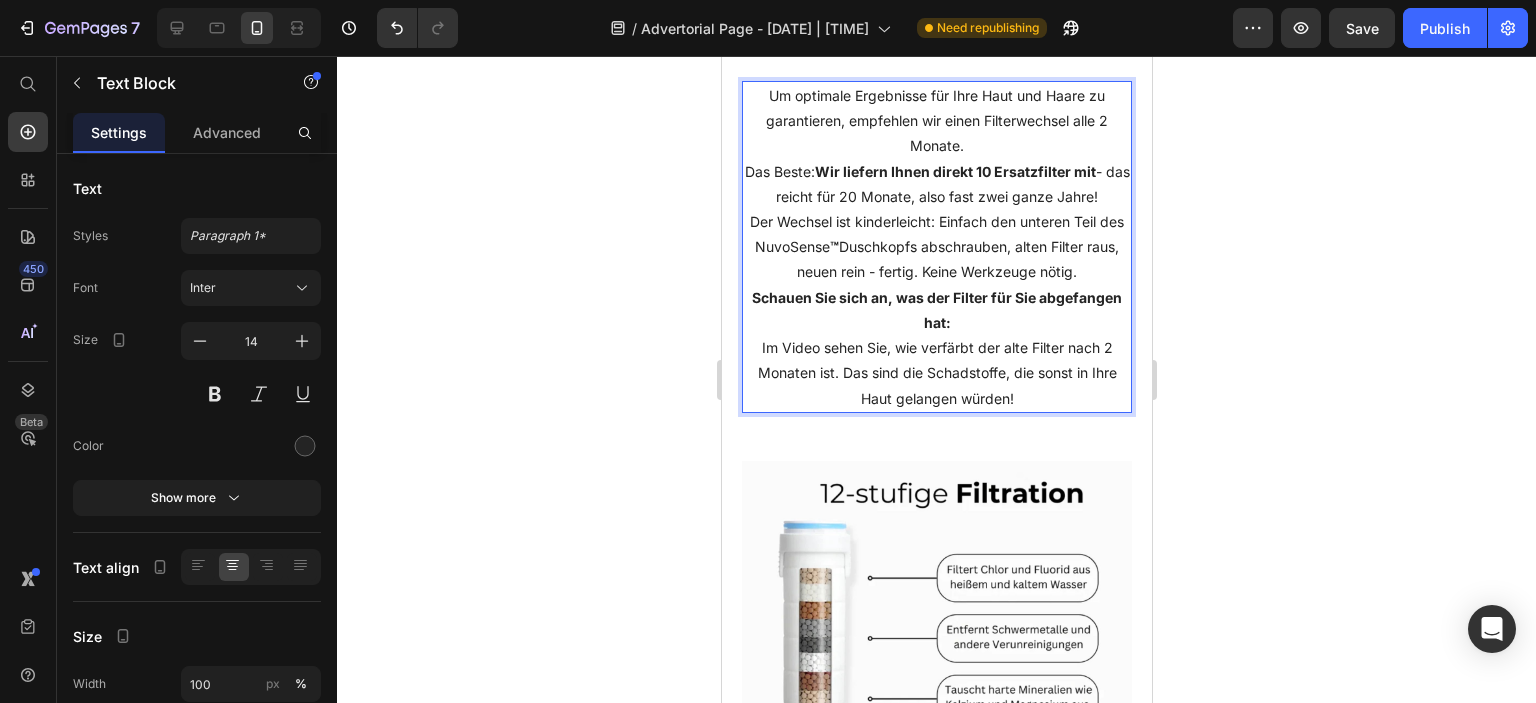 click on "Das Beste:  Wir liefern Ihnen direkt 10 Ersatzfilter mit  - das reicht für 20 Monate, also fast zwei ganze Jahre!" at bounding box center [936, 184] 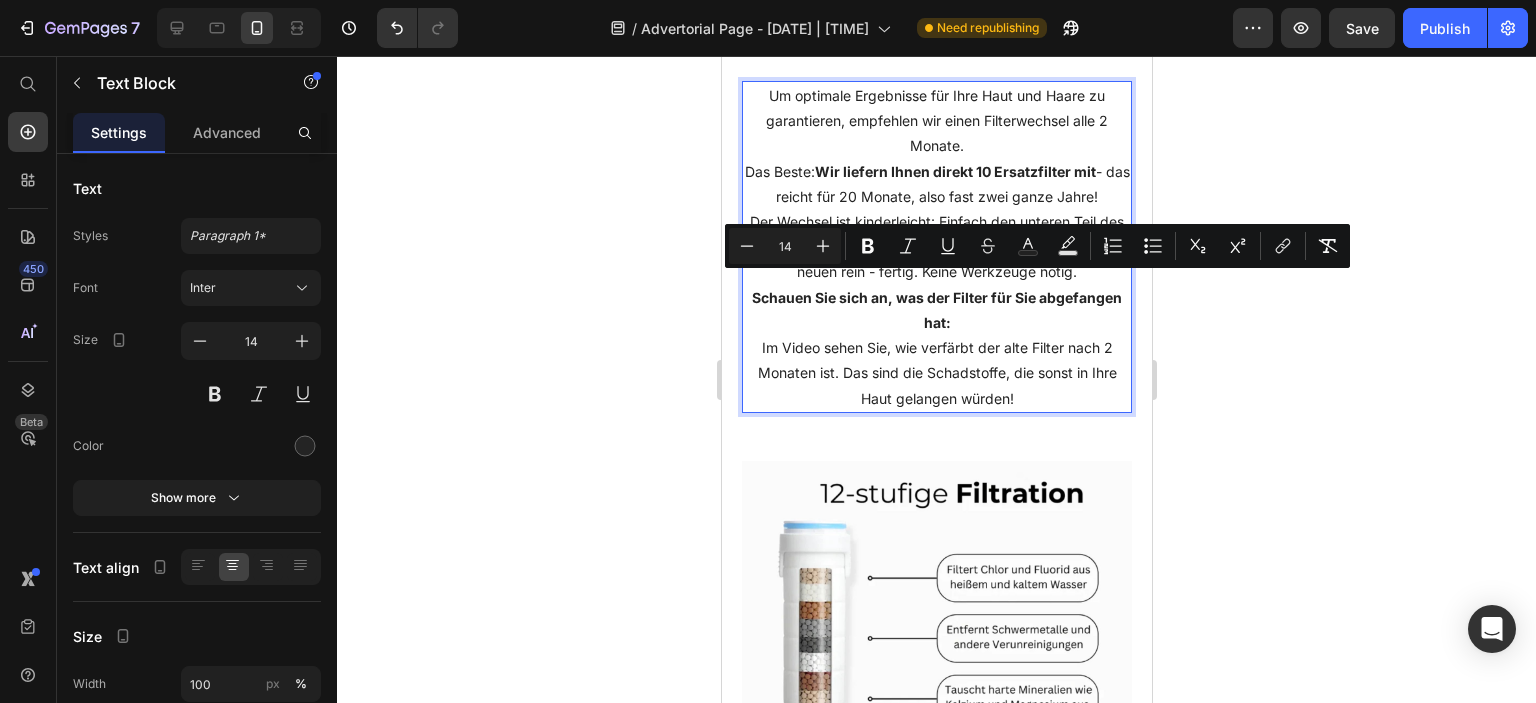 copy on "Um optimale Ergebnisse für Ihre Haut und Haare zu garantieren, empfehlen wir einen Filterwechsel alle 2 Monate. Das Beste:  Wir liefern Ihnen direkt 10 Ersatzfilter mit  - das reicht für 20 Monate, also fast zwei ganze Jahre! Der Wechsel ist kinderleicht: Einfach den unteren Teil des NuvoSense ™  Duschkopfs abschrauben, alten Filter raus, neuen rein - fertig. Keine Werkzeuge nötig. Schauen Sie sich an, was der Filter für Sie abgefangen hat: Im Video sehen Sie, wie verfärbt der alte Filter nach 2 Monaten ist. Das sind die Schadstoffe, die sonst in Ihre Haut gelangen würden!" 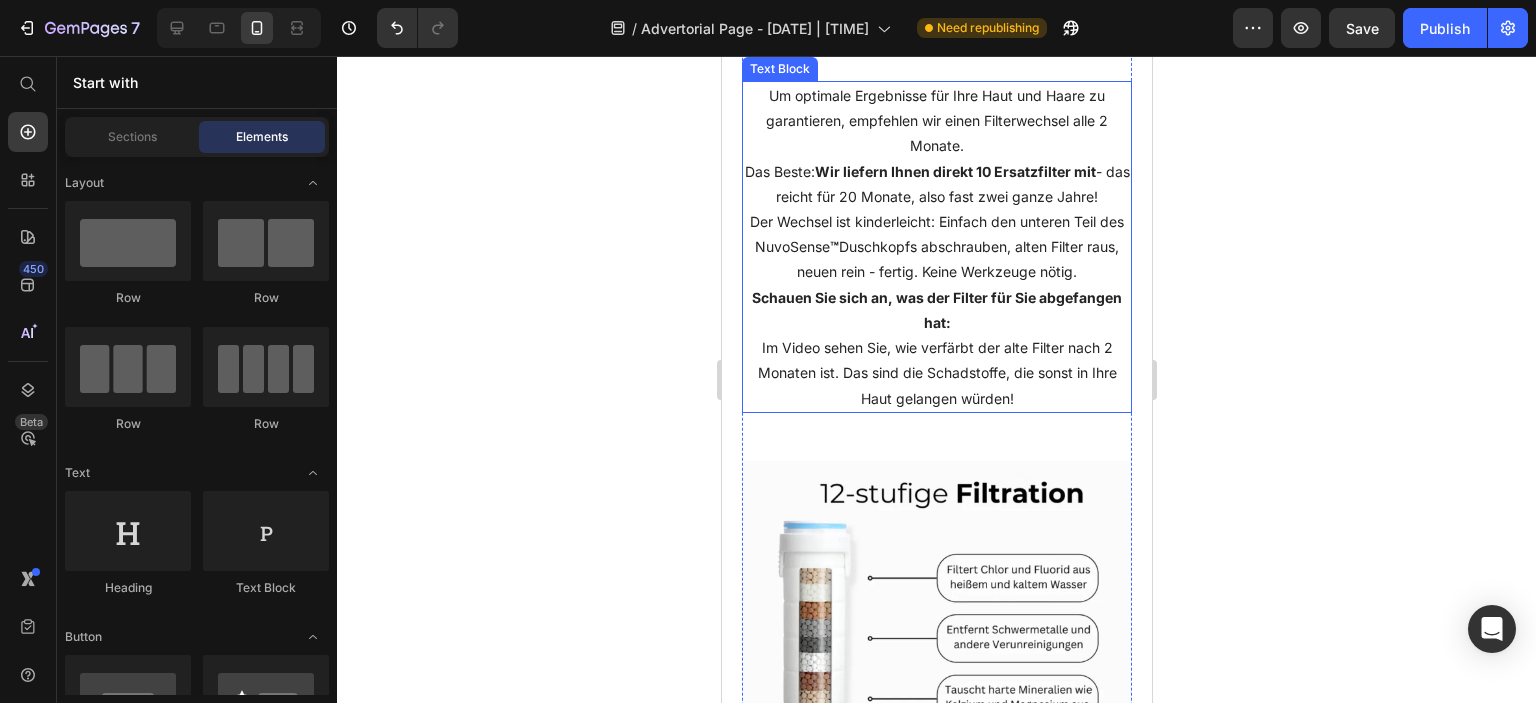 click on "Um optimale Ergebnisse für Ihre Haut und Haare zu garantieren, empfehlen wir einen Filterwechsel alle 2 Monate." at bounding box center (936, 121) 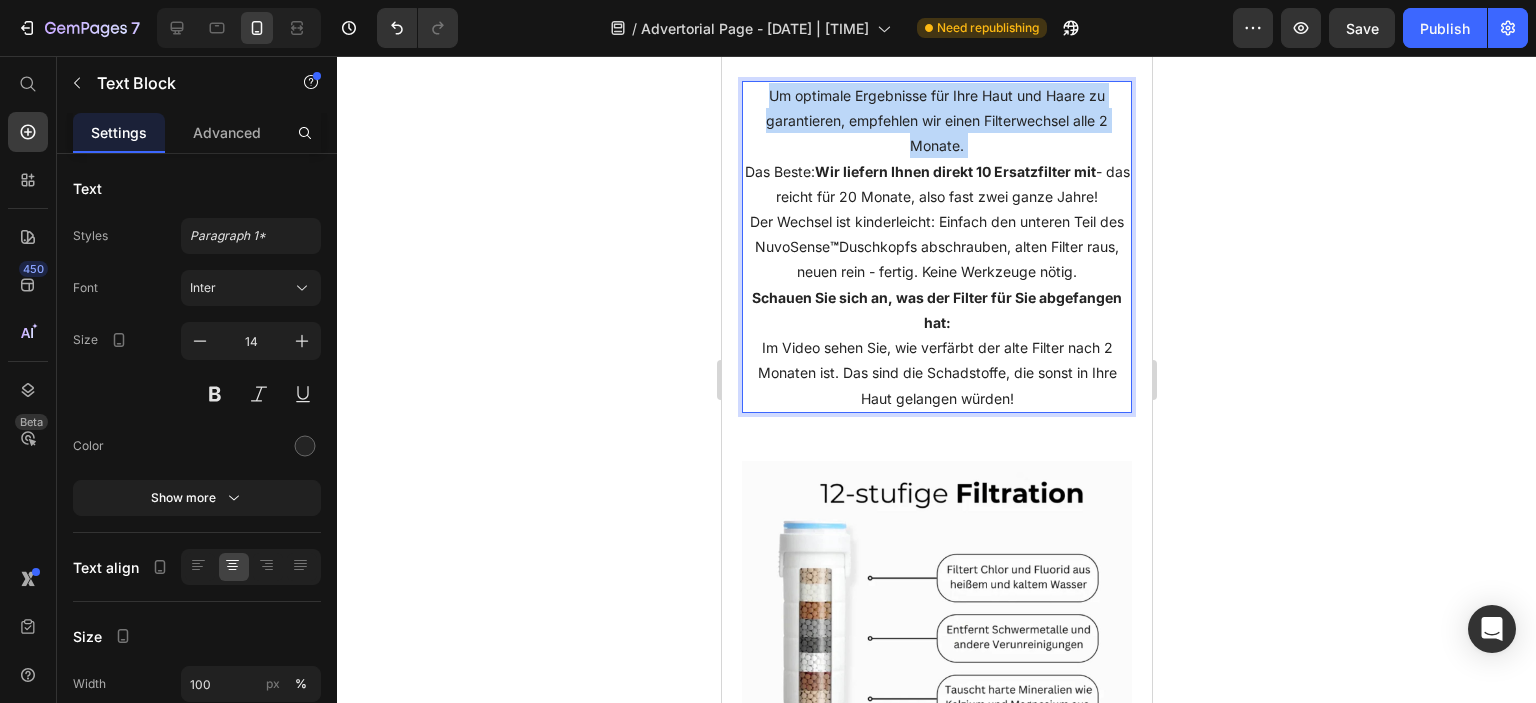 click on "Um optimale Ergebnisse für Ihre Haut und Haare zu garantieren, empfehlen wir einen Filterwechsel alle 2 Monate." at bounding box center [936, 121] 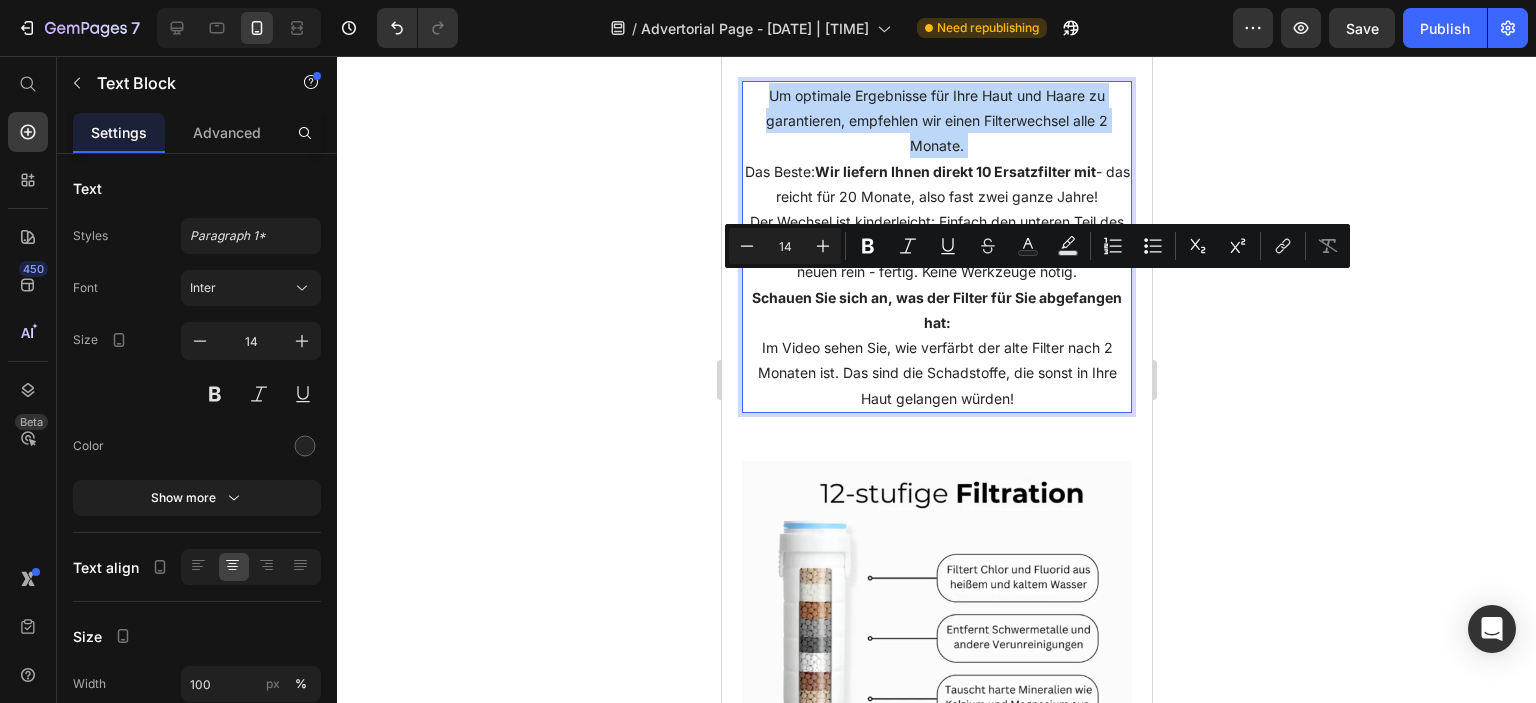 click on "Um optimale Ergebnisse für Ihre Haut und Haare zu garantieren, empfehlen wir einen Filterwechsel alle 2 Monate." at bounding box center (936, 121) 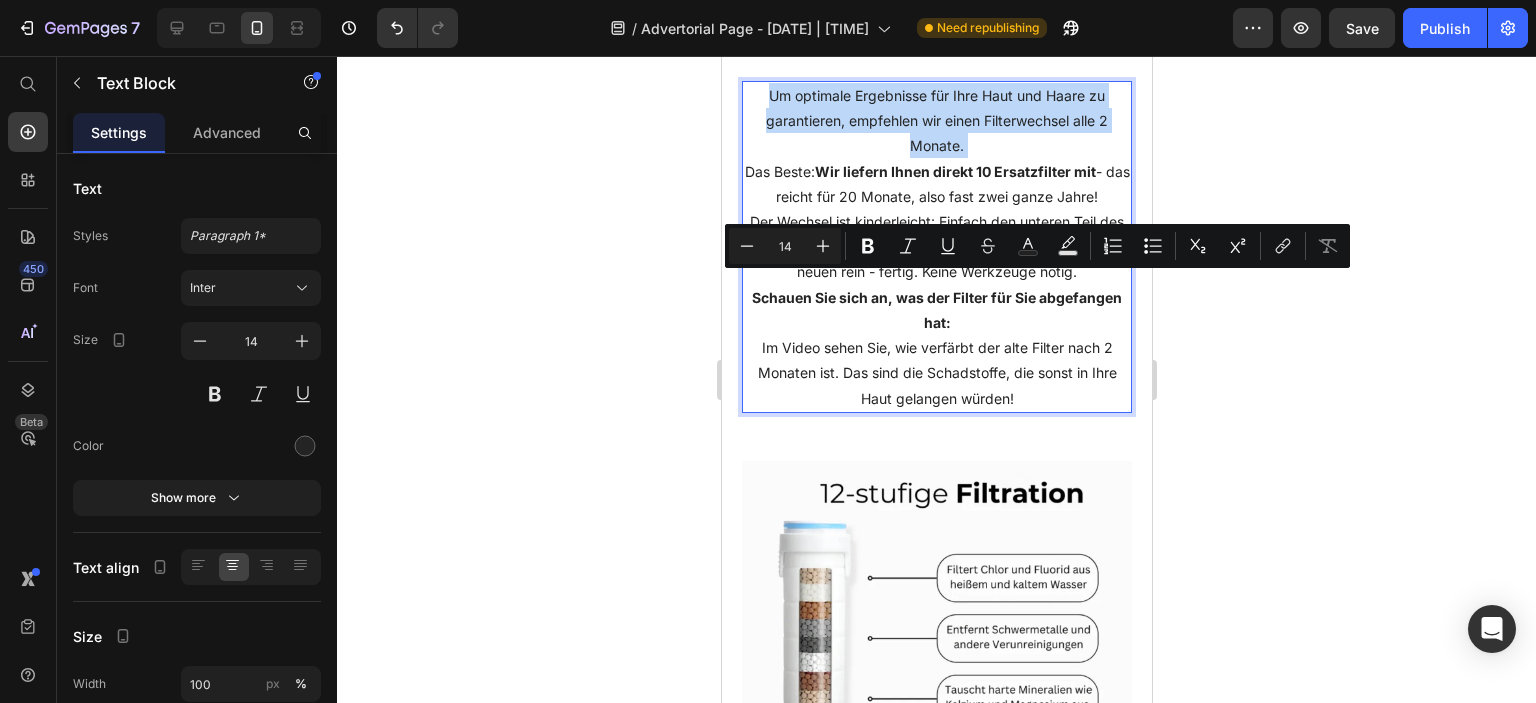 click on "Um optimale Ergebnisse für Ihre Haut und Haare zu garantieren, empfehlen wir einen Filterwechsel alle 2 Monate." at bounding box center (936, 121) 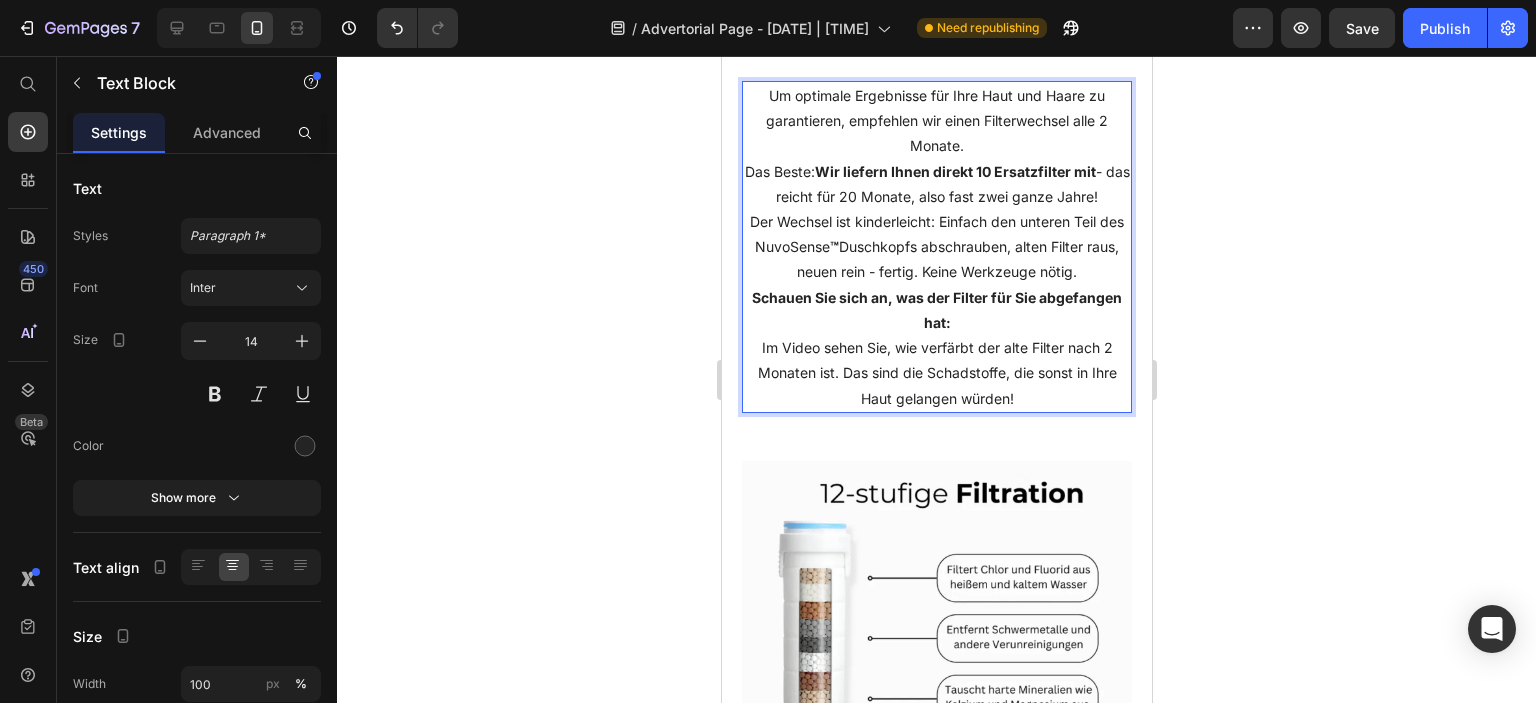 click on "Um optimale Ergebnisse für Ihre Haut und Haare zu garantieren, empfehlen wir einen Filterwechsel alle 2 Monate." at bounding box center [936, 121] 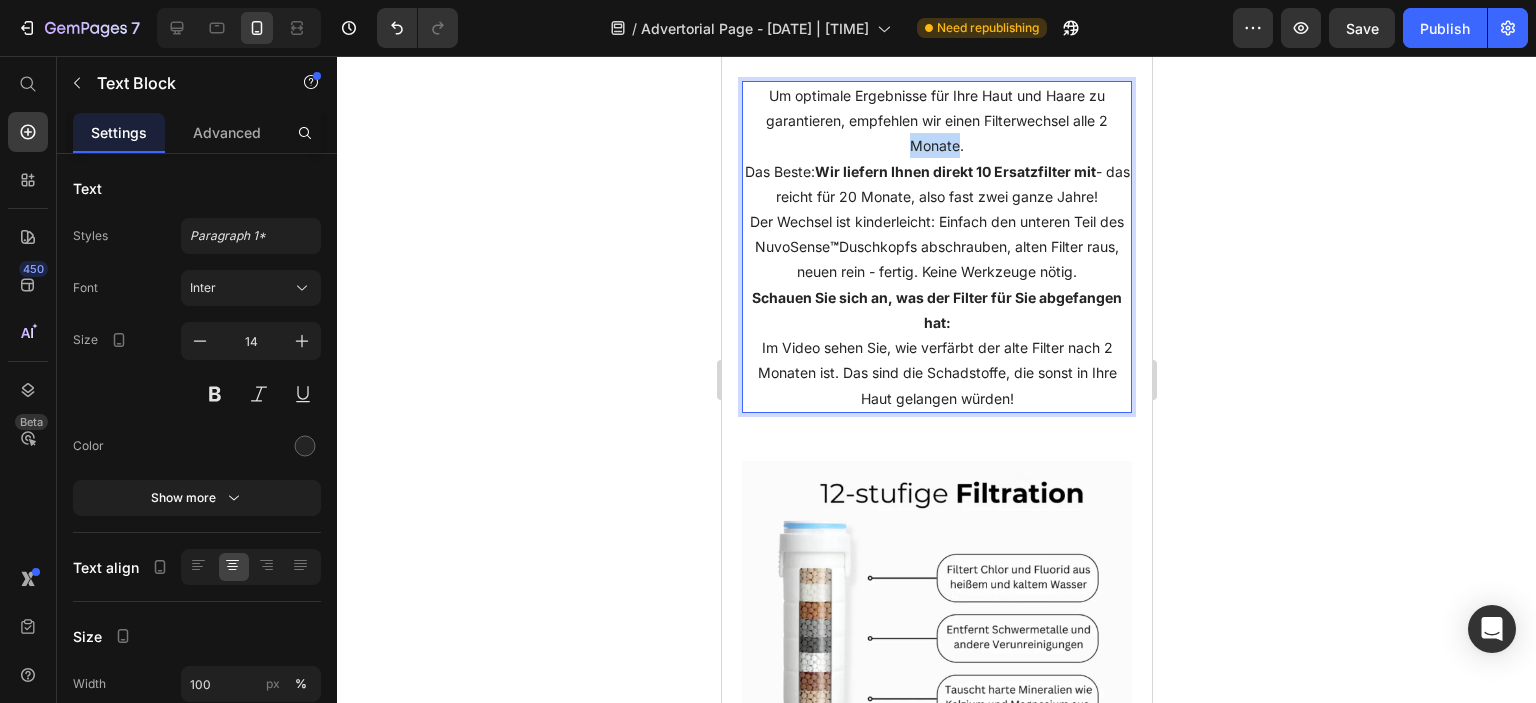 click on "Um optimale Ergebnisse für Ihre Haut und Haare zu garantieren, empfehlen wir einen Filterwechsel alle 2 Monate." at bounding box center (936, 121) 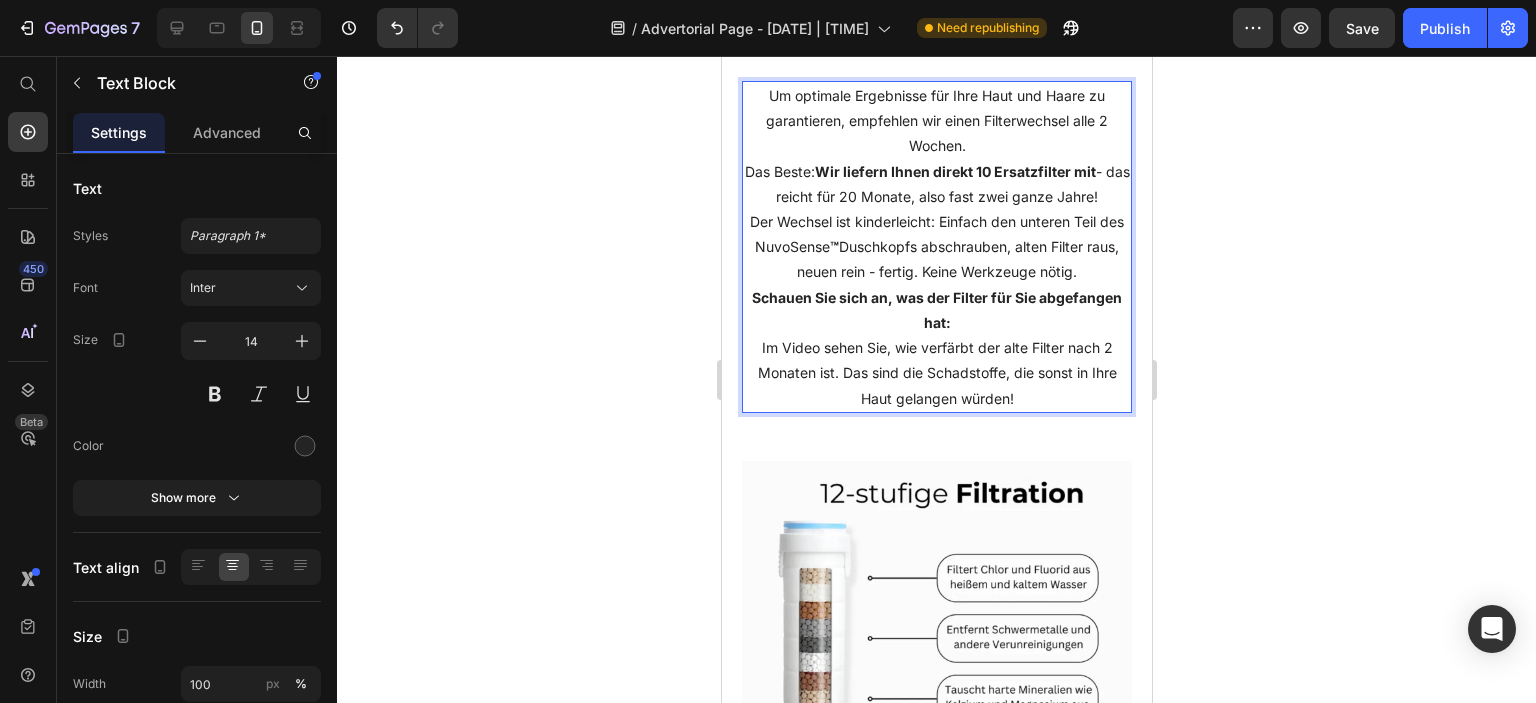 click 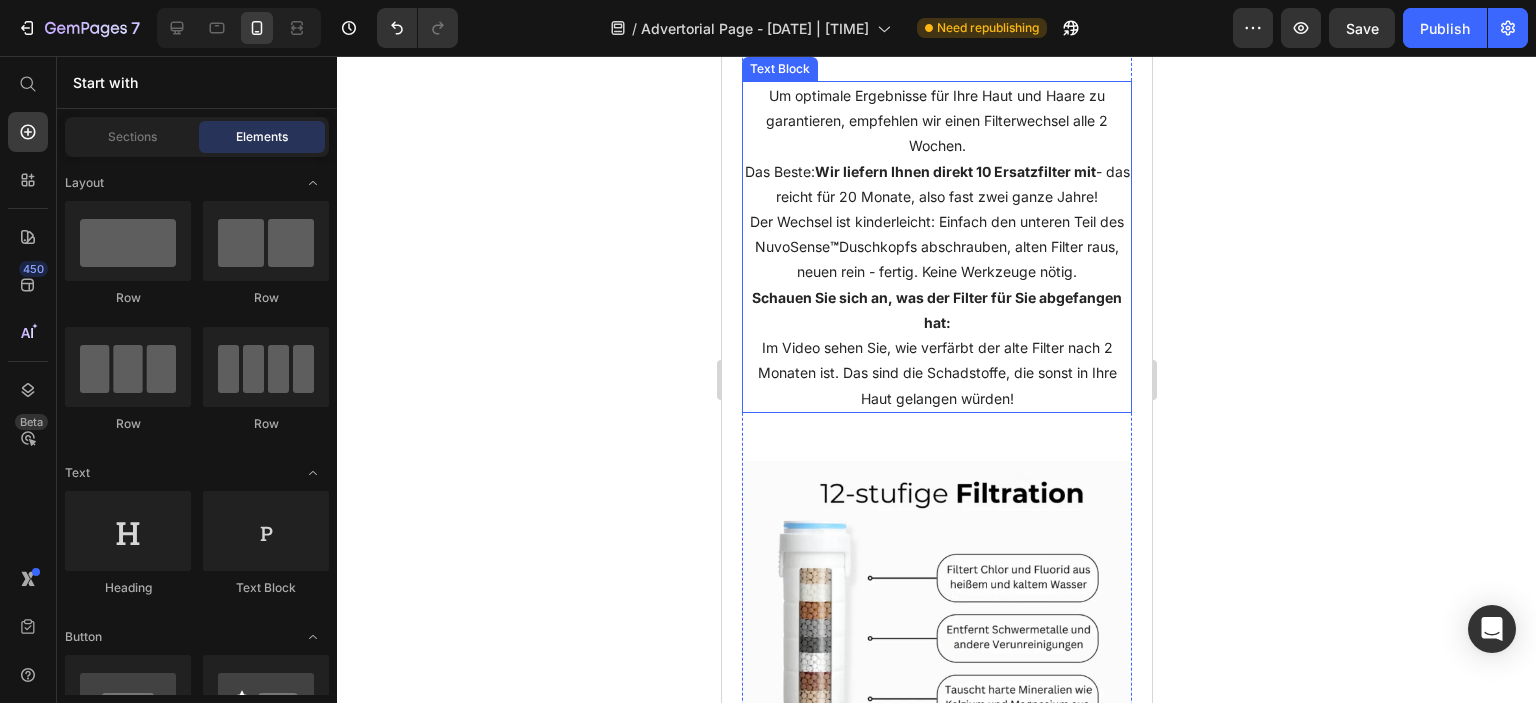 click on "Um optimale Ergebnisse für Ihre Haut und Haare zu garantieren, empfehlen wir einen Filterwechsel alle 2 Wochen." at bounding box center [936, 121] 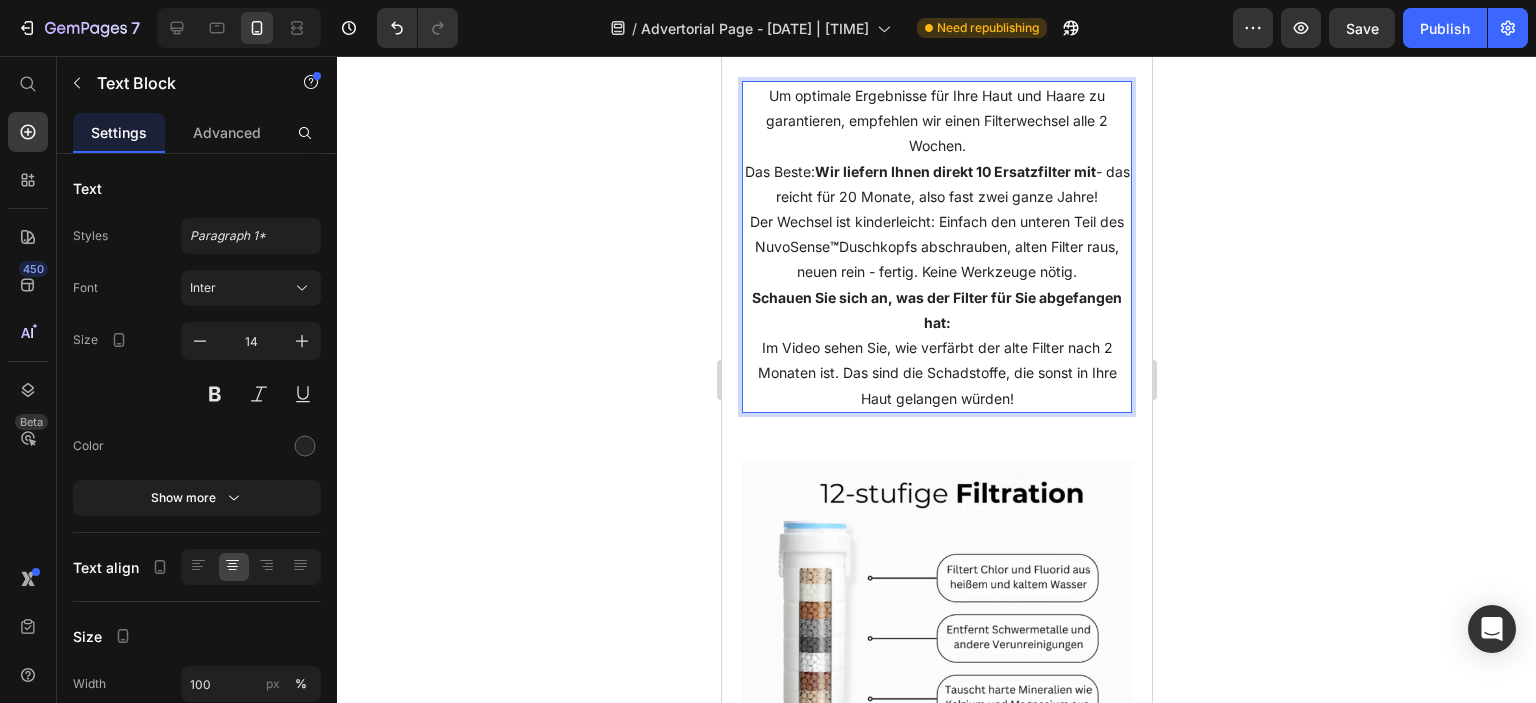 click on "Um optimale Ergebnisse für Ihre Haut und Haare zu garantieren, empfehlen wir einen Filterwechsel alle 2 Wochen." at bounding box center [936, 121] 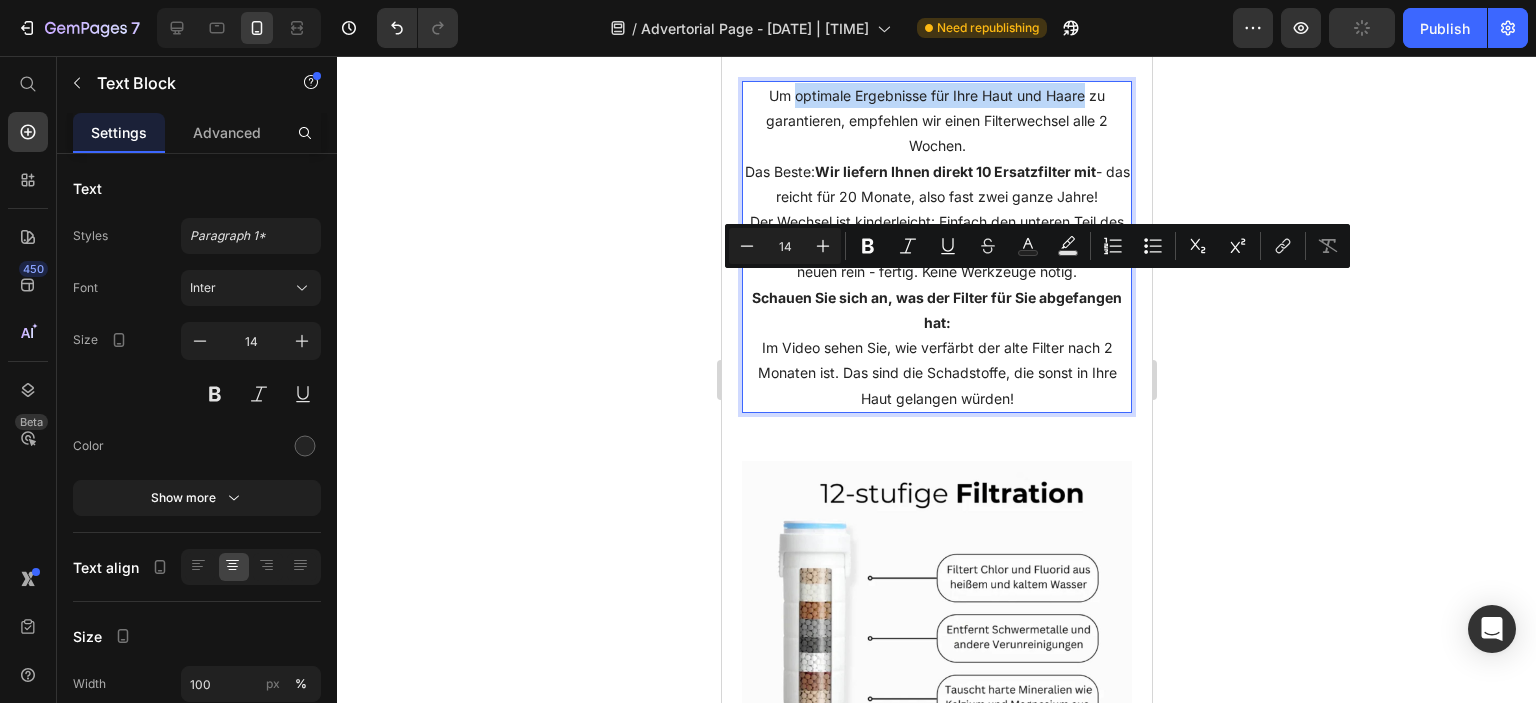 drag, startPoint x: 787, startPoint y: 285, endPoint x: 1060, endPoint y: 281, distance: 273.0293 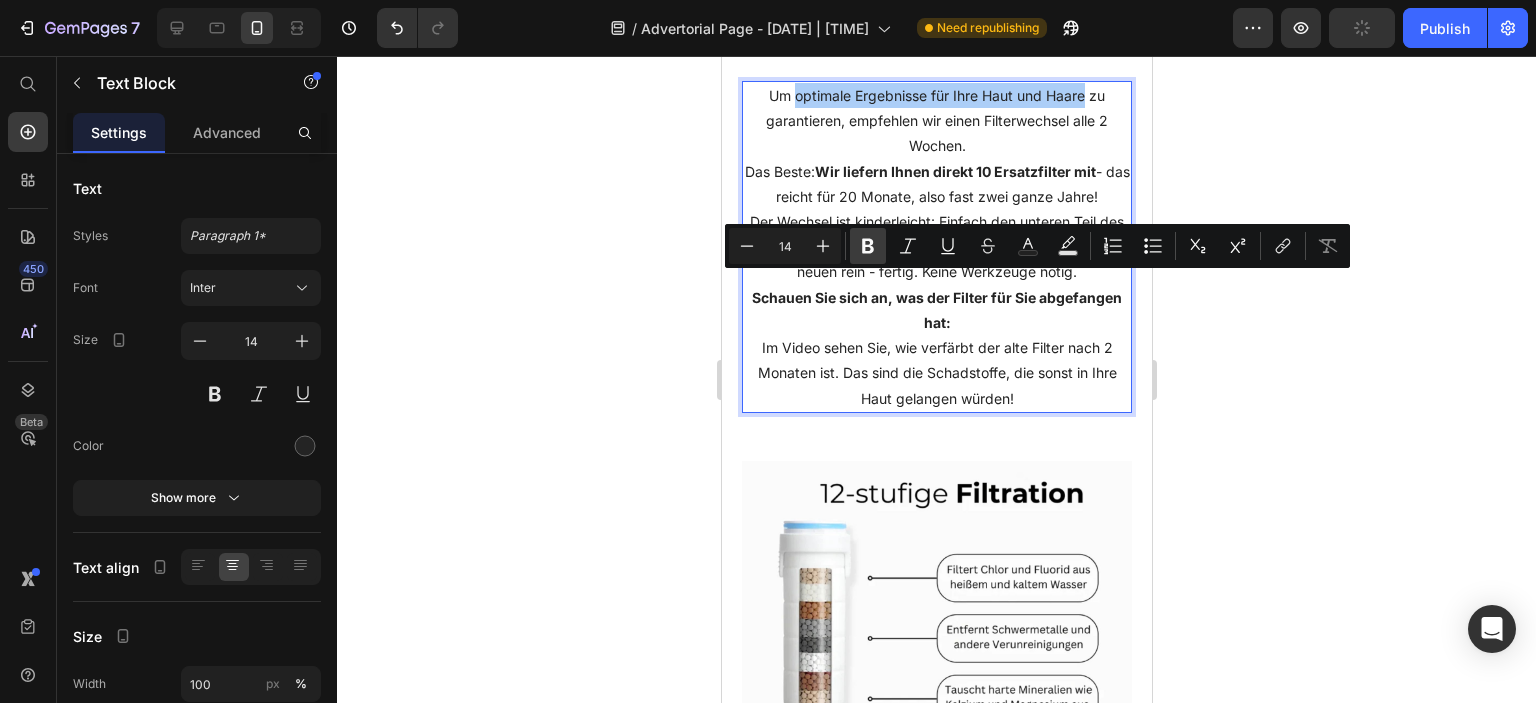 click 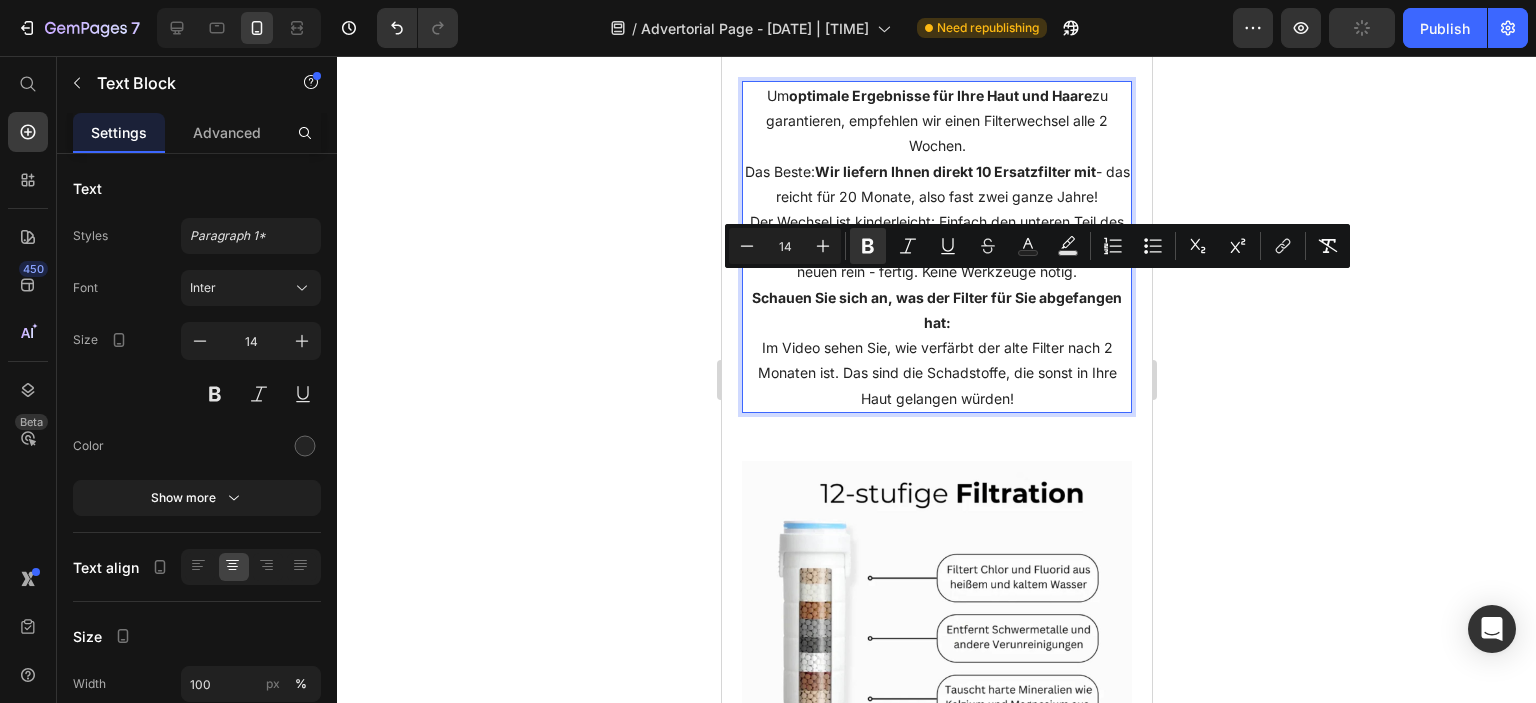 click 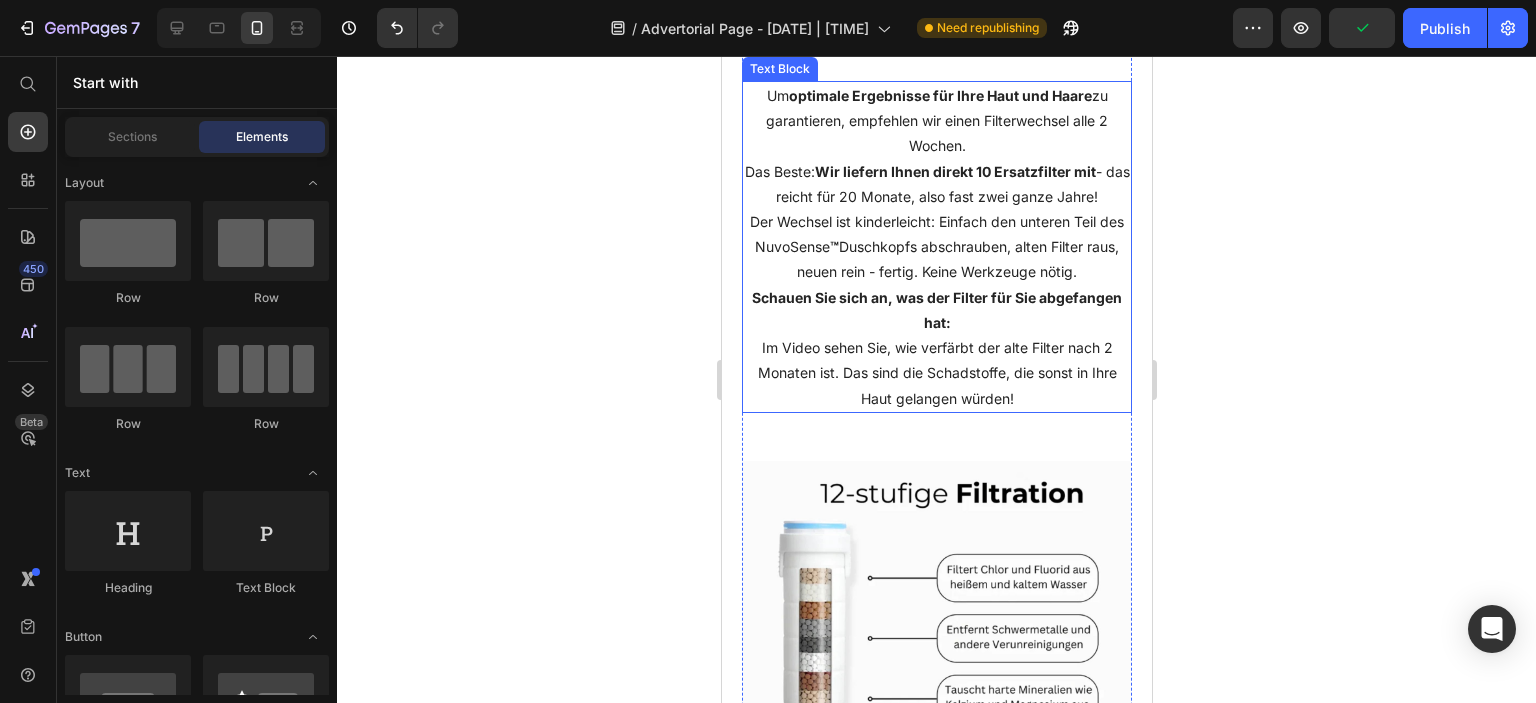 click on "Um  optimale Ergebnisse für Ihre Haut und Haare  zu garantieren, empfehlen wir einen Filterwechsel alle 2 Wochen." at bounding box center (936, 121) 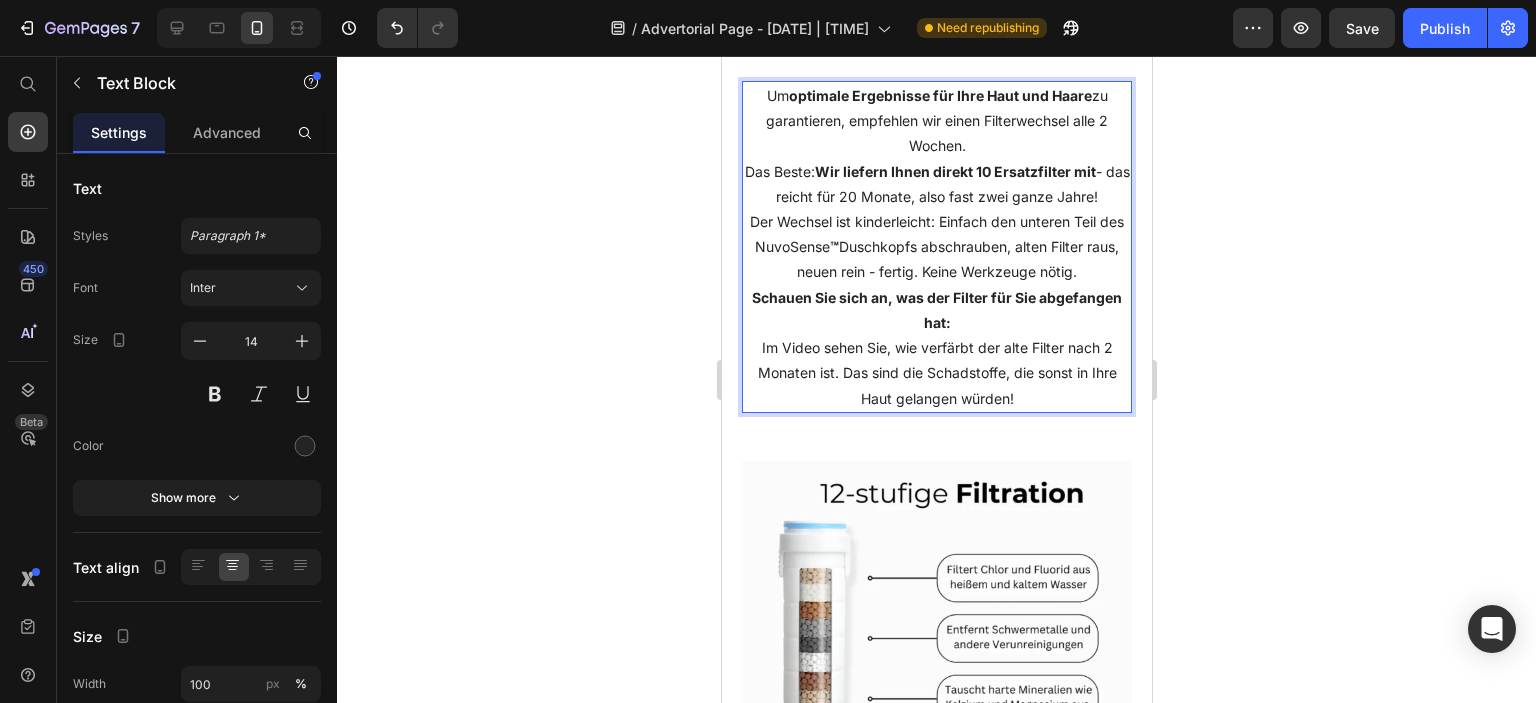 click on "Um  optimale Ergebnisse für Ihre Haut und Haare  zu garantieren, empfehlen wir einen Filterwechsel alle 2 Wochen." at bounding box center (936, 121) 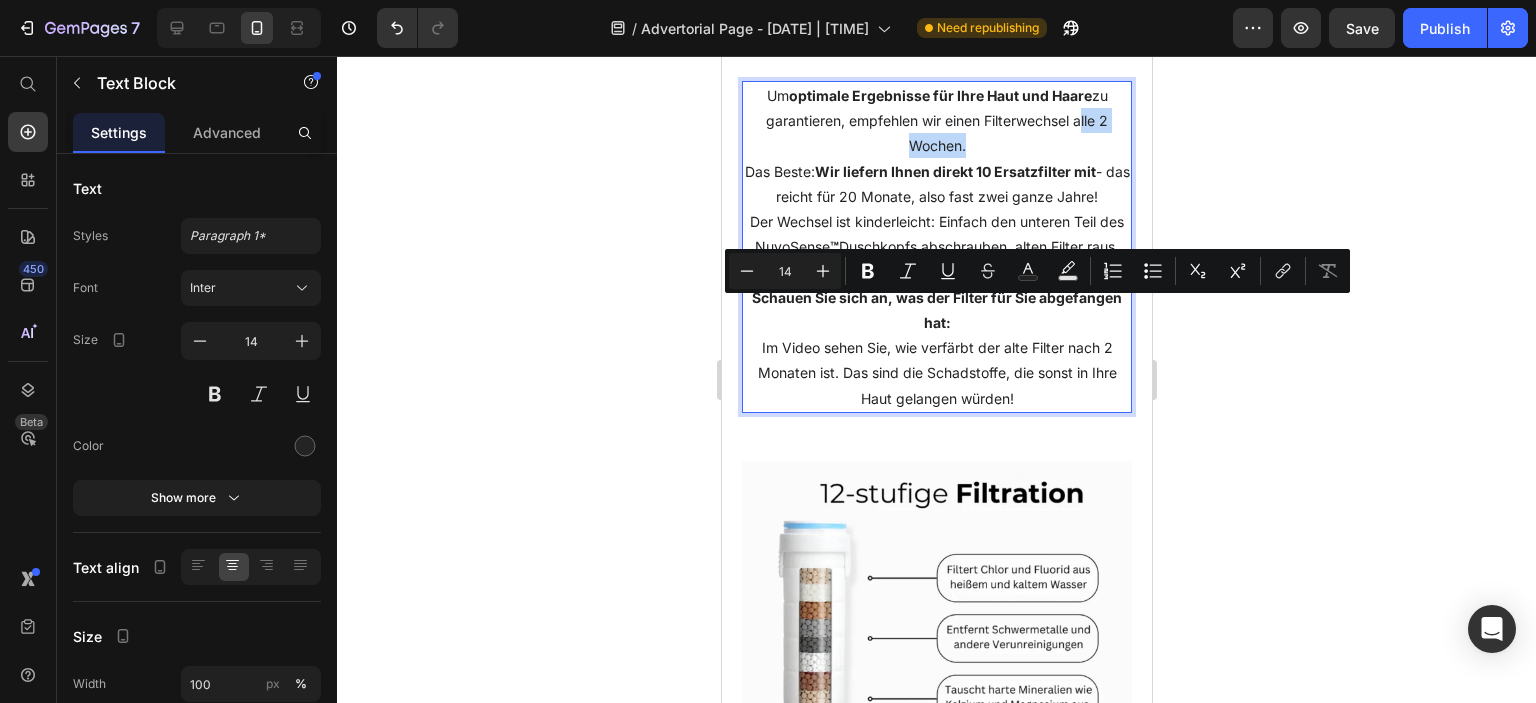 drag, startPoint x: 1067, startPoint y: 309, endPoint x: 953, endPoint y: 332, distance: 116.297035 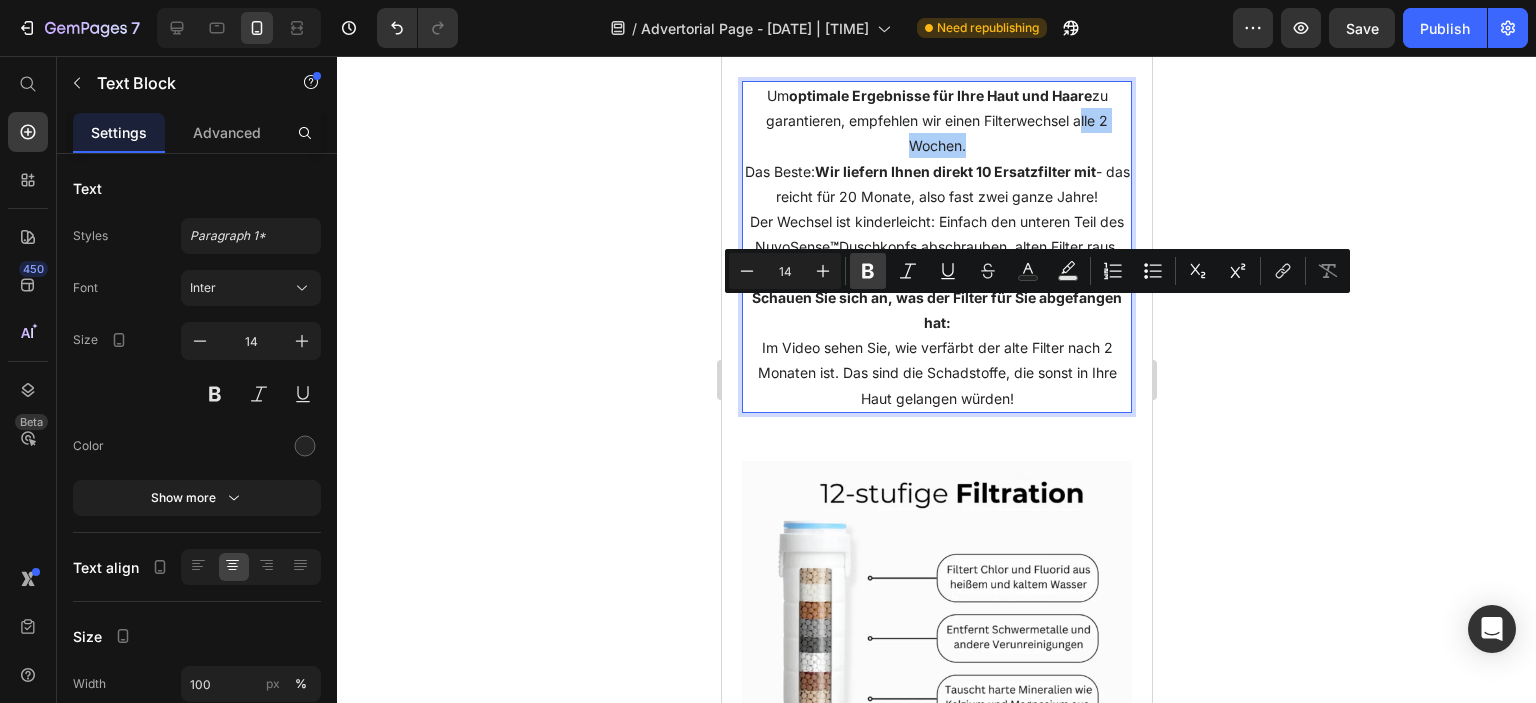 click 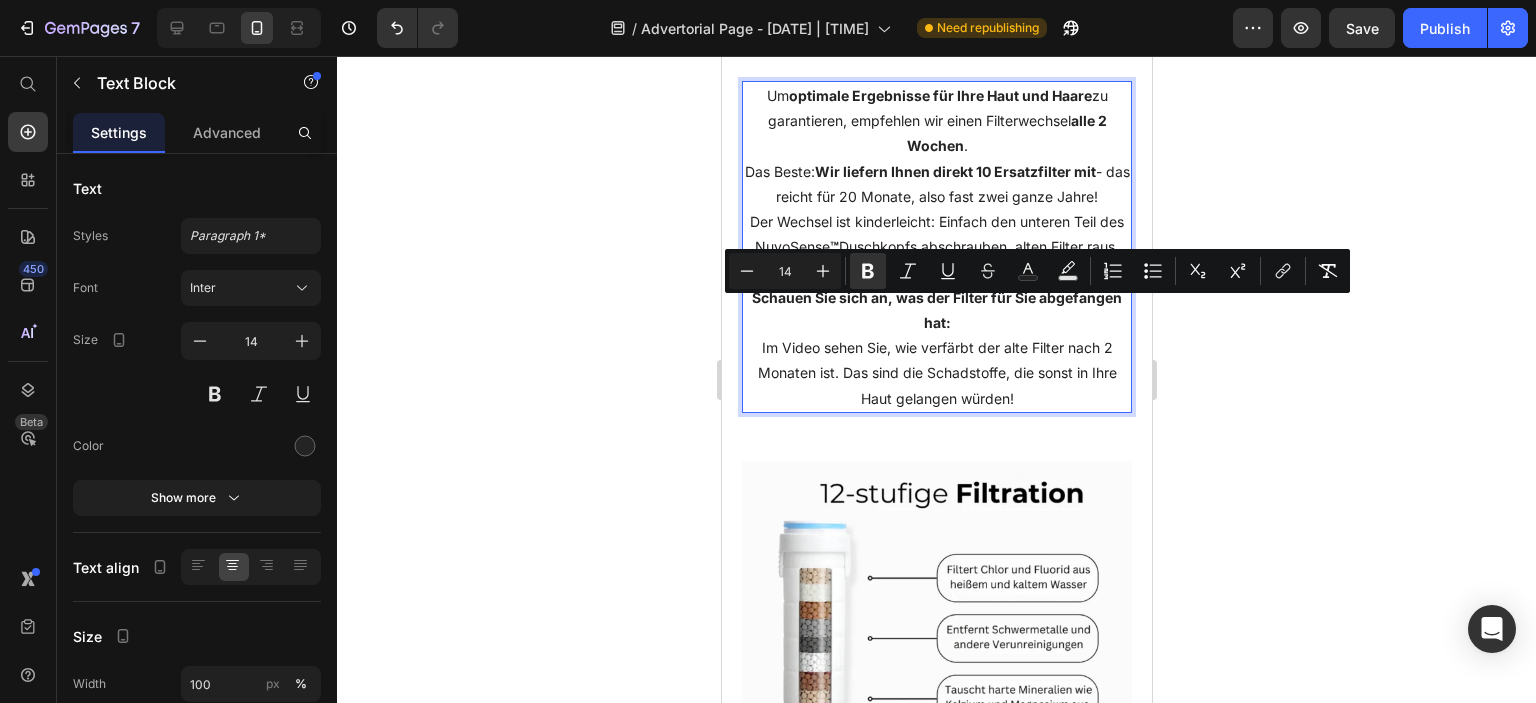 click 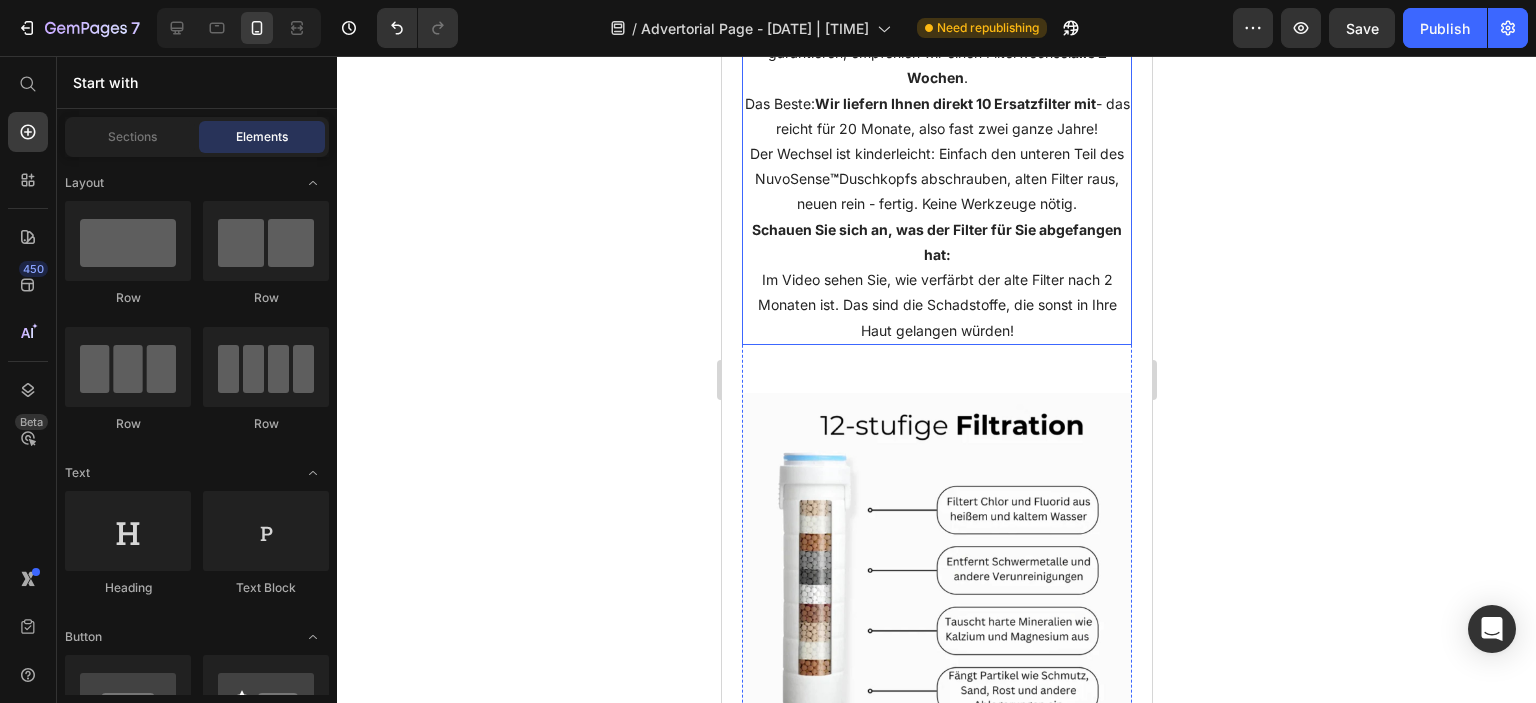 scroll, scrollTop: 4036, scrollLeft: 0, axis: vertical 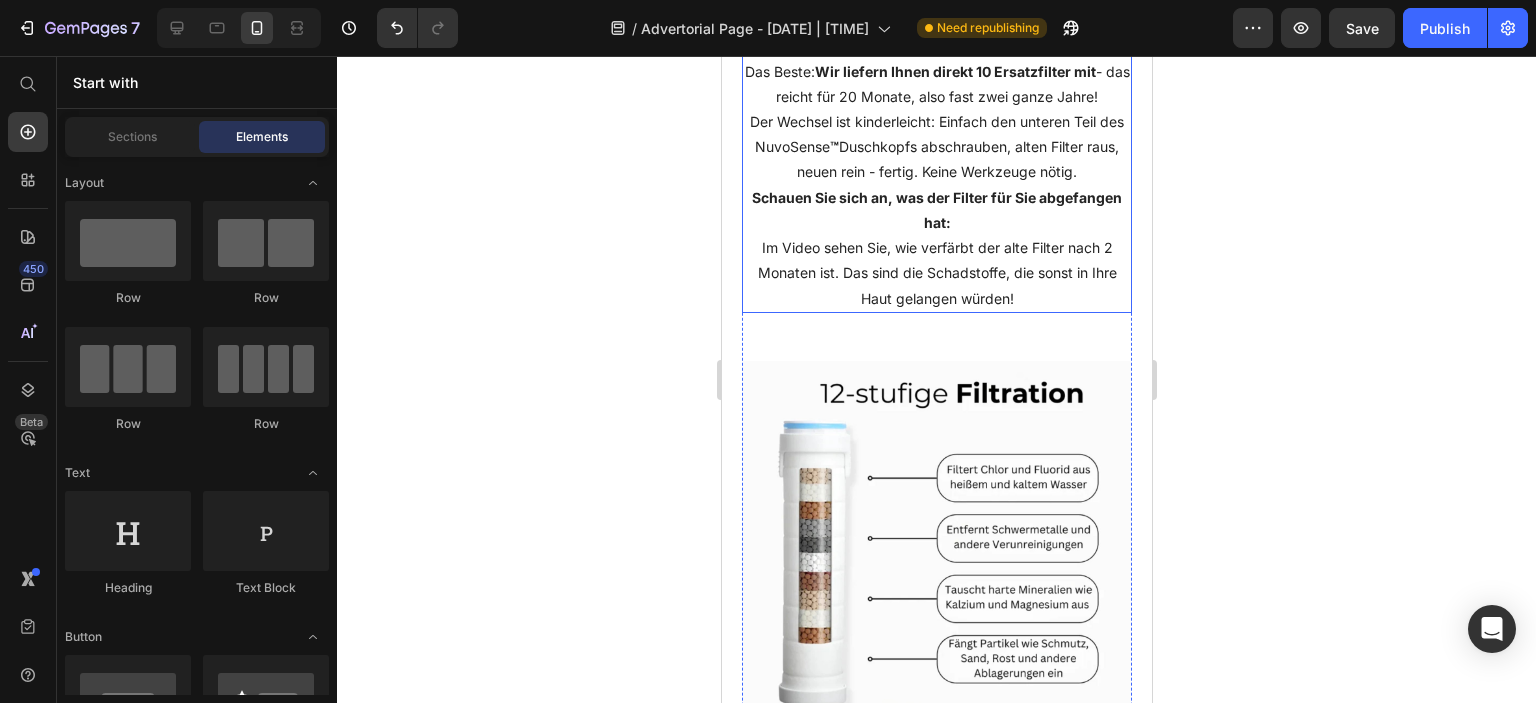 click on "Das Beste:  Wir liefern Ihnen direkt 10 Ersatzfilter mit  - das reicht für 20 Monate, also fast zwei ganze Jahre!" at bounding box center [936, 84] 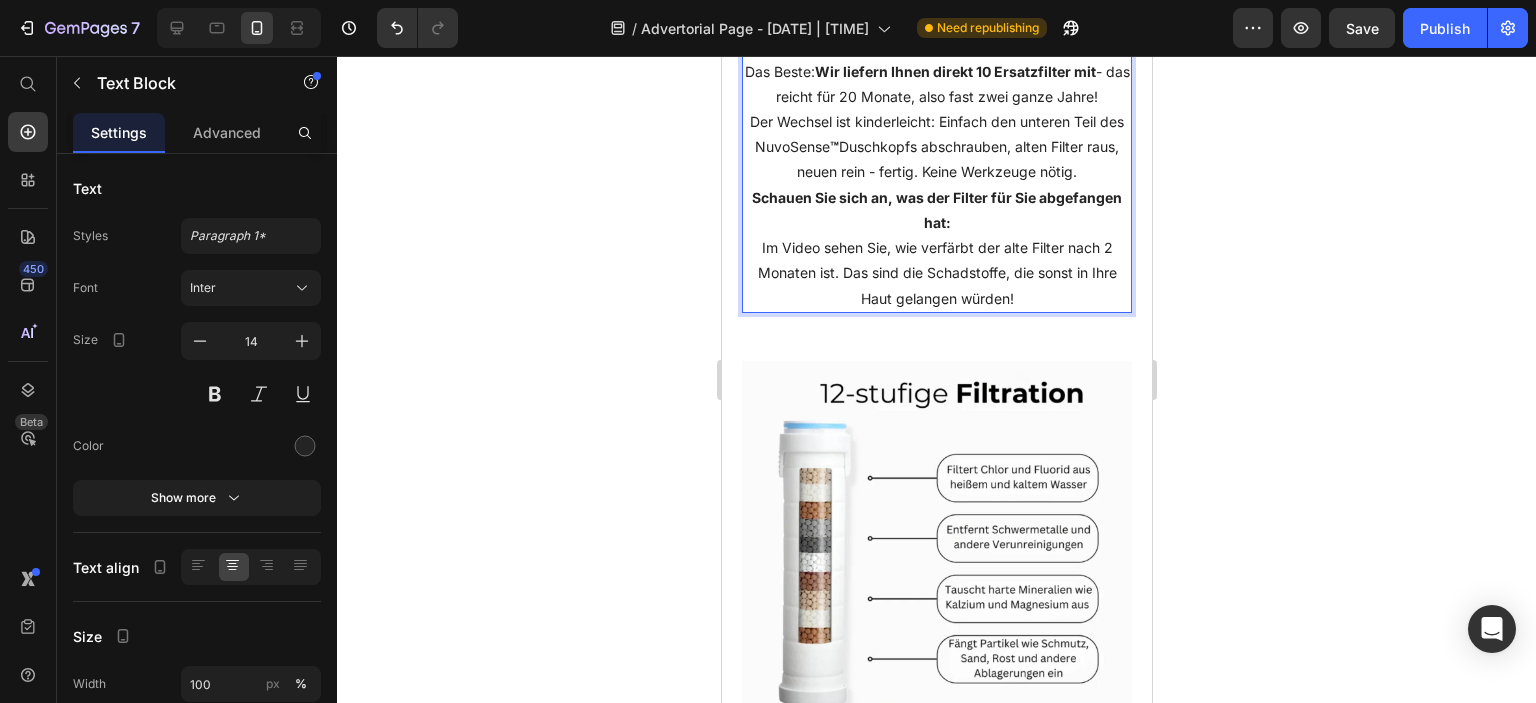 click on "Das Beste:  Wir liefern Ihnen direkt 10 Ersatzfilter mit  - das reicht für 20 Monate, also fast zwei ganze Jahre!" at bounding box center [936, 84] 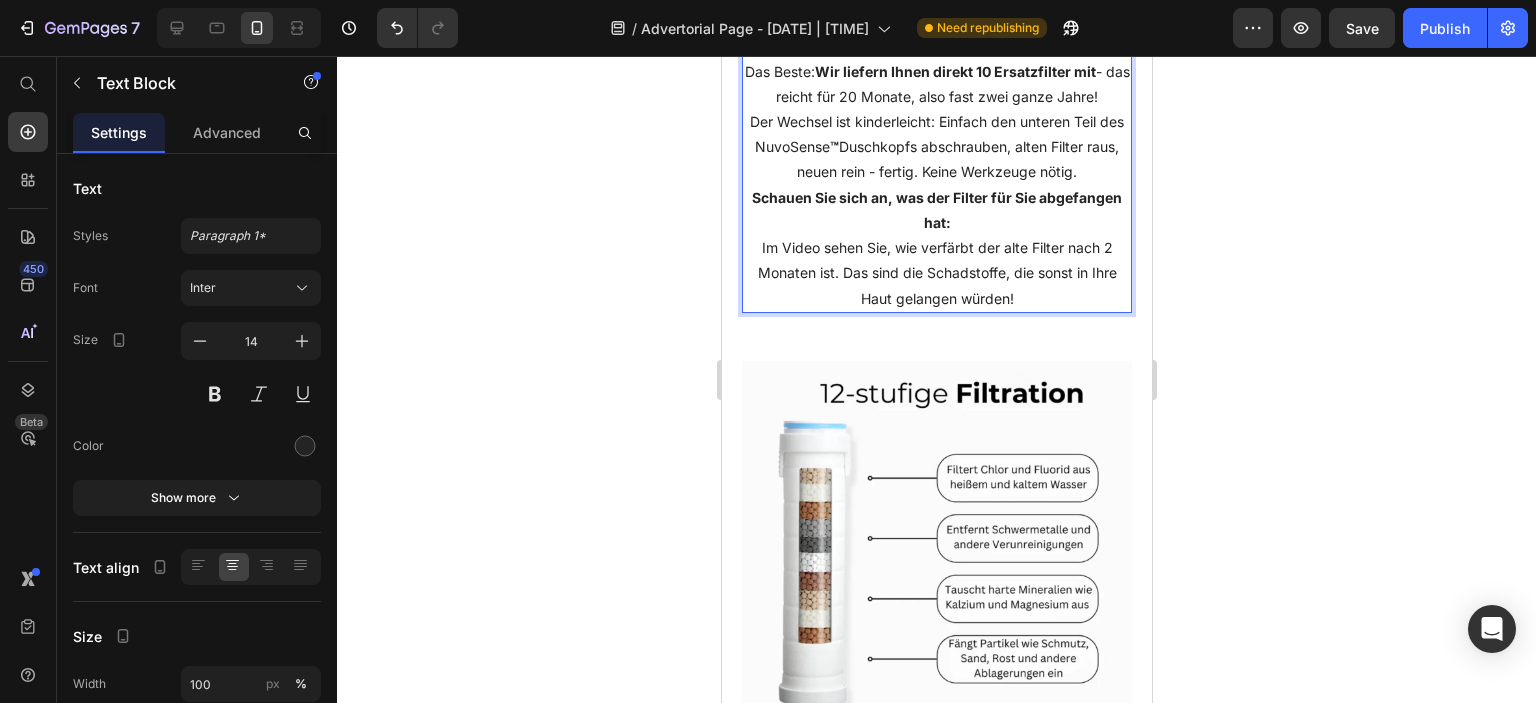 drag, startPoint x: 746, startPoint y: 257, endPoint x: 1105, endPoint y: 275, distance: 359.45096 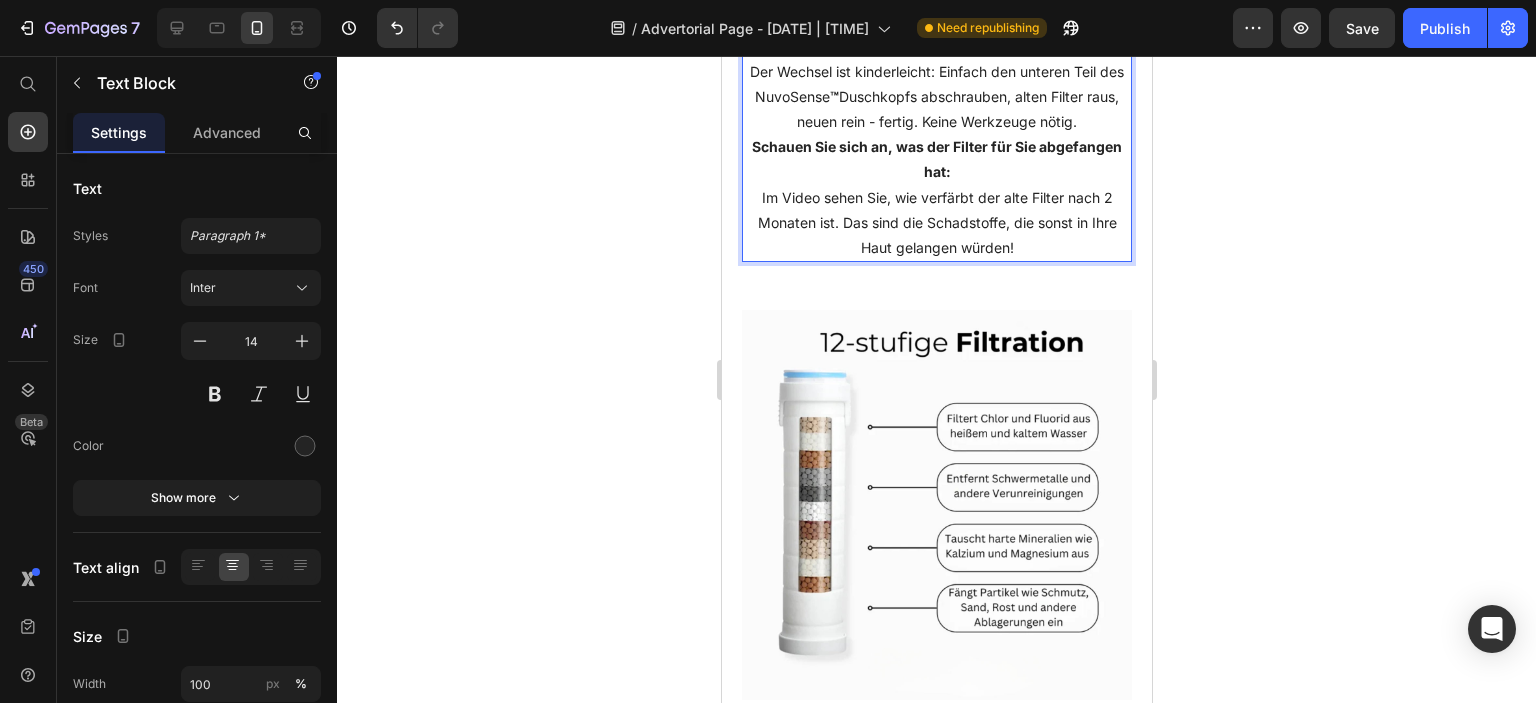 click 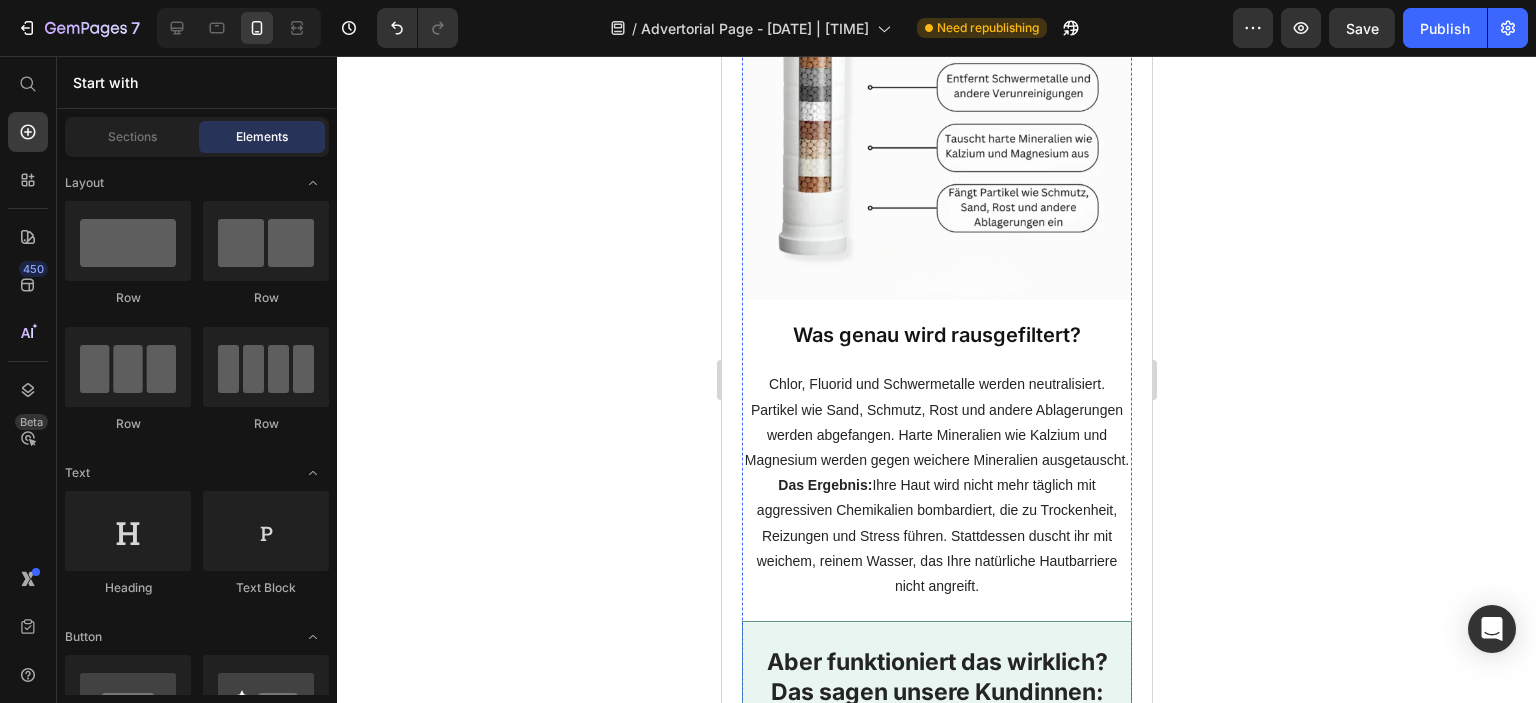 scroll, scrollTop: 4636, scrollLeft: 0, axis: vertical 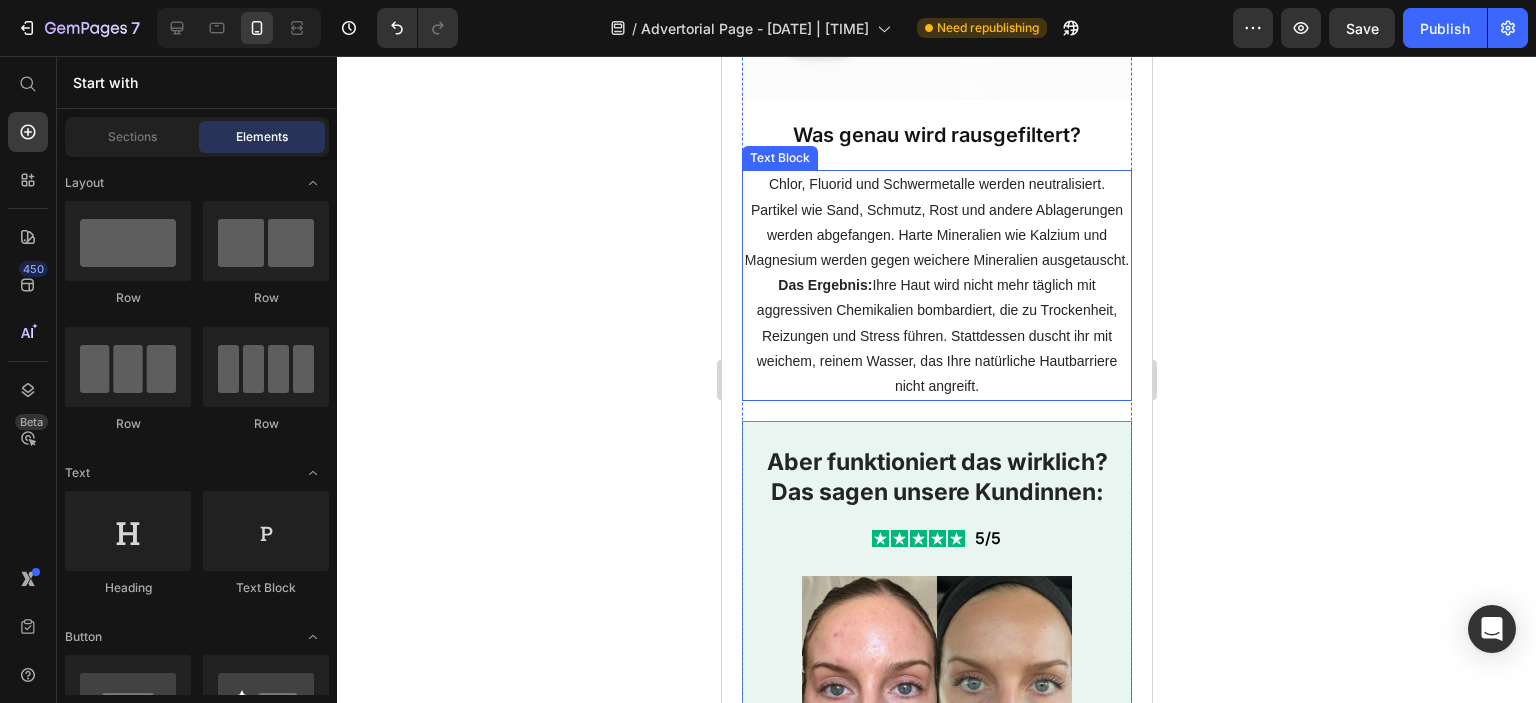 click on "Chlor, Fluorid und Schwermetalle werden neutralisiert. Partikel wie Sand, Schmutz, Rost und andere Ablagerungen werden abgefangen. Harte Mineralien wie Kalzium und Magnesium werden gegen weichere Mineralien ausgetauscht." at bounding box center (936, 222) 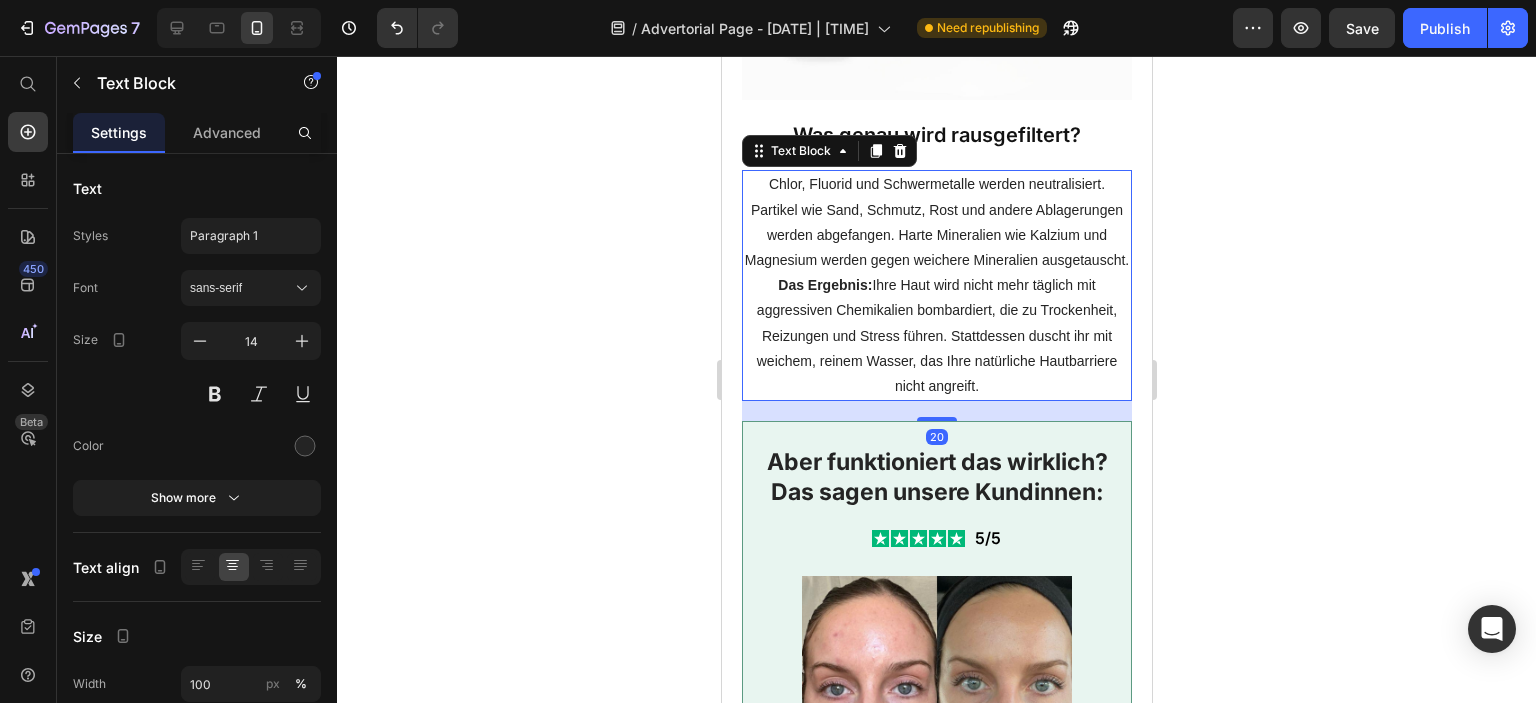 click on "Chlor, Fluorid und Schwermetalle werden neutralisiert. Partikel wie Sand, Schmutz, Rost und andere Ablagerungen werden abgefangen. Harte Mineralien wie Kalzium und Magnesium werden gegen weichere Mineralien ausgetauscht." at bounding box center (936, 222) 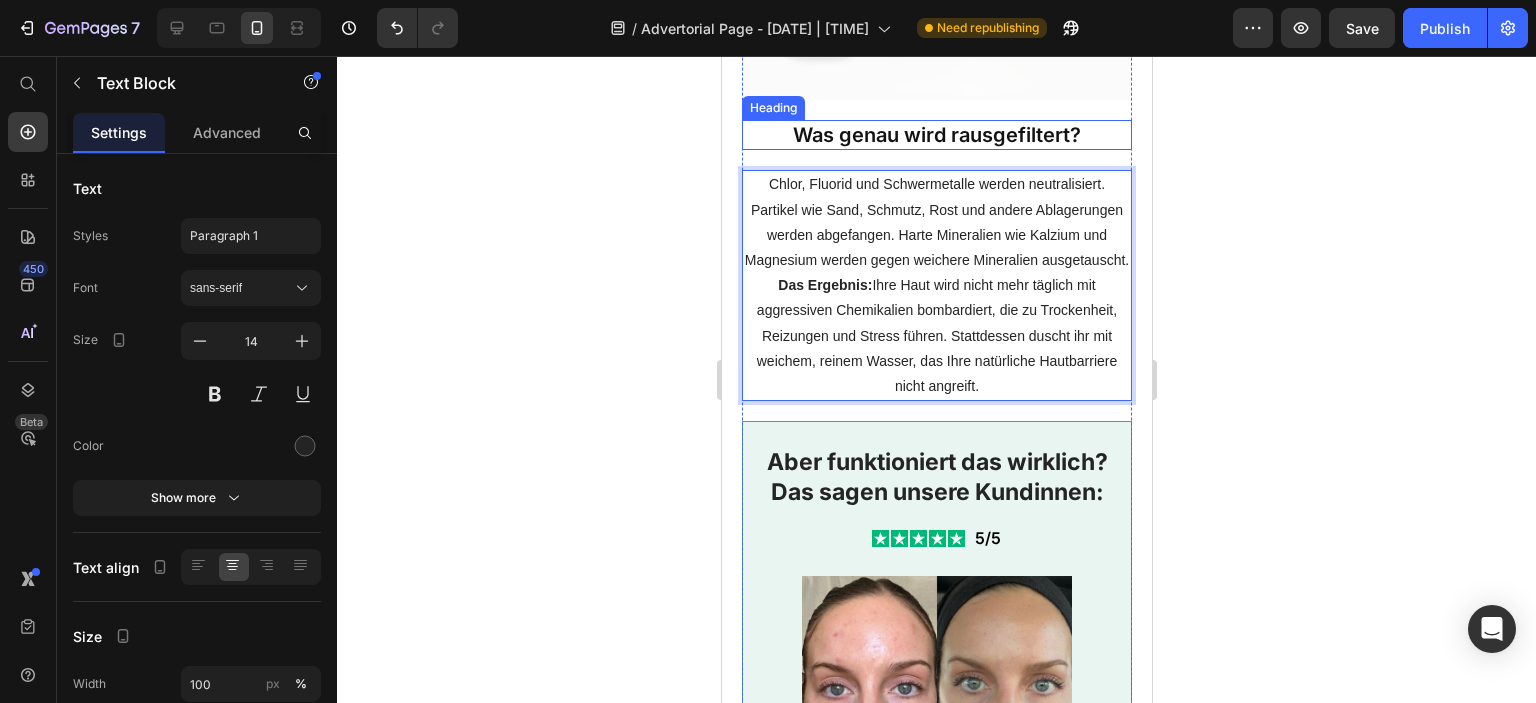 click on "Was genau wird rausgefiltert?" at bounding box center (936, 135) 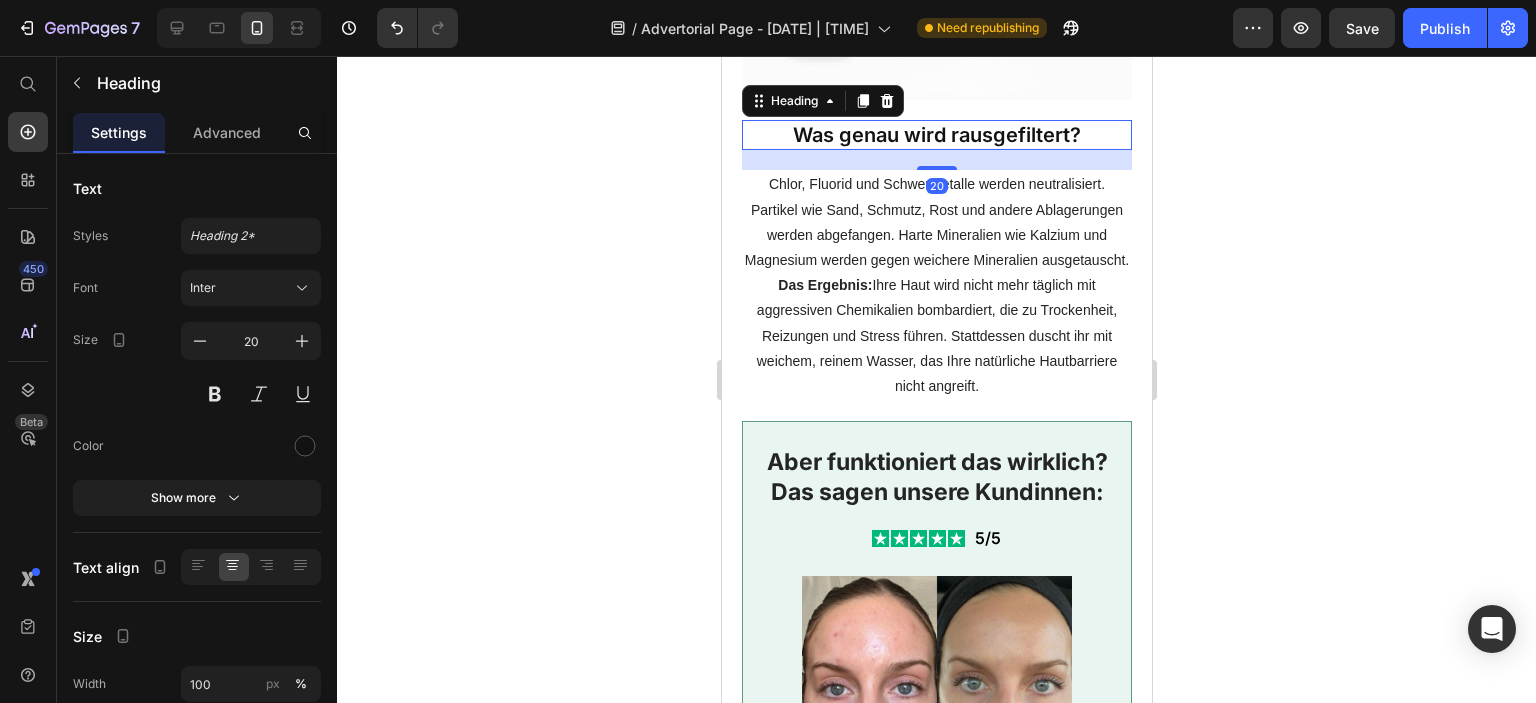 click on "Was genau wird rausgefiltert?" at bounding box center [936, 135] 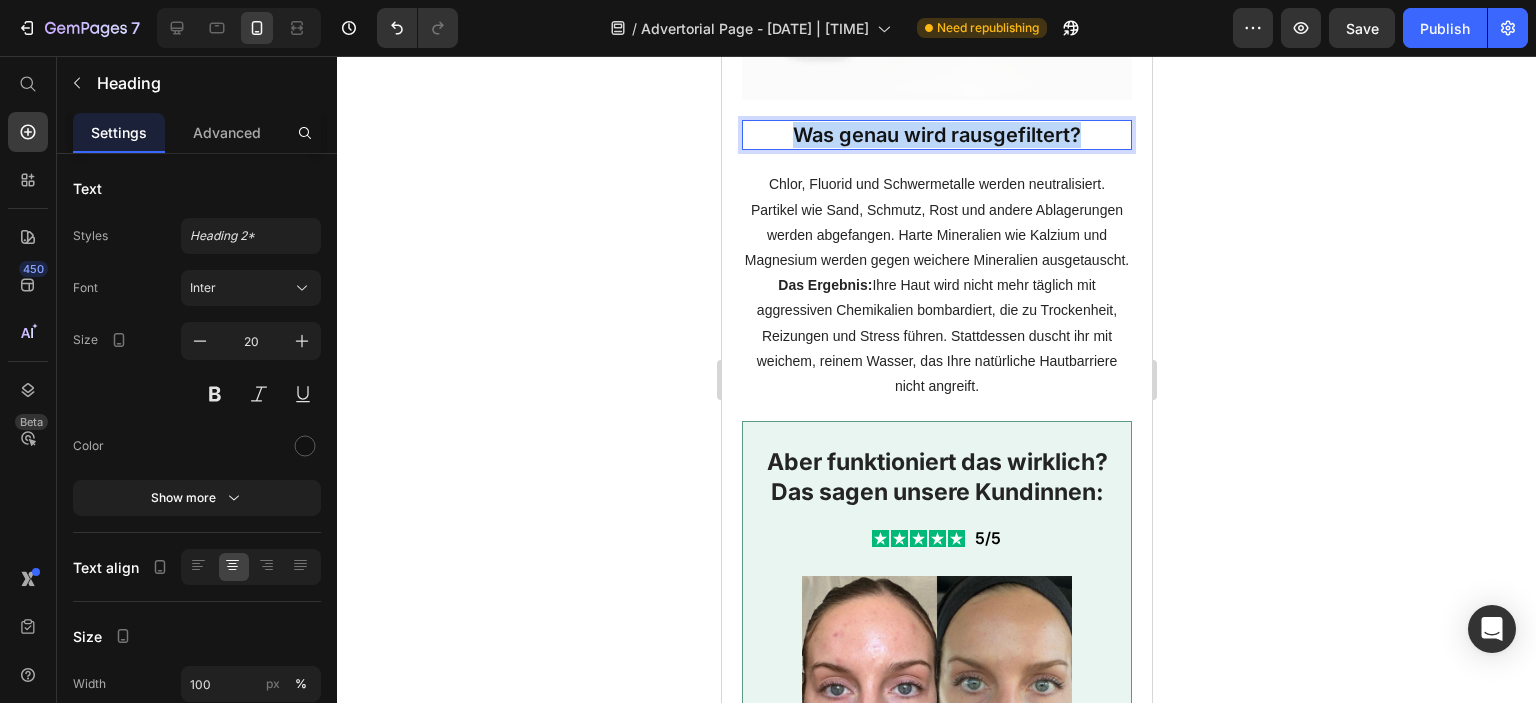 click on "Was genau wird rausgefiltert?" at bounding box center (936, 135) 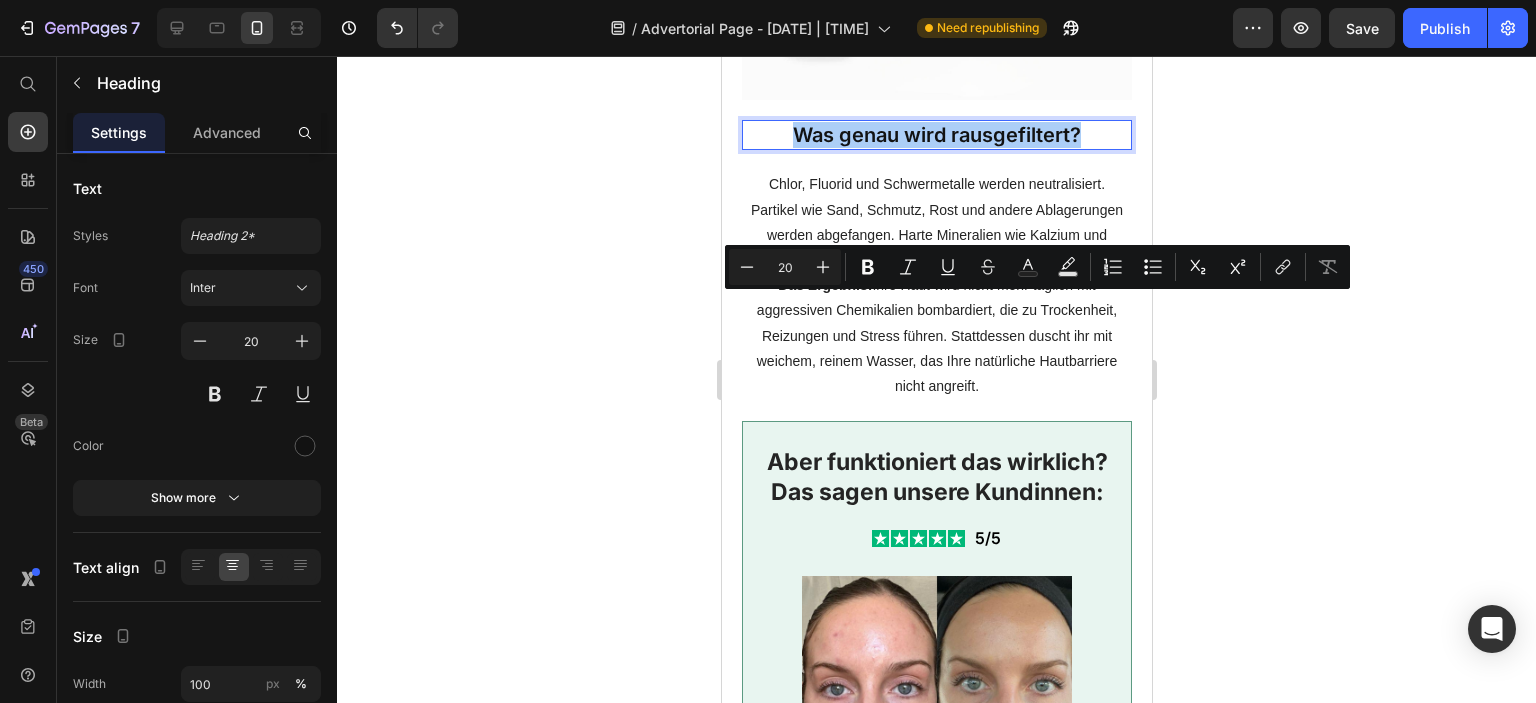 click 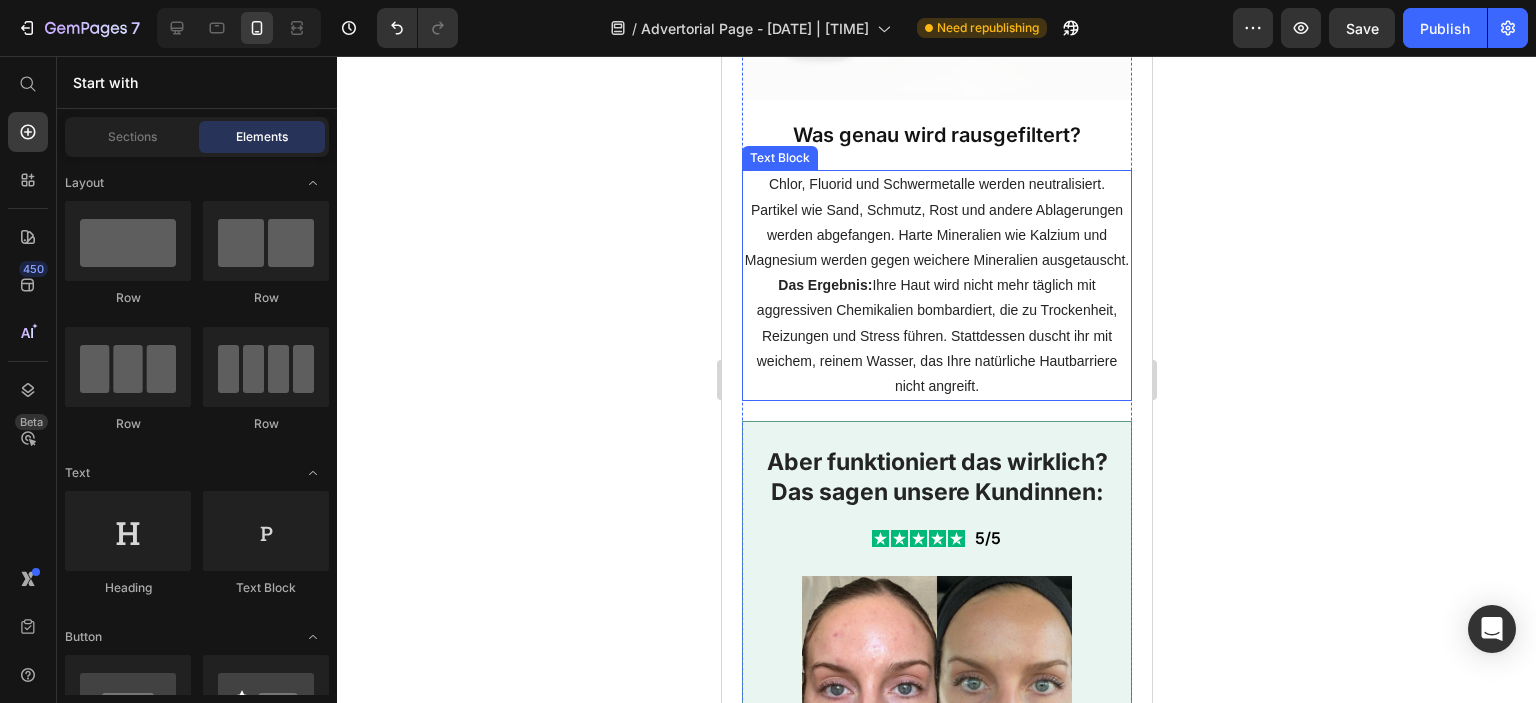 click on "Chlor, Fluorid und Schwermetalle werden neutralisiert. Partikel wie Sand, Schmutz, Rost und andere Ablagerungen werden abgefangen. Harte Mineralien wie Kalzium und Magnesium werden gegen weichere Mineralien ausgetauscht." at bounding box center (936, 222) 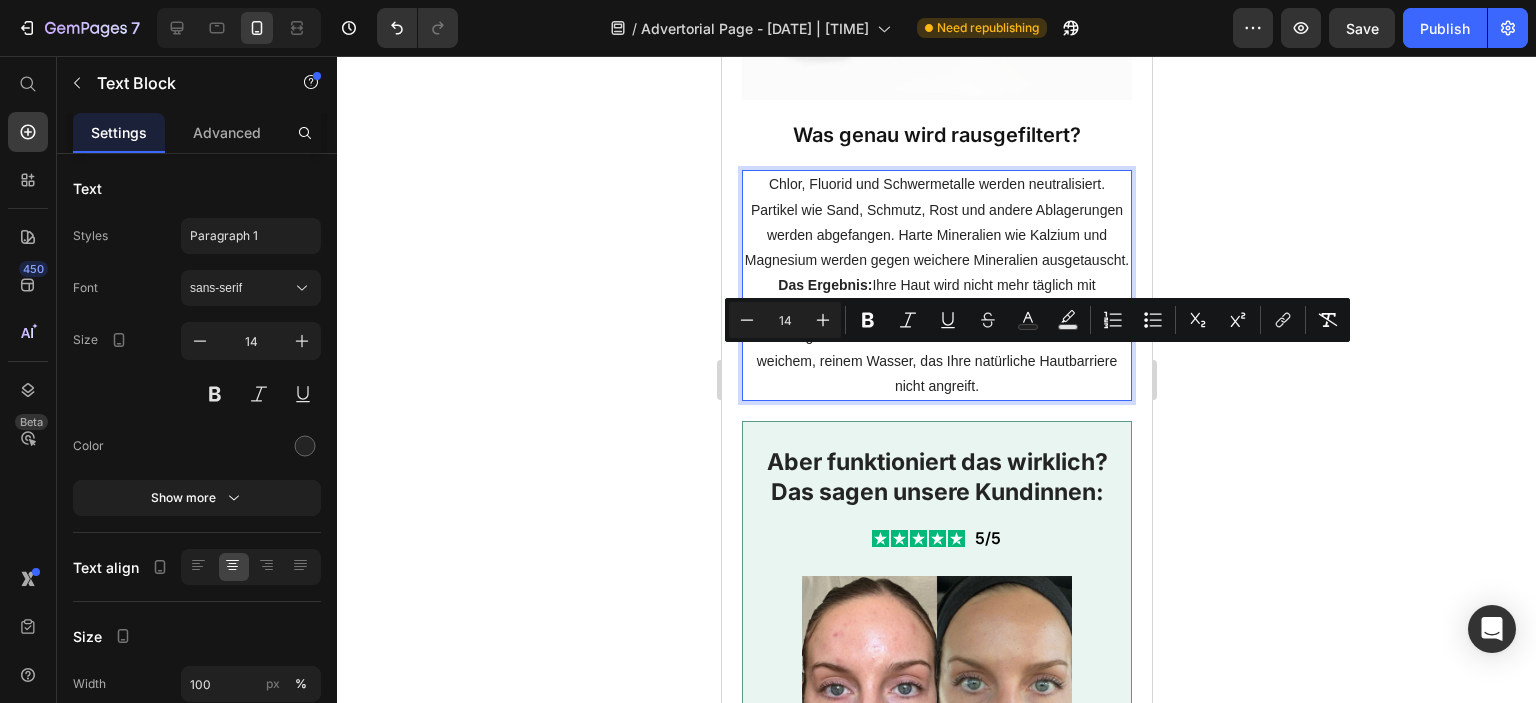 drag, startPoint x: 758, startPoint y: 354, endPoint x: 1031, endPoint y: 595, distance: 364.15656 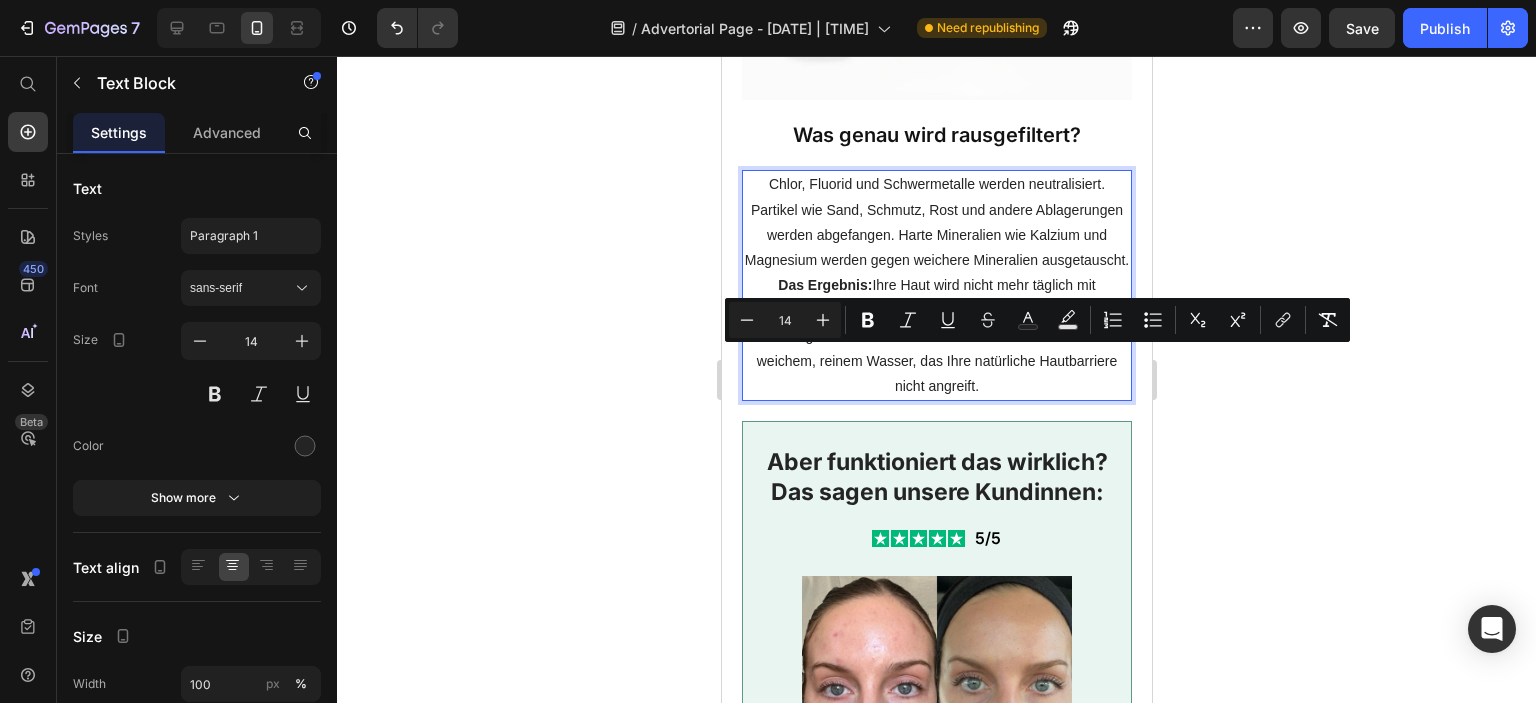 click 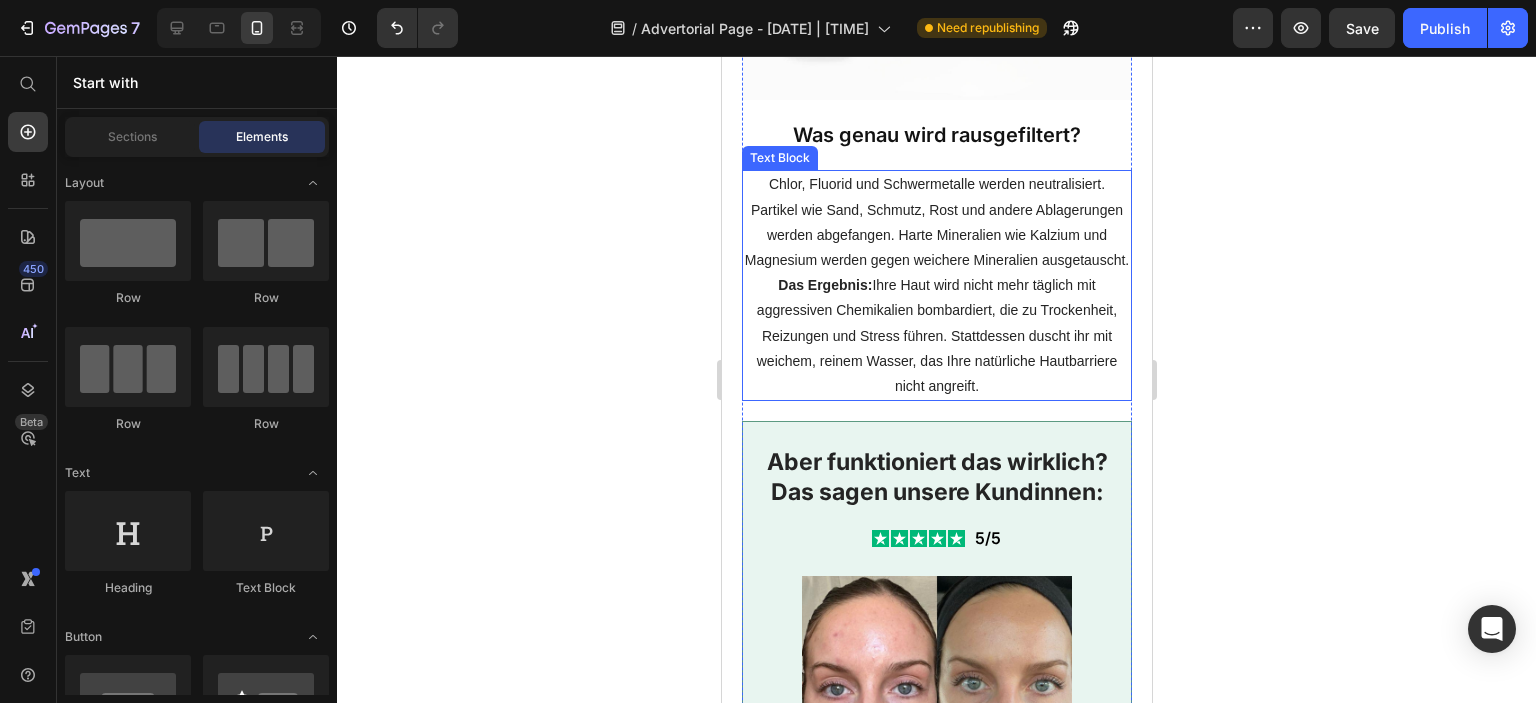 click on "Chlor, Fluorid und Schwermetalle werden neutralisiert. Partikel wie Sand, Schmutz, Rost und andere Ablagerungen werden abgefangen. Harte Mineralien wie Kalzium und Magnesium werden gegen weichere Mineralien ausgetauscht." at bounding box center (936, 222) 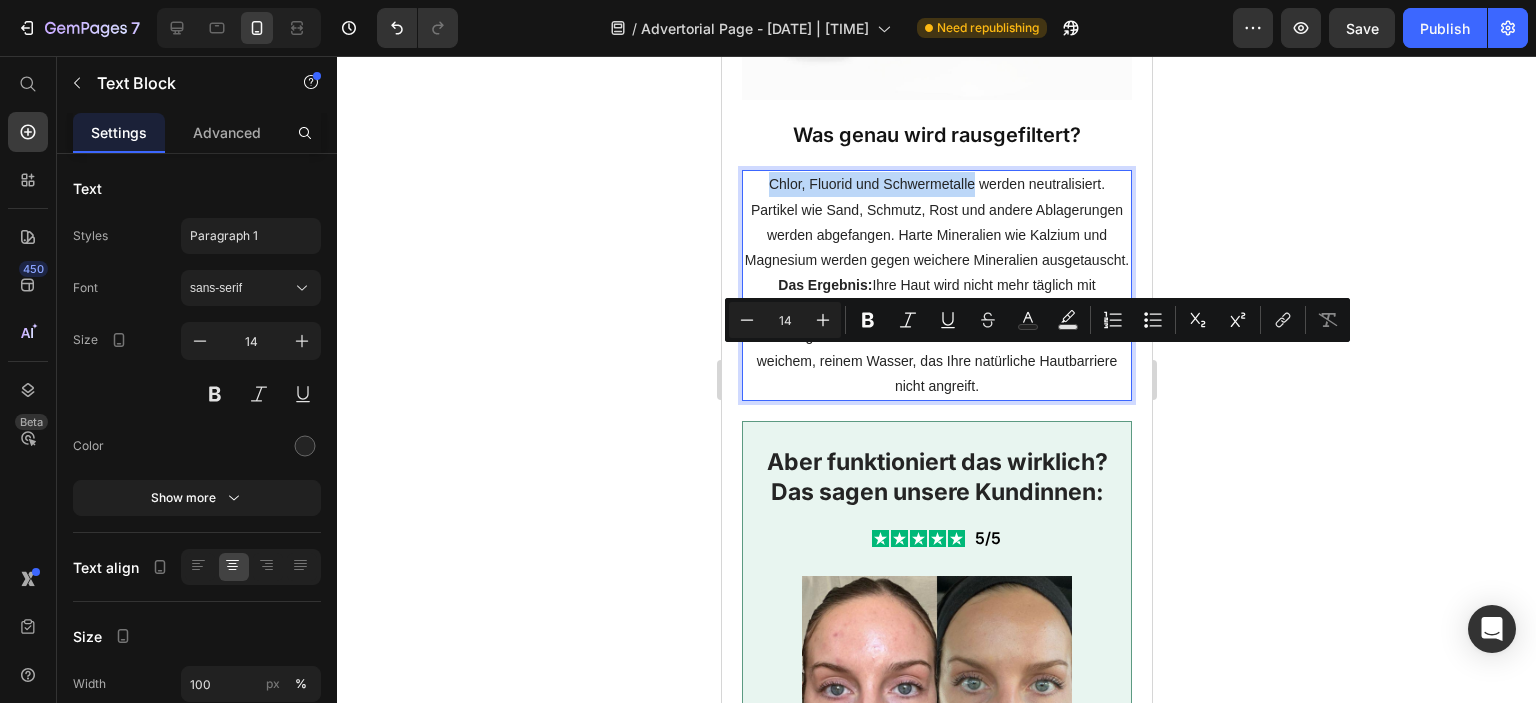 drag, startPoint x: 762, startPoint y: 357, endPoint x: 967, endPoint y: 361, distance: 205.03902 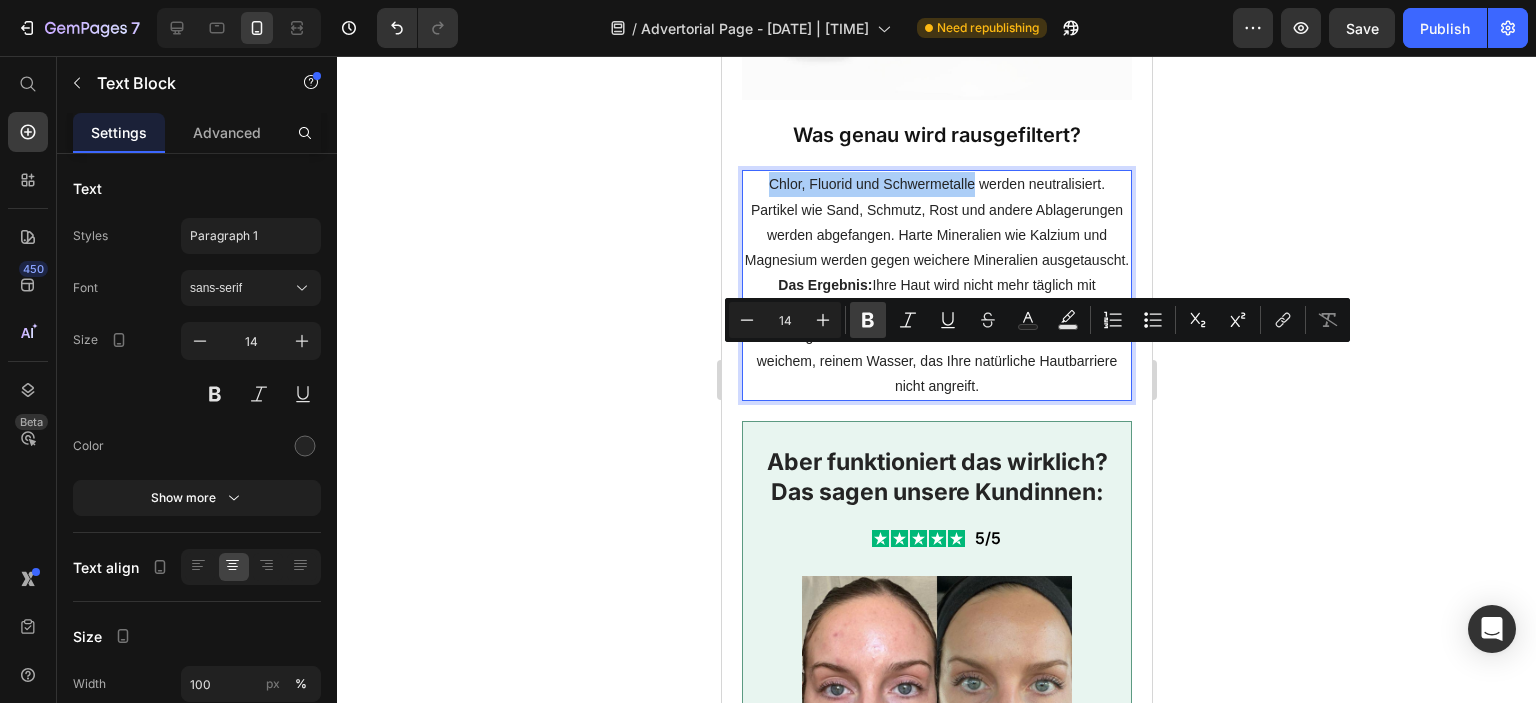 click 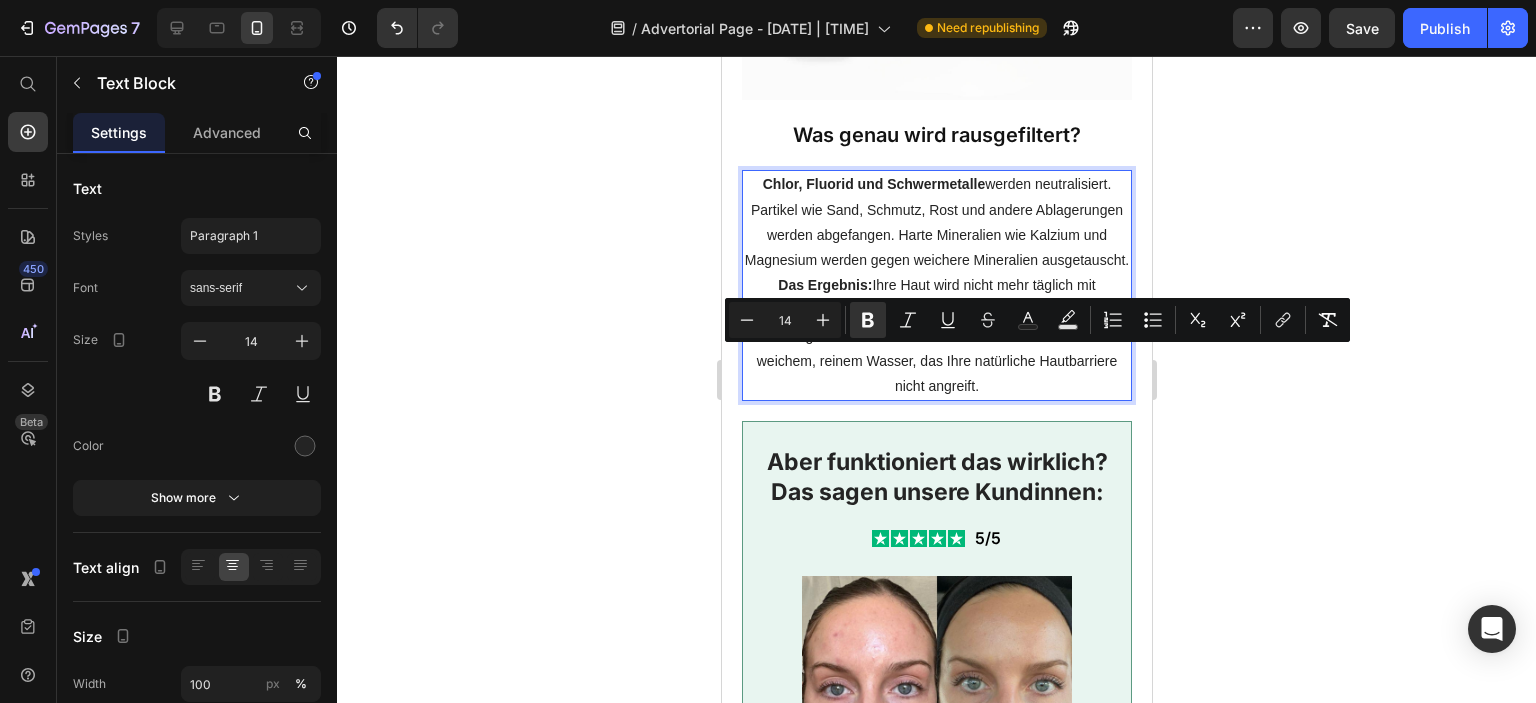 click on "Chlor, Fluorid und Schwermetalle  werden neutralisiert. Partikel wie Sand, Schmutz, Rost und andere Ablagerungen werden abgefangen. Harte Mineralien wie Kalzium und Magnesium werden gegen weichere Mineralien ausgetauscht." at bounding box center (936, 222) 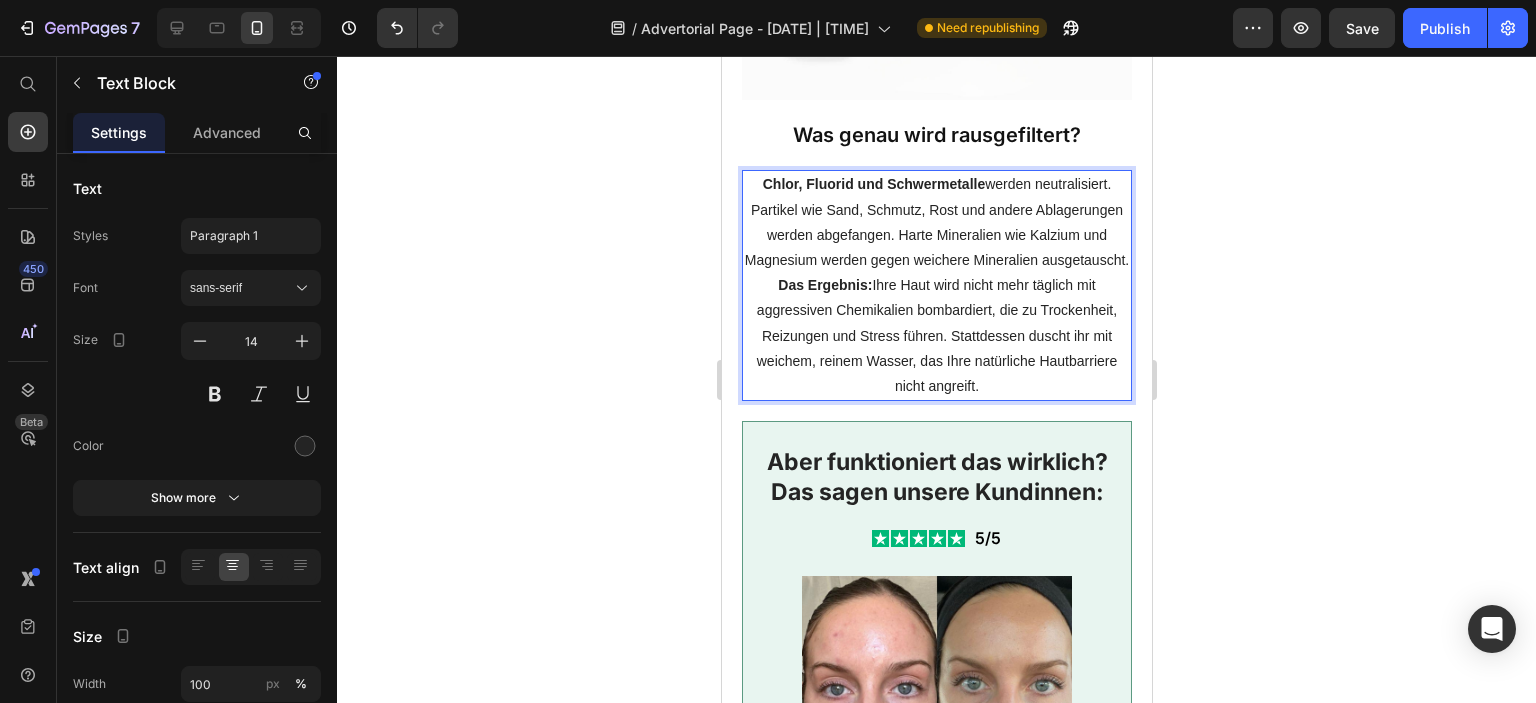 click on "Chlor, Fluorid und Schwermetalle  werden neutralisiert. Partikel wie Sand, Schmutz, Rost und andere Ablagerungen werden abgefangen. Harte Mineralien wie Kalzium und Magnesium werden gegen weichere Mineralien ausgetauscht." at bounding box center (936, 222) 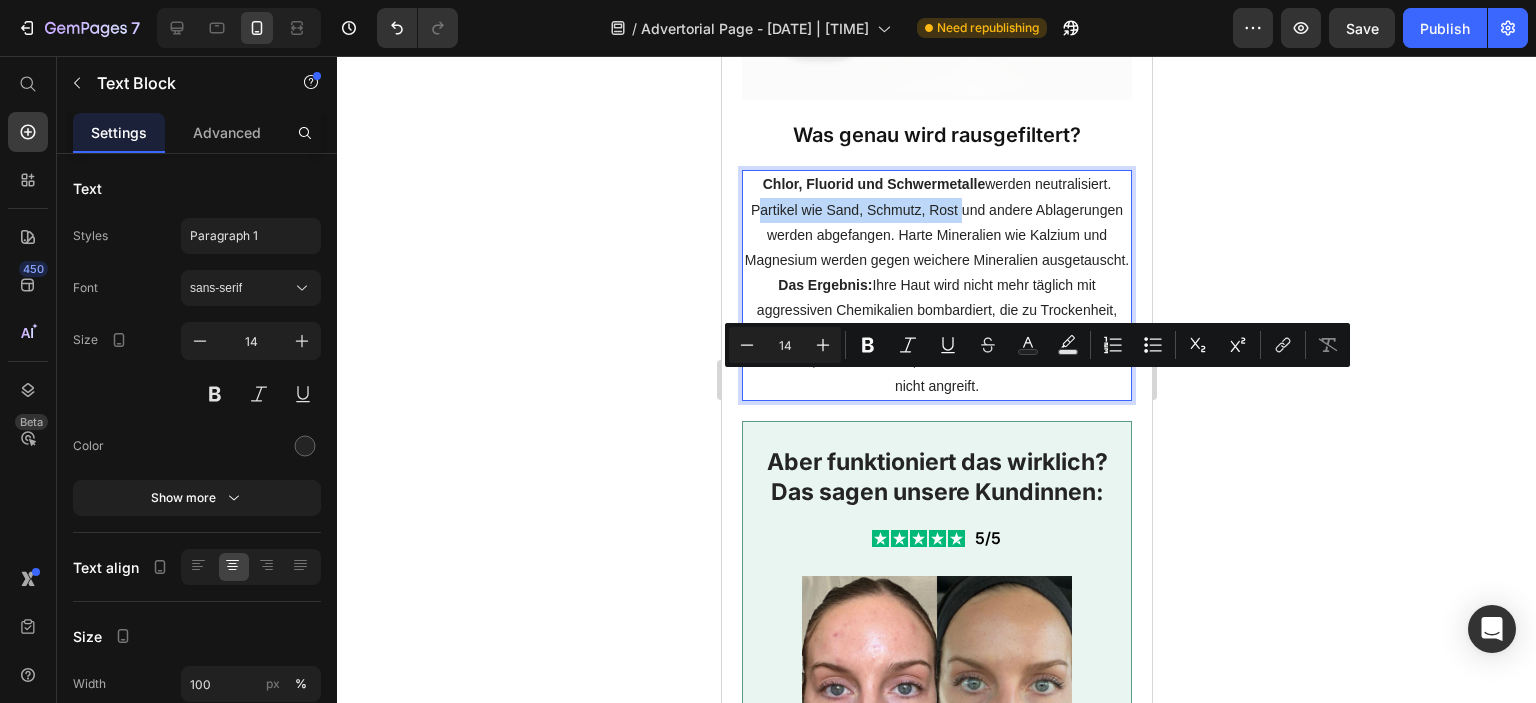 drag, startPoint x: 789, startPoint y: 379, endPoint x: 993, endPoint y: 387, distance: 204.1568 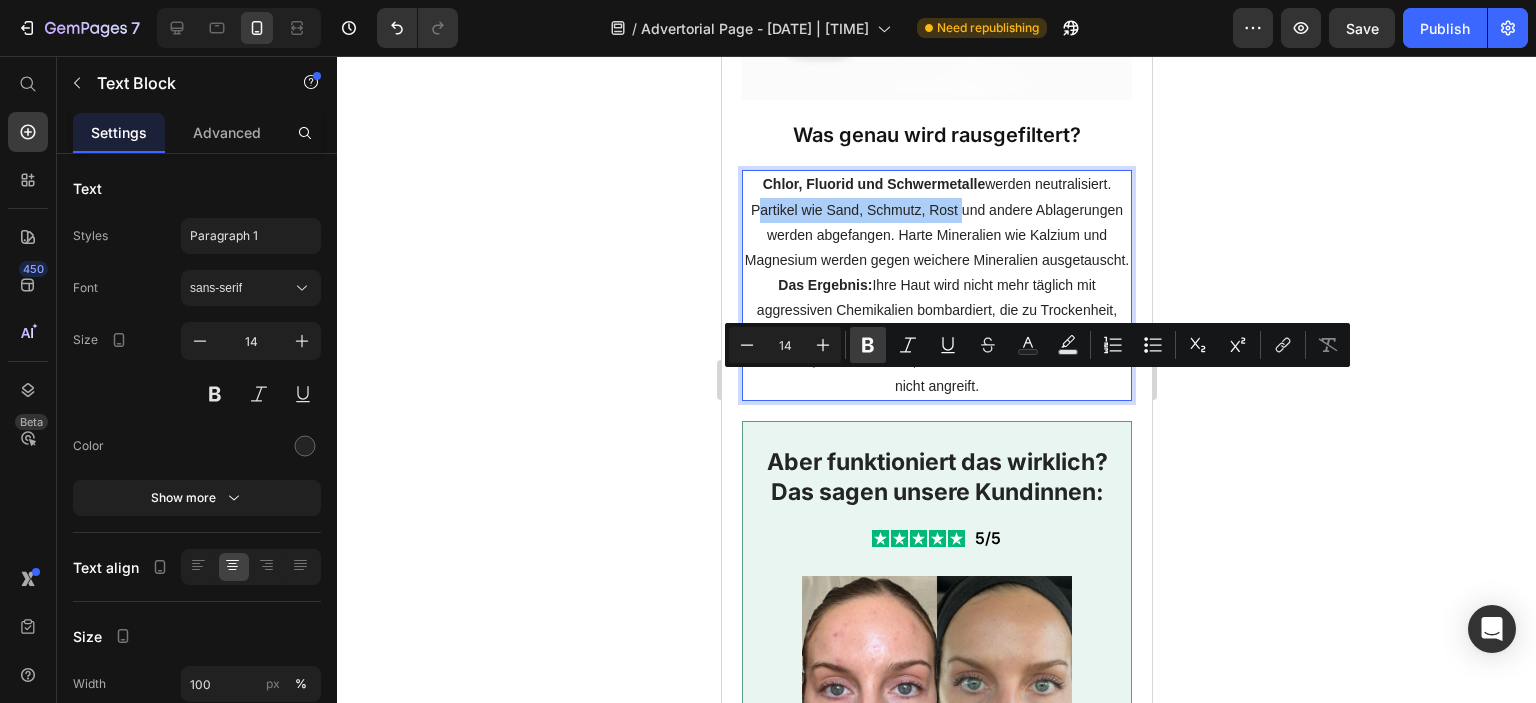 click 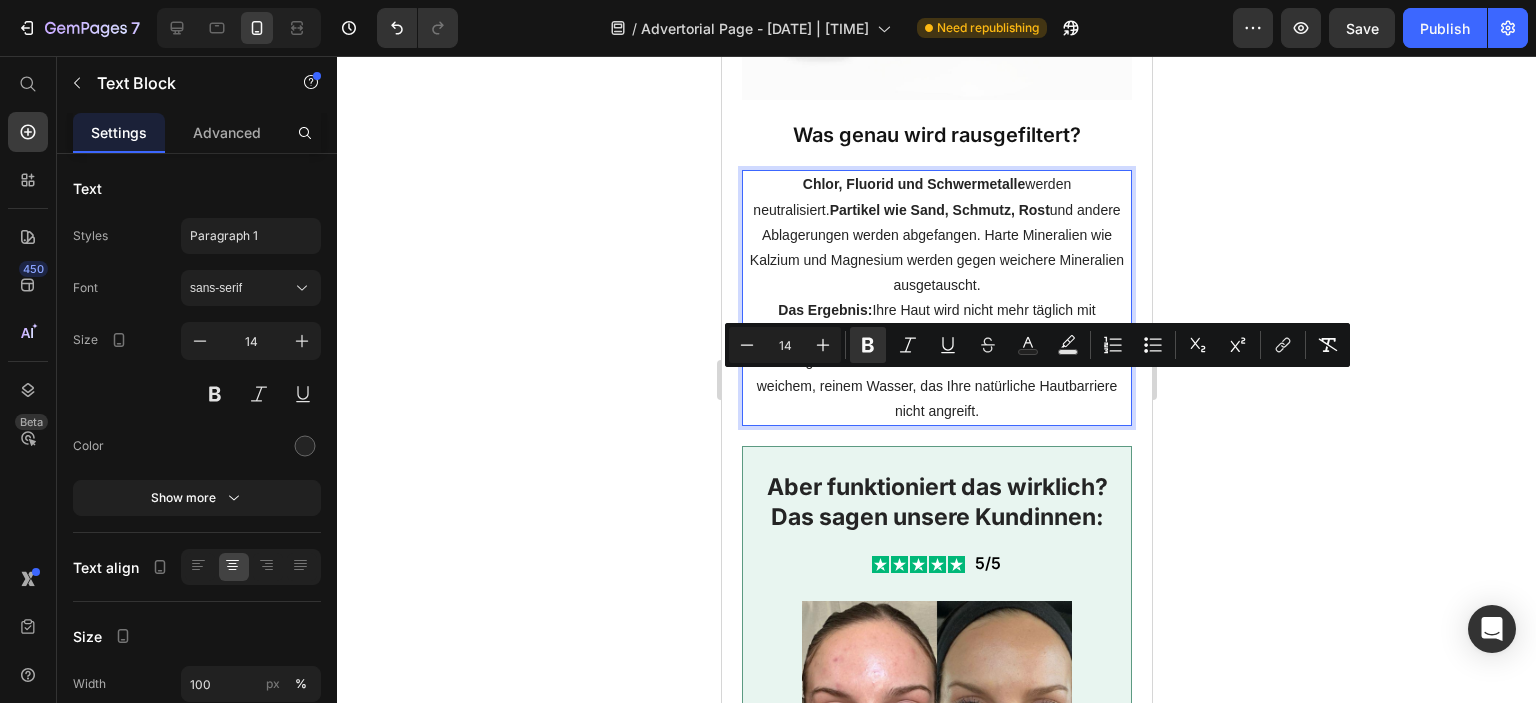 click 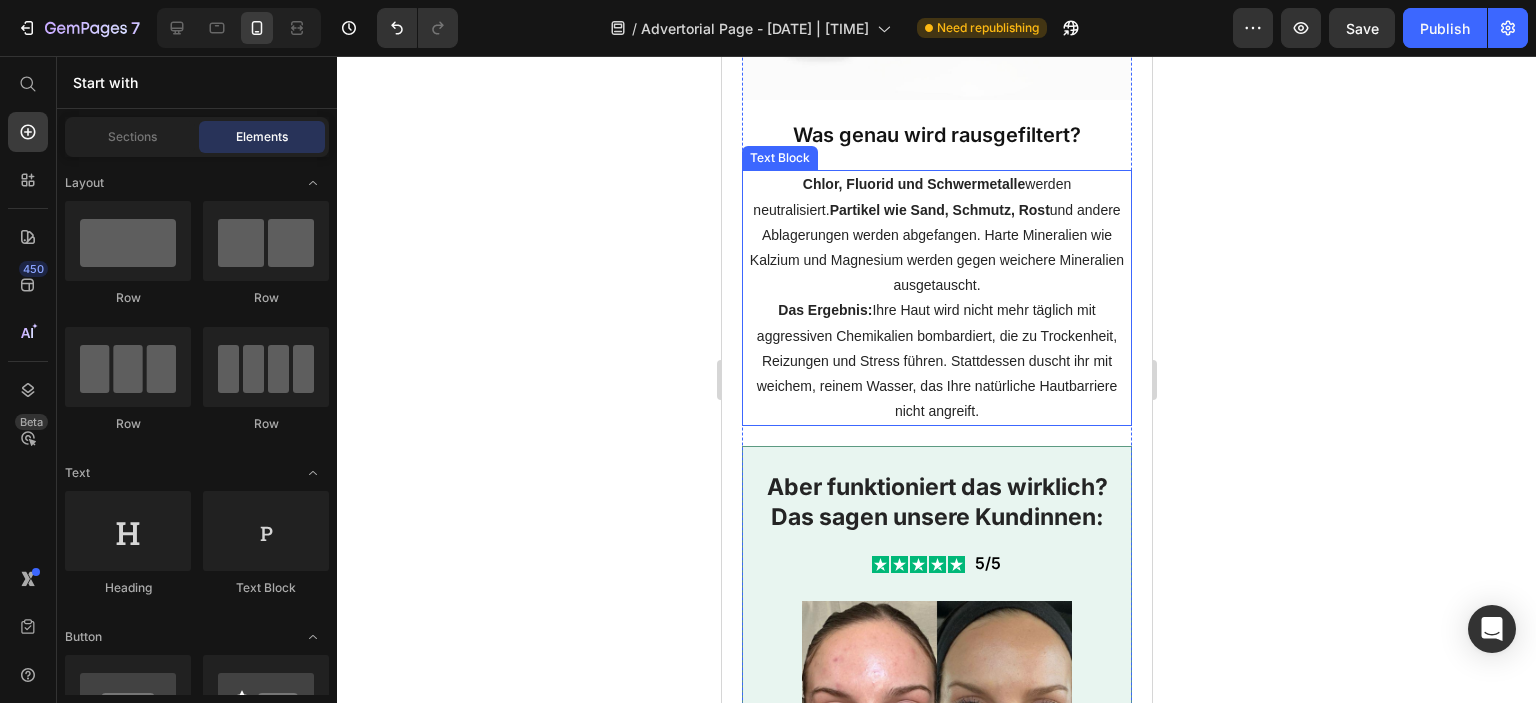 click on "Chlor, Fluorid und Schwermetalle  werden neutralisiert.  Partikel wie Sand, Schmutz, Rost  und andere Ablagerungen werden abgefangen. Harte Mineralien wie Kalzium und Magnesium werden gegen weichere Mineralien ausgetauscht." at bounding box center (936, 235) 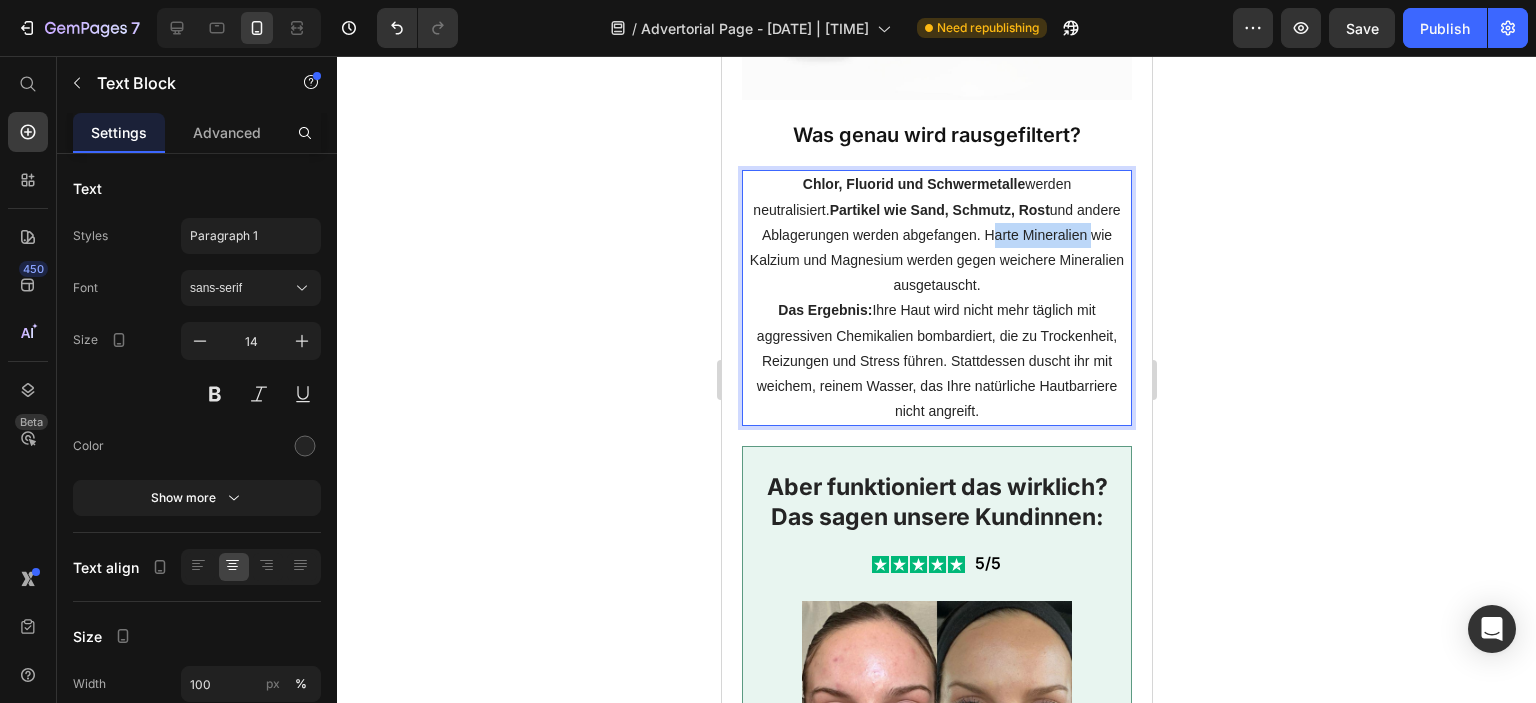 drag, startPoint x: 979, startPoint y: 406, endPoint x: 1075, endPoint y: 409, distance: 96.04687 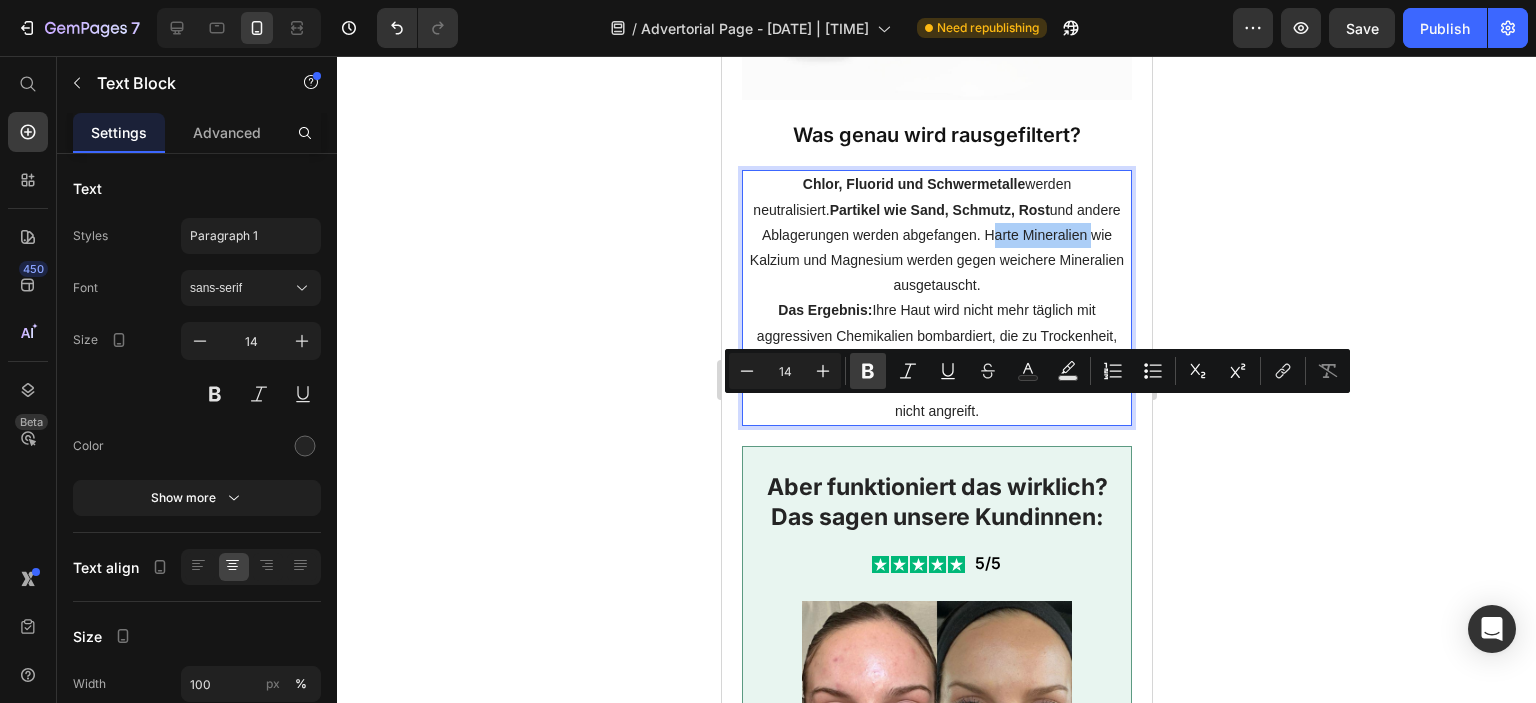 click on "Bold" at bounding box center (868, 371) 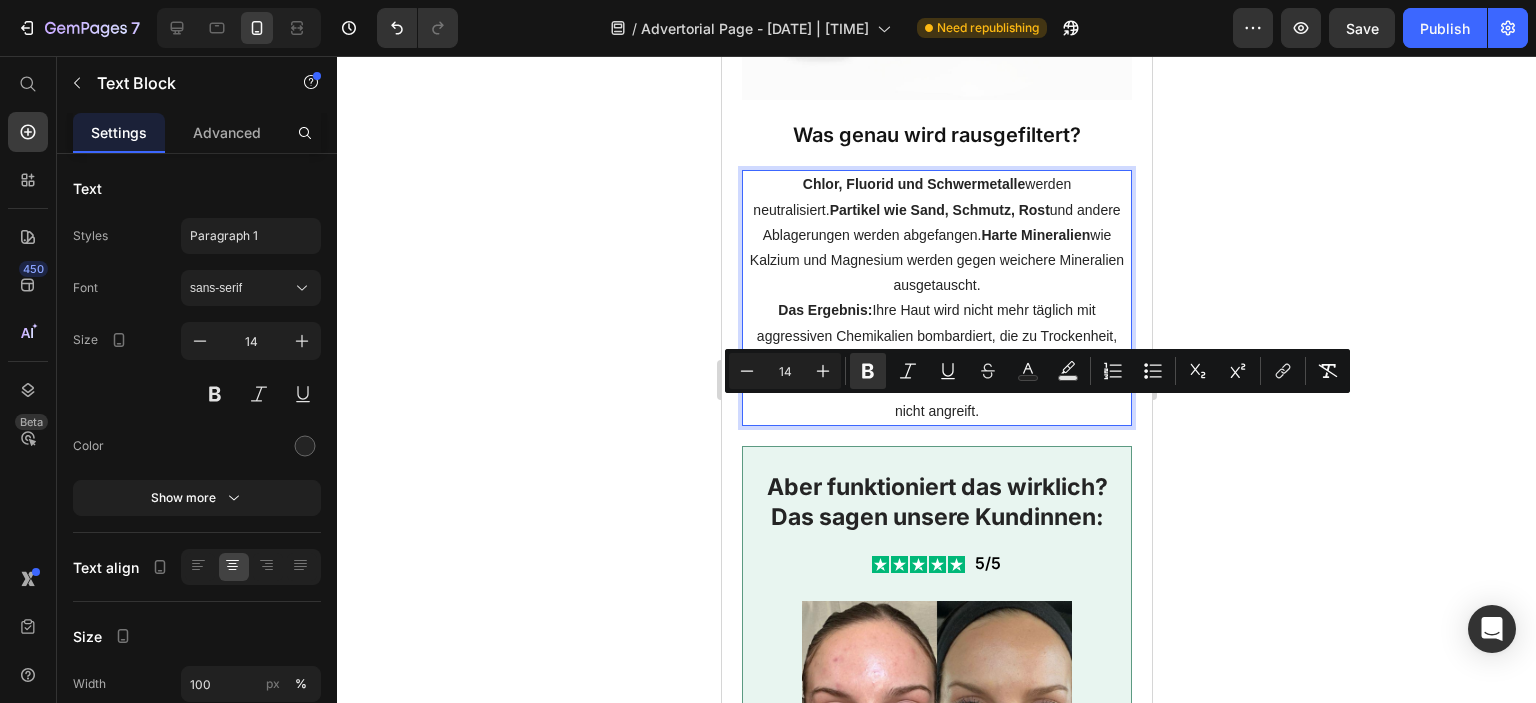 click 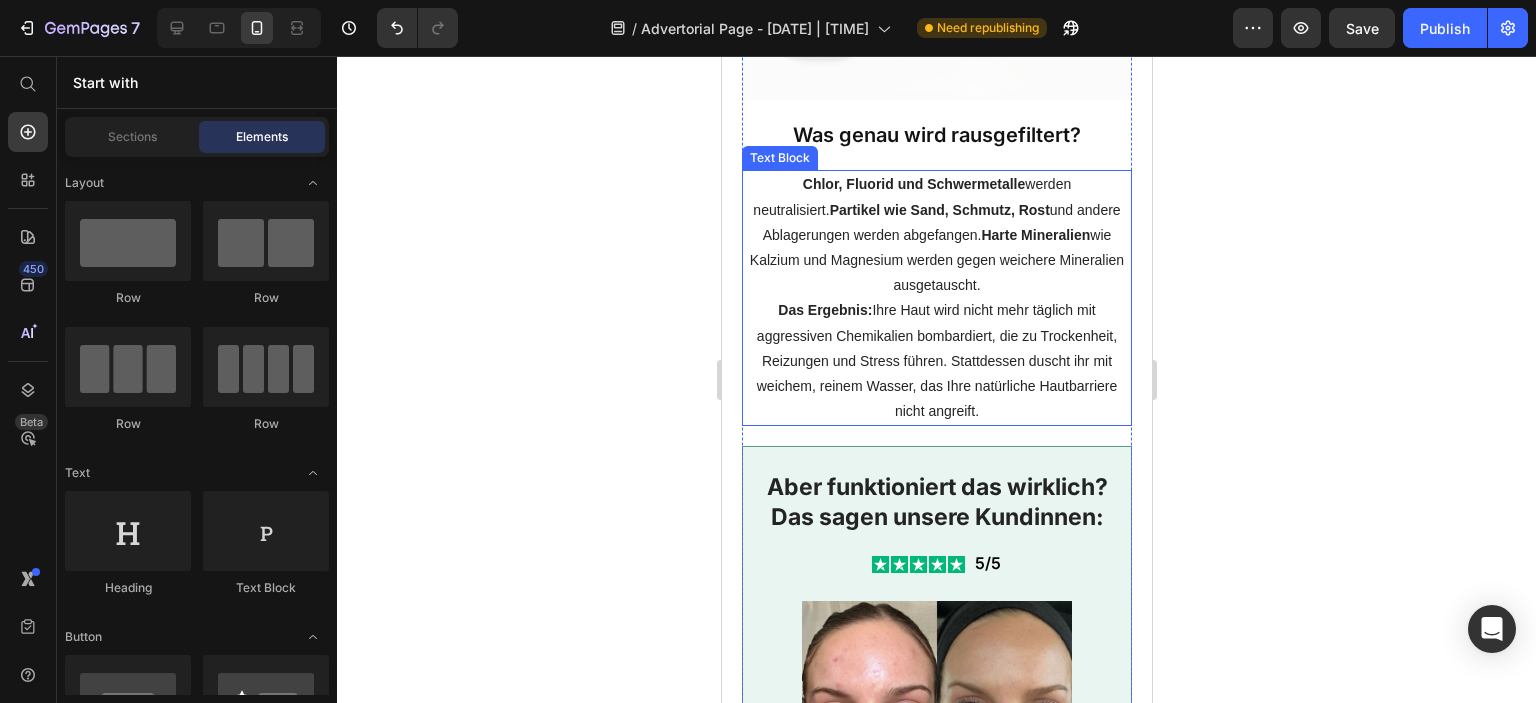 click on "Das Ergebnis:  Ihre Haut wird nicht mehr täglich mit aggressiven Chemikalien bombardiert, die zu Trockenheit, Reizungen und Stress führen. Stattdessen duscht ihr mit weichem, reinem Wasser, das Ihre natürliche Hautbarriere nicht angreift." at bounding box center [936, 361] 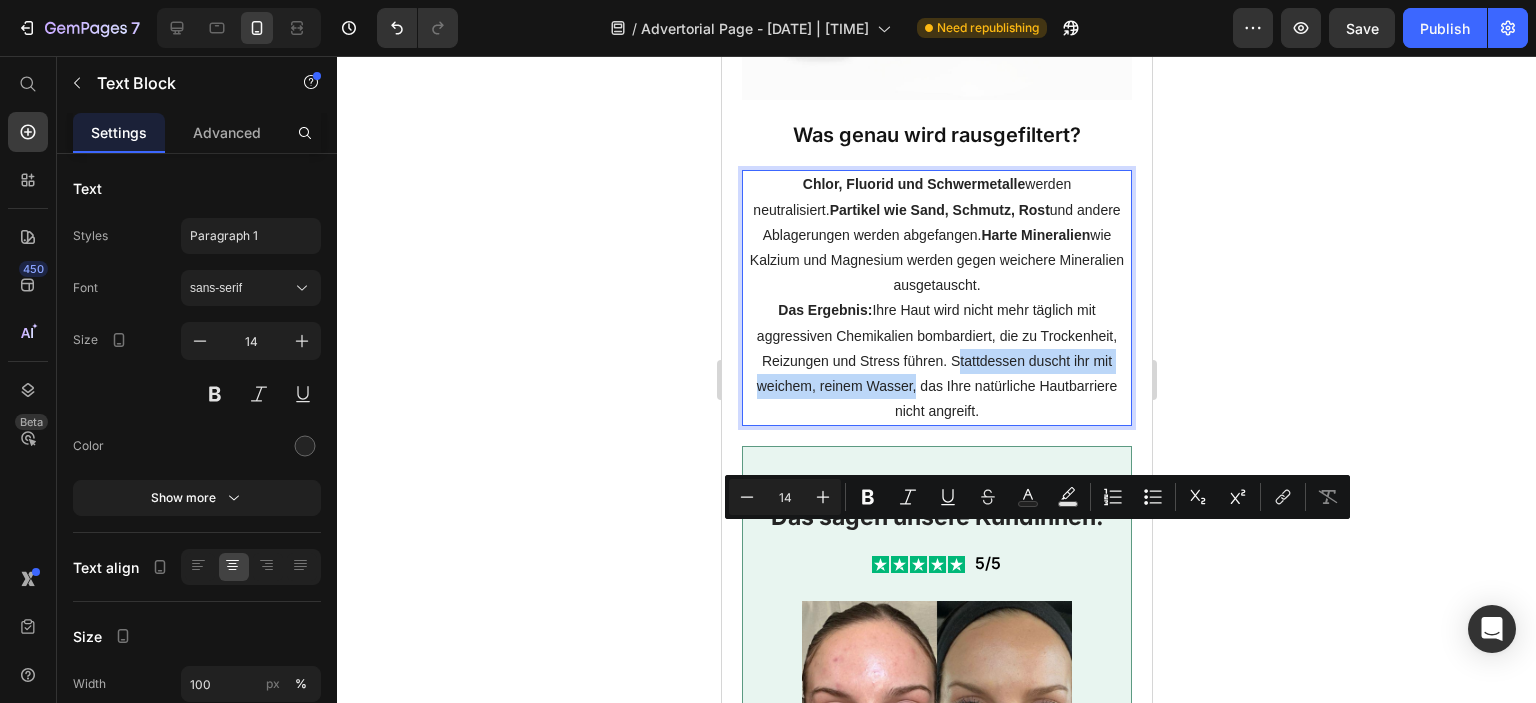 drag, startPoint x: 945, startPoint y: 533, endPoint x: 903, endPoint y: 561, distance: 50.47772 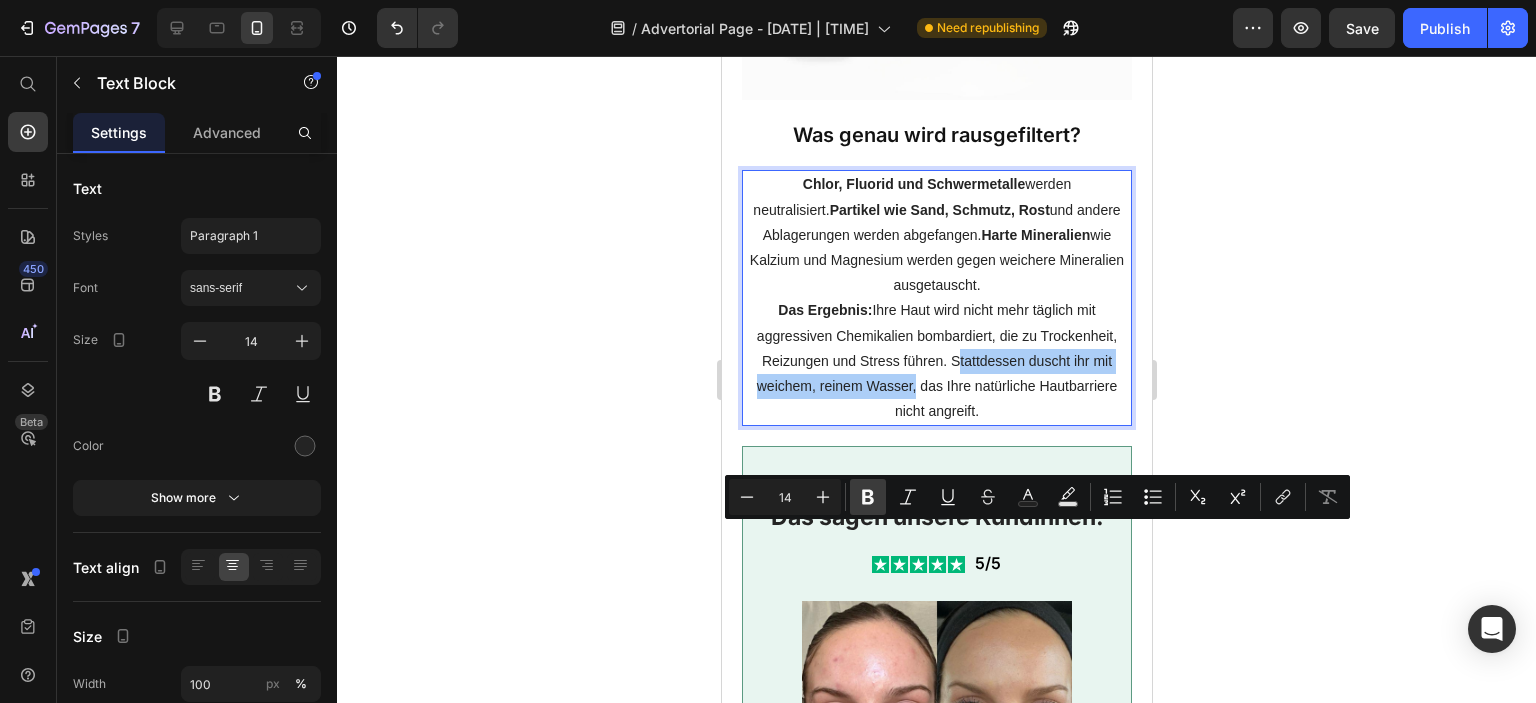 click 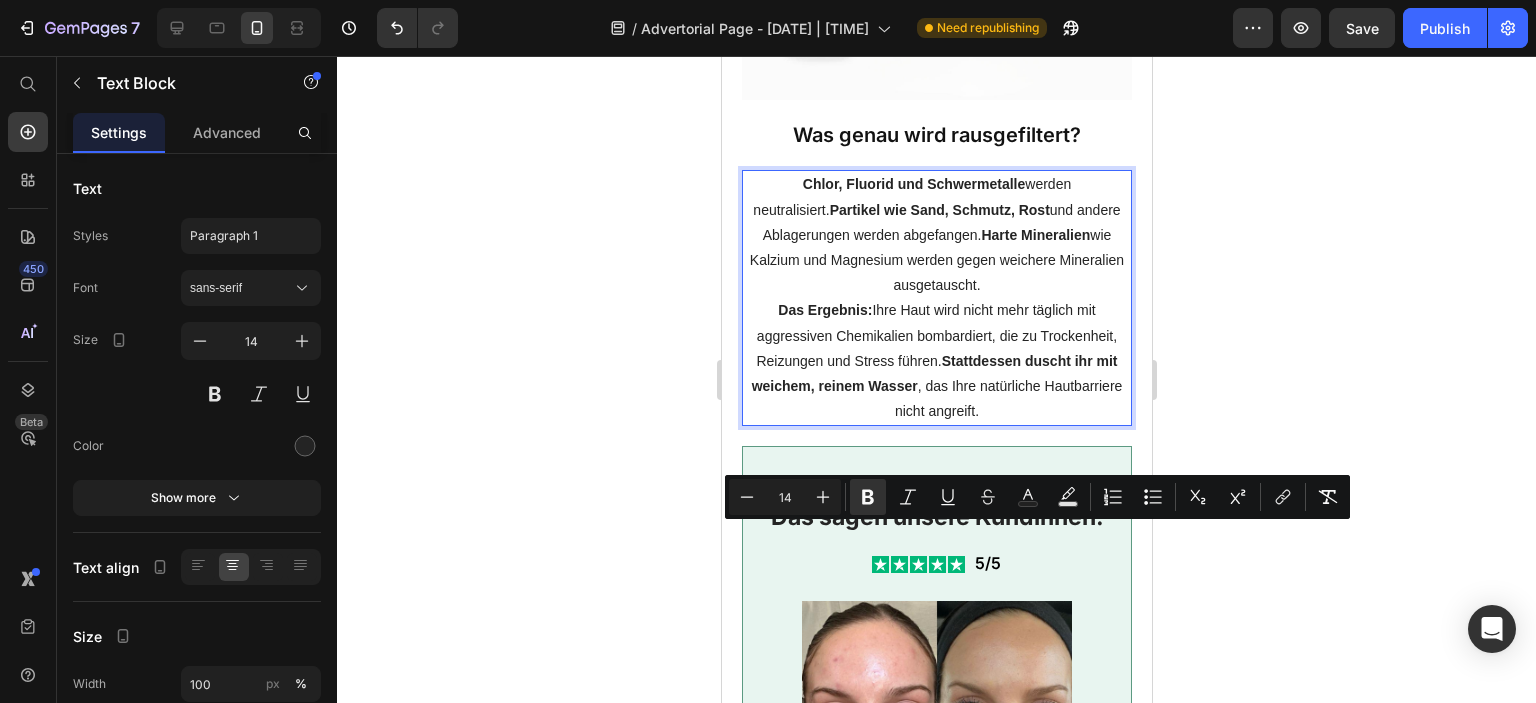 click 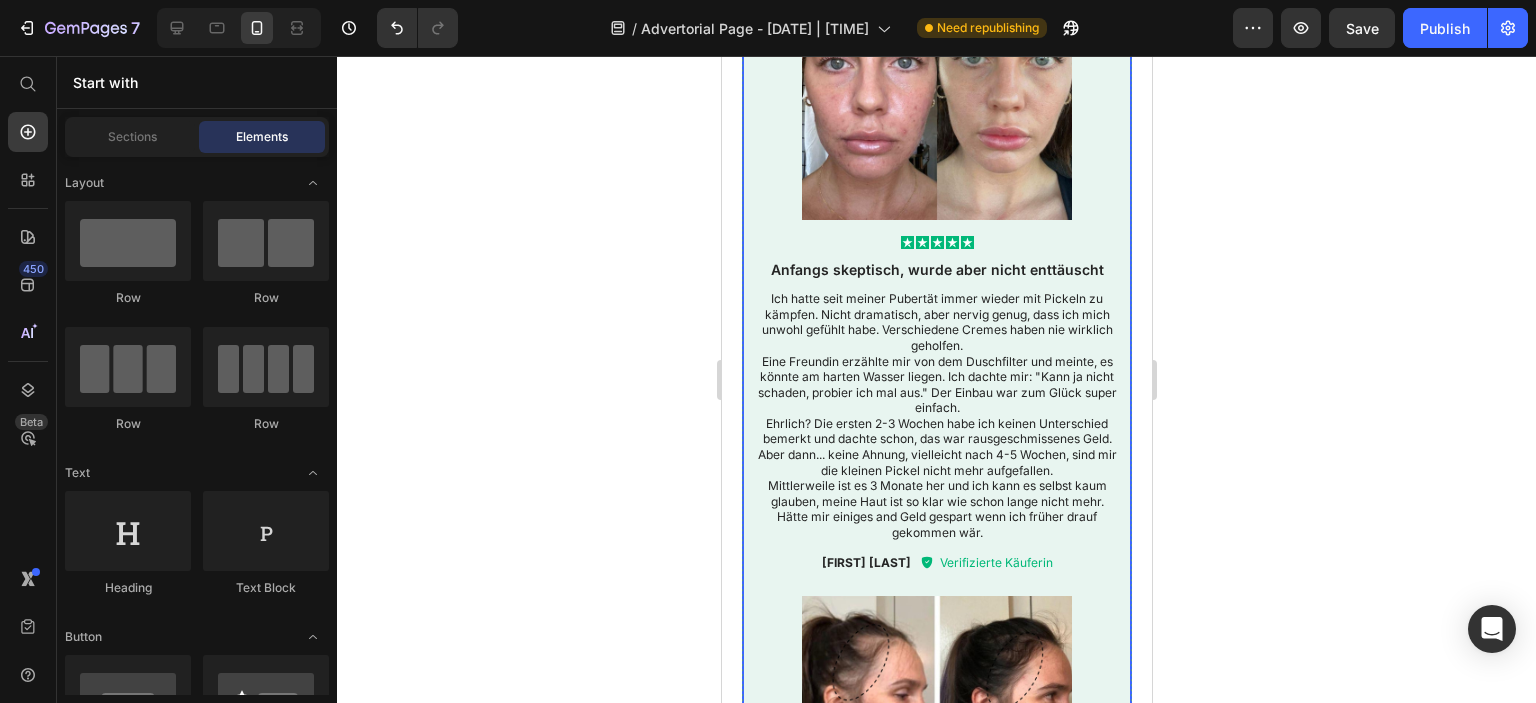 scroll, scrollTop: 5436, scrollLeft: 0, axis: vertical 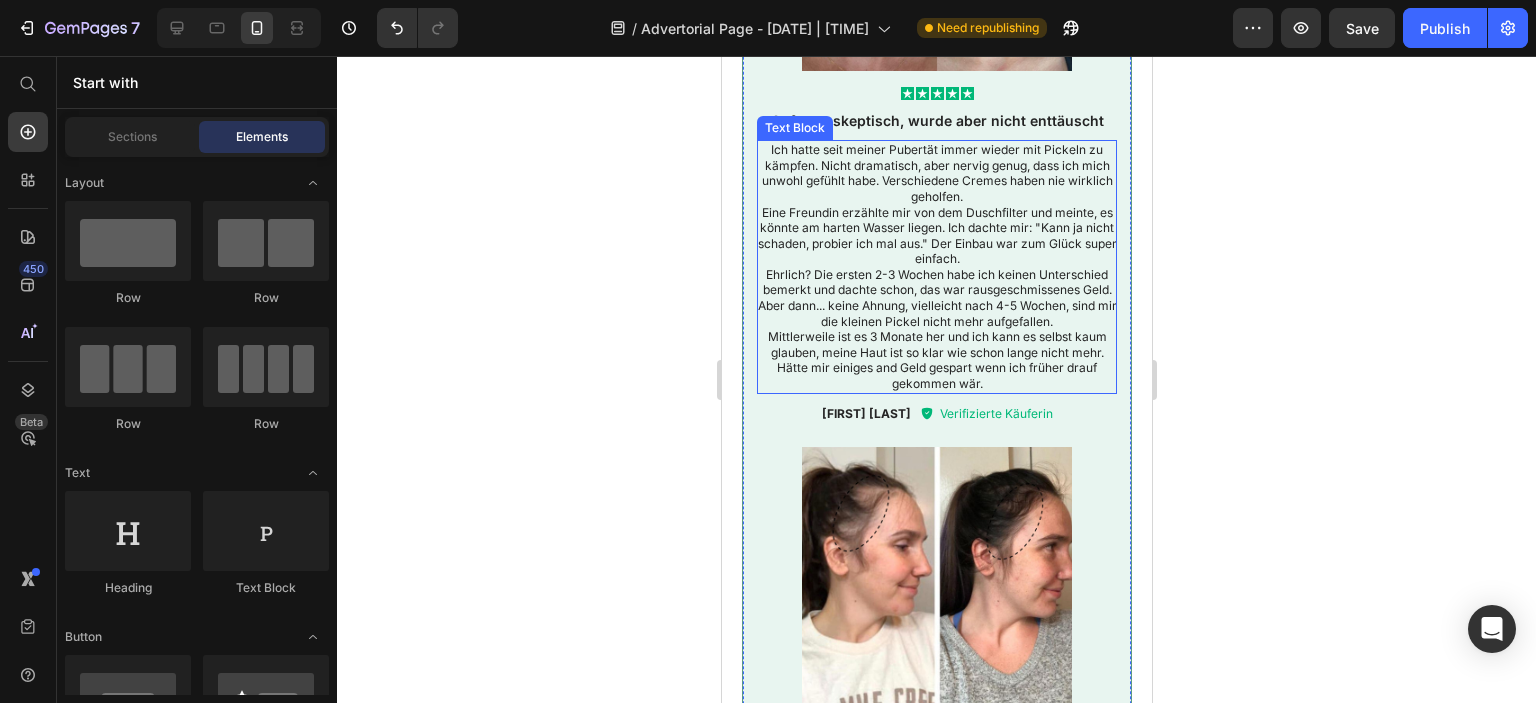 click on "Ehrlich? Die ersten 2-3 Wochen habe ich keinen Unterschied bemerkt und dachte schon, das war rausgeschmissenes Geld. Aber dann... keine Ahnung, vielleicht nach 4-5 Wochen, sind mir die kleinen Pickel nicht mehr aufgefallen." at bounding box center [936, 298] 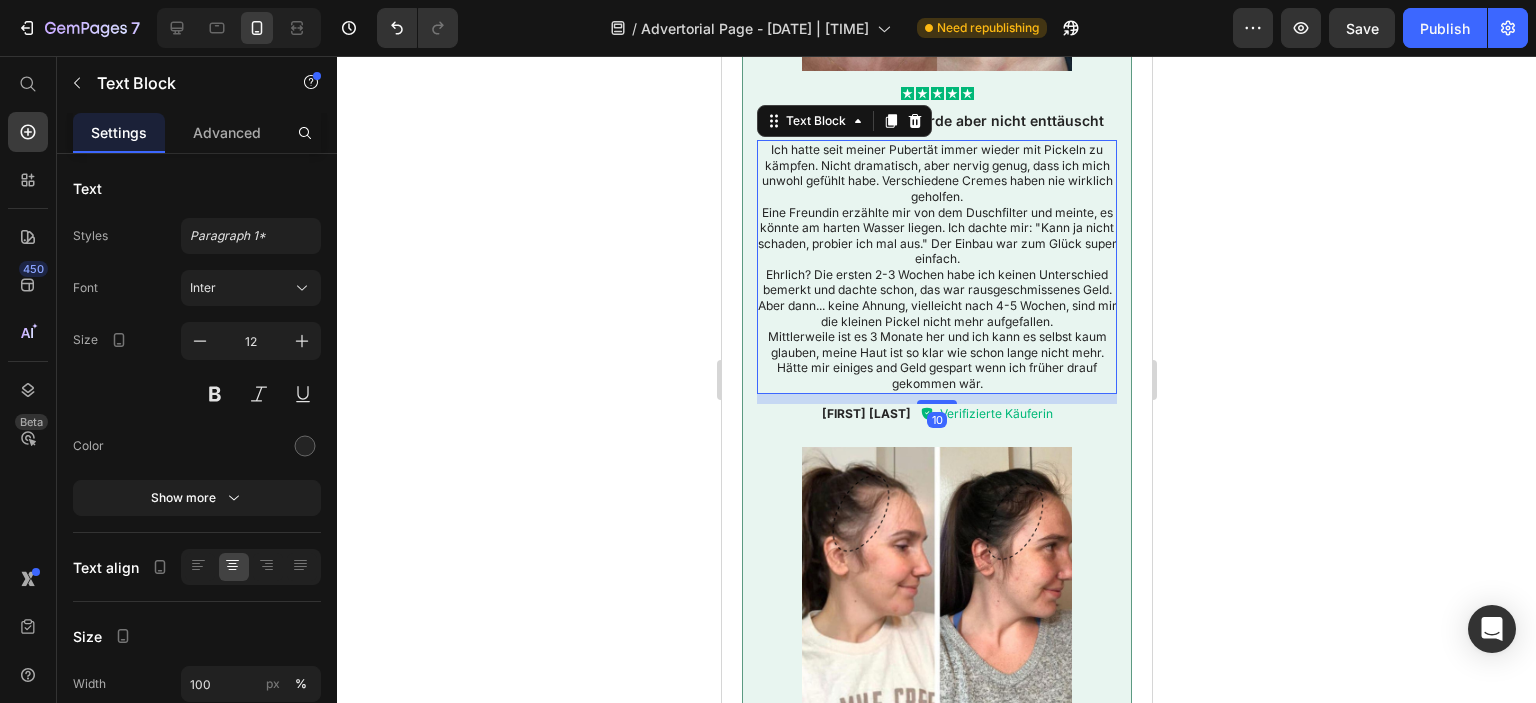 click on "Ehrlich? Die ersten 2-3 Wochen habe ich keinen Unterschied bemerkt und dachte schon, das war rausgeschmissenes Geld. Aber dann... keine Ahnung, vielleicht nach 4-5 Wochen, sind mir die kleinen Pickel nicht mehr aufgefallen." at bounding box center (936, 298) 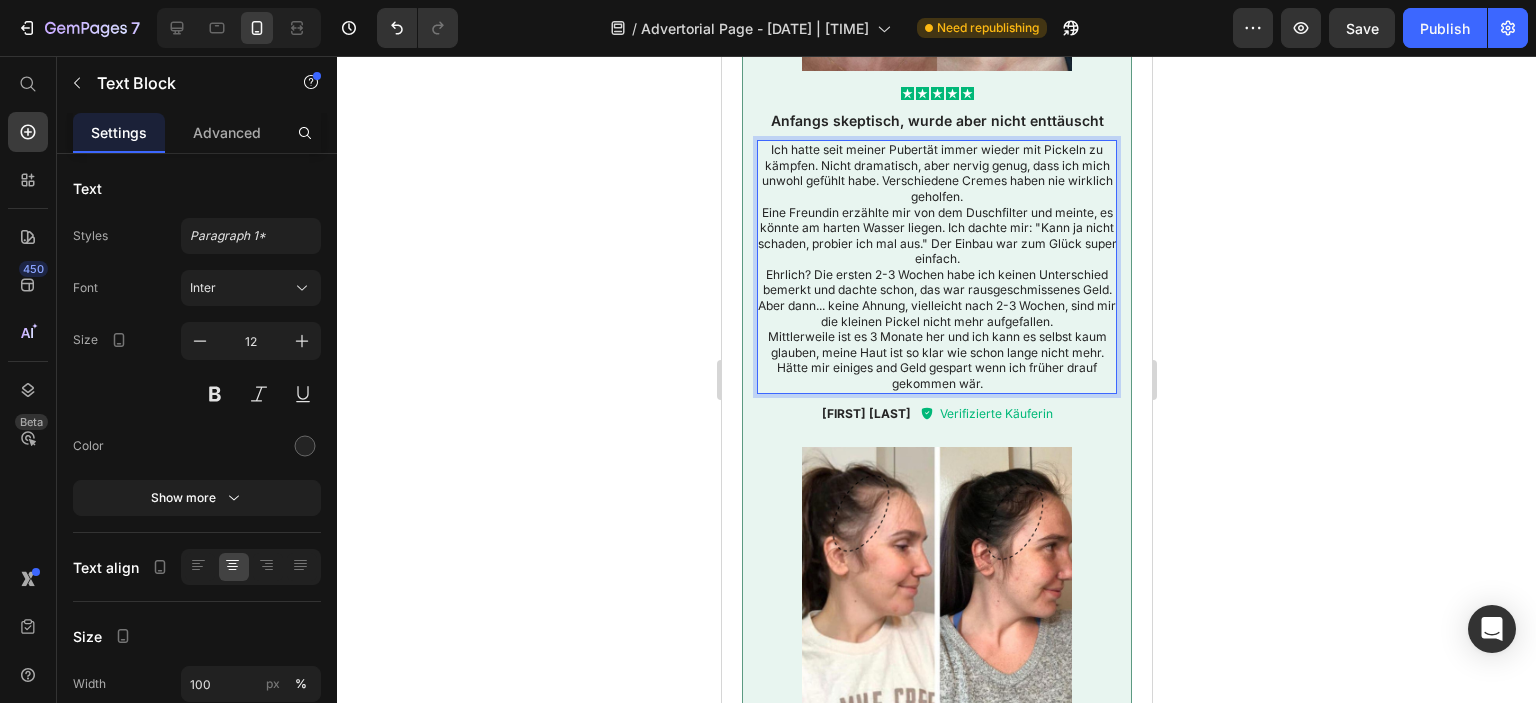 click on "Ehrlich? Die ersten 2-3 Wochen habe ich keinen Unterschied bemerkt und dachte schon, das war rausgeschmissenes Geld. Aber dann... keine Ahnung, vielleicht nach 2-3 Wochen, sind mir die kleinen Pickel nicht mehr aufgefallen." at bounding box center [936, 298] 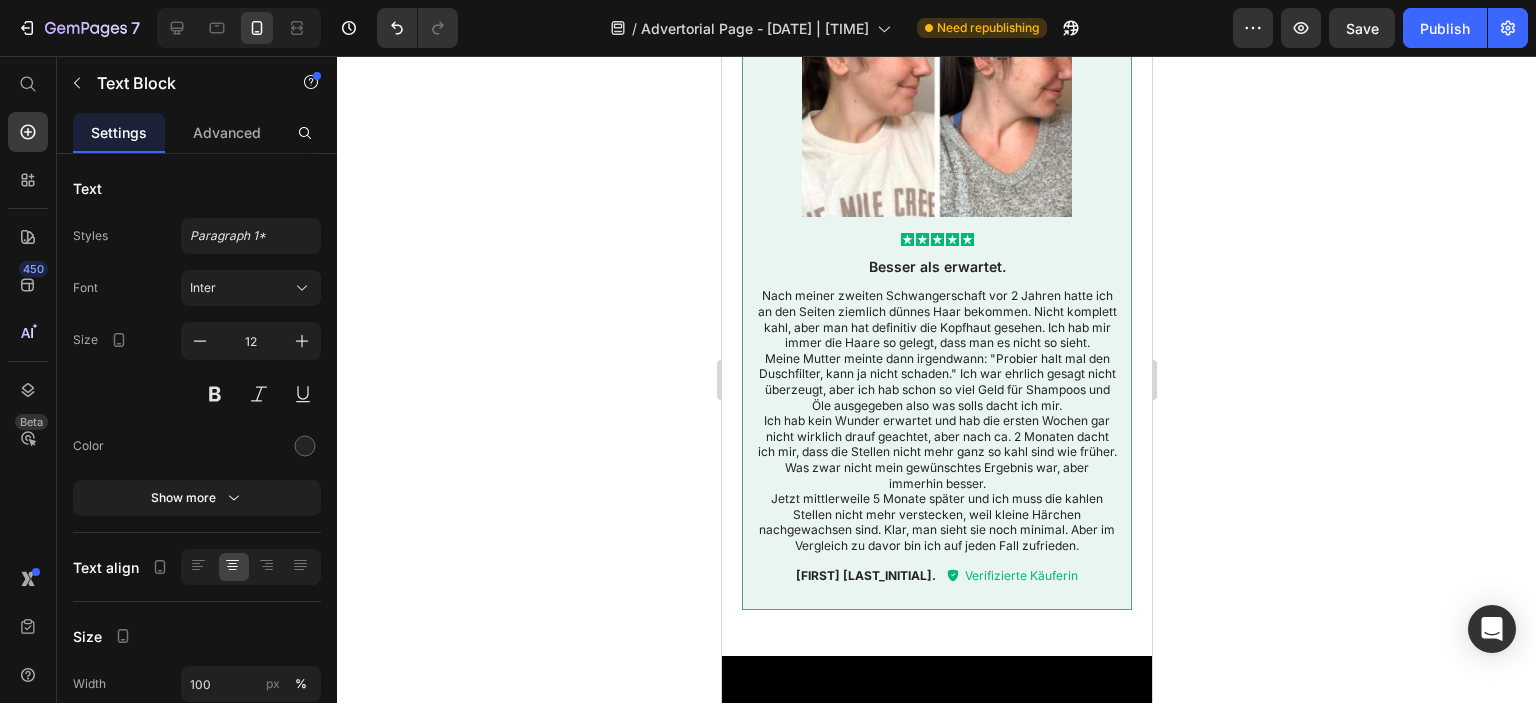 scroll, scrollTop: 6136, scrollLeft: 0, axis: vertical 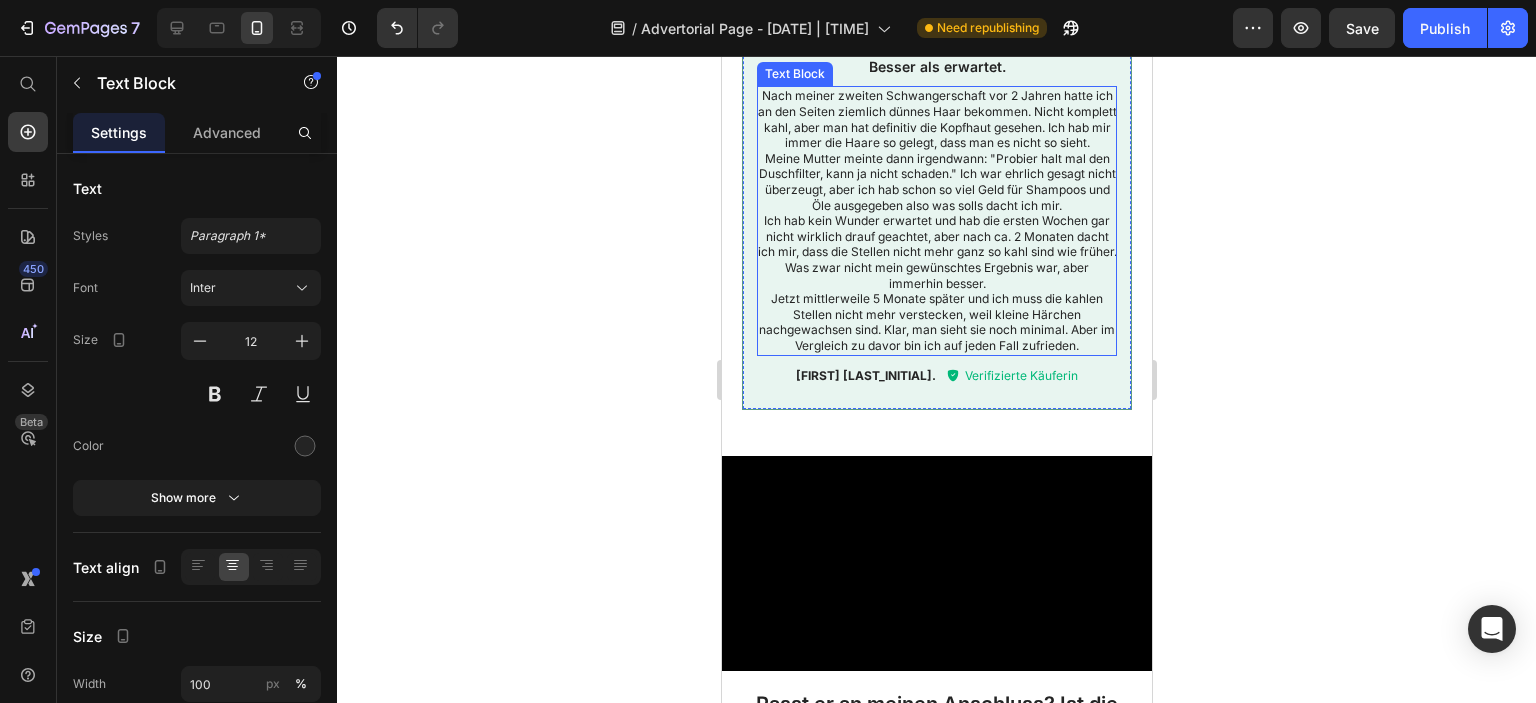 click on "Ich hab kein Wunder erwartet und hab die ersten Wochen gar nicht wirklich drauf geachtet, aber nach ca. 2 Monaten dacht ich mir, dass die Stellen nicht mehr ganz so kahl sind wie früher. Was zwar nicht mein gewünschtes Ergebnis war, aber immerhin besser." at bounding box center (936, 252) 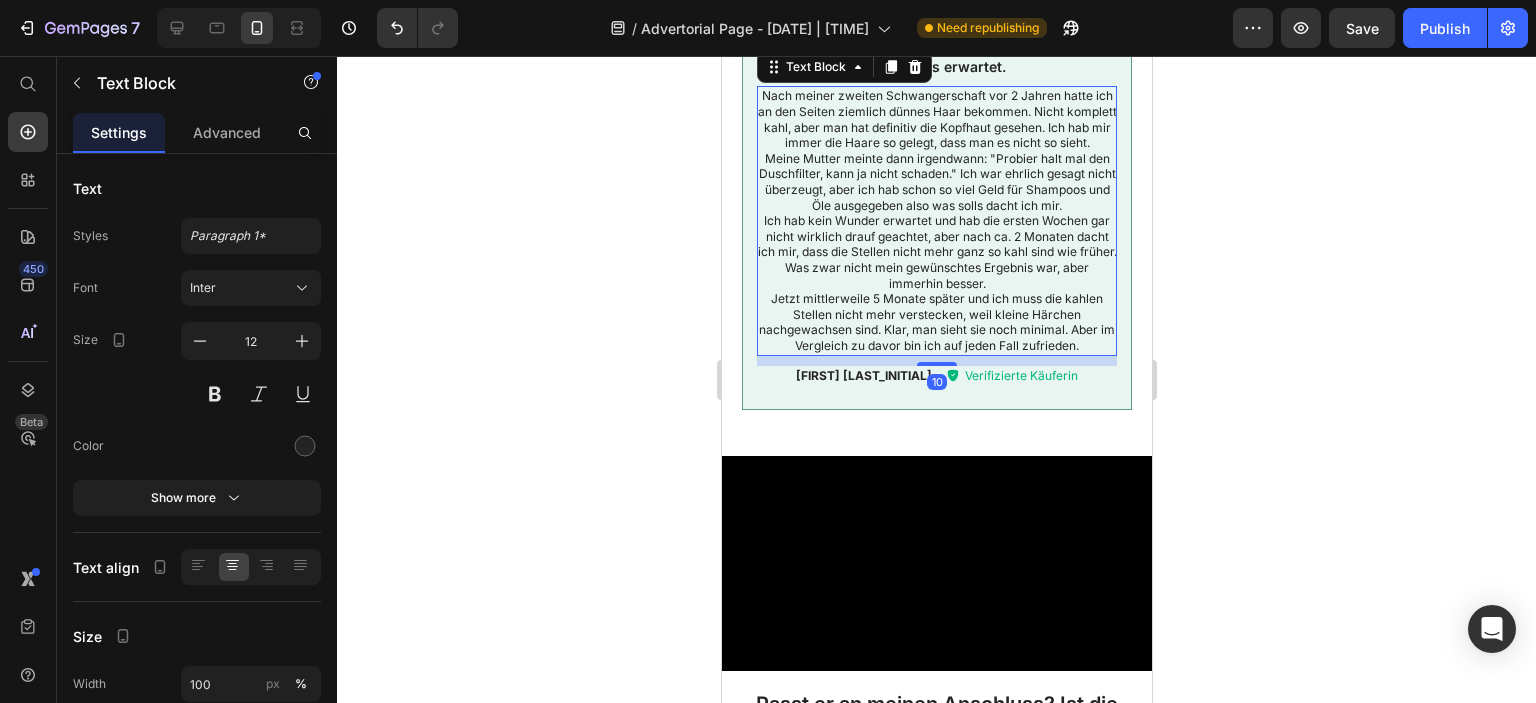 click on "Ich hab kein Wunder erwartet und hab die ersten Wochen gar nicht wirklich drauf geachtet, aber nach ca. 2 Monaten dacht ich mir, dass die Stellen nicht mehr ganz so kahl sind wie früher. Was zwar nicht mein gewünschtes Ergebnis war, aber immerhin besser." at bounding box center [936, 252] 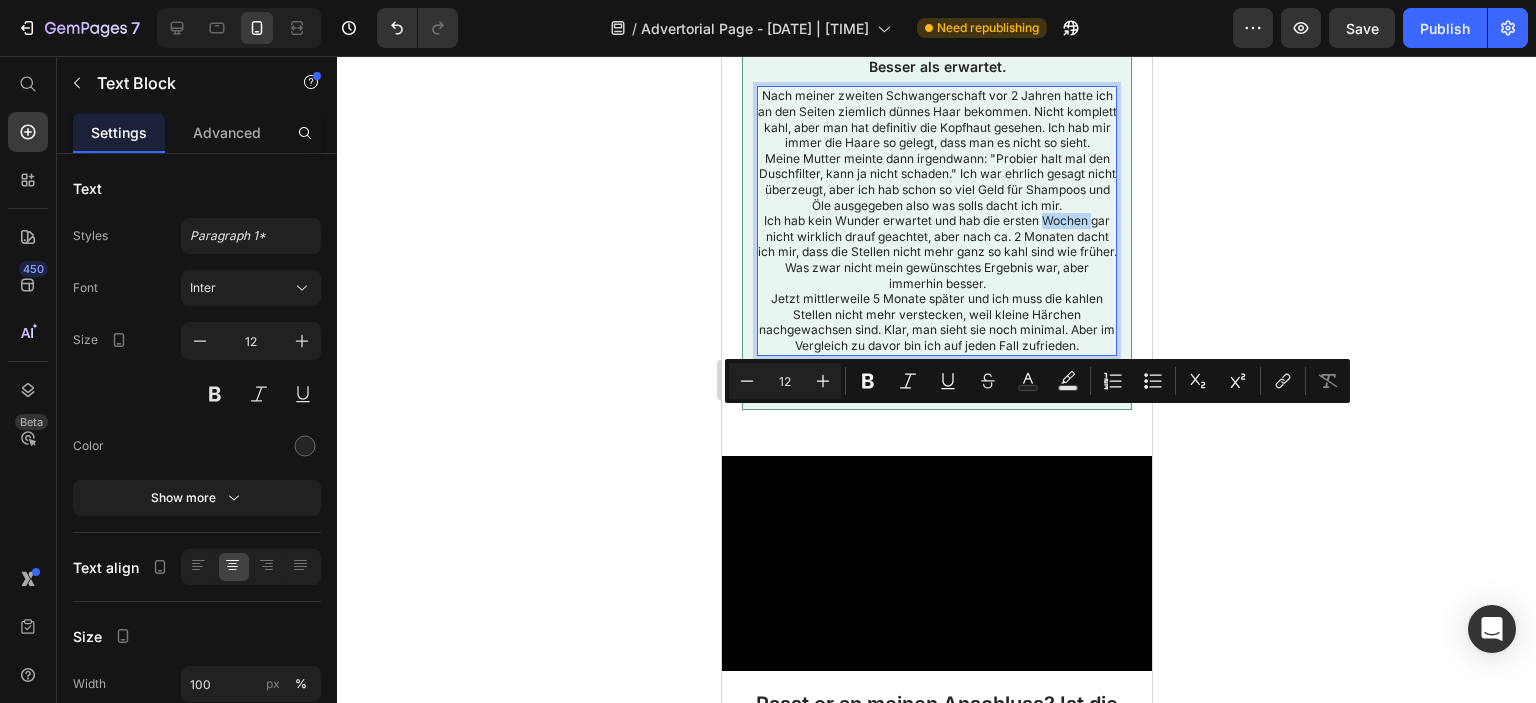 click on "Ich hab kein Wunder erwartet und hab die ersten Wochen gar nicht wirklich drauf geachtet, aber nach ca. 2 Monaten dacht ich mir, dass die Stellen nicht mehr ganz so kahl sind wie früher. Was zwar nicht mein gewünschtes Ergebnis war, aber immerhin besser." at bounding box center (936, 252) 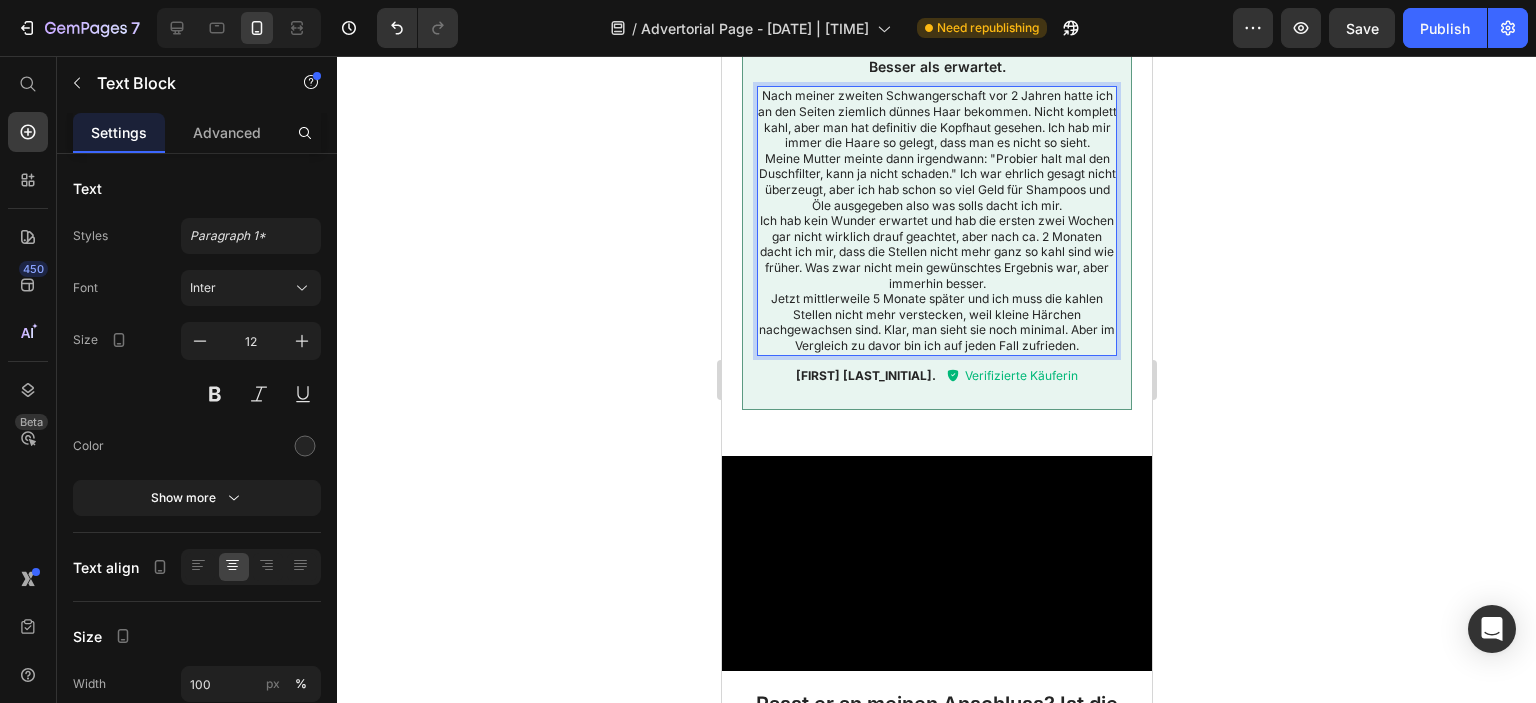 click on "Ich hab kein Wunder erwartet und hab die ersten zwei Wochen gar nicht wirklich drauf geachtet, aber nach ca. 2 Monaten dacht ich mir, dass die Stellen nicht mehr ganz so kahl sind wie früher. Was zwar nicht mein gewünschtes Ergebnis war, aber immerhin besser." at bounding box center (936, 252) 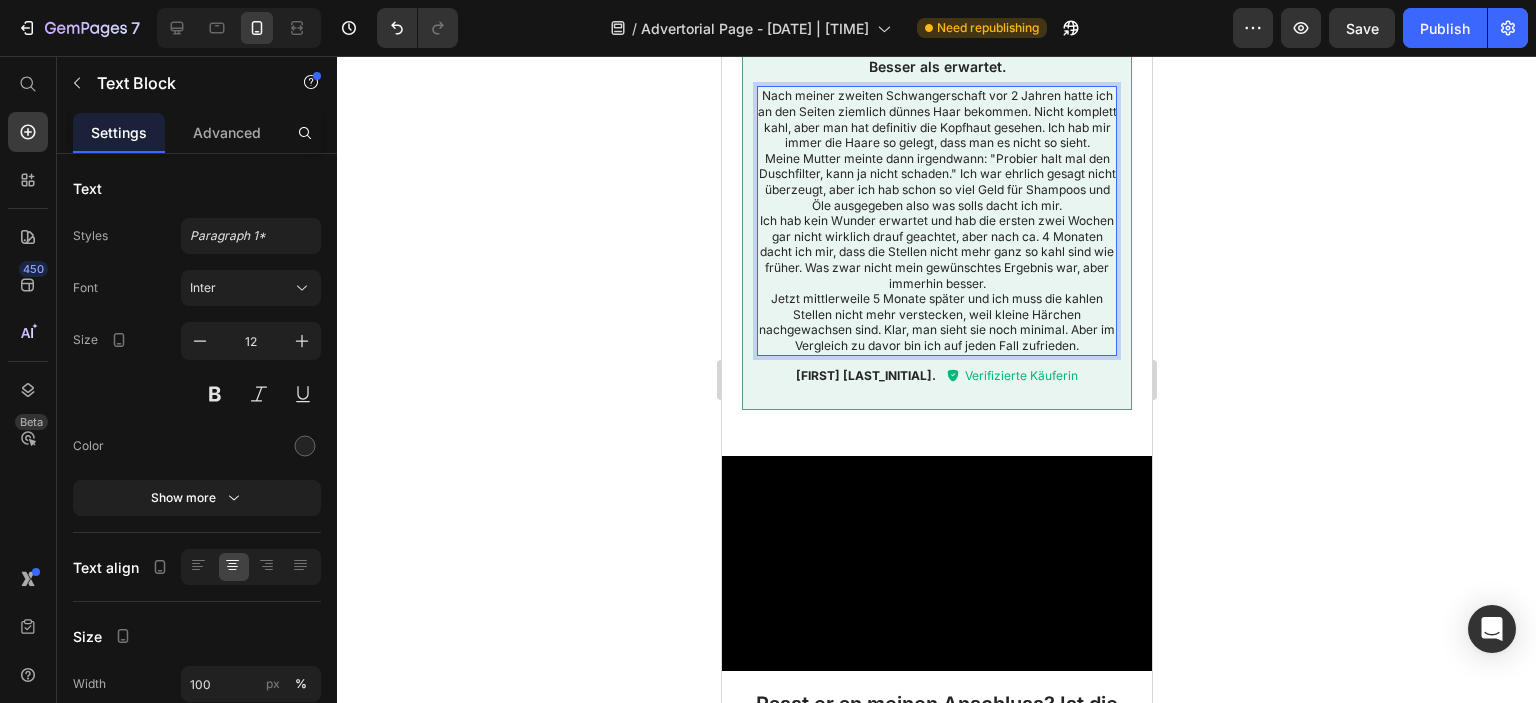 click on "Ich hab kein Wunder erwartet und hab die ersten zwei Wochen gar nicht wirklich drauf geachtet, aber nach ca. 4 Monaten dacht ich mir, dass die Stellen nicht mehr ganz so kahl sind wie früher. Was zwar nicht mein gewünschtes Ergebnis war, aber immerhin besser." at bounding box center [936, 252] 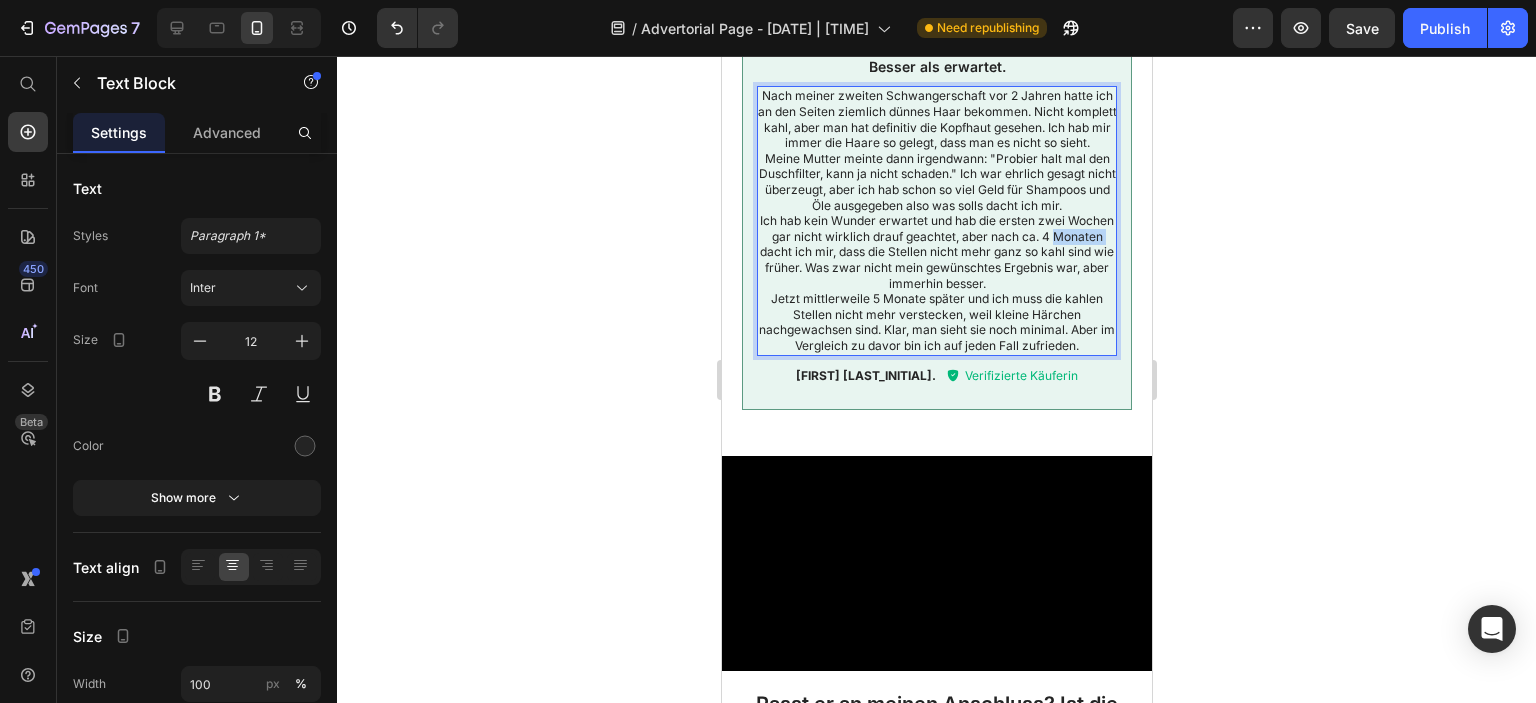 click on "Ich hab kein Wunder erwartet und hab die ersten zwei Wochen gar nicht wirklich drauf geachtet, aber nach ca. 4 Monaten dacht ich mir, dass die Stellen nicht mehr ganz so kahl sind wie früher. Was zwar nicht mein gewünschtes Ergebnis war, aber immerhin besser." at bounding box center (936, 252) 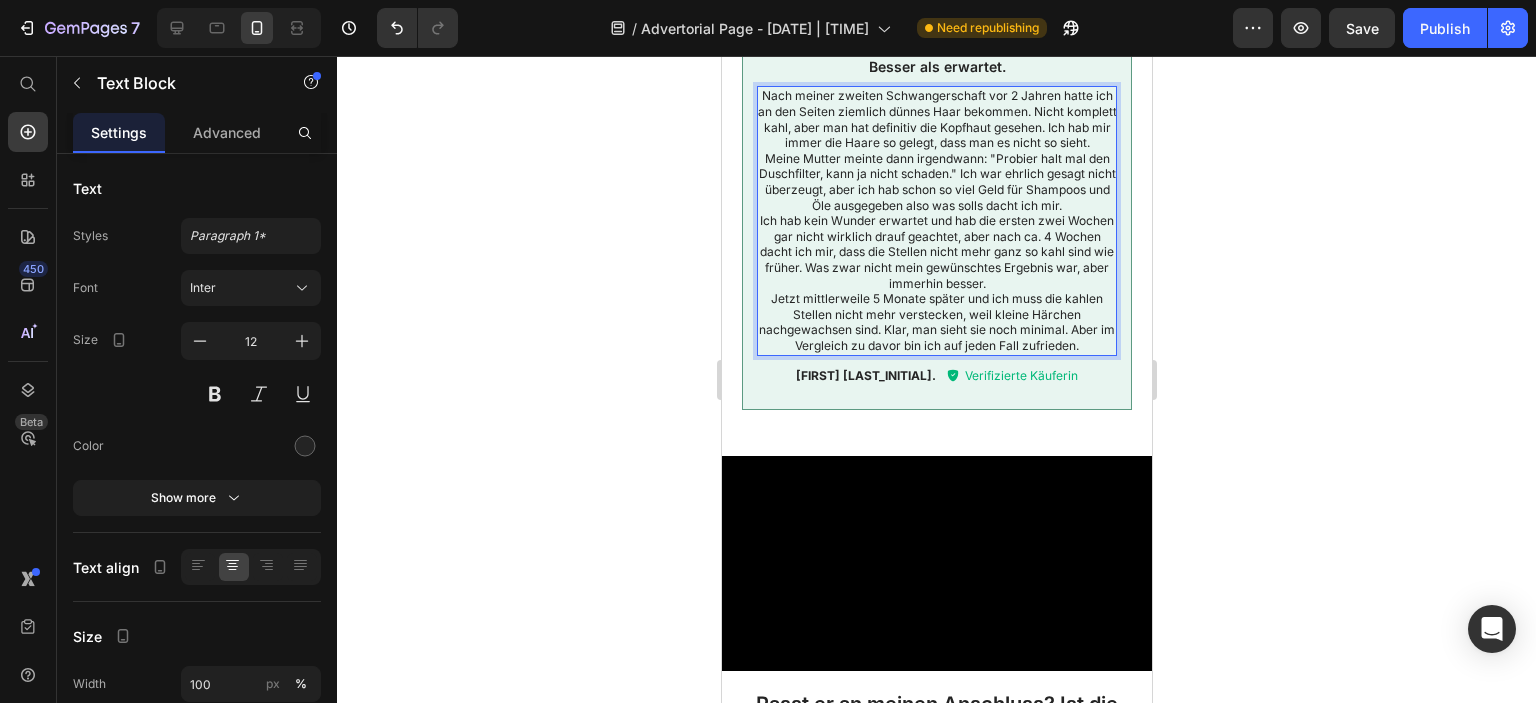 click 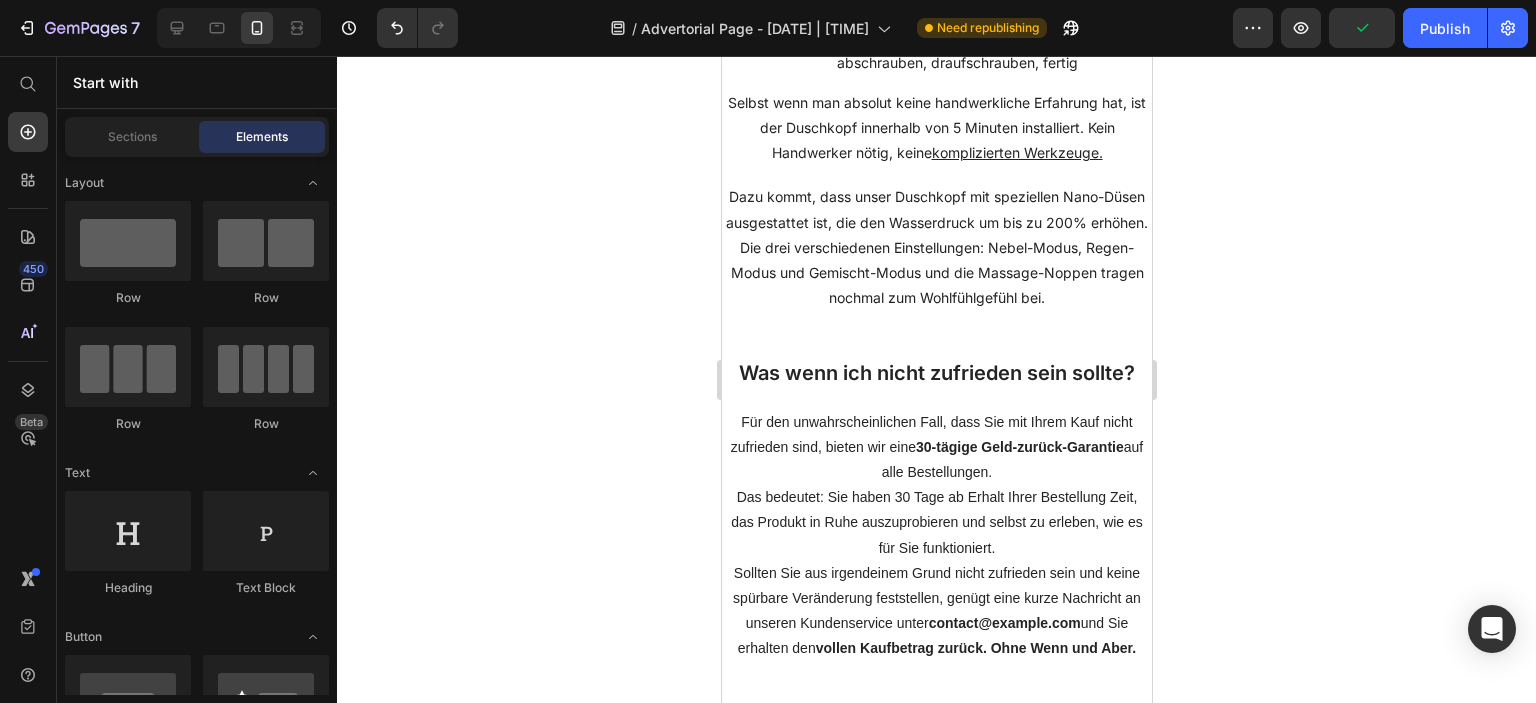 scroll, scrollTop: 7036, scrollLeft: 0, axis: vertical 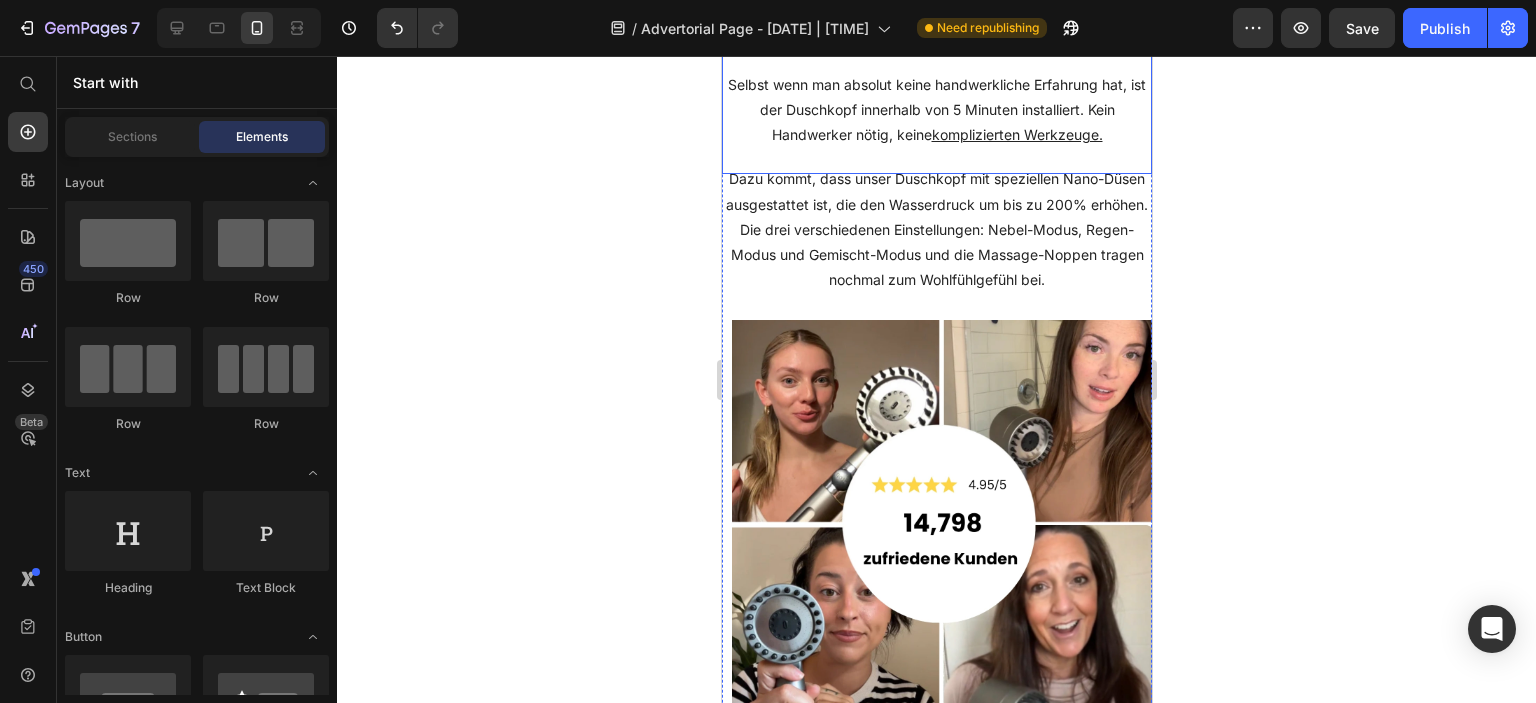 click on "Unser Duschkopf passt an jeden Standard-Anschluss in Deutschland. Egal ob Sie eine Wandhalterung oder eine Handbrause habt:" at bounding box center [936, -95] 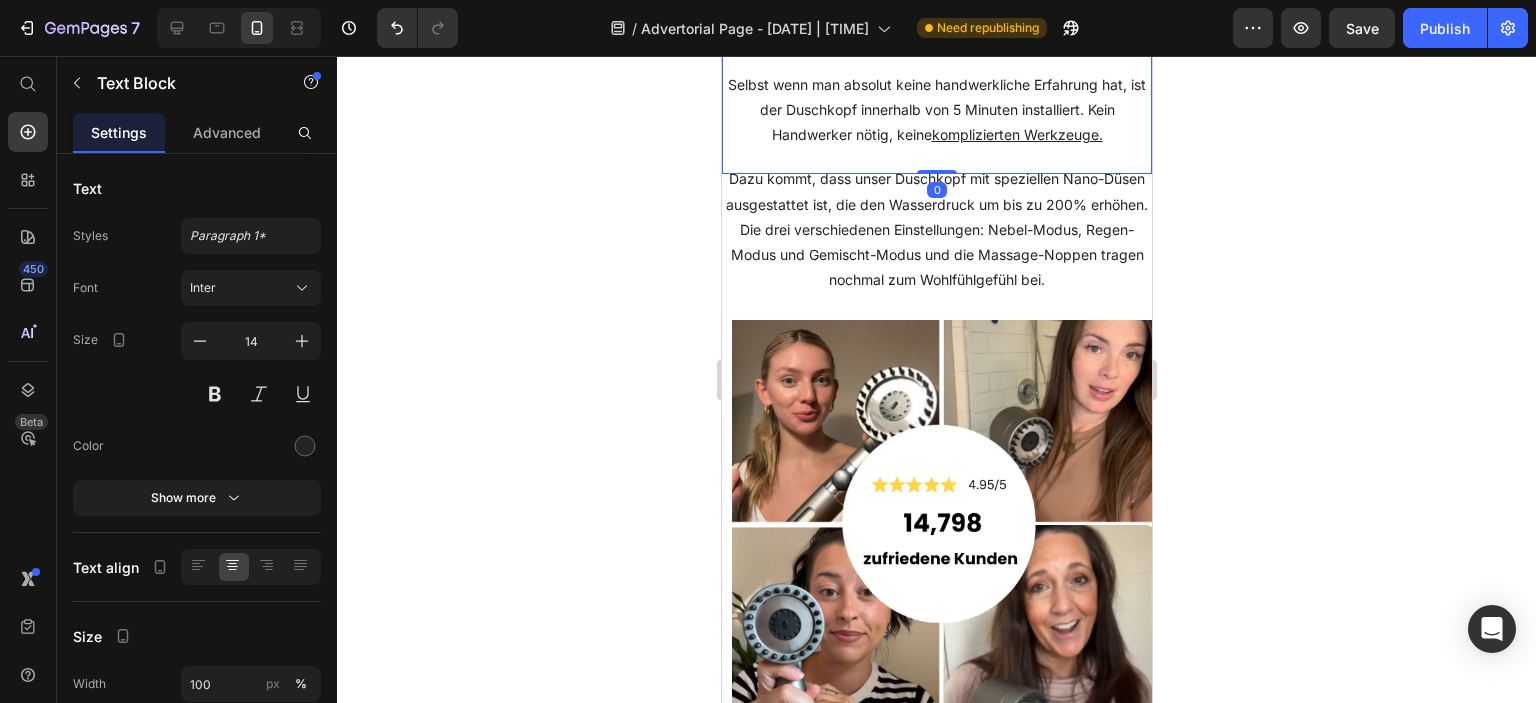 click on "Unser Duschkopf passt an jeden Standard-Anschluss in Deutschland. Egal ob Sie eine Wandhalterung oder eine Handbrause habt:" at bounding box center [936, -95] 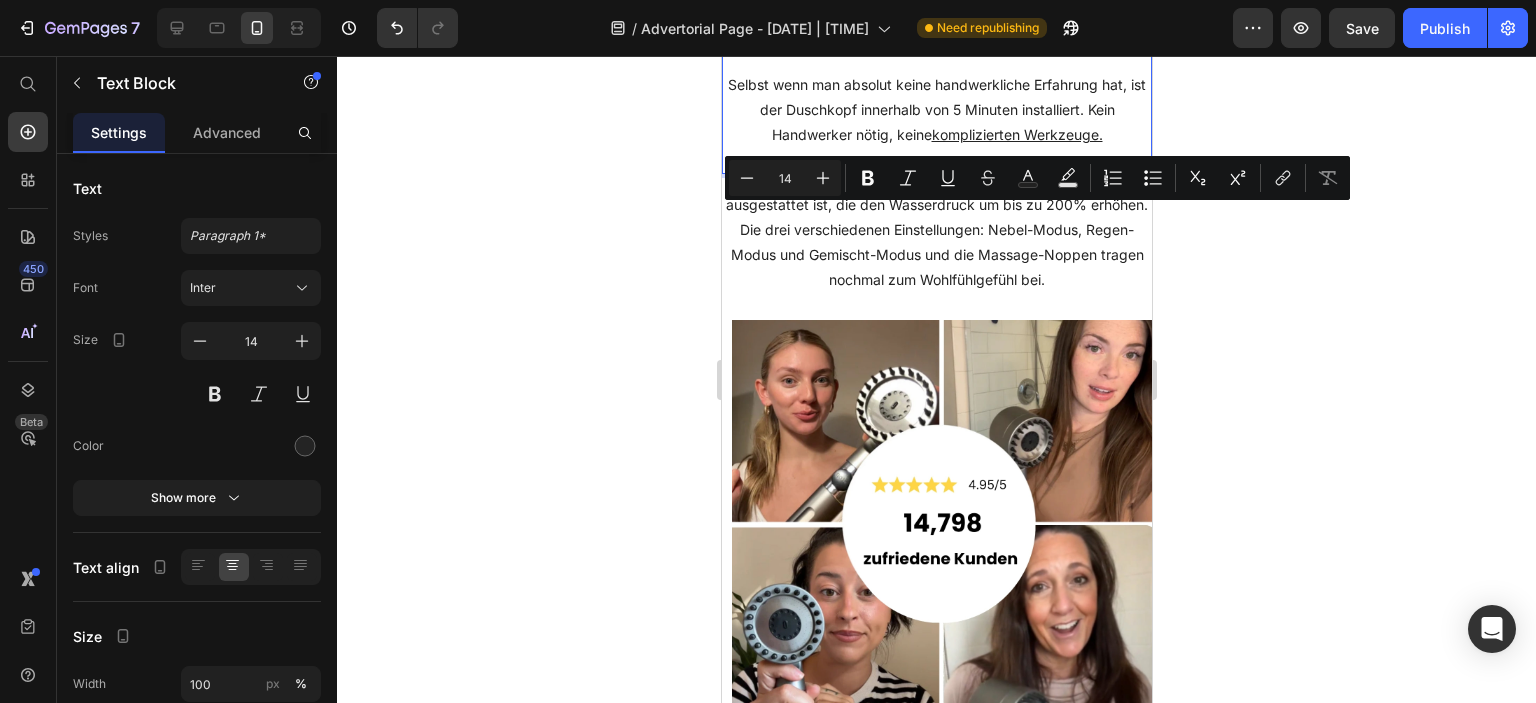 click on "Unser Duschkopf passt an jeden Standard-Anschluss in Deutschland. Egal ob Sie eine Wandhalterung oder eine Handbrause habt:" at bounding box center (936, -95) 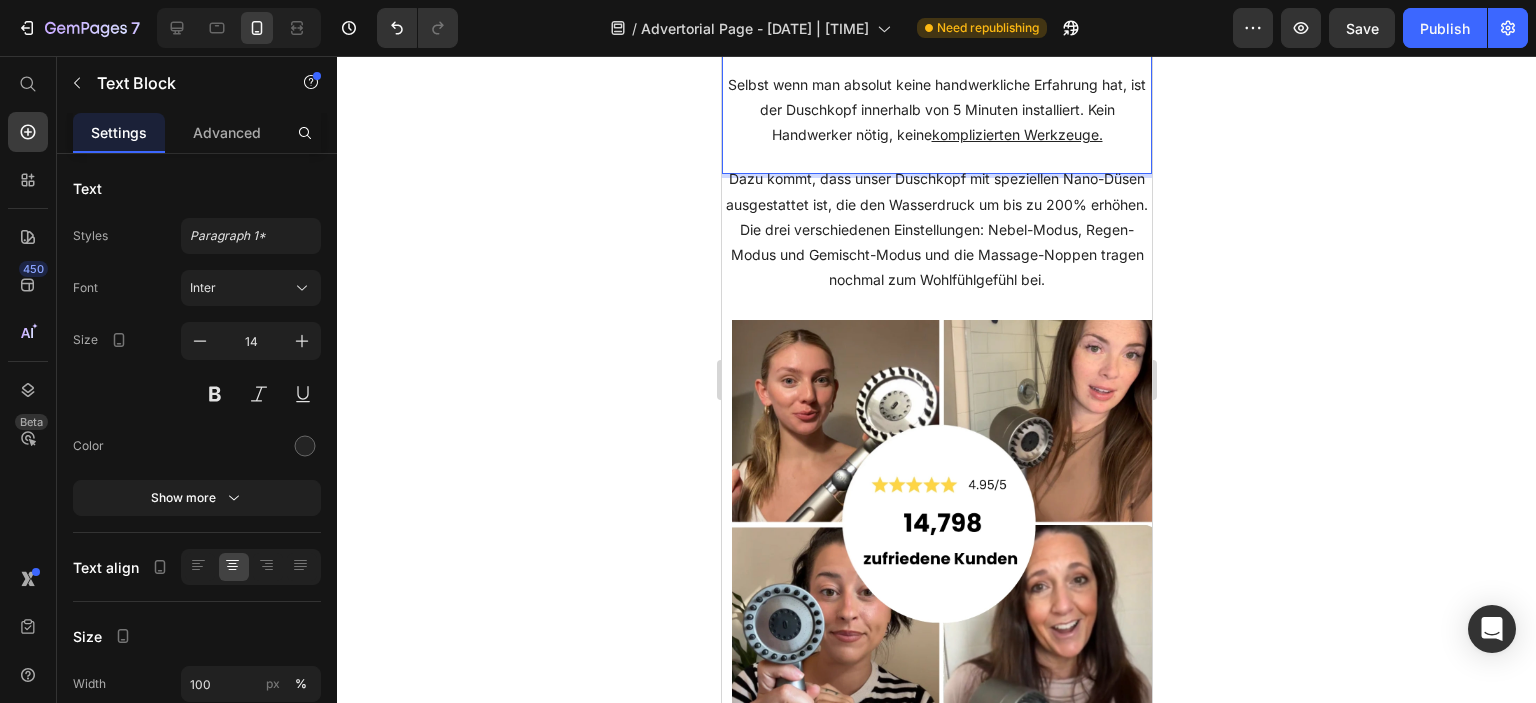 click on "Unser Duschkopf passt an jeden Standard-Anschluss in Deutschland. Egal ob Sie eine Wandhalterung oder eine Handbrause habt:" at bounding box center (936, -95) 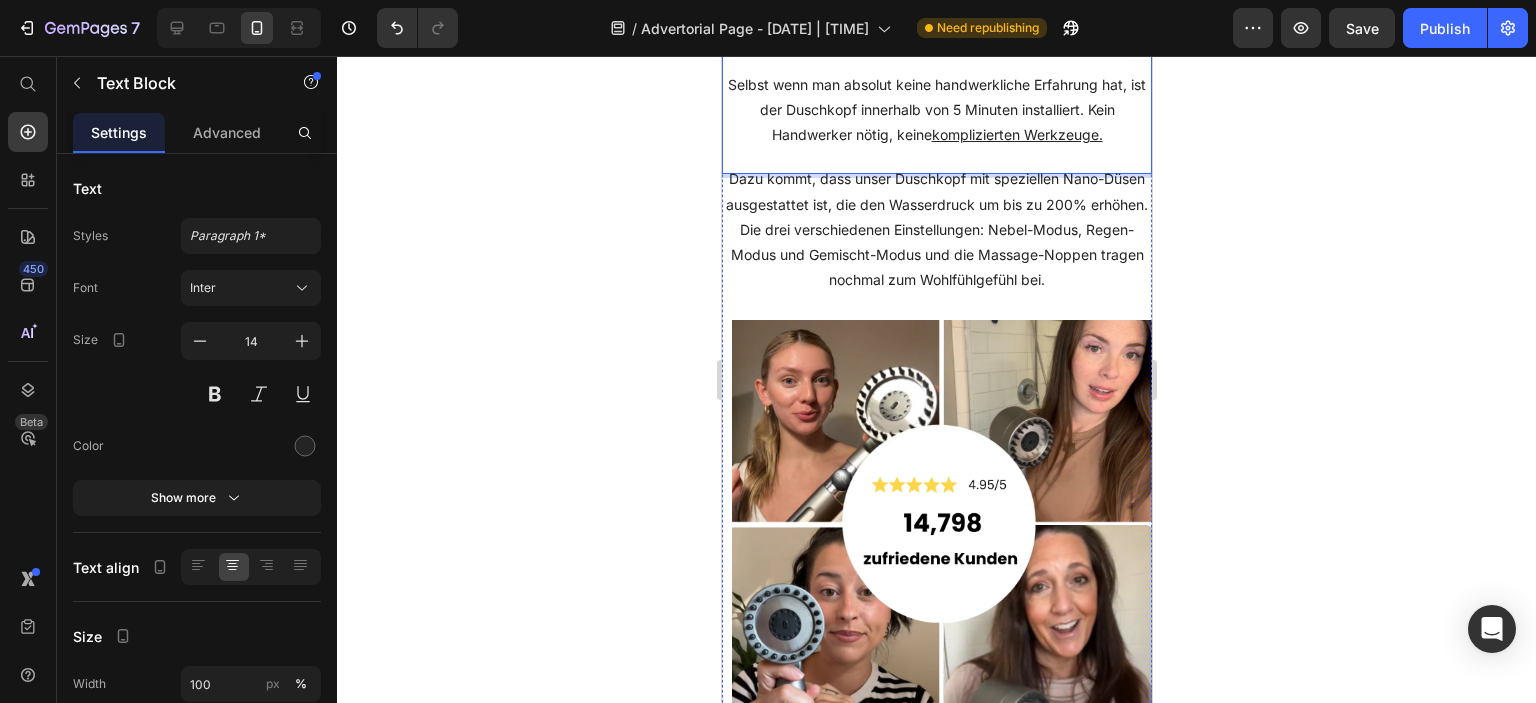 click on "Passt er an meinen Anschluss? Ist die Installation schwer?" at bounding box center (936, -183) 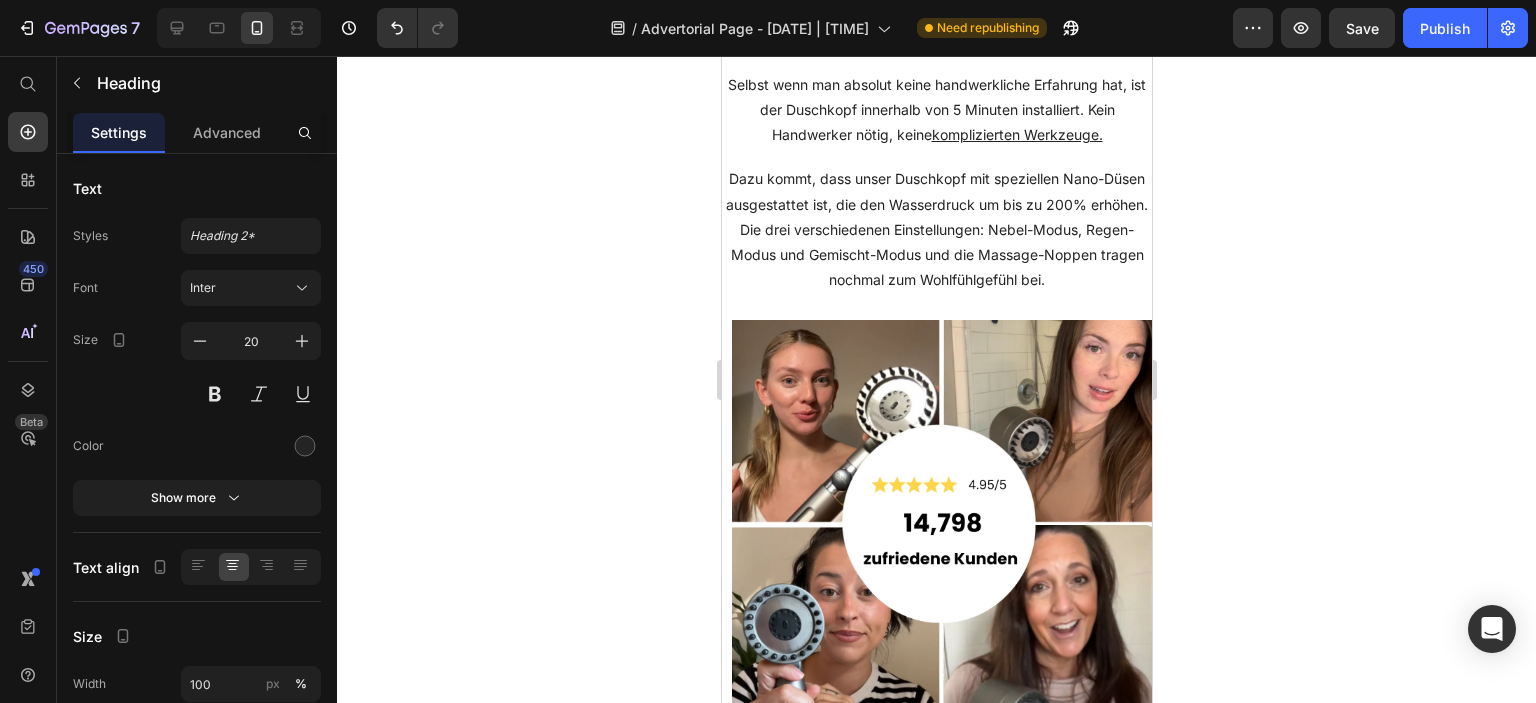 click on "Passt er an meinen Anschluss? Ist die Installation schwer?" at bounding box center (936, -183) 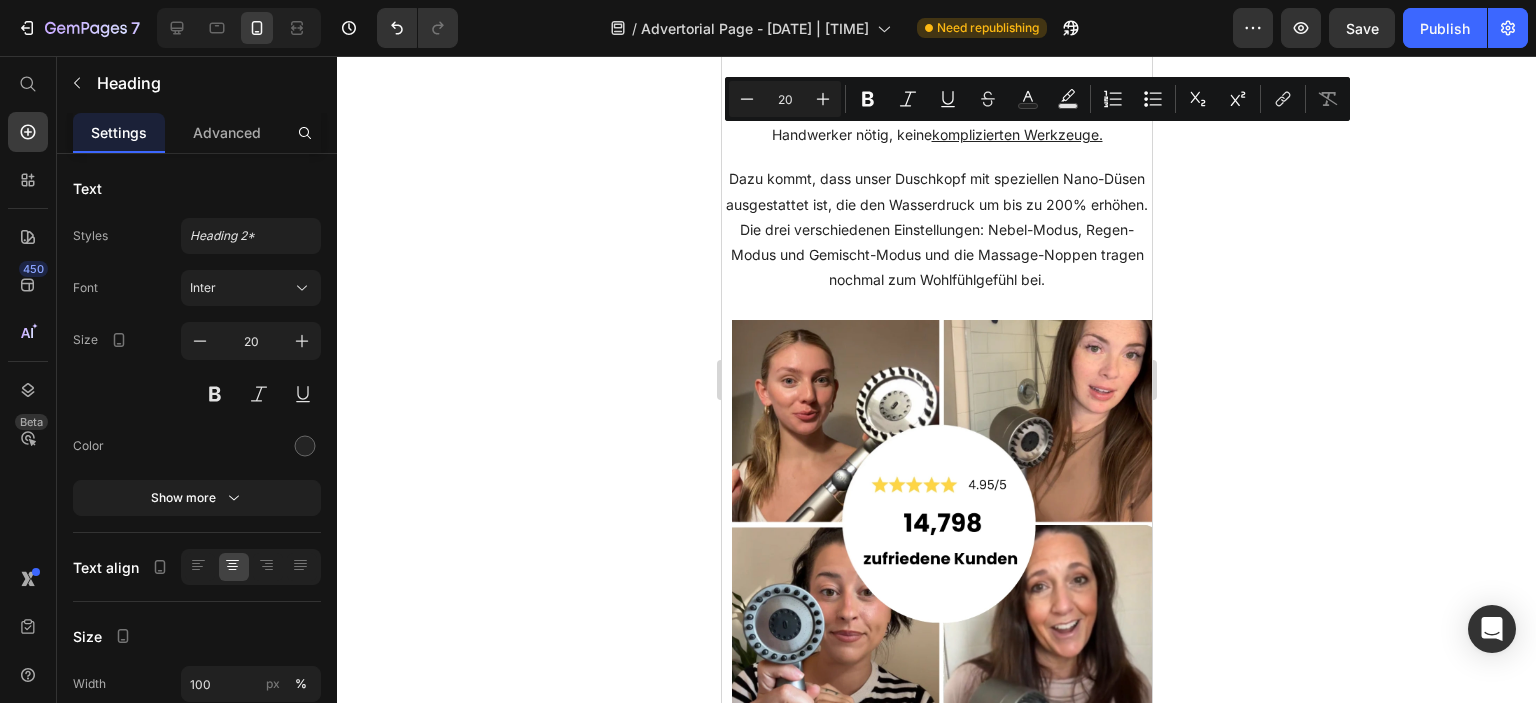 click 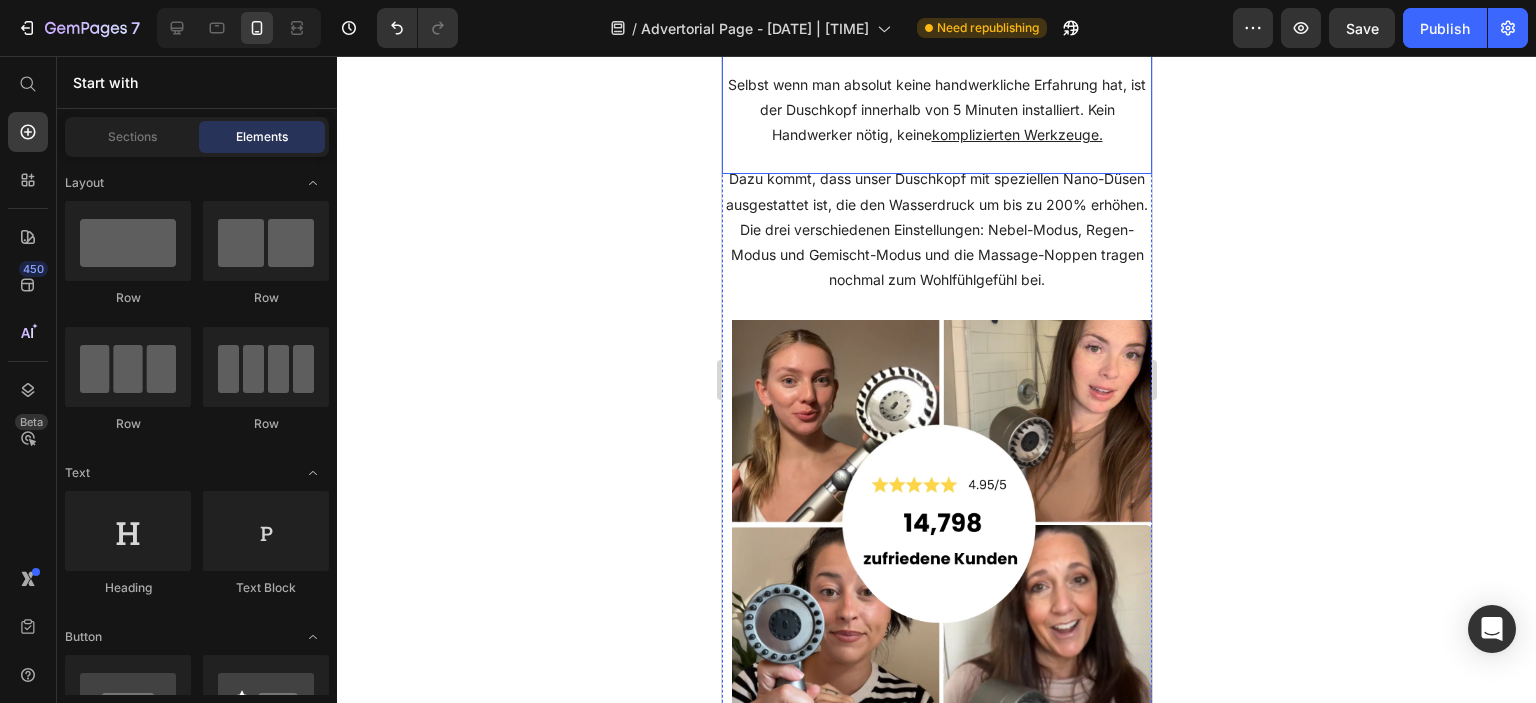 click on "Unser Duschkopf passt an jeden Standard-Anschluss in Deutschland. Egal ob Sie eine Wandhalterung oder eine Handbrause habt:" at bounding box center (936, -95) 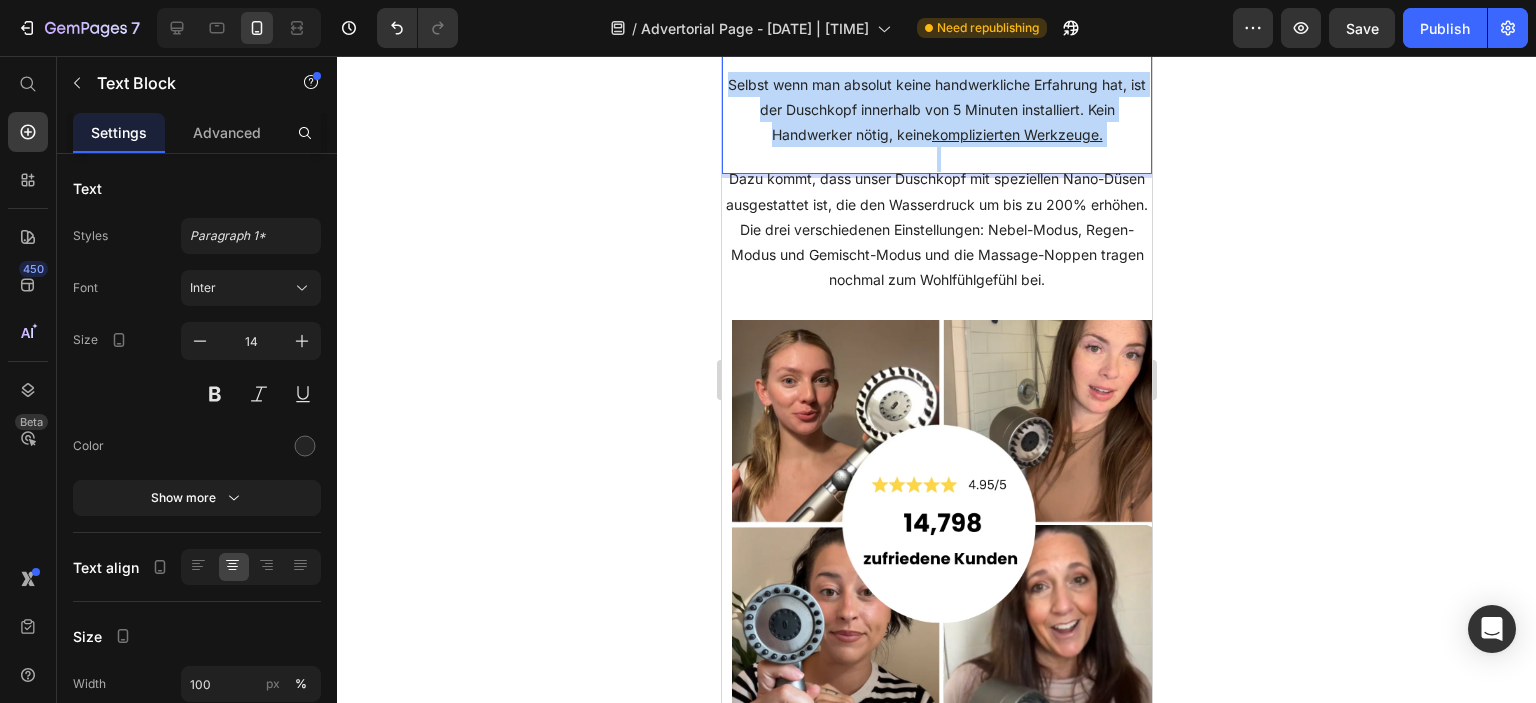 drag, startPoint x: 746, startPoint y: 213, endPoint x: 1097, endPoint y: 468, distance: 433.85022 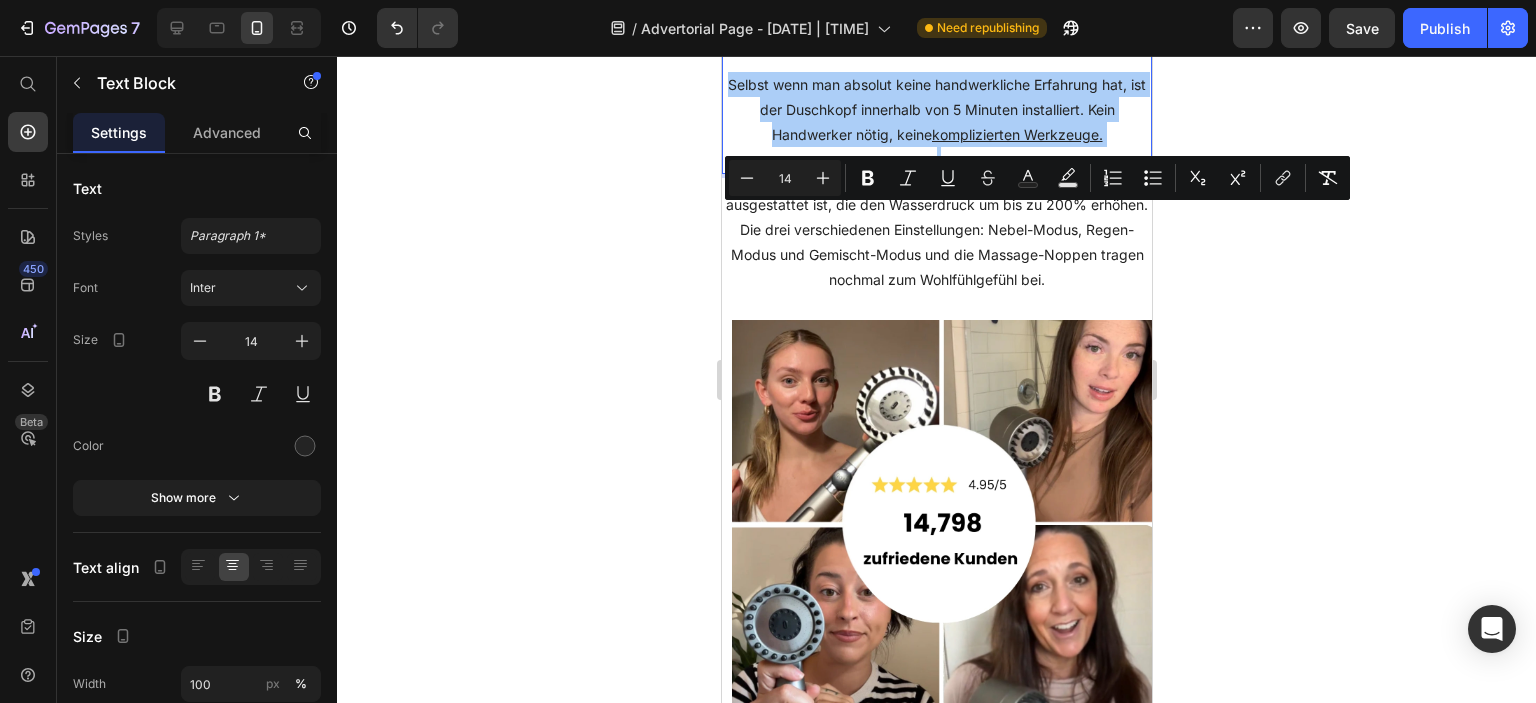 click 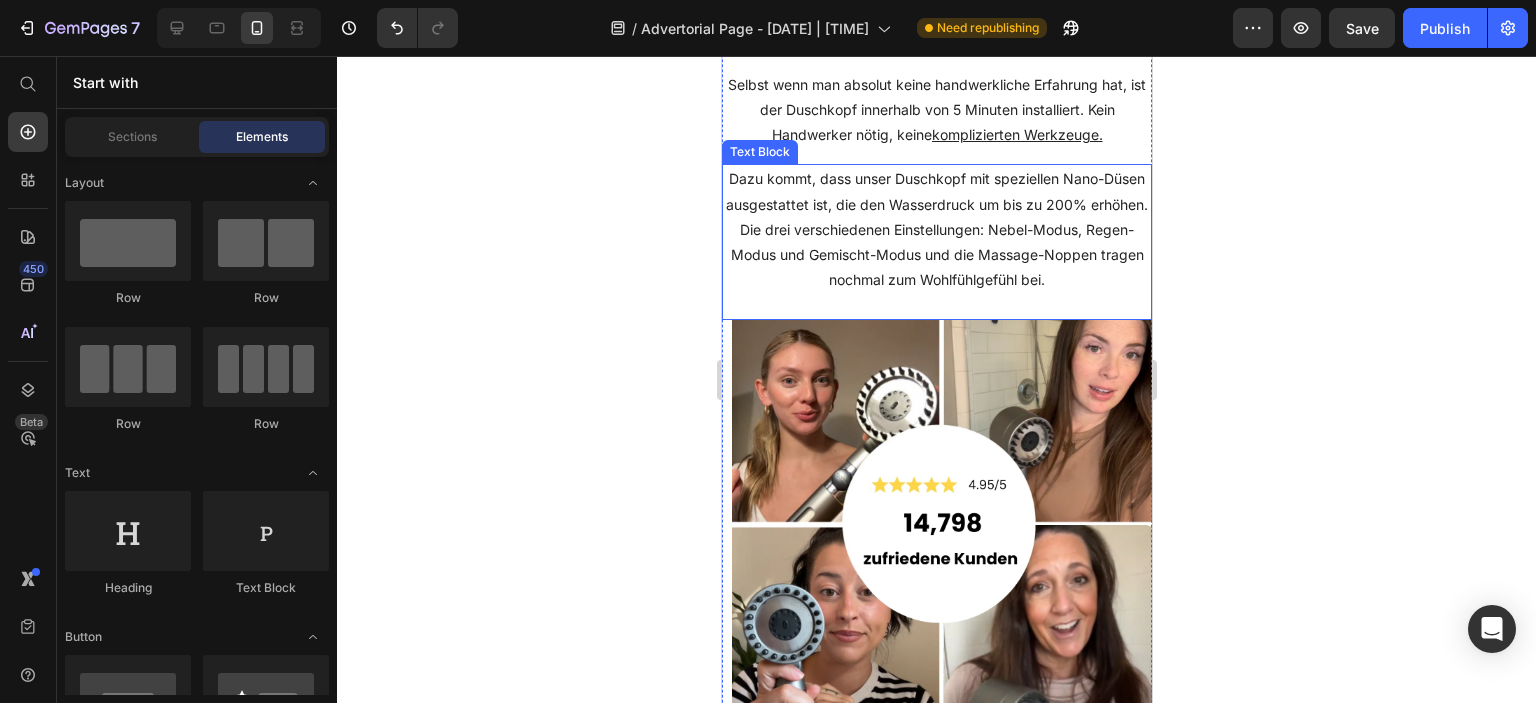 click on "Dazu kommt, dass unser Duschkopf mit speziellen Nano-Düsen ausgestattet ist, die den Wasserdruck um bis zu 200% erhöhen." at bounding box center (936, 191) 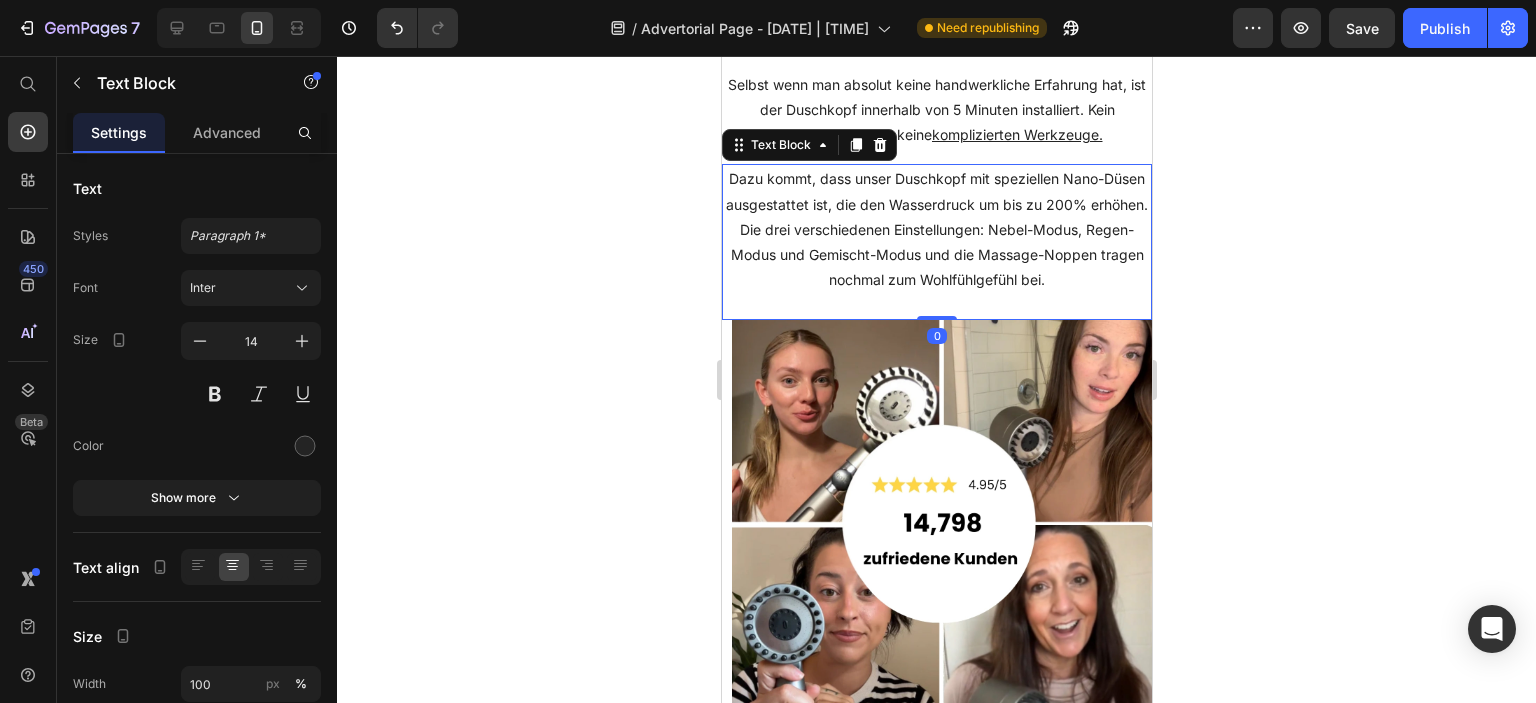 click on "Dazu kommt, dass unser Duschkopf mit speziellen Nano-Düsen ausgestattet ist, die den Wasserdruck um bis zu 200% erhöhen." at bounding box center [936, 191] 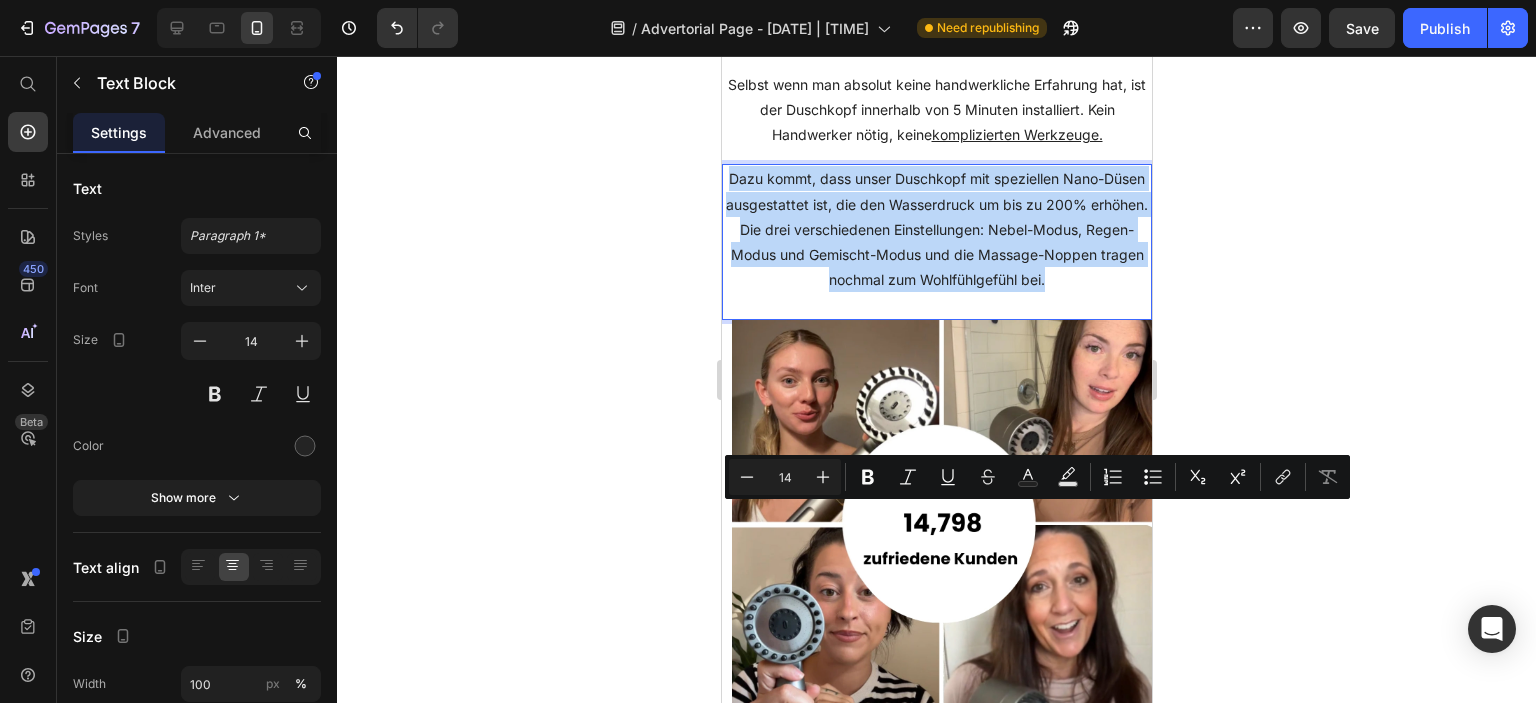 drag, startPoint x: 737, startPoint y: 511, endPoint x: 1069, endPoint y: 635, distance: 354.4009 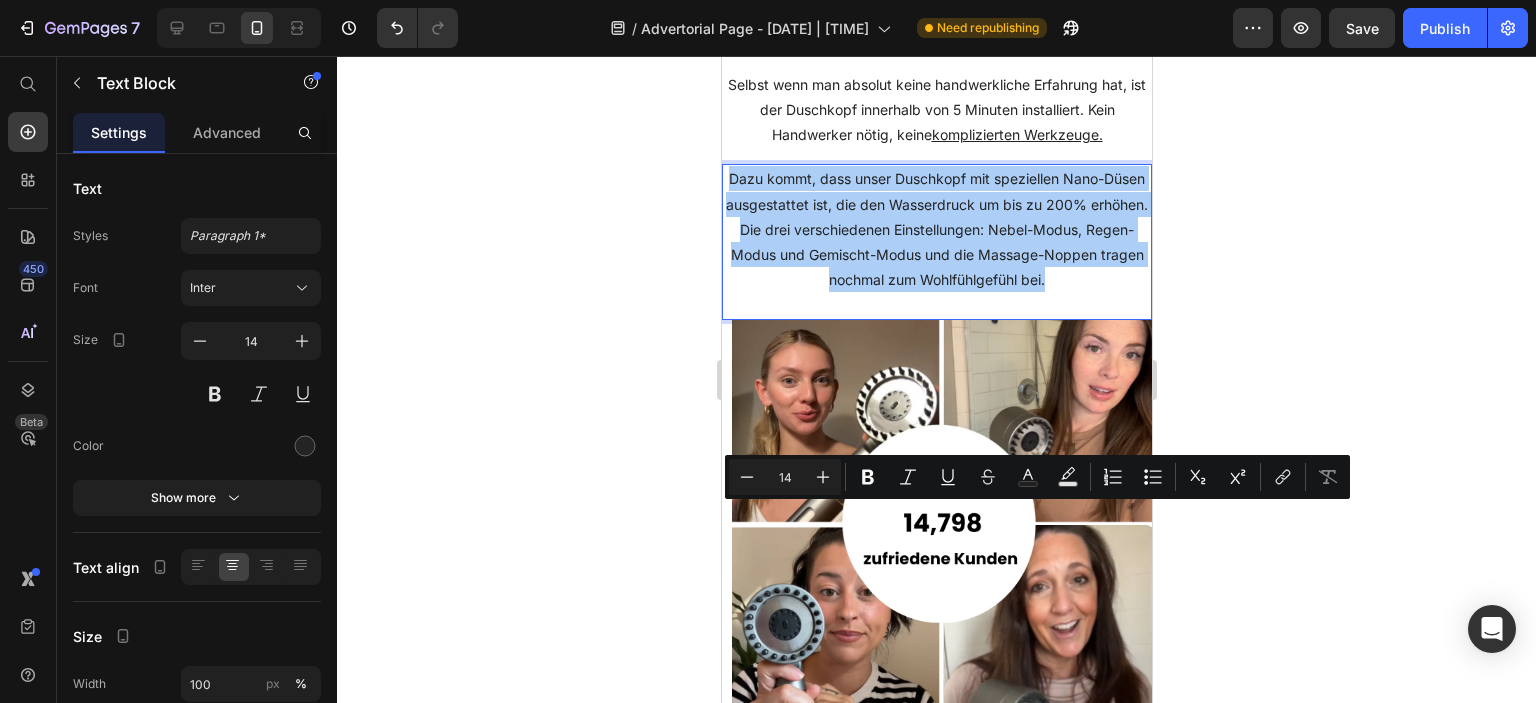 click 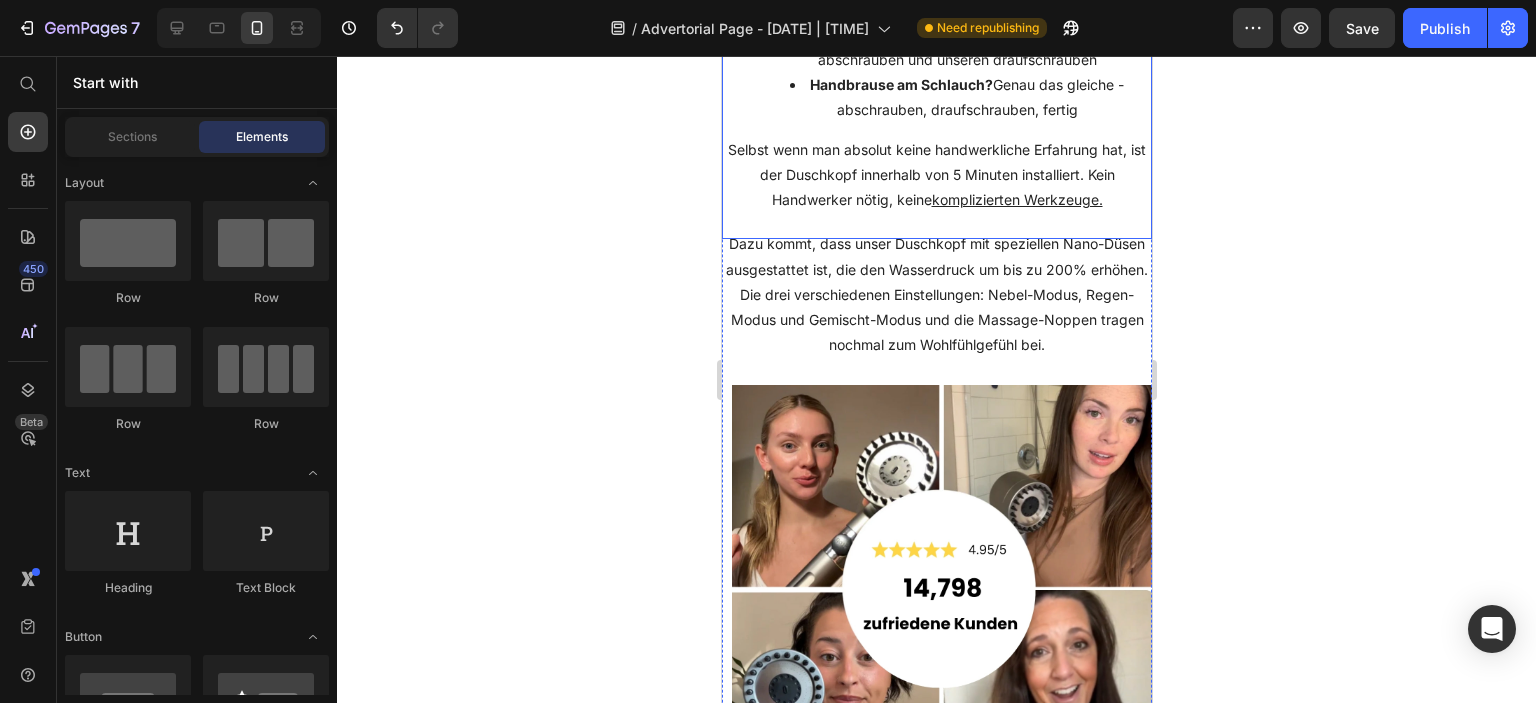 scroll, scrollTop: 6936, scrollLeft: 0, axis: vertical 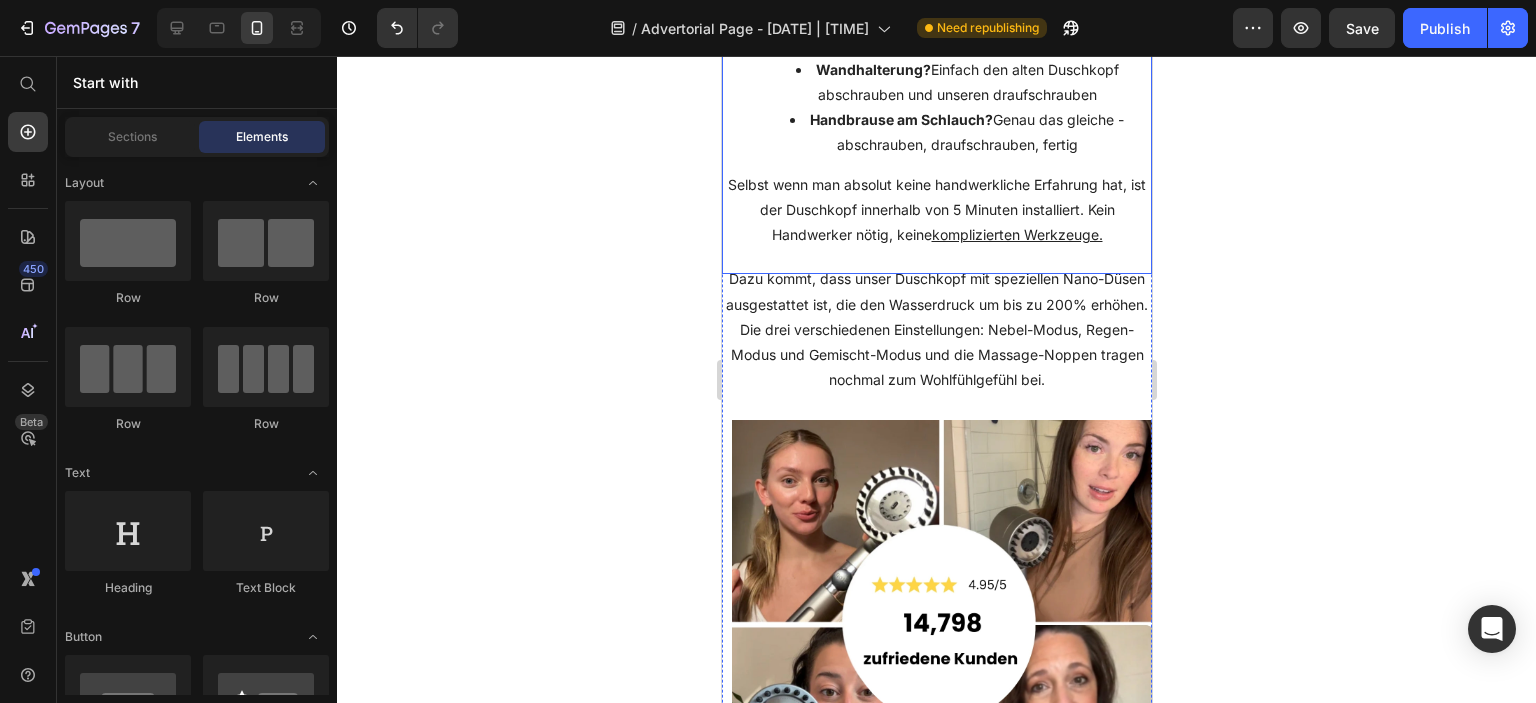click on "Unser Duschkopf passt an jeden Standard-Anschluss in Deutschland. Egal ob Sie eine Wandhalterung oder eine Handbrause habt:" at bounding box center (936, 5) 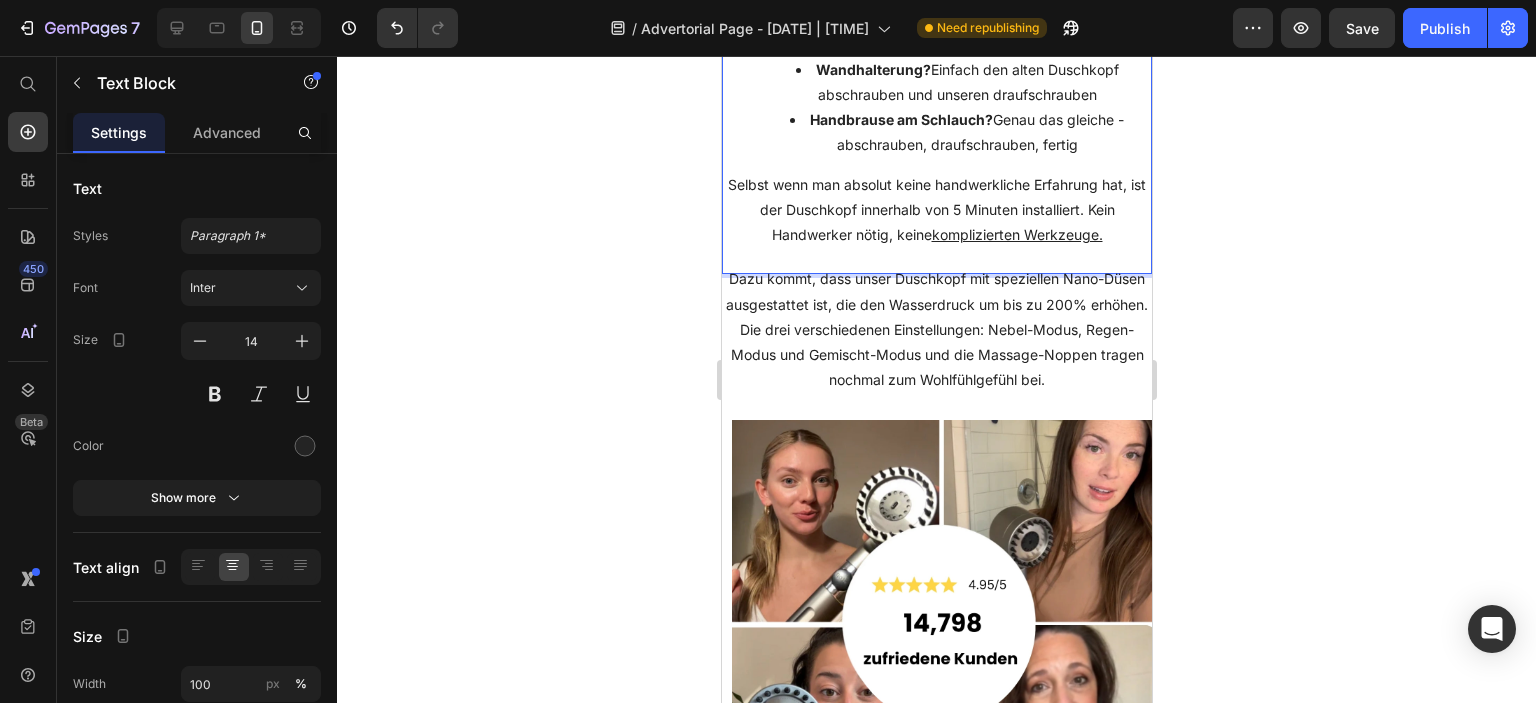 click on "Unser Duschkopf passt an jeden Standard-Anschluss in Deutschland. Egal ob Sie eine Wandhalterung oder eine Handbrause habt:" at bounding box center (936, 5) 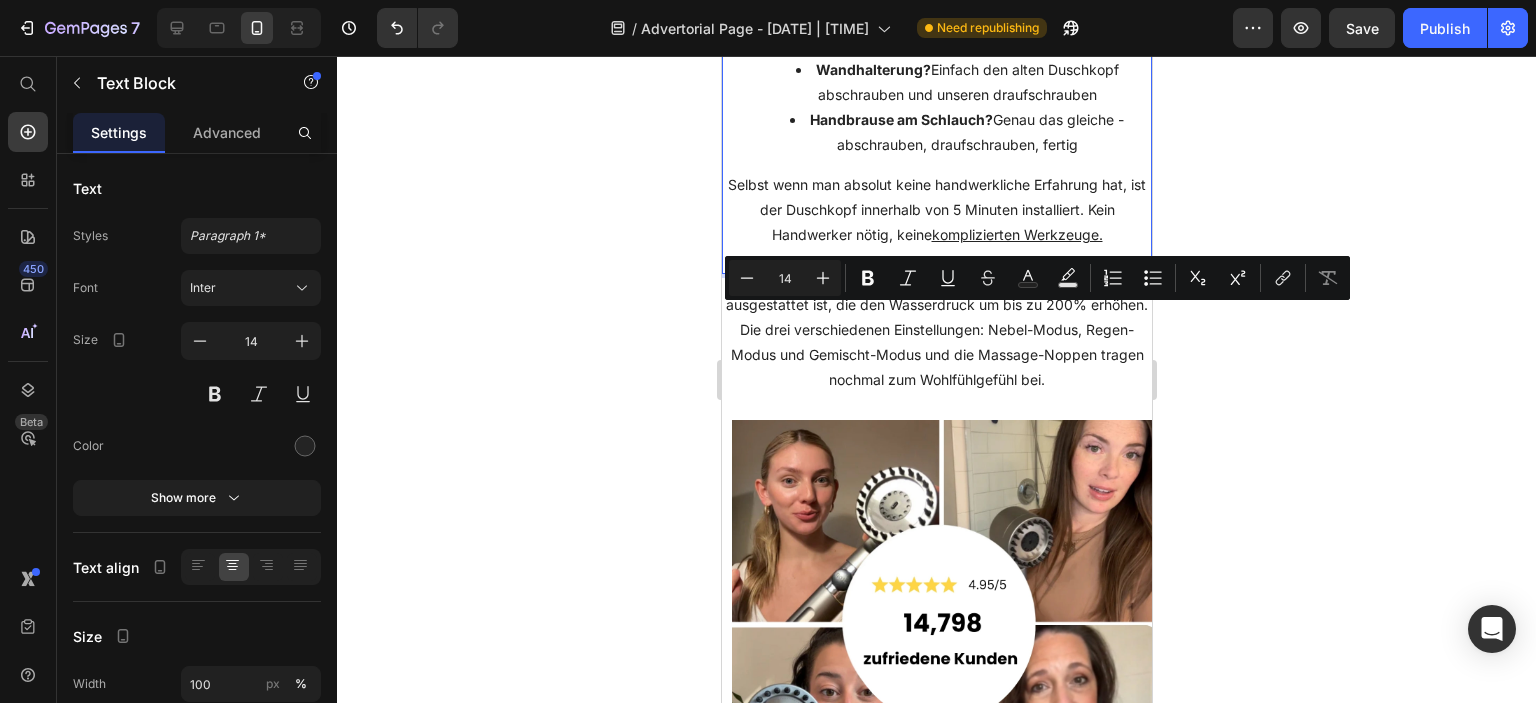 drag, startPoint x: 865, startPoint y: 315, endPoint x: 823, endPoint y: 347, distance: 52.801514 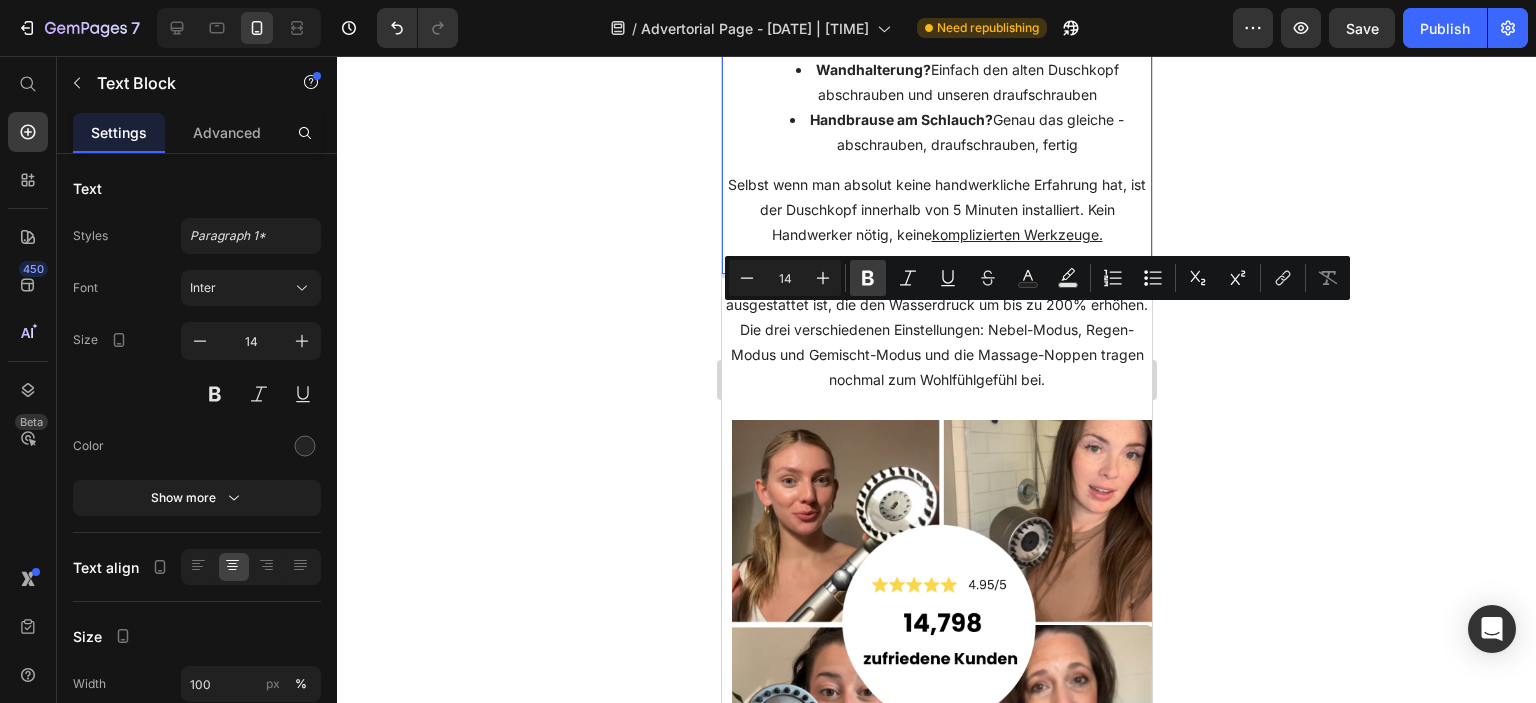 click 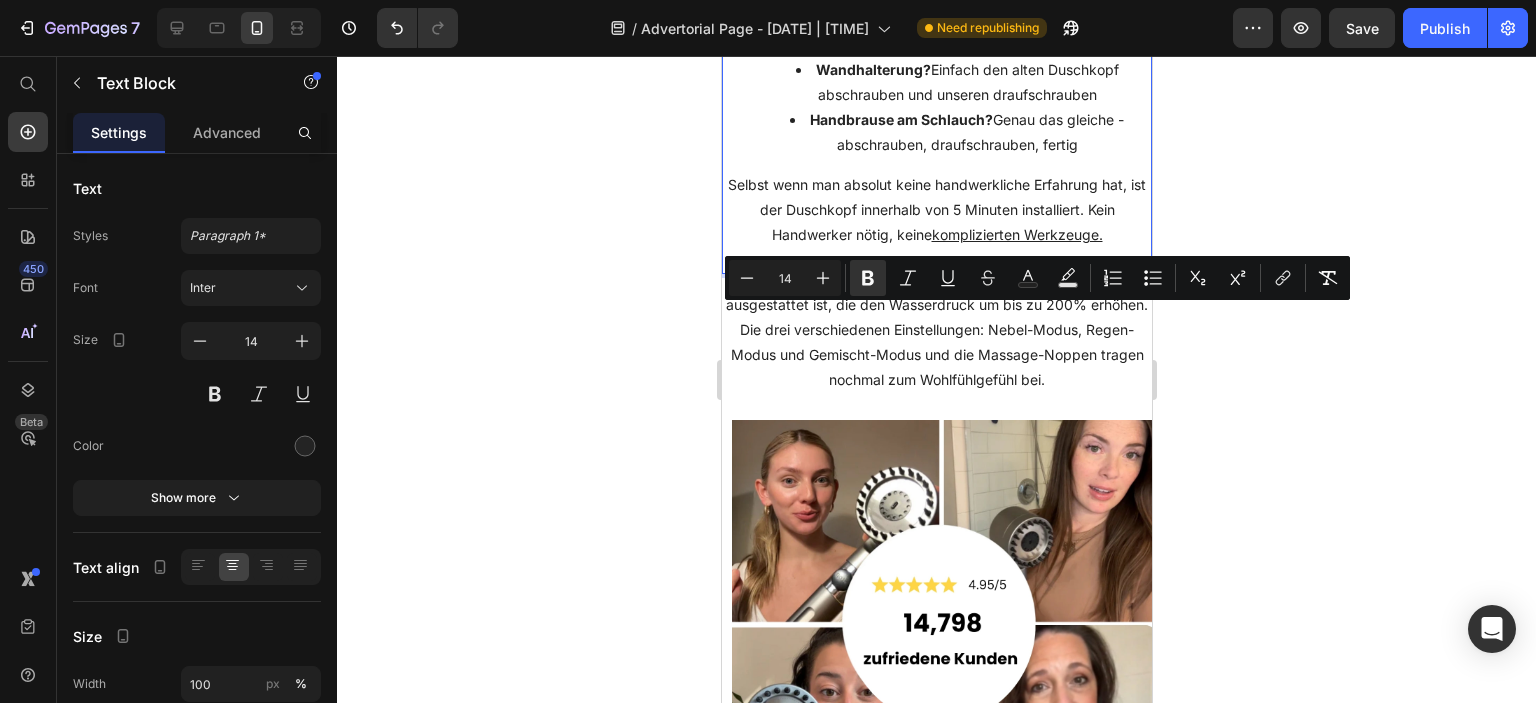 click 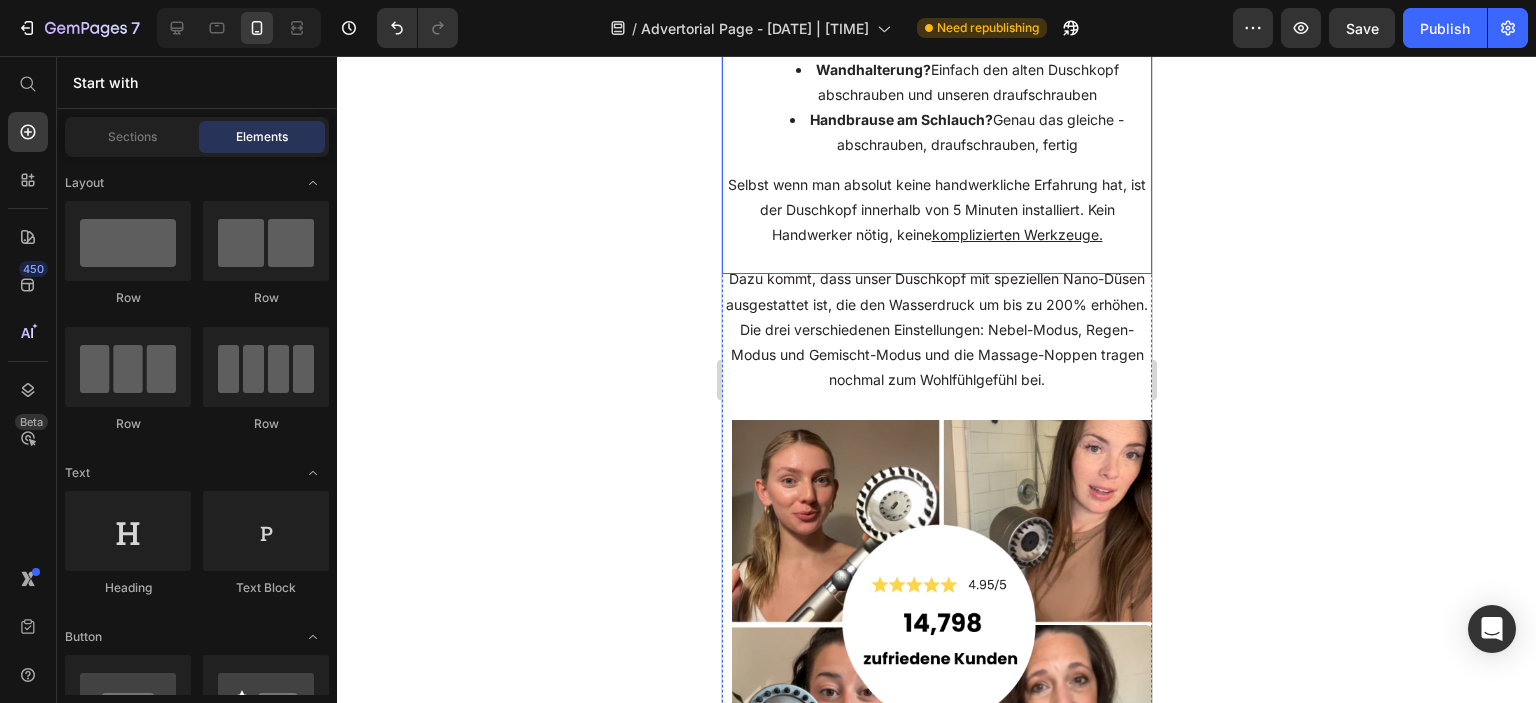 scroll, scrollTop: 7036, scrollLeft: 0, axis: vertical 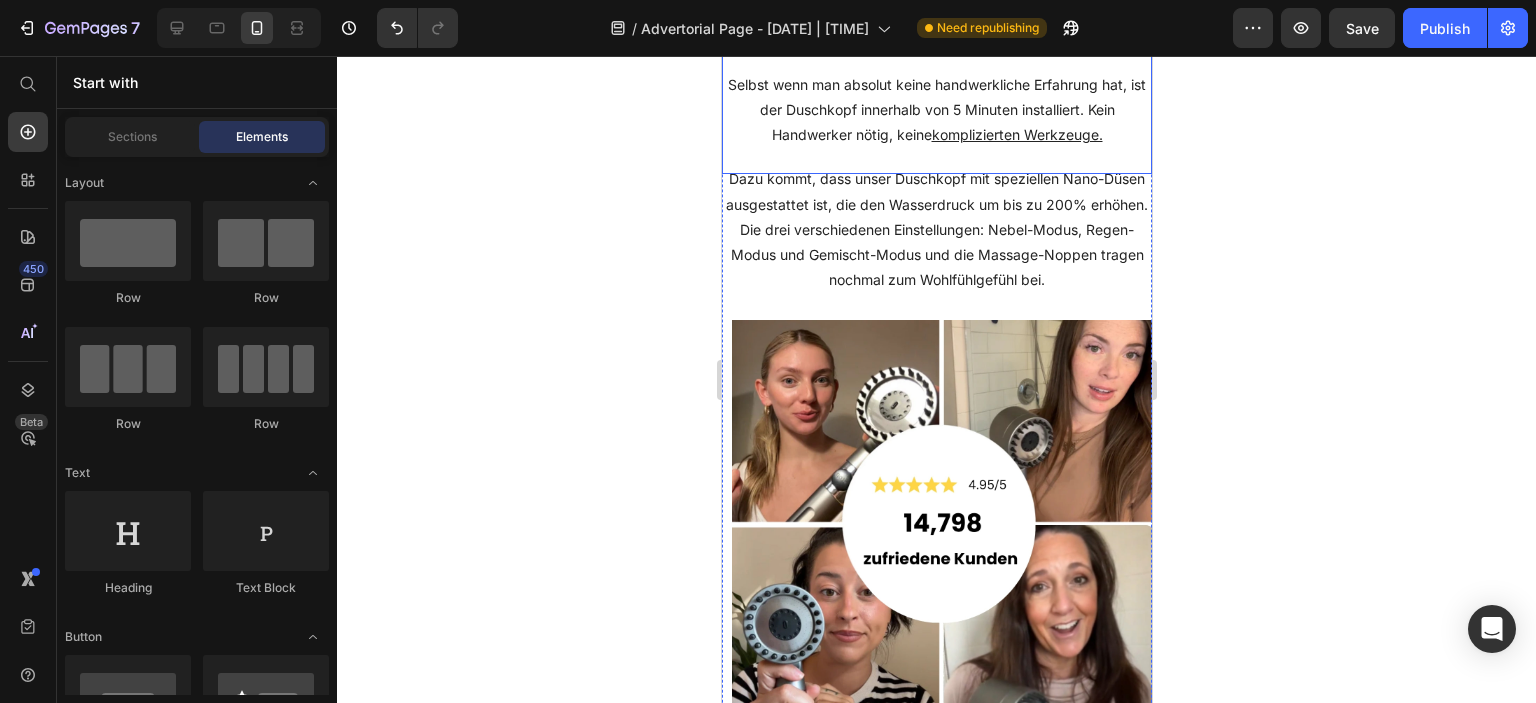 click on "Selbst wenn man absolut keine handwerkliche Erfahrung hat, ist der Duschkopf innerhalb von 5 Minuten installiert. Kein Handwerker nötig, keine  komplizierten Werkzeuge." at bounding box center (936, 110) 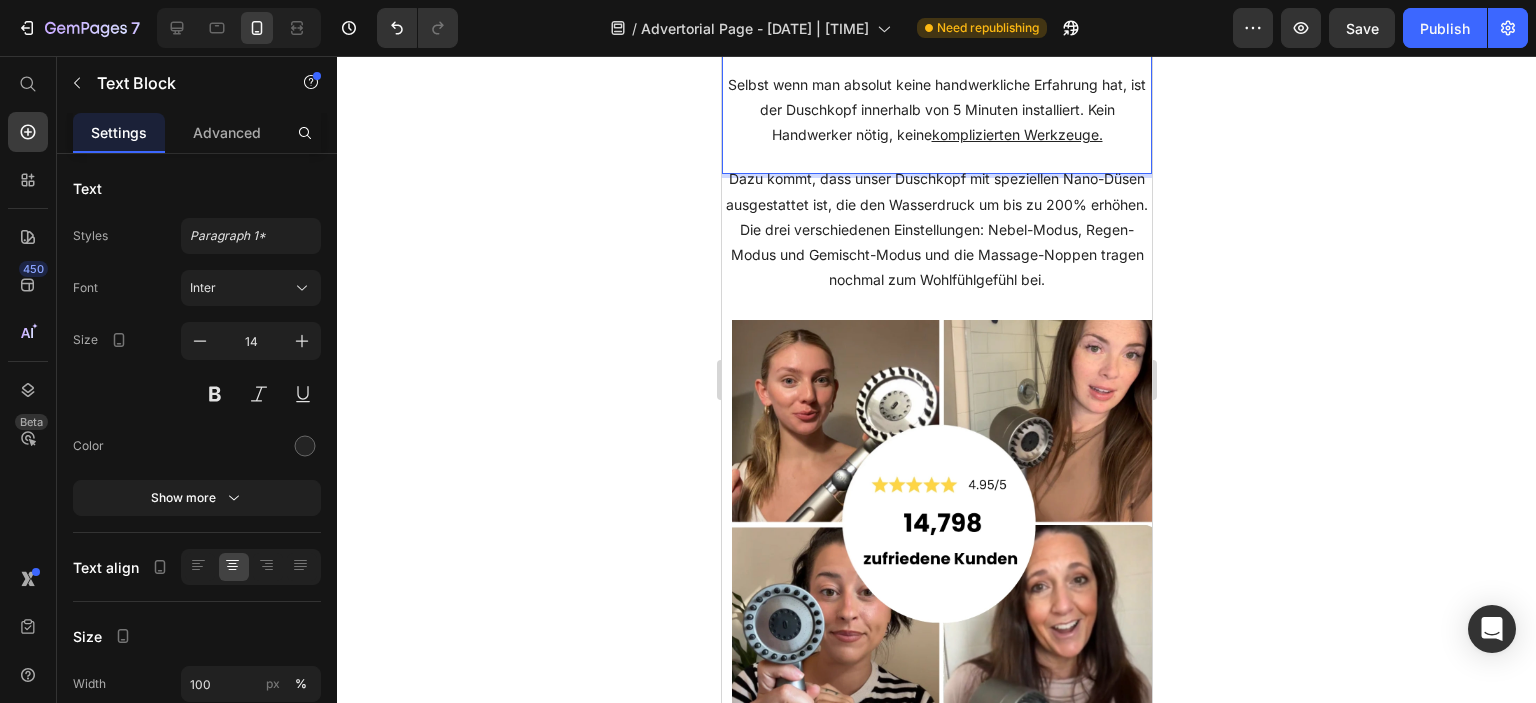 click on "Selbst wenn man absolut keine handwerkliche Erfahrung hat, ist der Duschkopf innerhalb von 5 Minuten installiert. Kein Handwerker nötig, keine  komplizierten Werkzeuge." at bounding box center (936, 110) 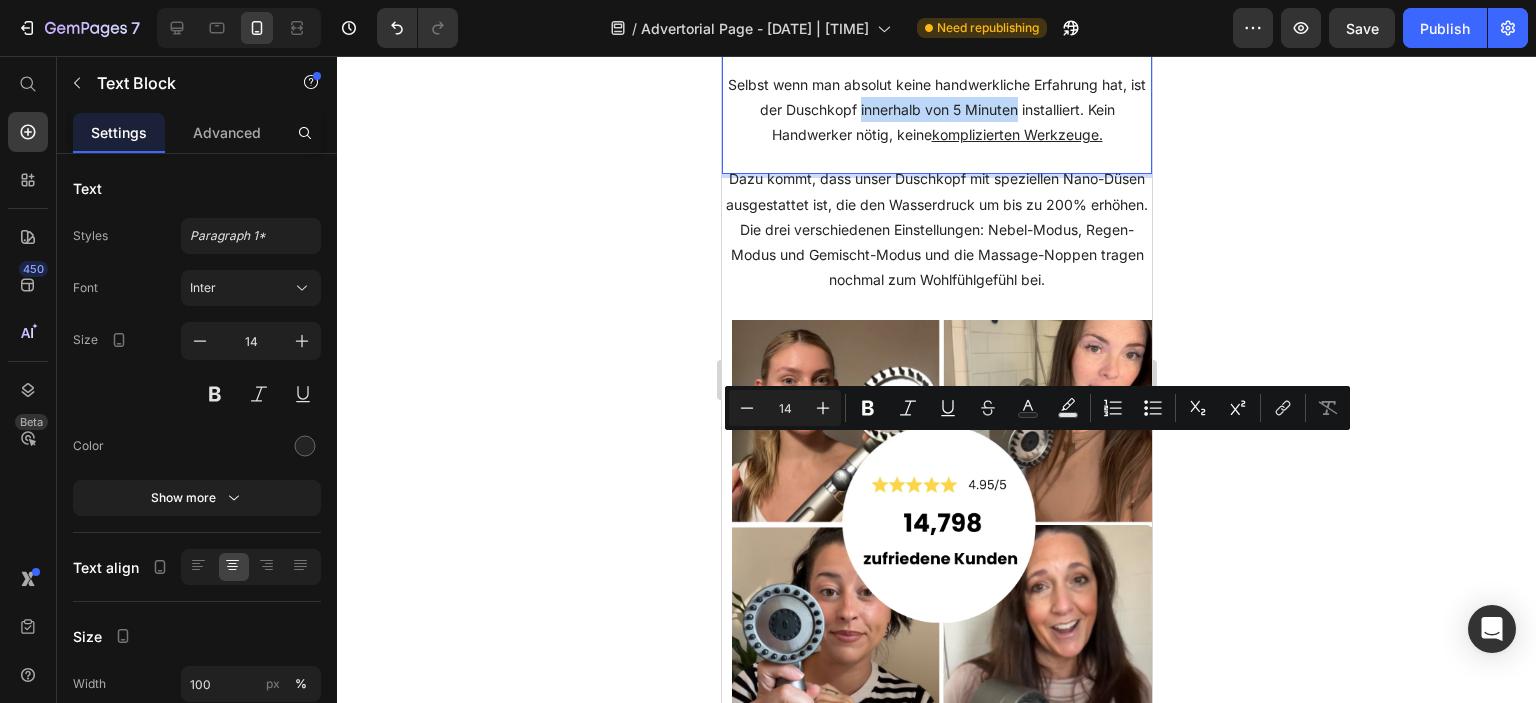 drag, startPoint x: 860, startPoint y: 444, endPoint x: 1020, endPoint y: 448, distance: 160.04999 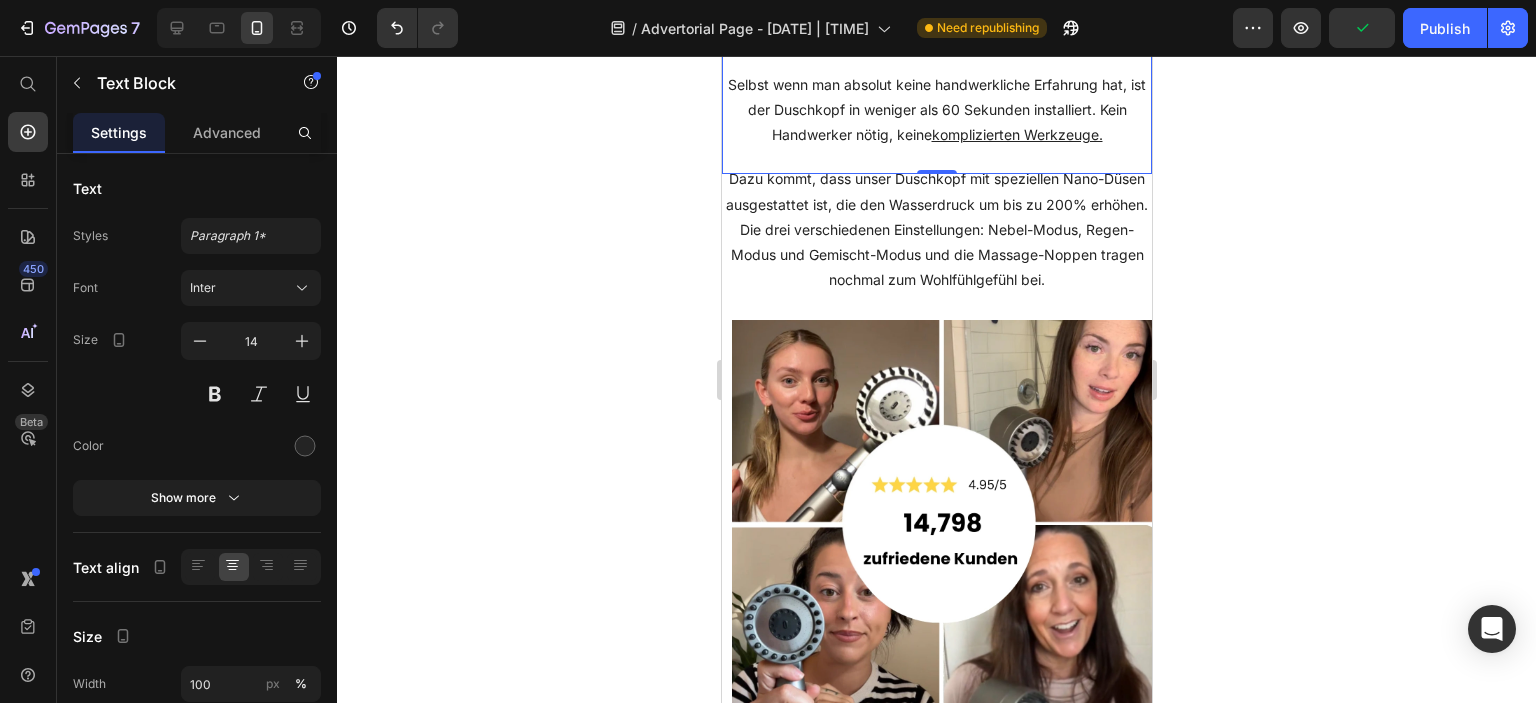 click 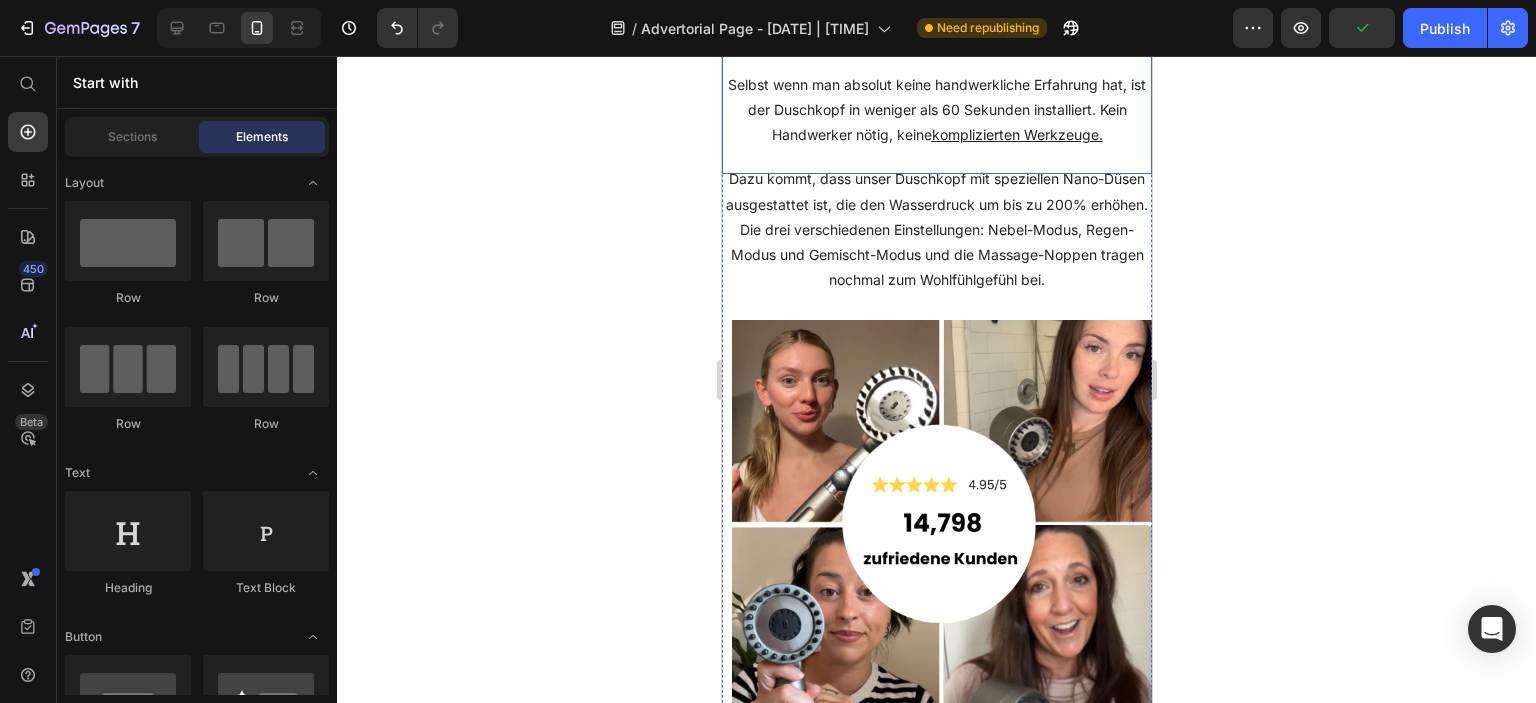 click on "Selbst wenn man absolut keine handwerkliche Erfahrung hat, ist der Duschkopf in weniger als 60 Sekunden installiert. Kein Handwerker nötig, keine  komplizierten Werkzeuge." at bounding box center (936, 110) 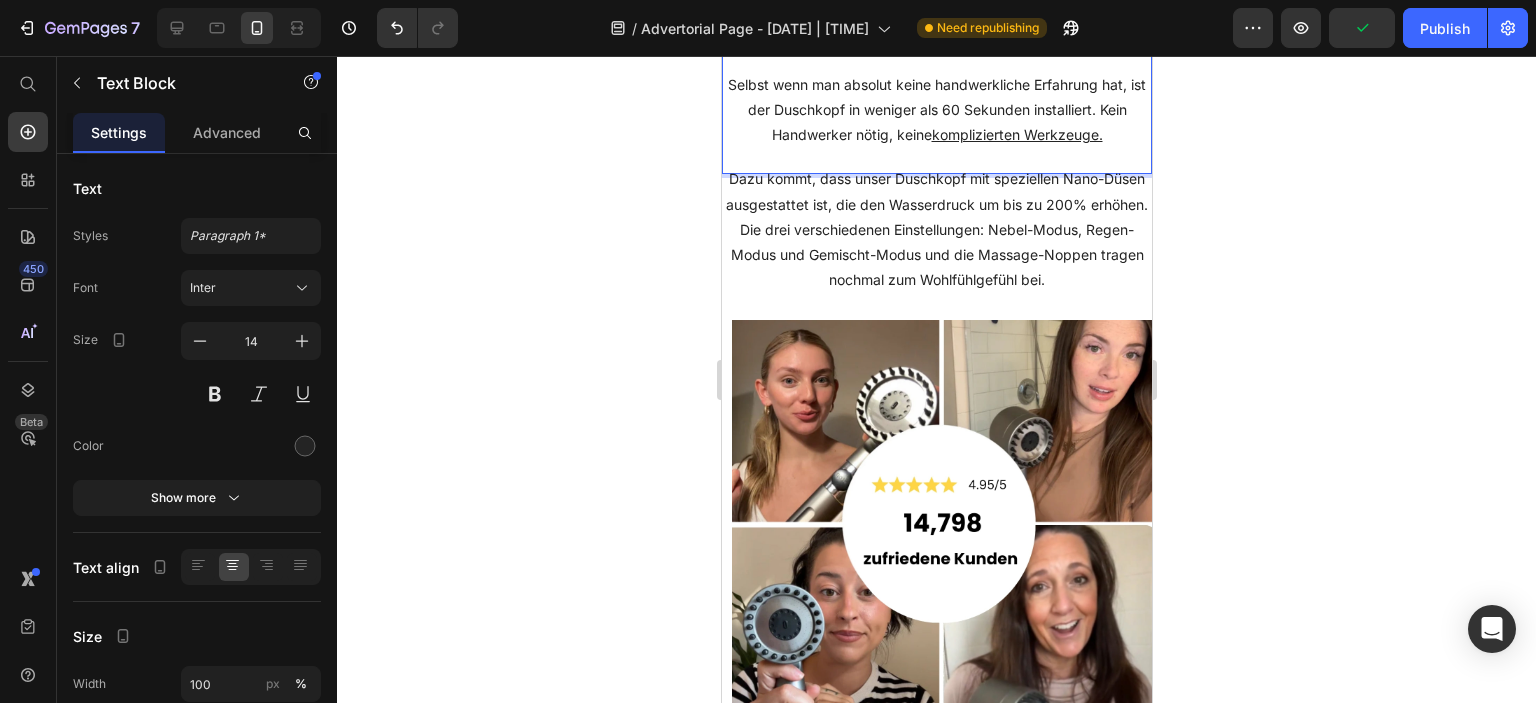 click on "Selbst wenn man absolut keine handwerkliche Erfahrung hat, ist der Duschkopf in weniger als 60 Sekunden installiert. Kein Handwerker nötig, keine  komplizierten Werkzeuge." at bounding box center (936, 110) 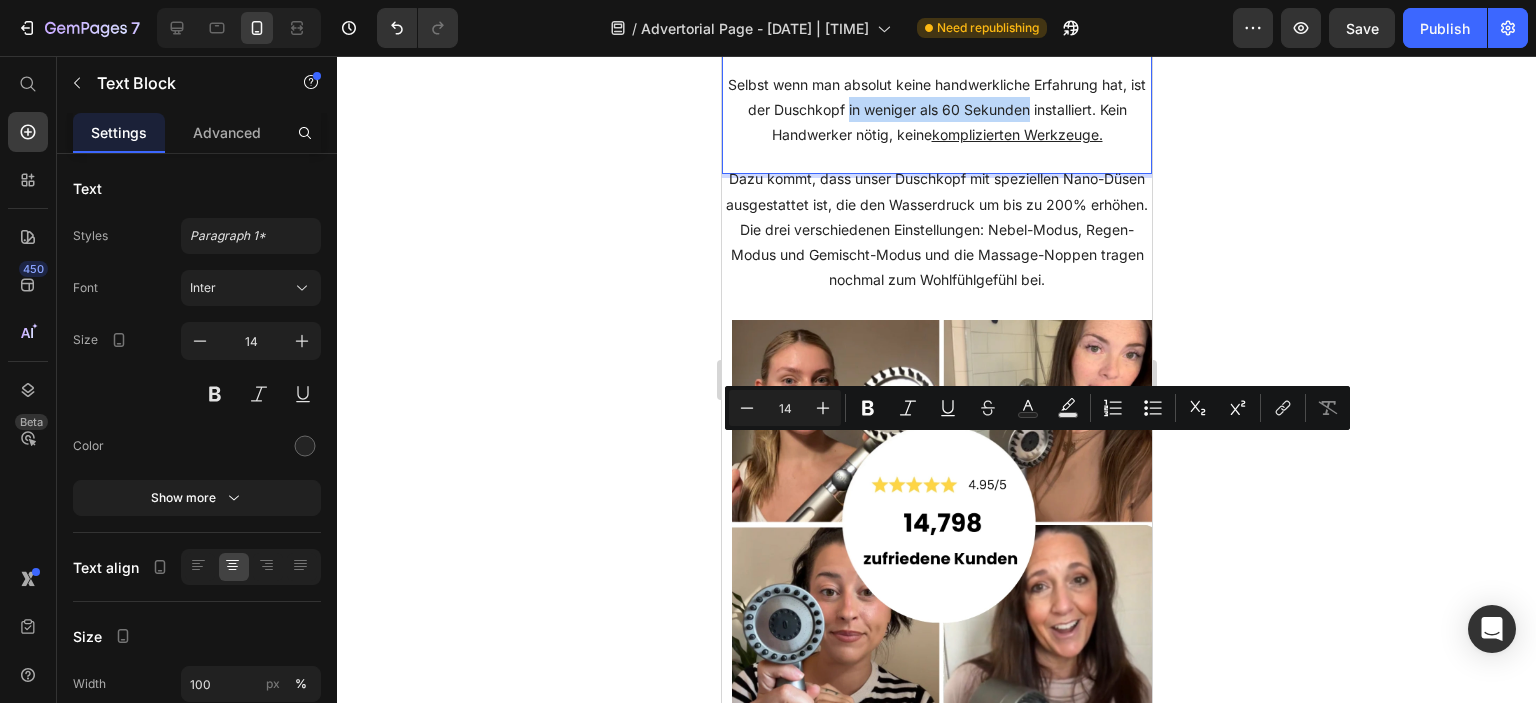 drag, startPoint x: 847, startPoint y: 443, endPoint x: 1024, endPoint y: 444, distance: 177.00282 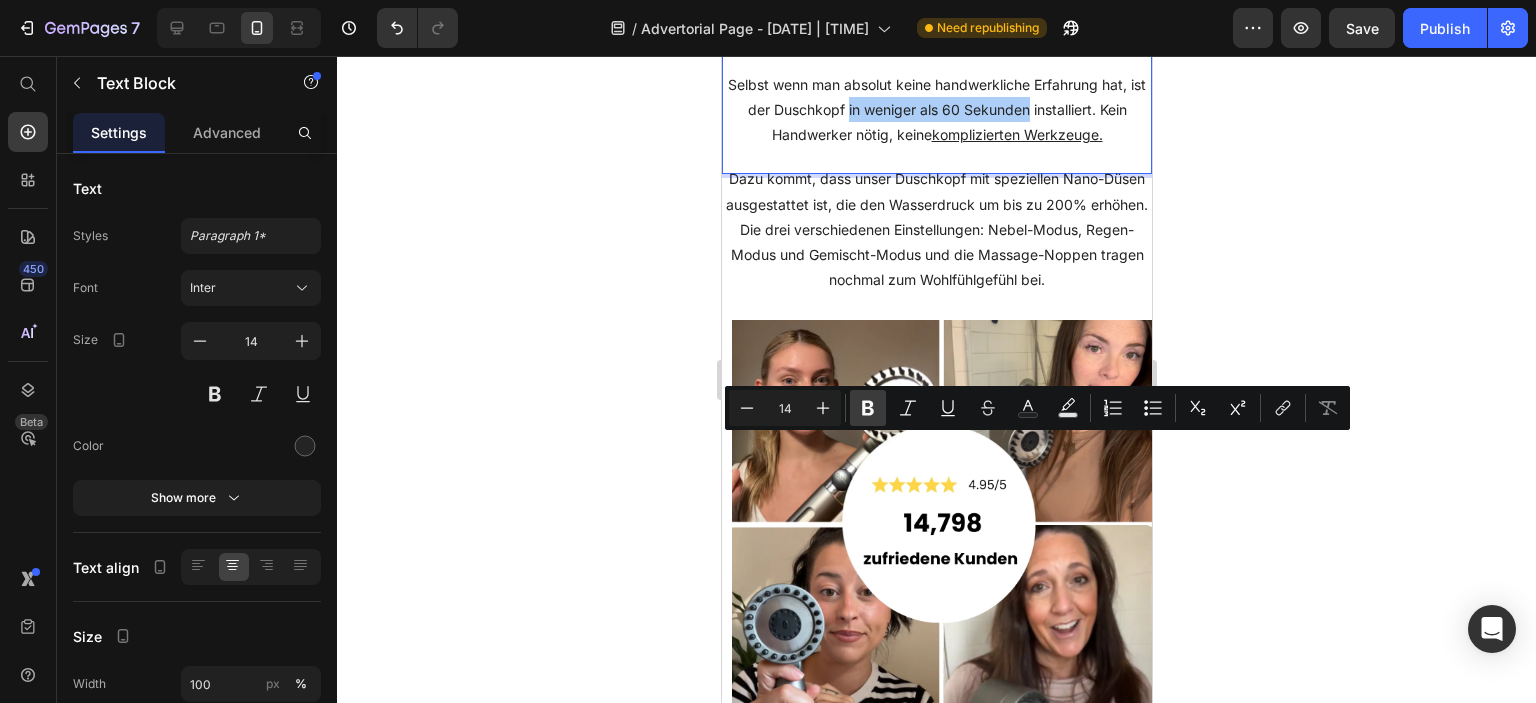 click 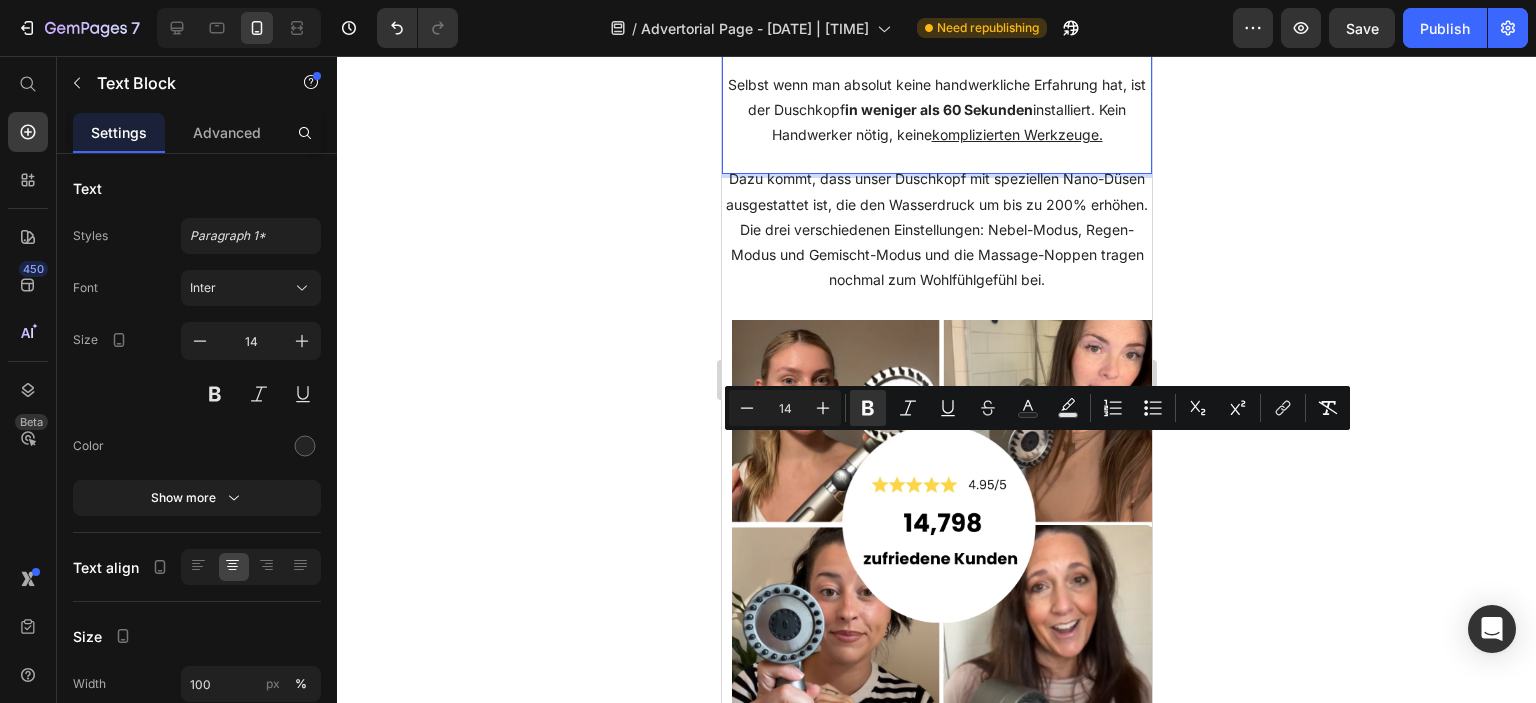 click 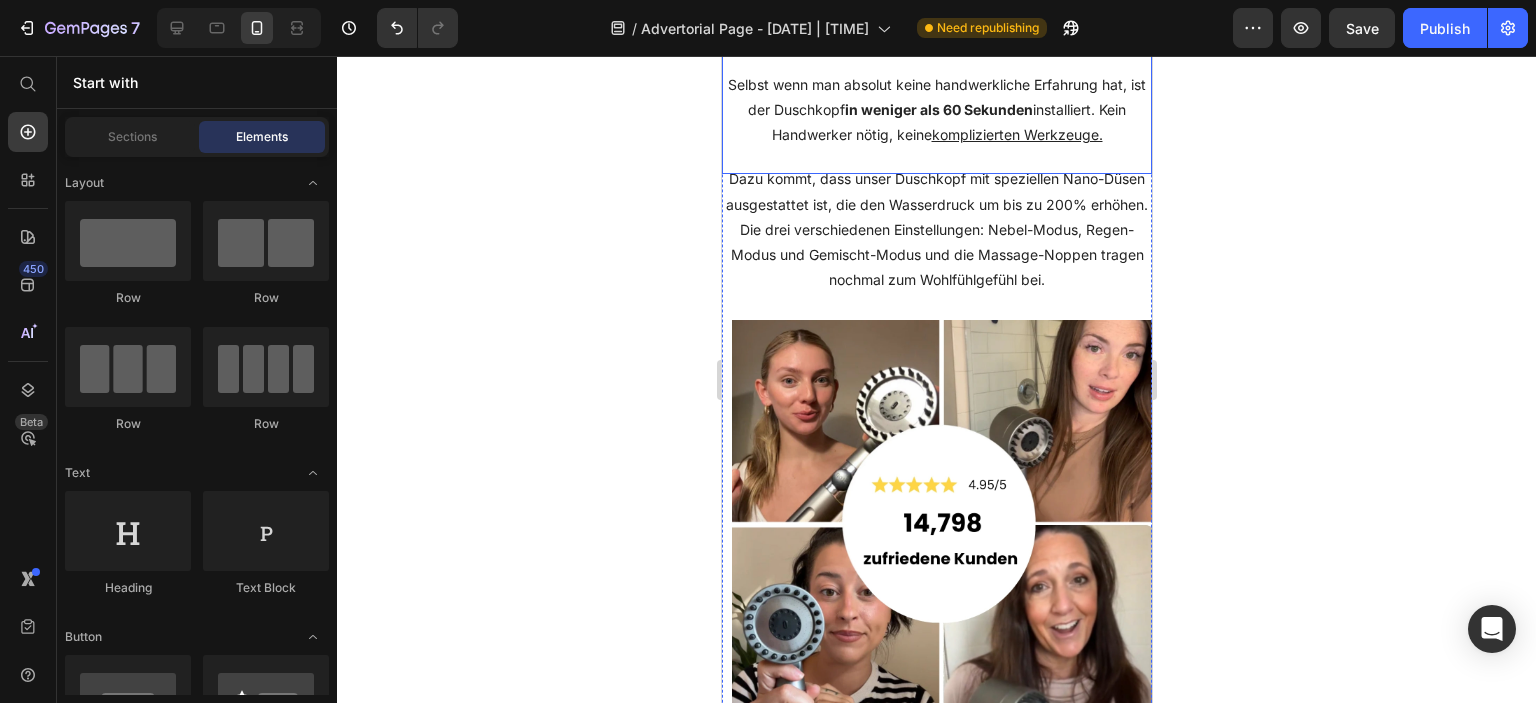 click on "Selbst wenn man absolut keine handwerkliche Erfahrung hat, ist der Duschkopf  in weniger als 60 Sekunden  installiert. Kein Handwerker nötig, keine  komplizierten Werkzeuge." at bounding box center (936, 110) 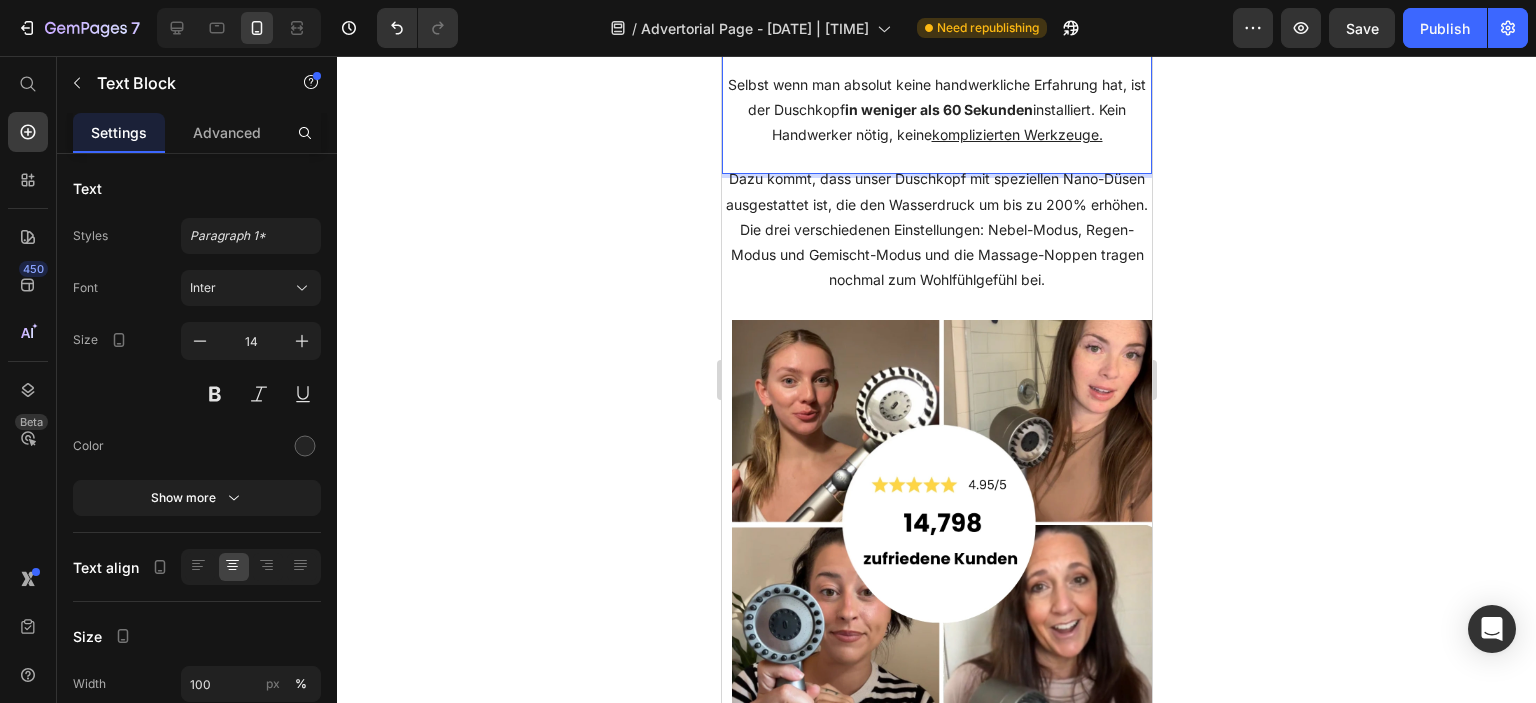 click on "Selbst wenn man absolut keine handwerkliche Erfahrung hat, ist der Duschkopf  in weniger als 60 Sekunden  installiert. Kein Handwerker nötig, keine  komplizierten Werkzeuge." at bounding box center [936, 110] 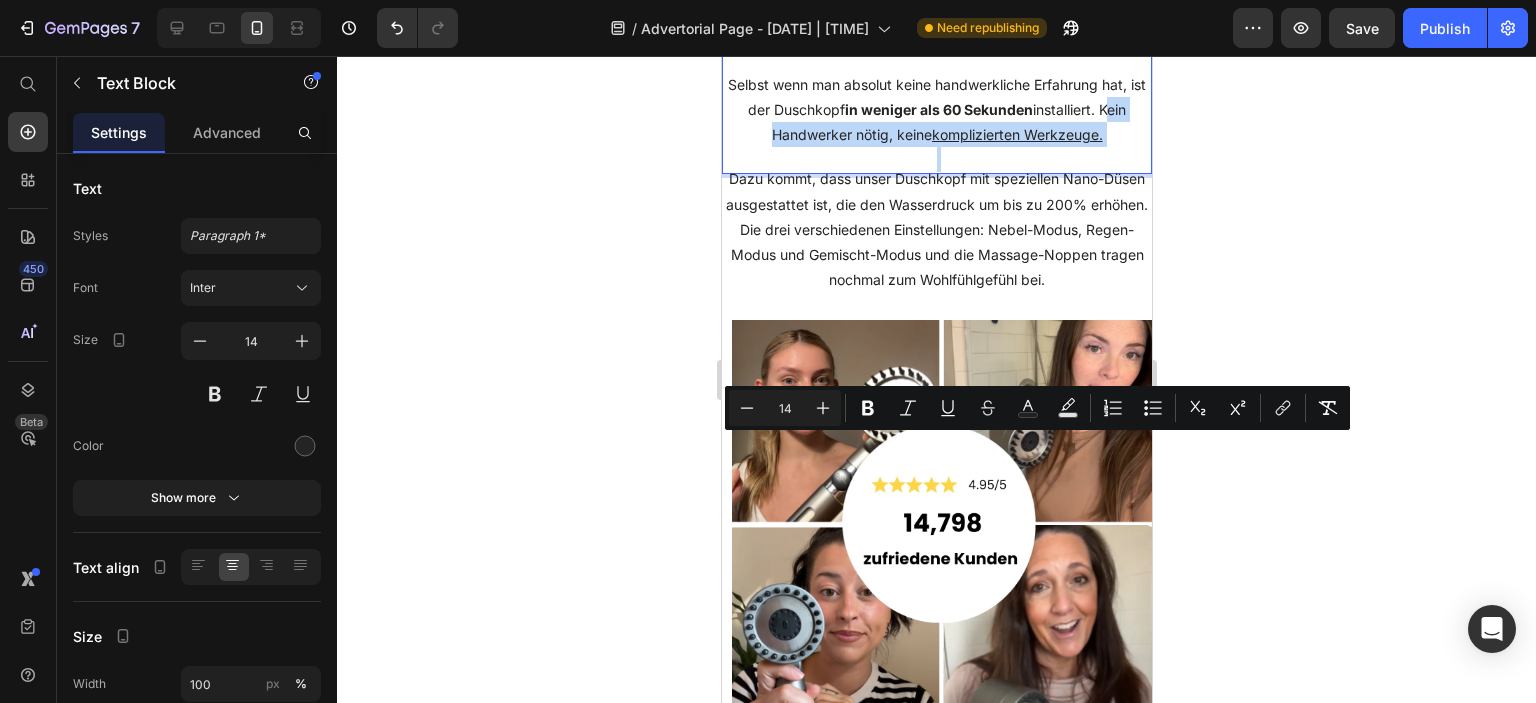 drag, startPoint x: 1106, startPoint y: 444, endPoint x: 1102, endPoint y: 464, distance: 20.396078 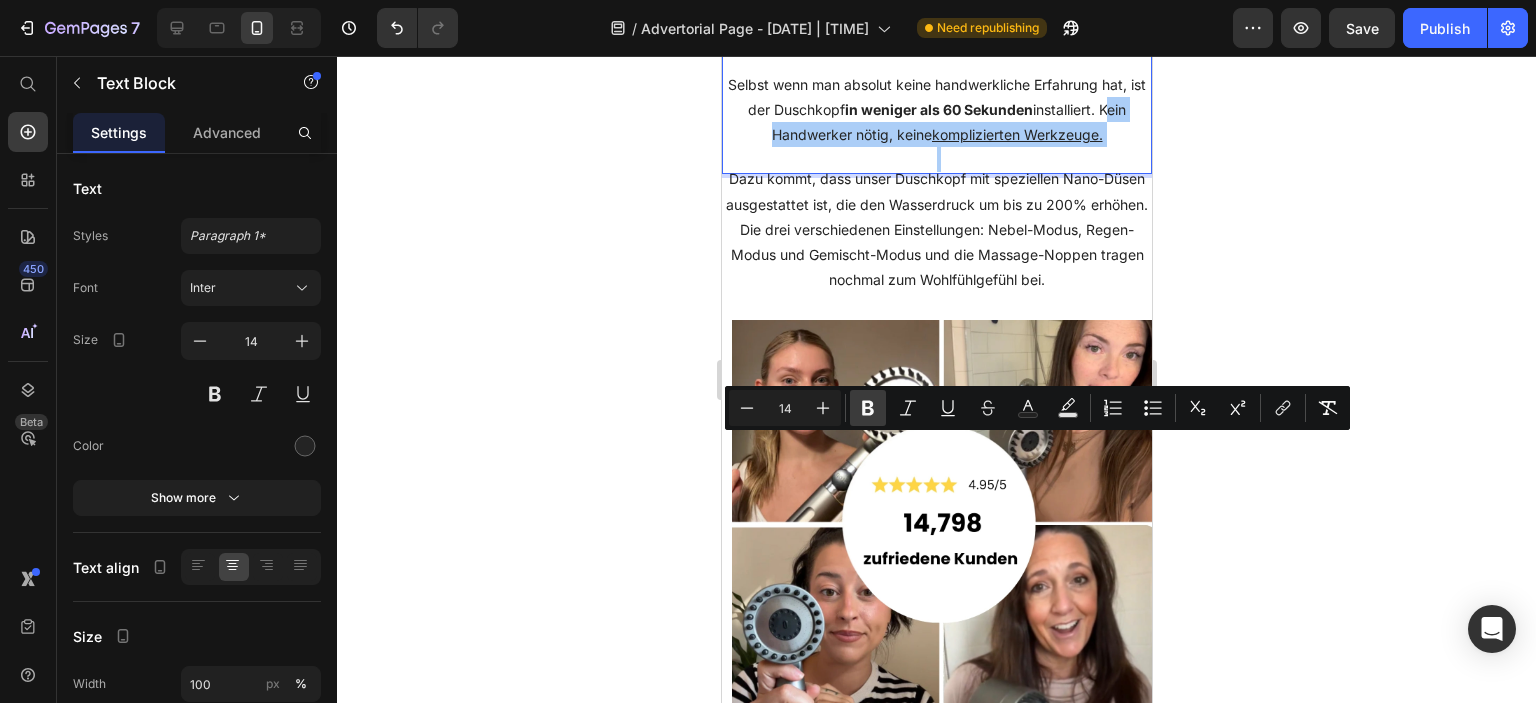click 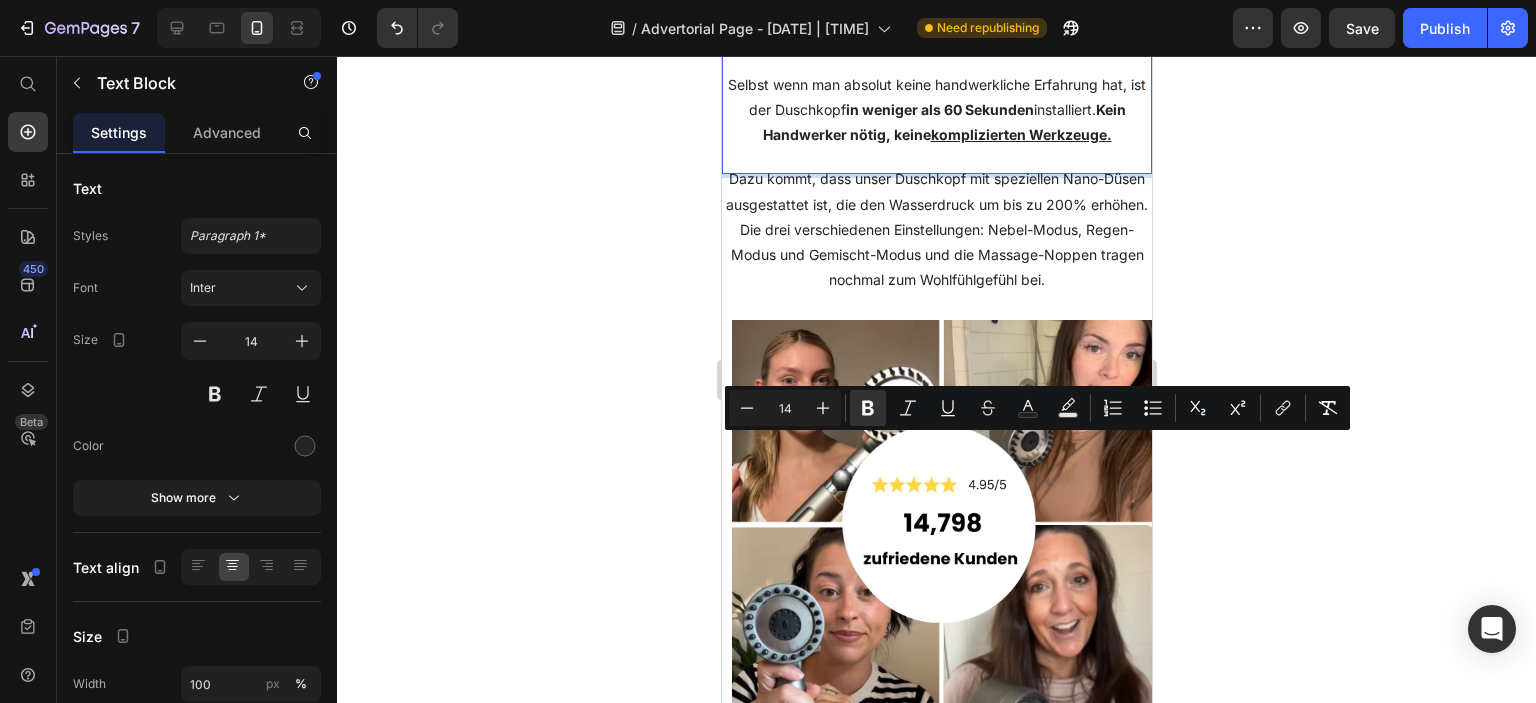 click 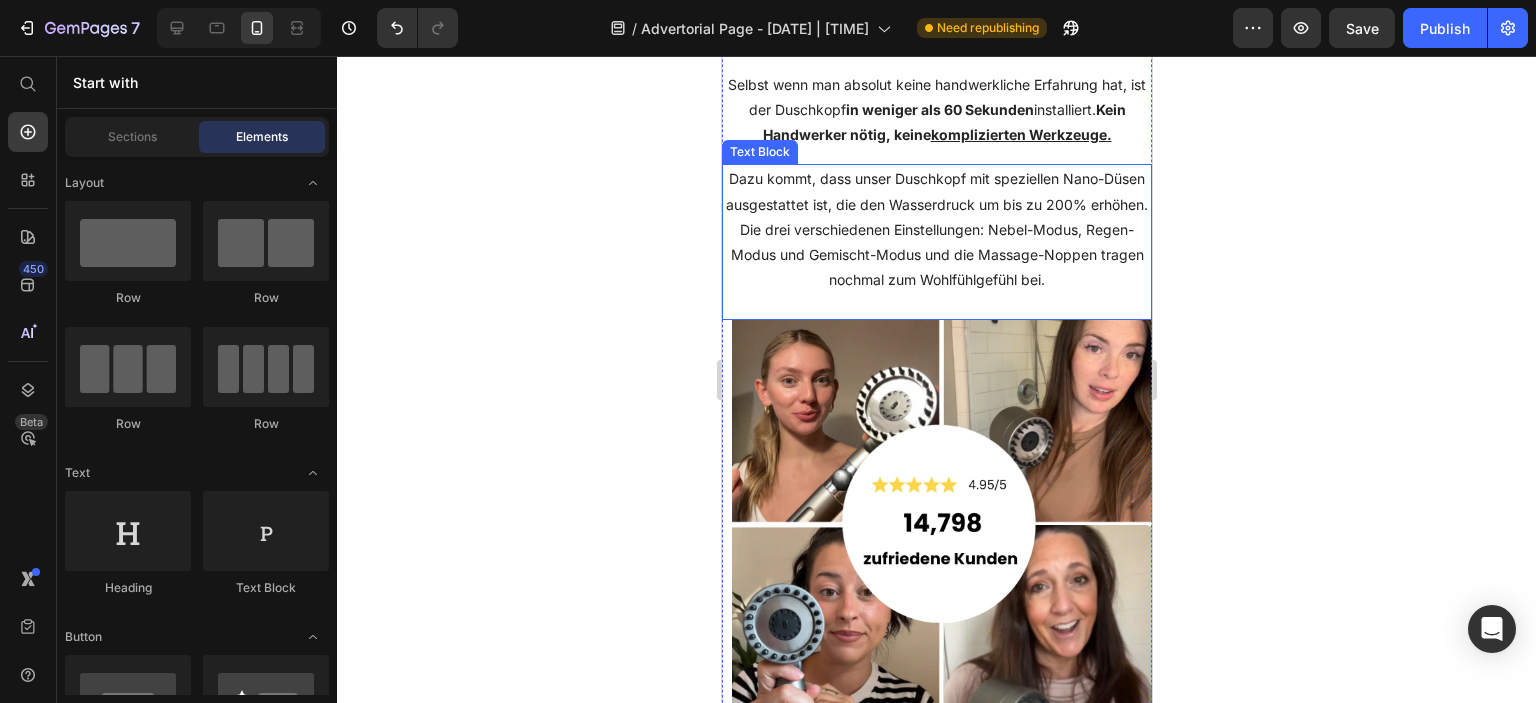 click on "Dazu kommt, dass unser Duschkopf mit speziellen Nano-Düsen ausgestattet ist, die den Wasserdruck um bis zu 200% erhöhen." at bounding box center (936, 191) 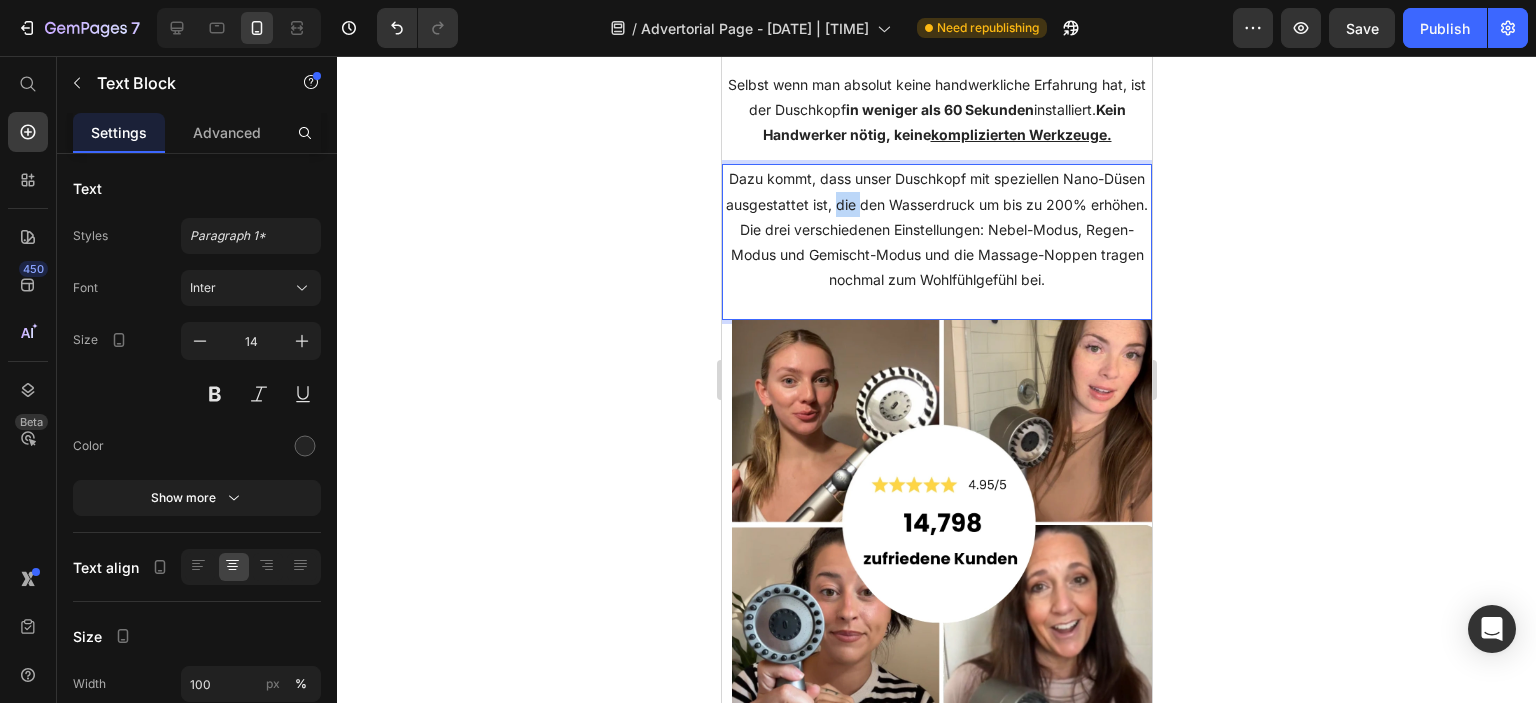 click on "Dazu kommt, dass unser Duschkopf mit speziellen Nano-Düsen ausgestattet ist, die den Wasserdruck um bis zu 200% erhöhen." at bounding box center (936, 191) 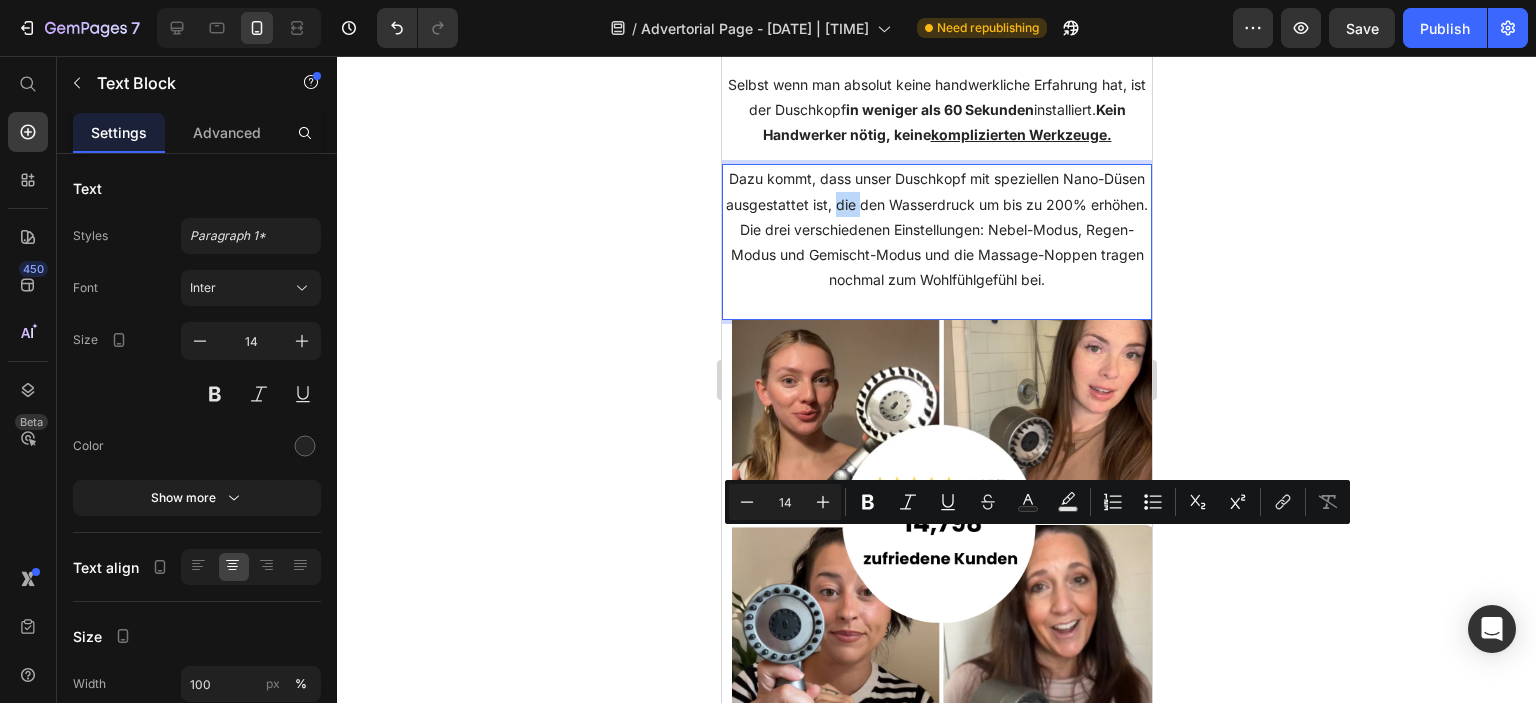 click on "Dazu kommt, dass unser Duschkopf mit speziellen Nano-Düsen ausgestattet ist, die den Wasserdruck um bis zu 200% erhöhen." at bounding box center (936, 191) 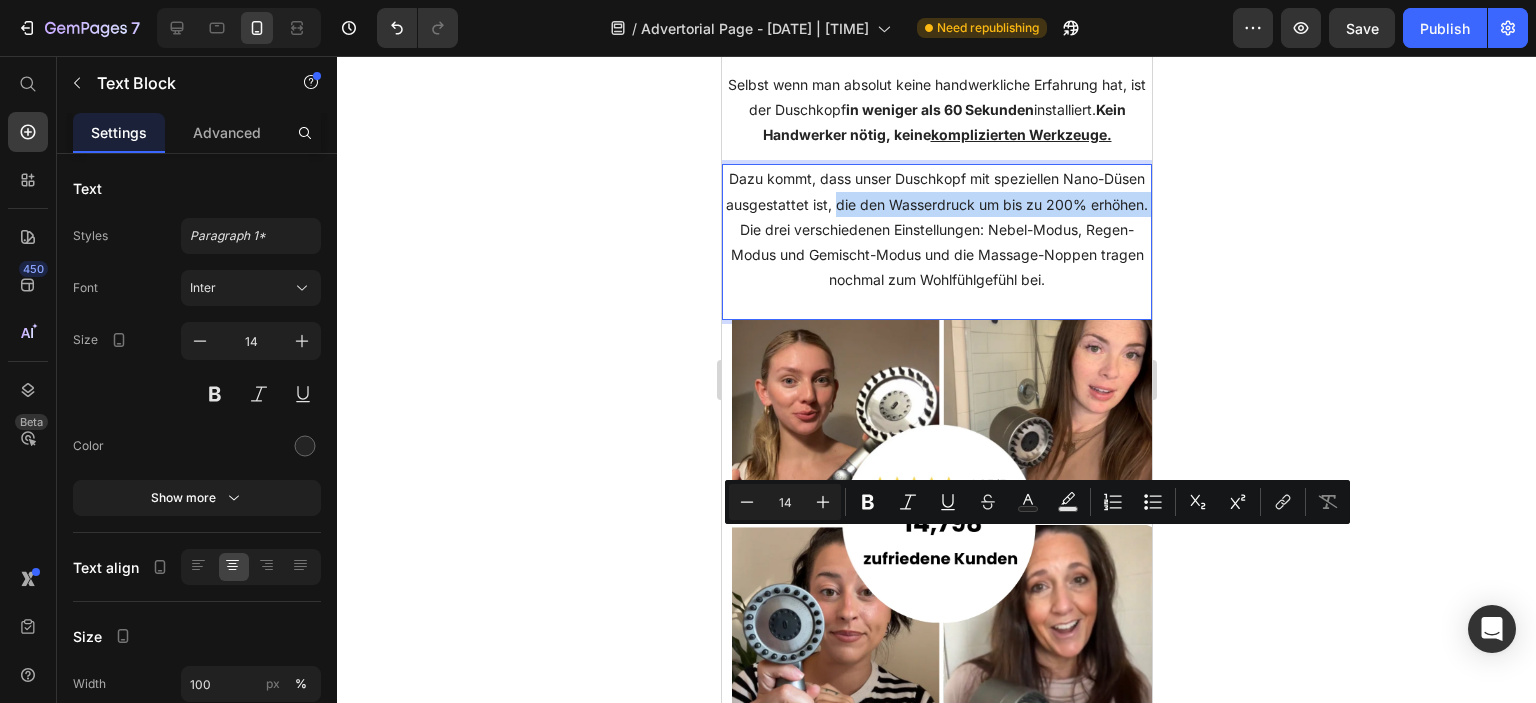 drag, startPoint x: 884, startPoint y: 539, endPoint x: 1039, endPoint y: 559, distance: 156.285 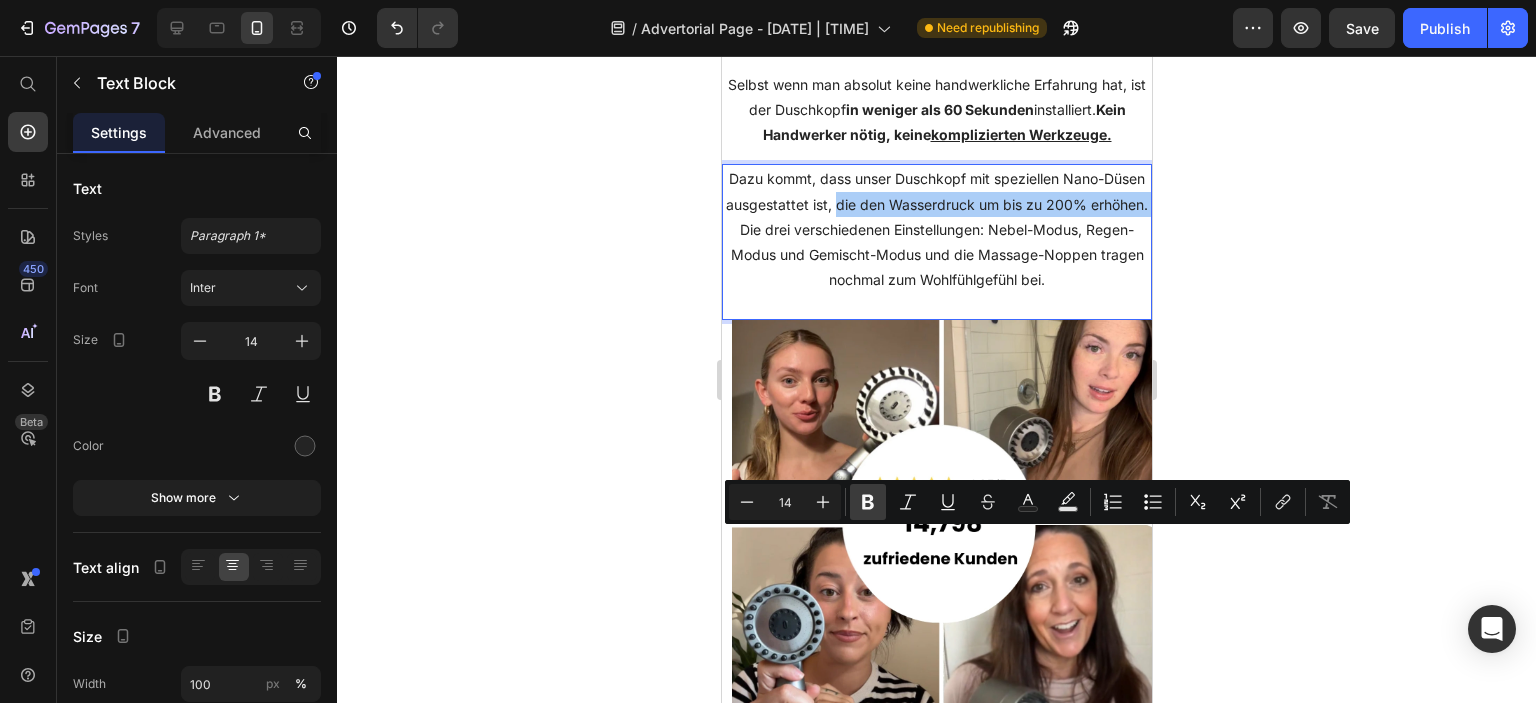 click 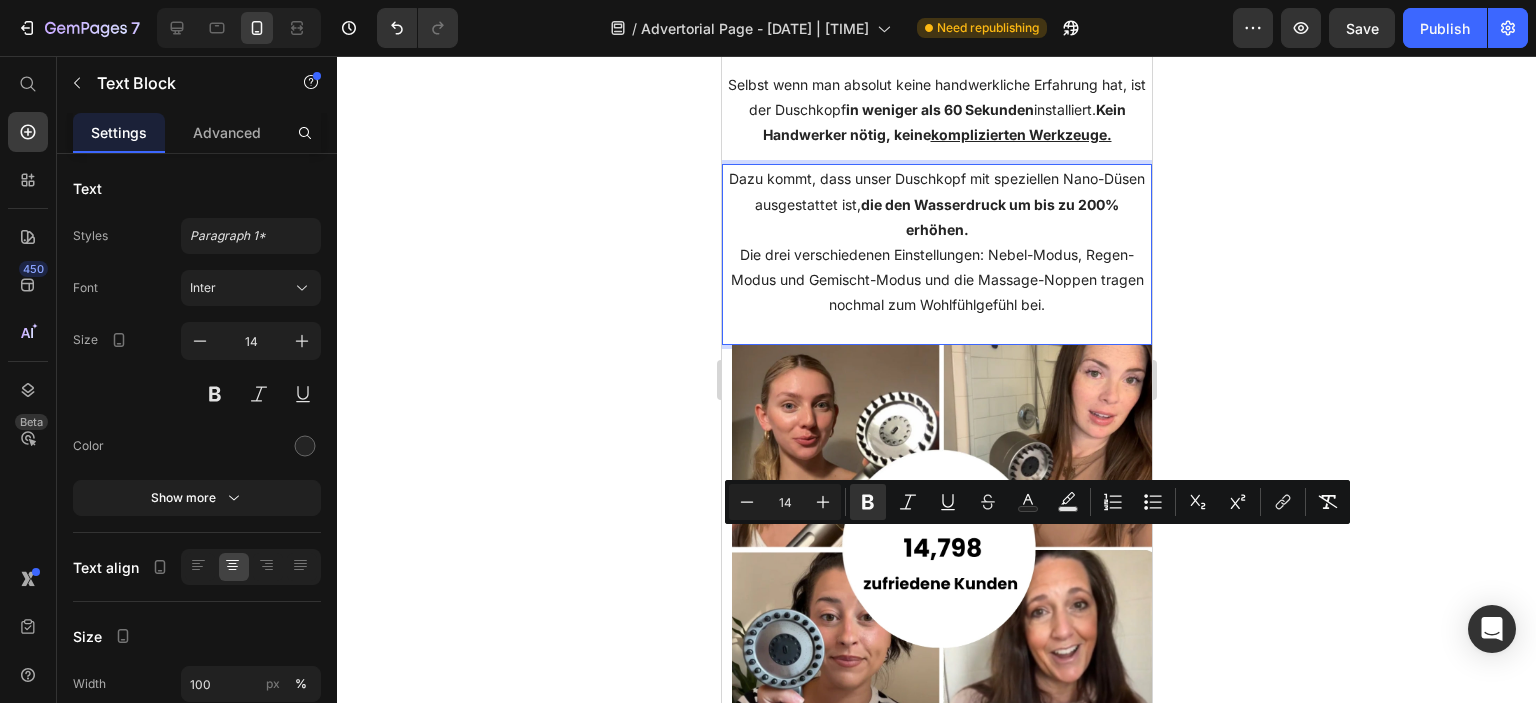 click 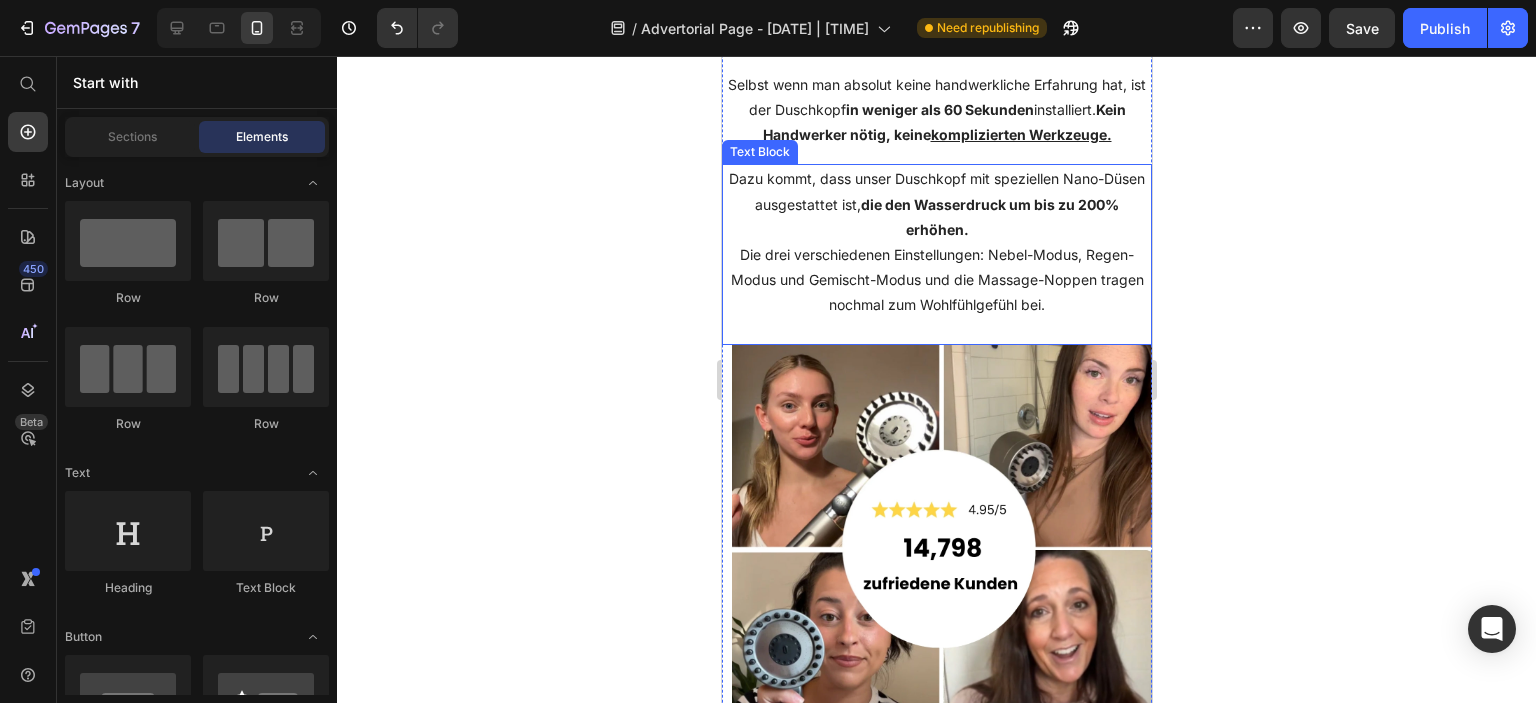 click on "Die drei verschiedenen Einstellungen: Nebel-Modus, Regen-Modus und Gemischt-Modus und die Massage-Noppen tragen nochmal zum Wohlfühlgefühl bei." at bounding box center (936, 280) 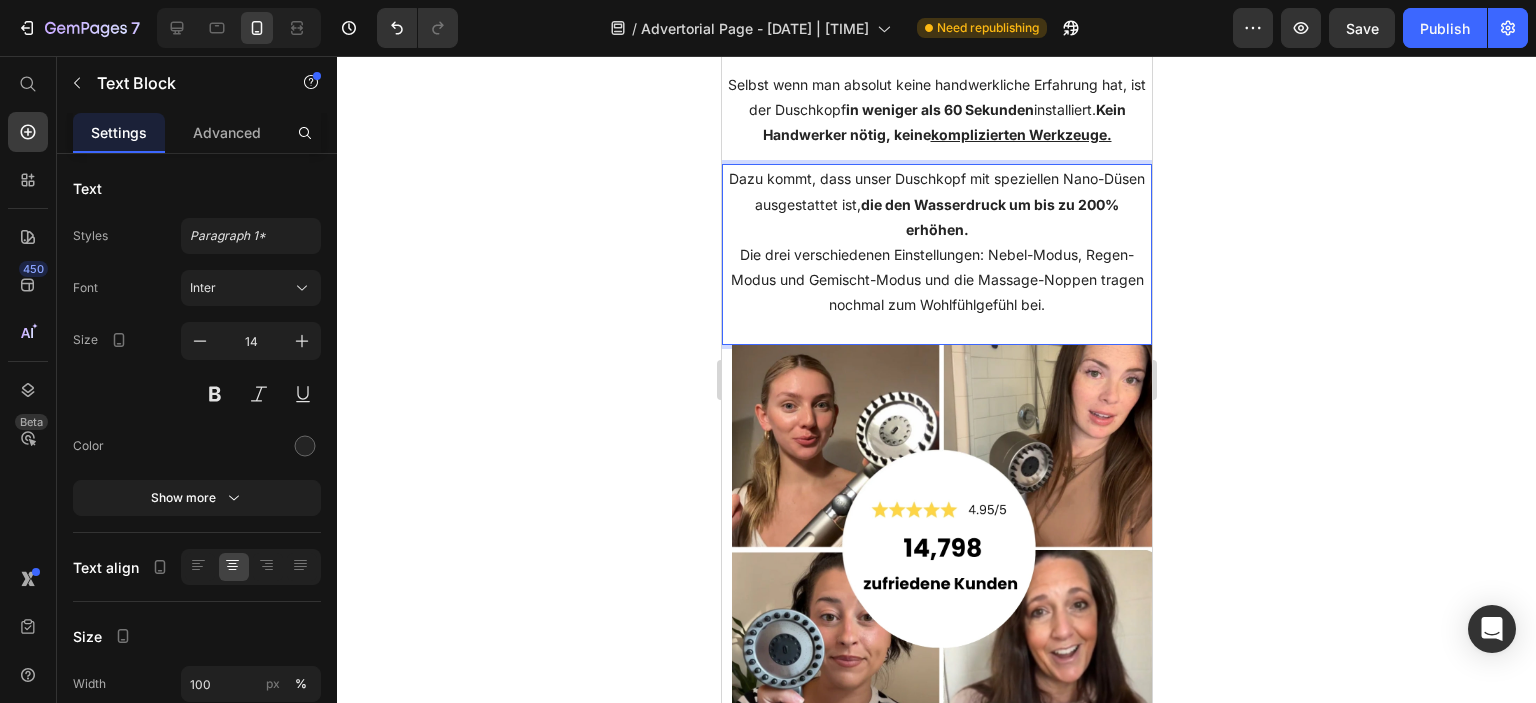 click on "Die drei verschiedenen Einstellungen: Nebel-Modus, Regen-Modus und Gemischt-Modus und die Massage-Noppen tragen nochmal zum Wohlfühlgefühl bei." at bounding box center (936, 280) 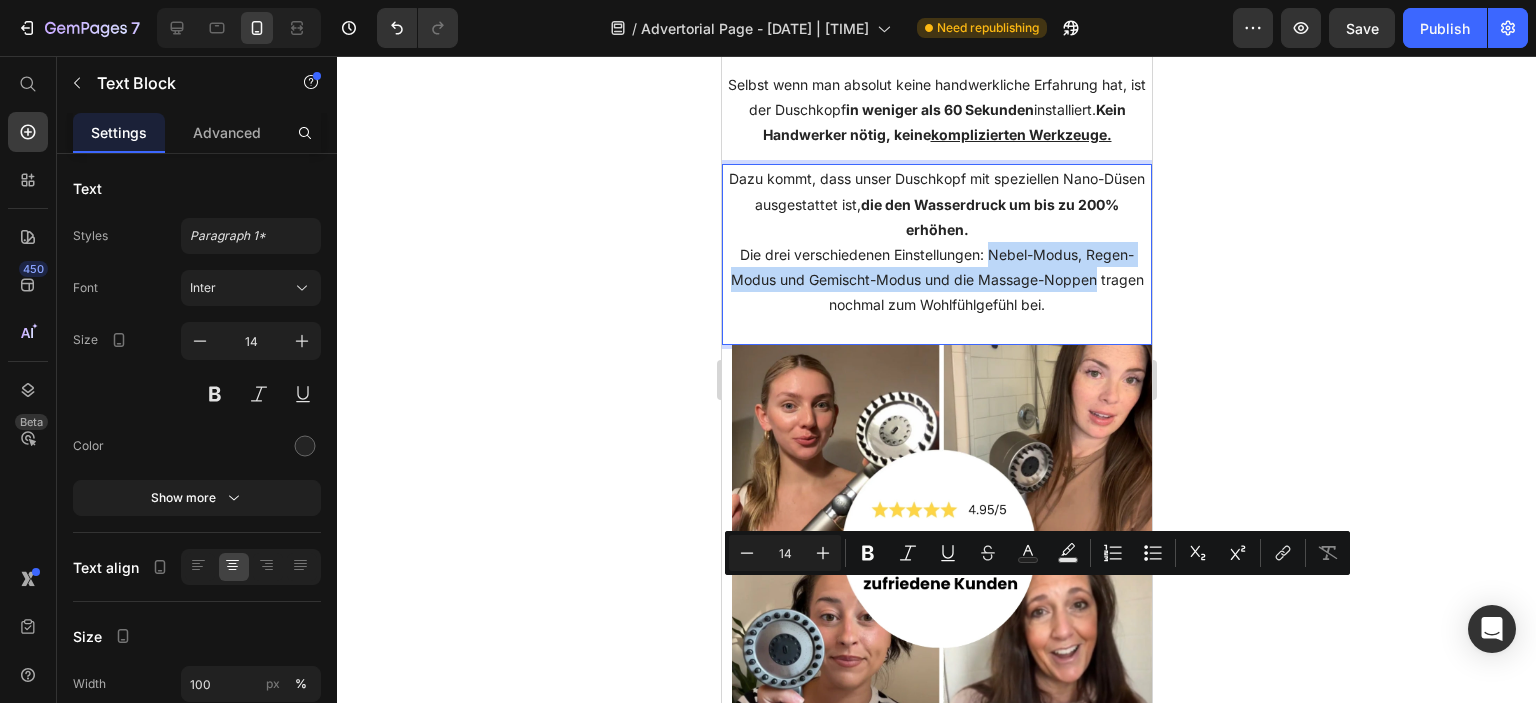 drag, startPoint x: 981, startPoint y: 591, endPoint x: 1109, endPoint y: 620, distance: 131.24405 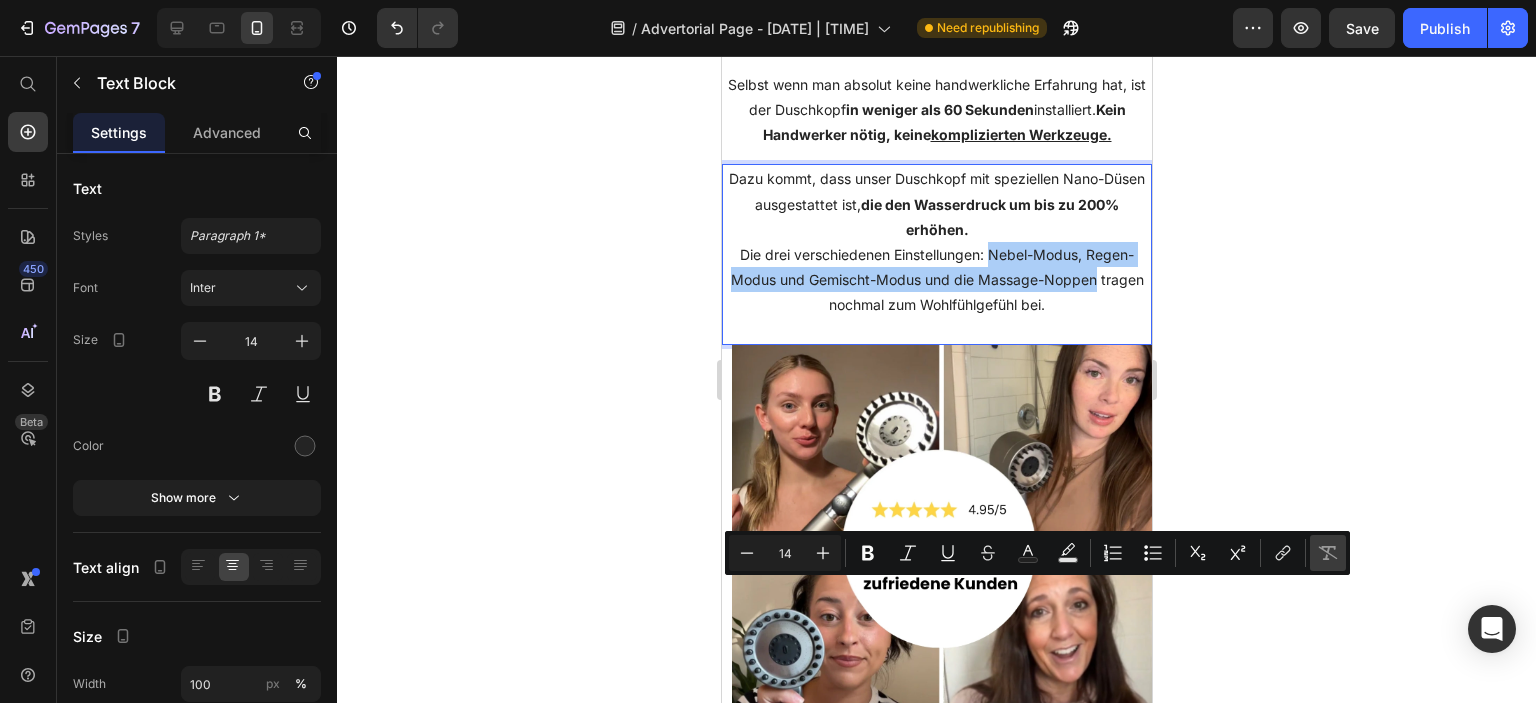 drag, startPoint x: 867, startPoint y: 561, endPoint x: 1327, endPoint y: 539, distance: 460.5258 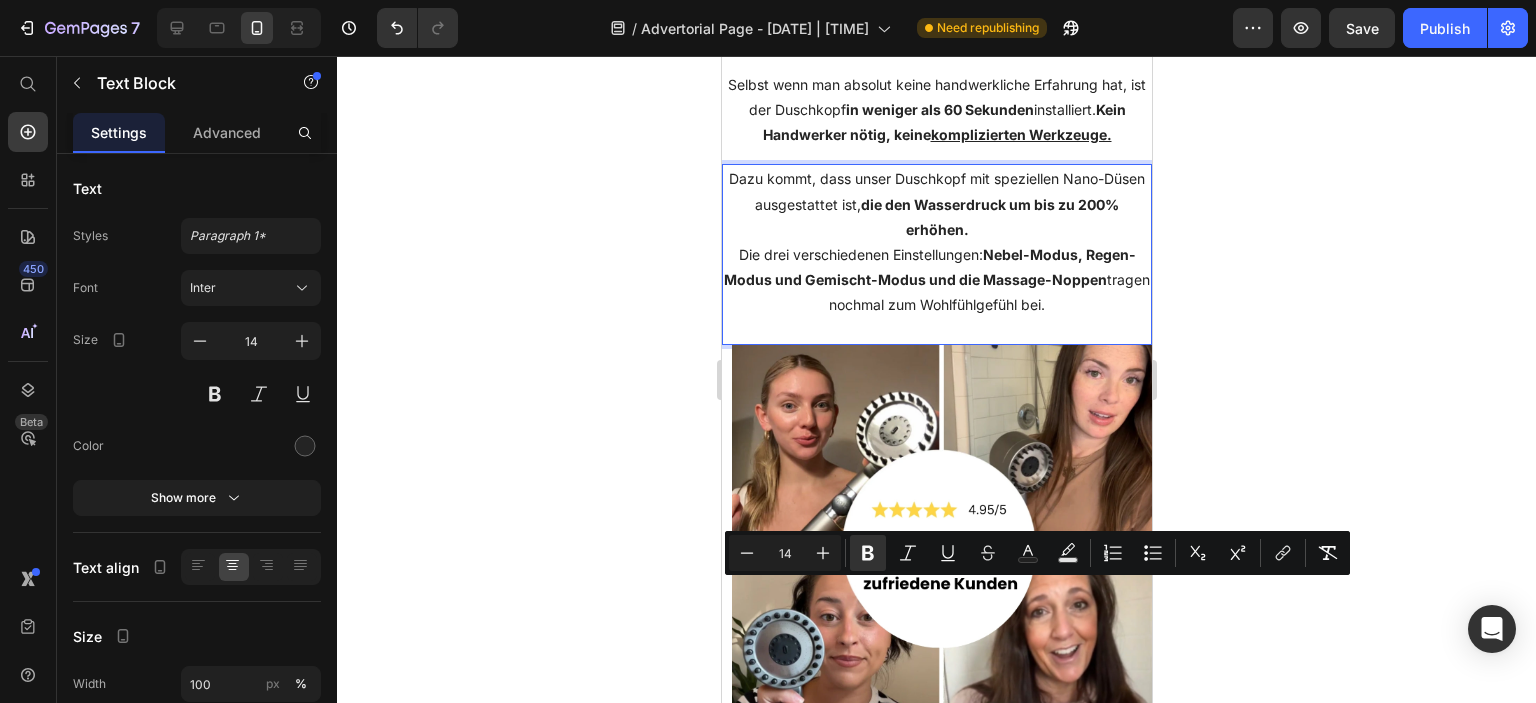 click 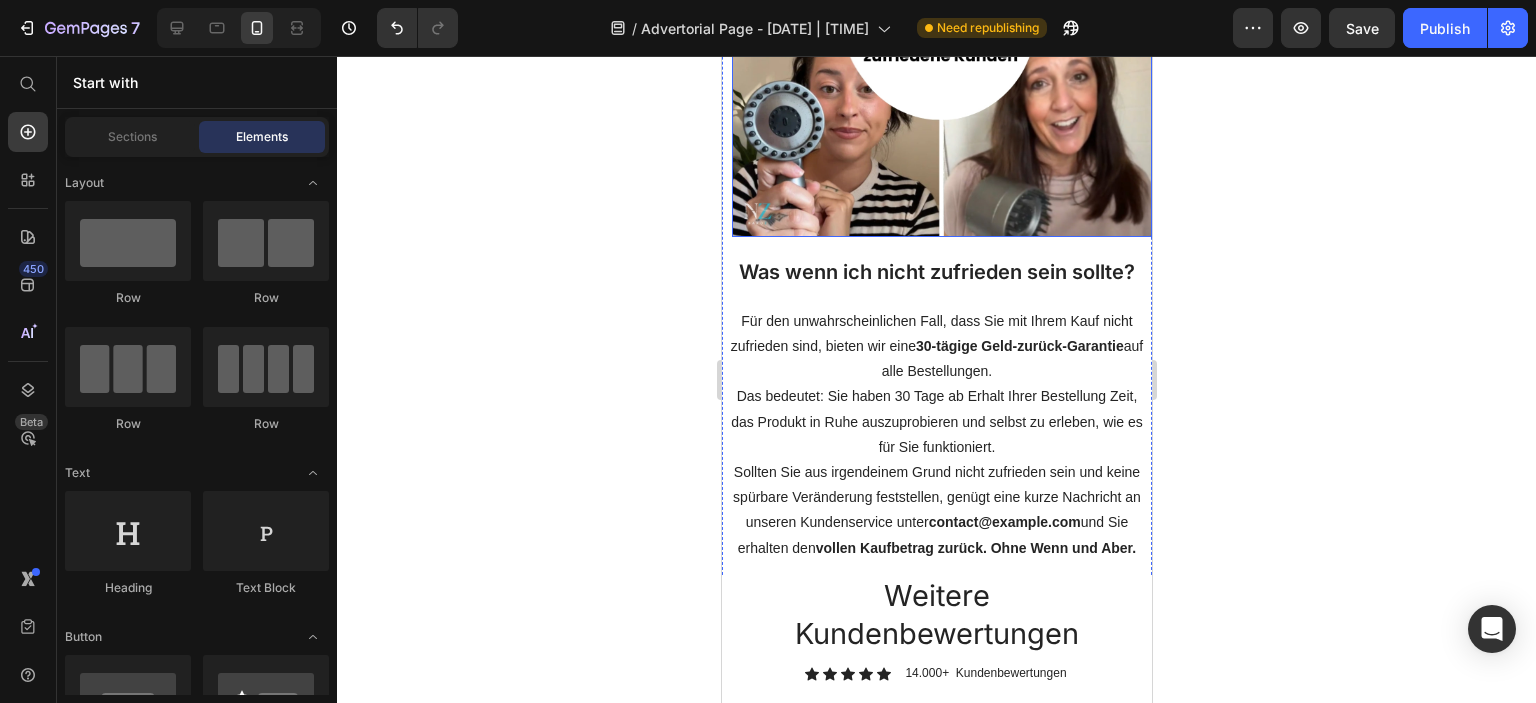 scroll, scrollTop: 7936, scrollLeft: 0, axis: vertical 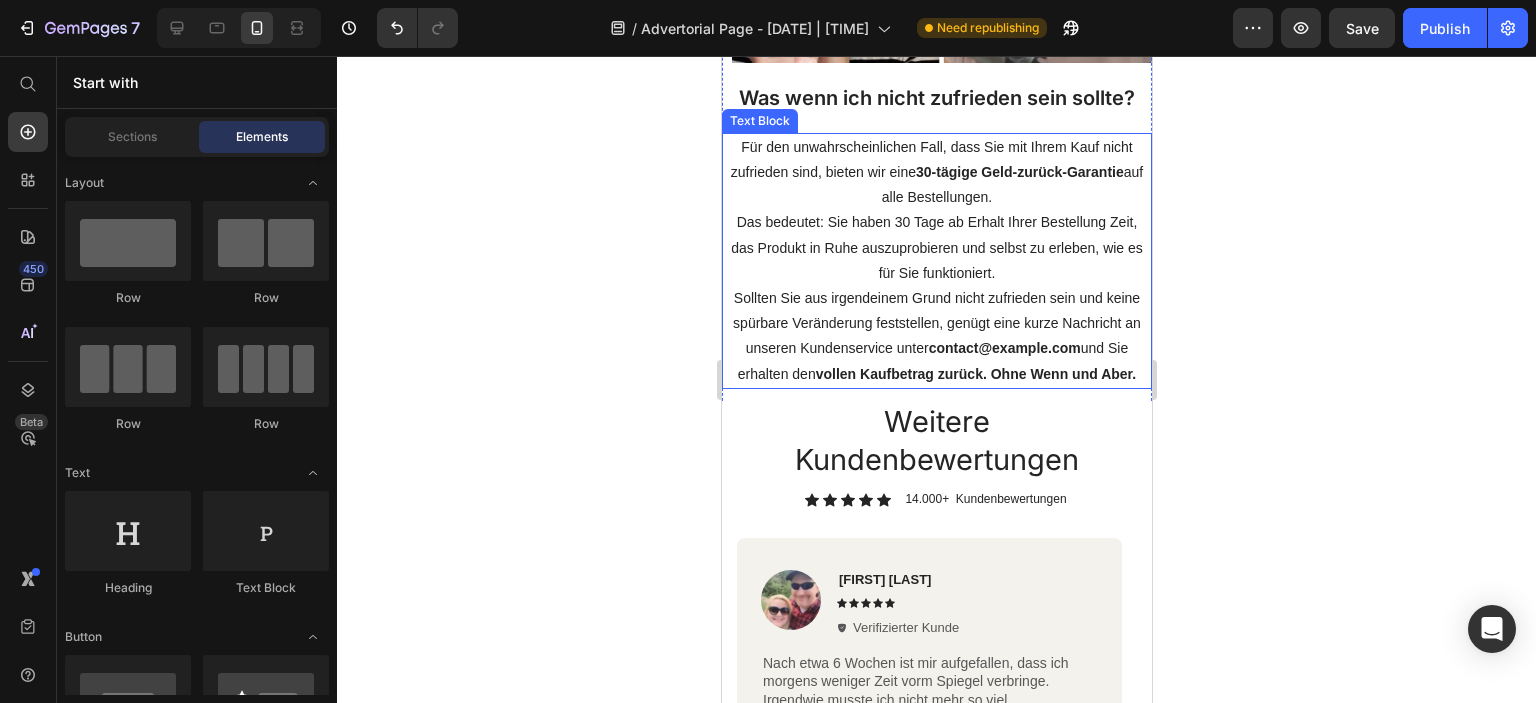 click on "Das bedeutet: Sie haben 30 Tage ab Erhalt Ihrer Bestellung Zeit, das Produkt in Ruhe auszuprobieren und selbst zu erleben, wie es für Sie funktioniert." at bounding box center [936, 248] 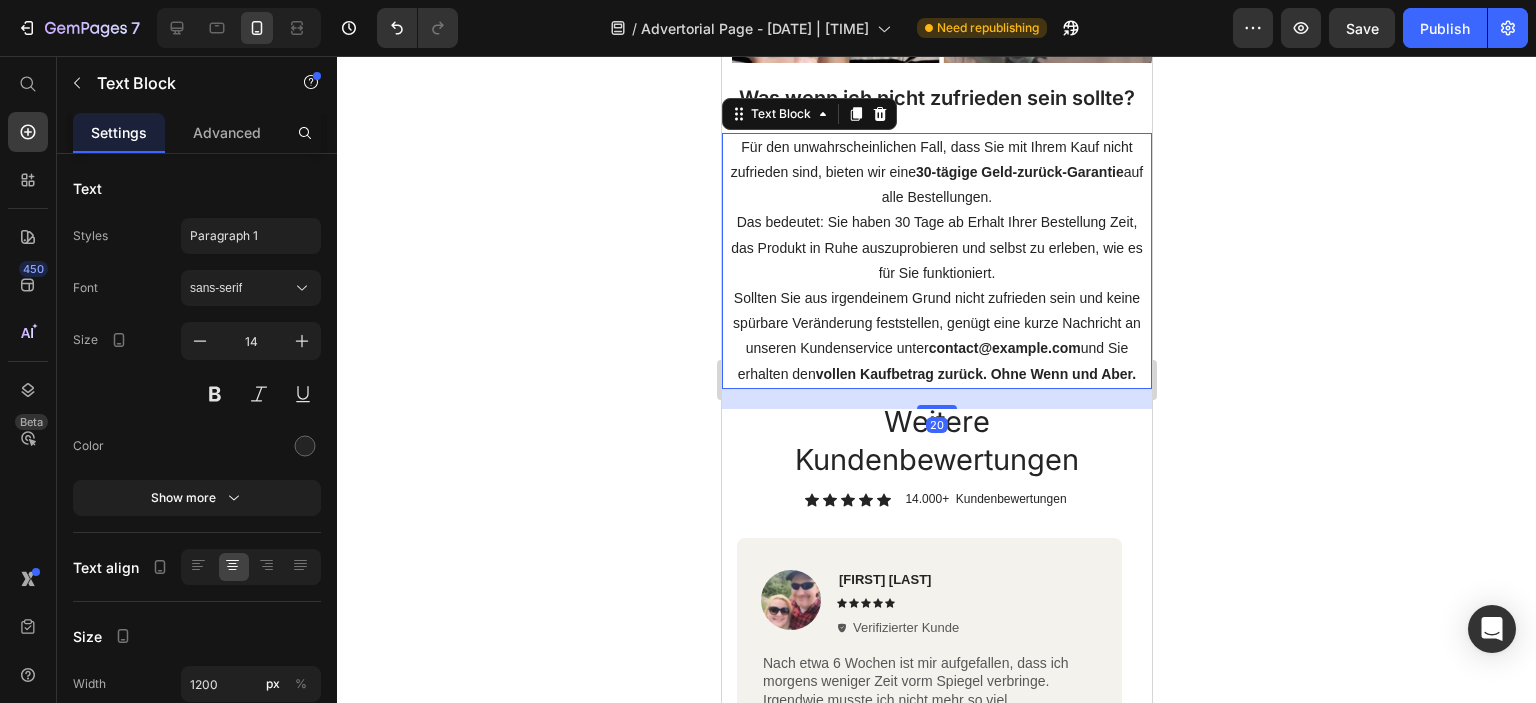 click on "Das bedeutet: Sie haben 30 Tage ab Erhalt Ihrer Bestellung Zeit, das Produkt in Ruhe auszuprobieren und selbst zu erleben, wie es für Sie funktioniert." at bounding box center [936, 248] 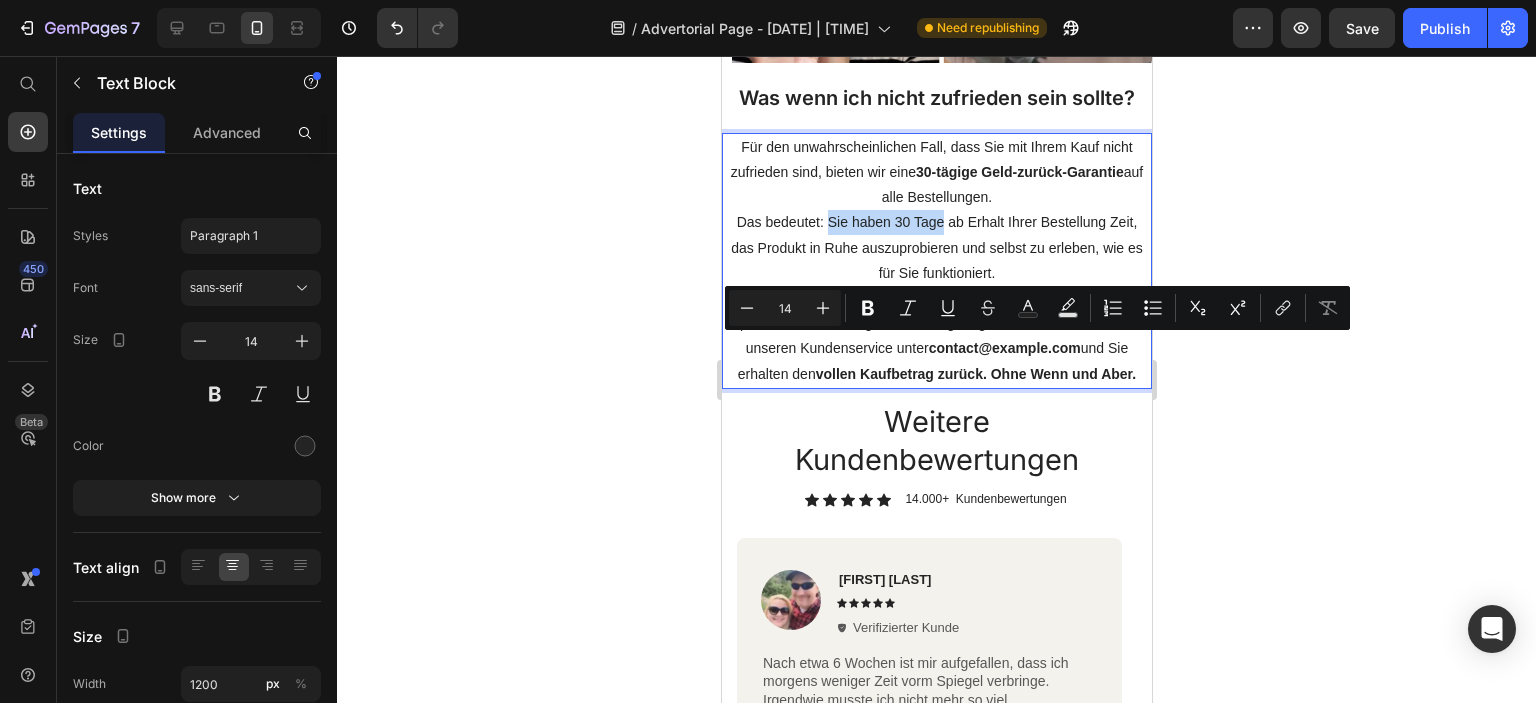 drag, startPoint x: 821, startPoint y: 347, endPoint x: 933, endPoint y: 351, distance: 112.0714 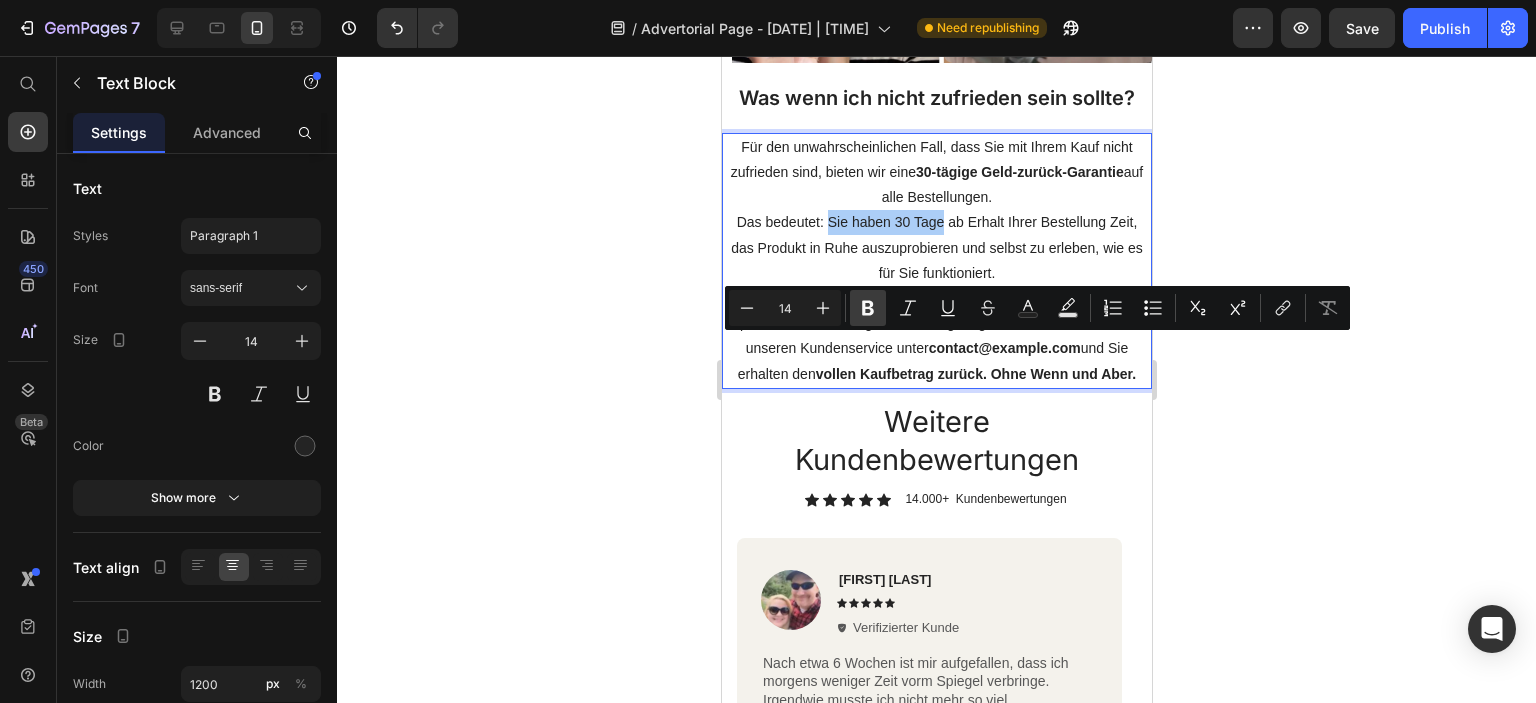 click 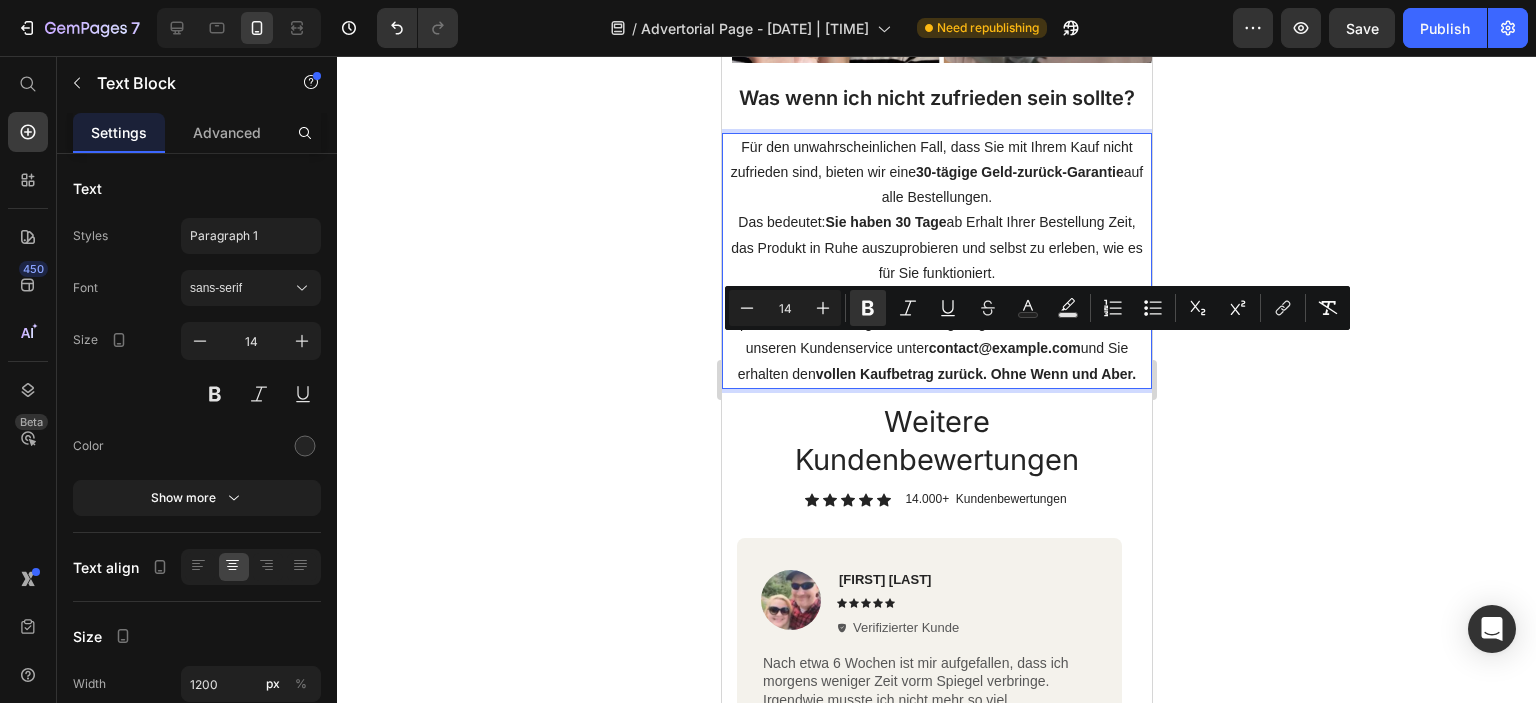 click 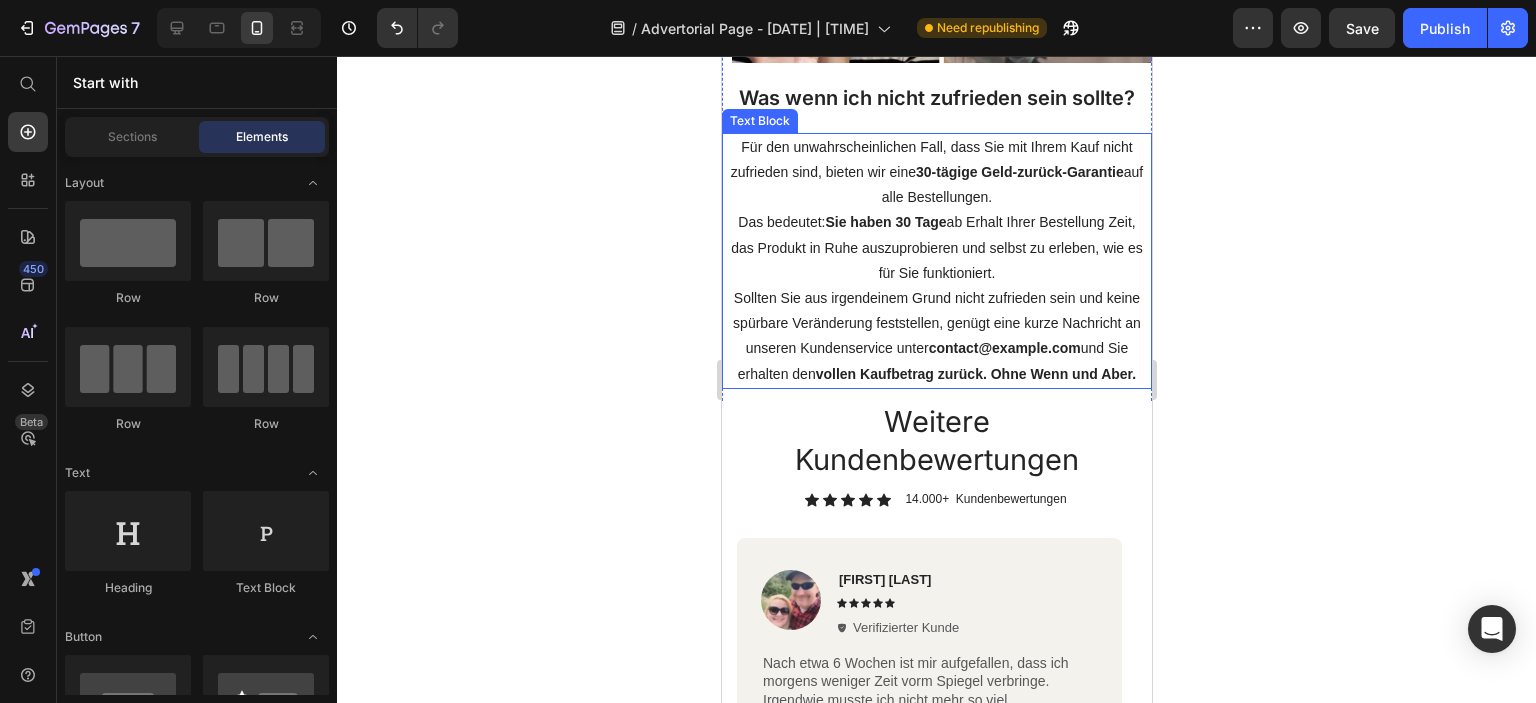 click on "Sollten Sie aus irgendeinem Grund nicht zufrieden sein und keine spürbare Veränderung feststellen, genügt eine kurze Nachricht an unseren Kundenservice unter  [EMAIL]   und Sie erhalten den  vollen Kaufbetrag zurück. Ohne Wenn und Aber." at bounding box center (936, 336) 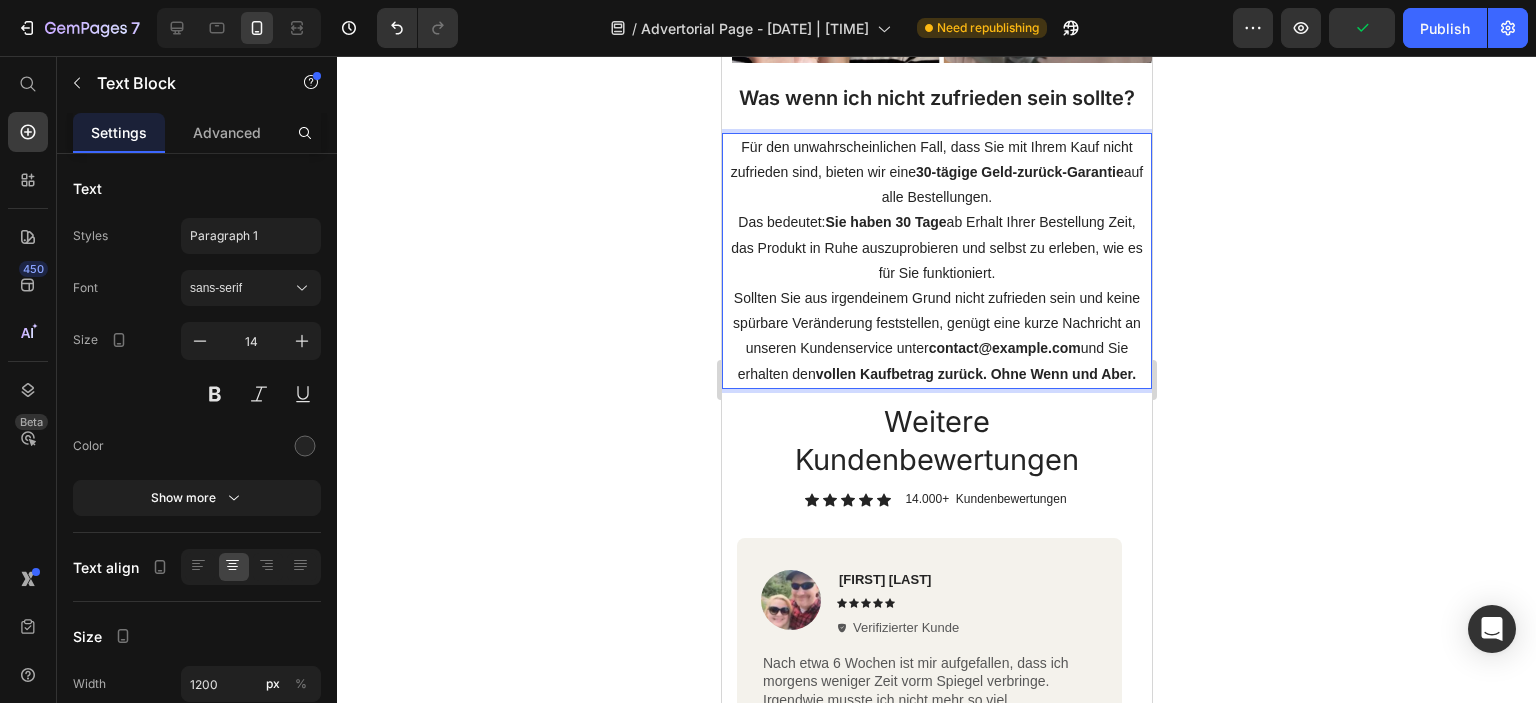 click on "Sollten Sie aus irgendeinem Grund nicht zufrieden sein und keine spürbare Veränderung feststellen, genügt eine kurze Nachricht an unseren Kundenservice unter  [EMAIL]   und Sie erhalten den  vollen Kaufbetrag zurück. Ohne Wenn und Aber." at bounding box center (936, 336) 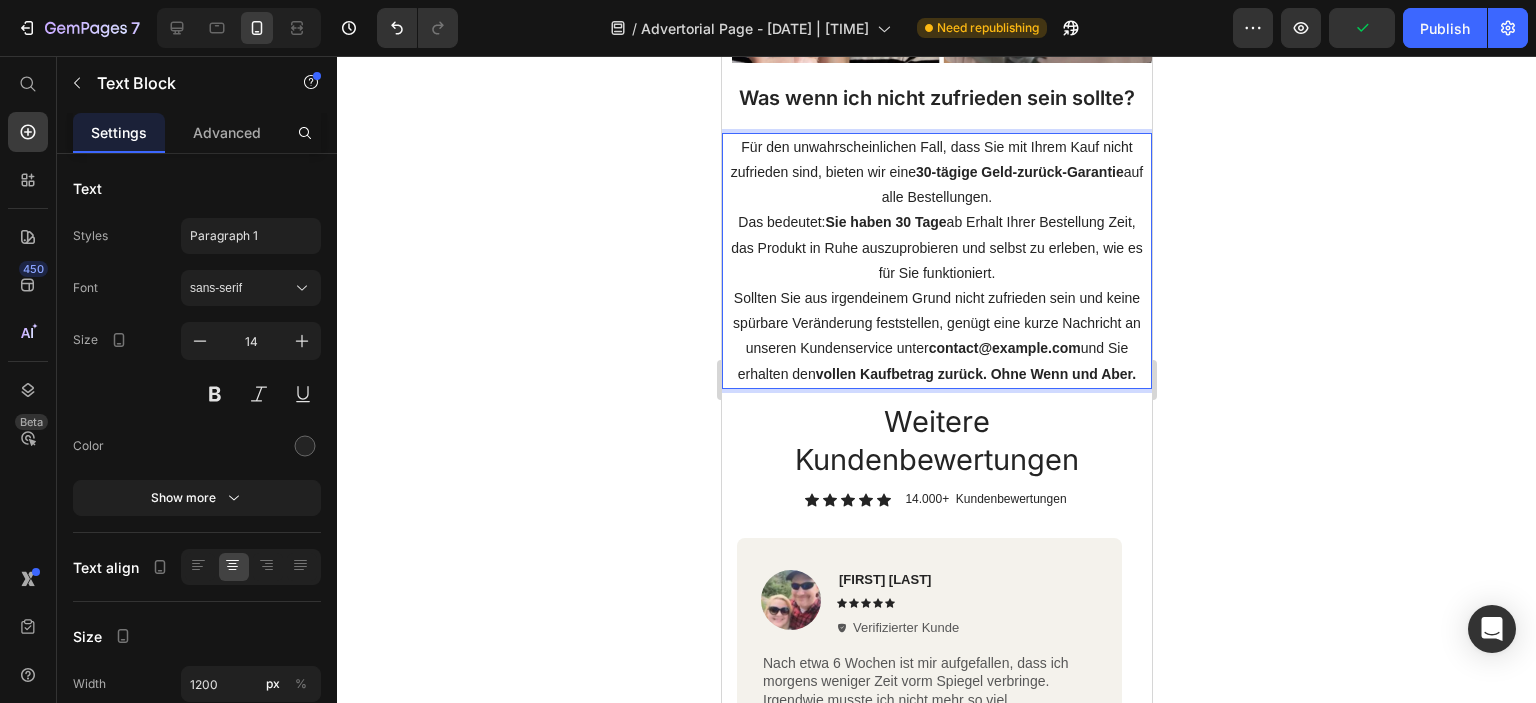 click 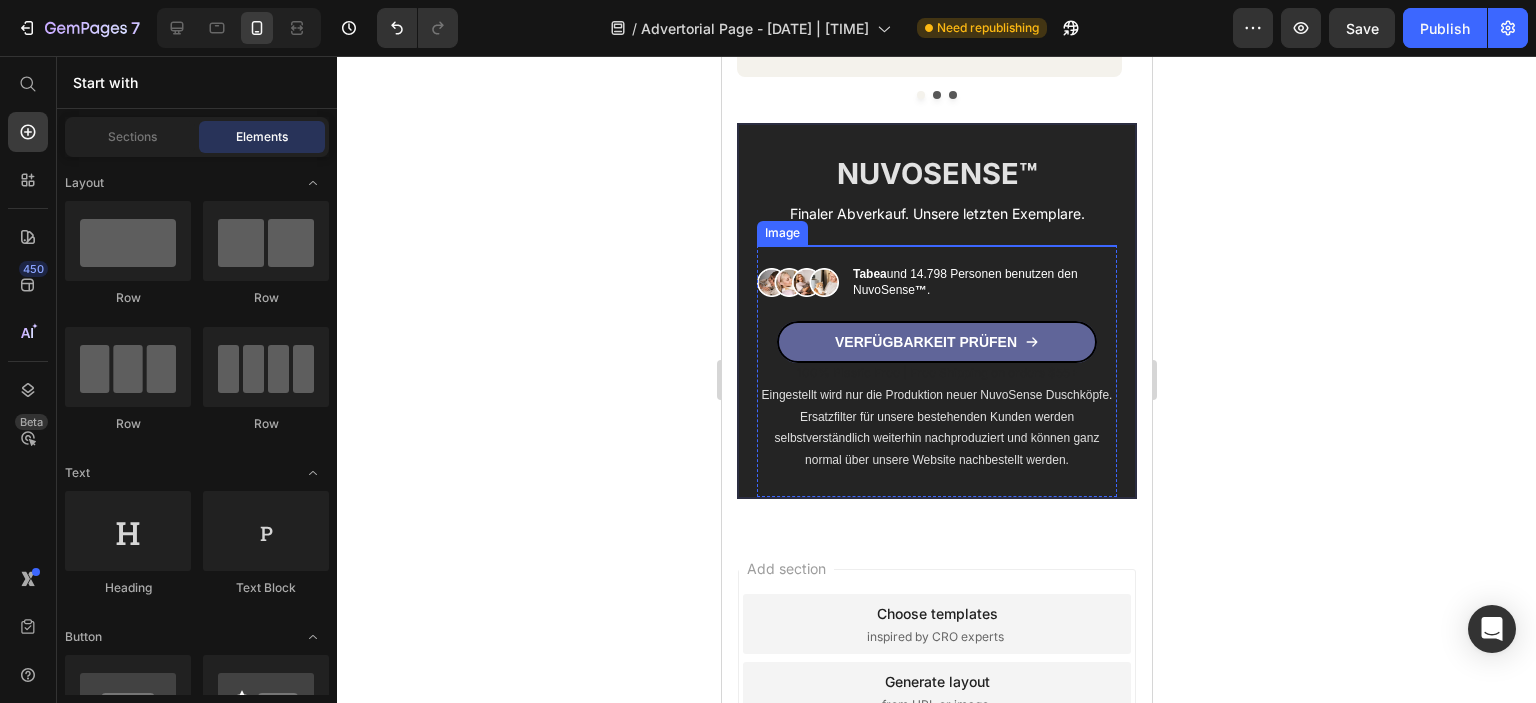 scroll, scrollTop: 8436, scrollLeft: 0, axis: vertical 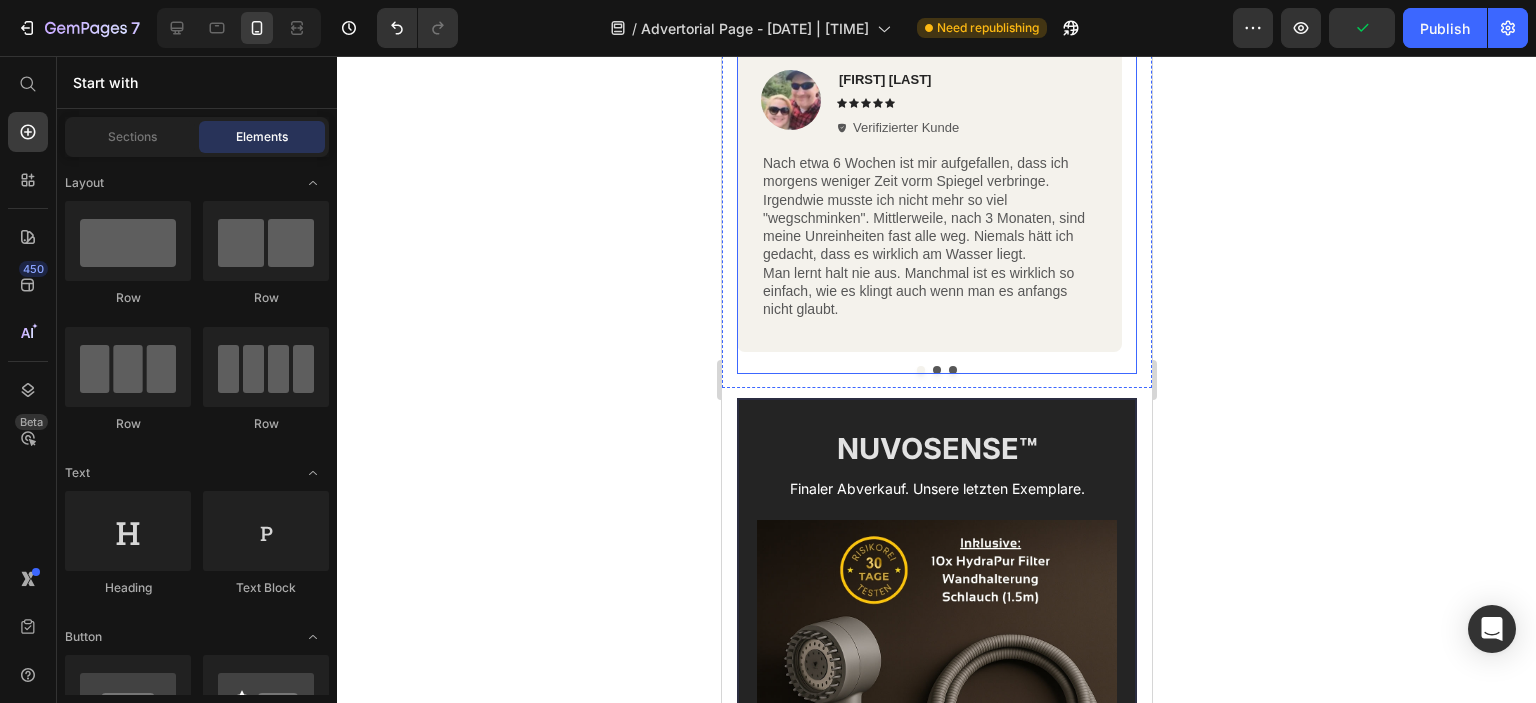 click at bounding box center [936, 370] 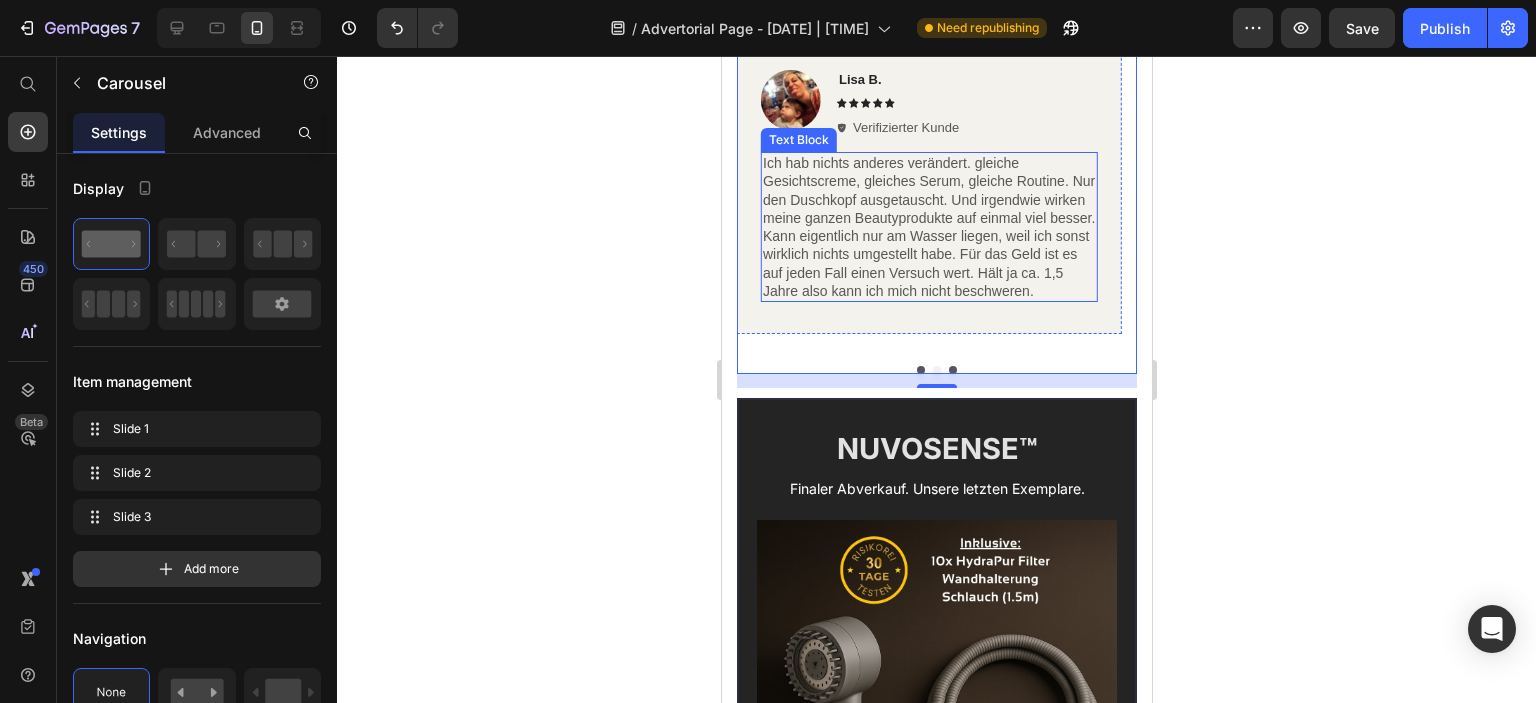 click on "Ich hab nichts anderes verändert. gleiche Gesichtscreme, gleiches Serum, gleiche Routine. Nur den Duschkopf ausgetauscht. Und irgendwie wirken meine ganzen Beautyprodukte auf einmal viel besser. Kann eigentlich nur am Wasser liegen, weil ich sonst wirklich nichts umgestellt habe. Für das Geld ist es auf jeden Fall einen Versuch wert. Hält ja ca. 1,5 Jahre also kann ich mich nicht beschweren." at bounding box center (928, 227) 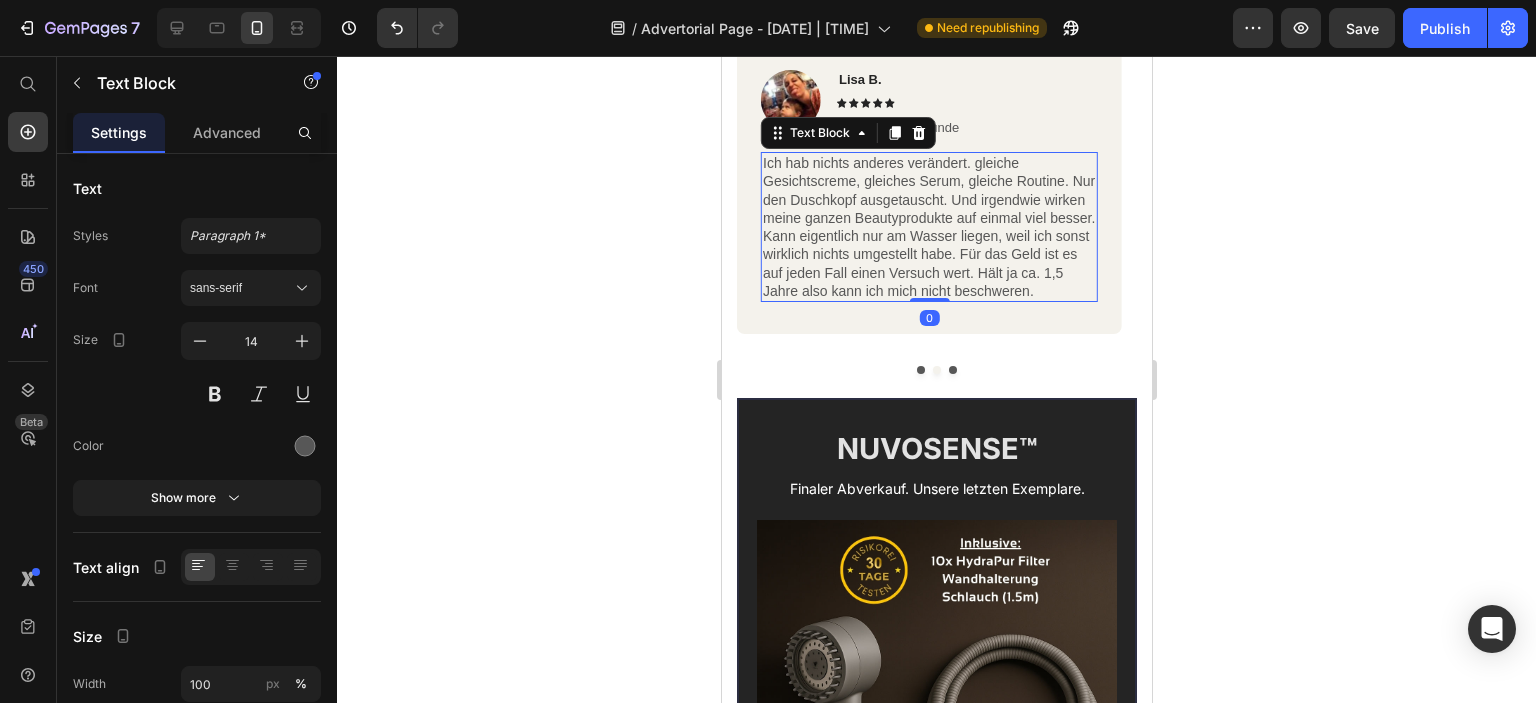 click on "Ich hab nichts anderes verändert. gleiche Gesichtscreme, gleiches Serum, gleiche Routine. Nur den Duschkopf ausgetauscht. Und irgendwie wirken meine ganzen Beautyprodukte auf einmal viel besser. Kann eigentlich nur am Wasser liegen, weil ich sonst wirklich nichts umgestellt habe. Für das Geld ist es auf jeden Fall einen Versuch wert. Hält ja ca. 1,5 Jahre also kann ich mich nicht beschweren." at bounding box center [928, 227] 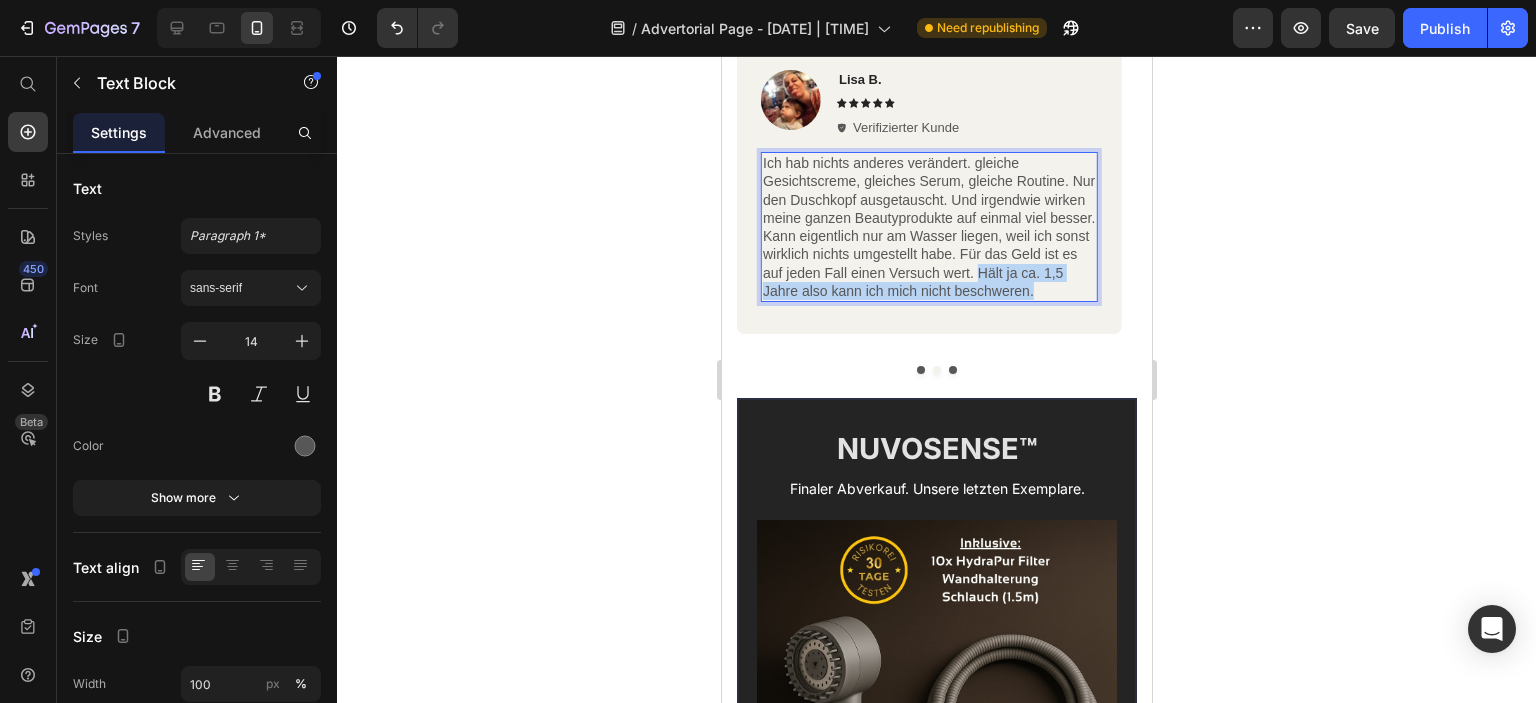 drag, startPoint x: 977, startPoint y: 418, endPoint x: 1037, endPoint y: 447, distance: 66.64083 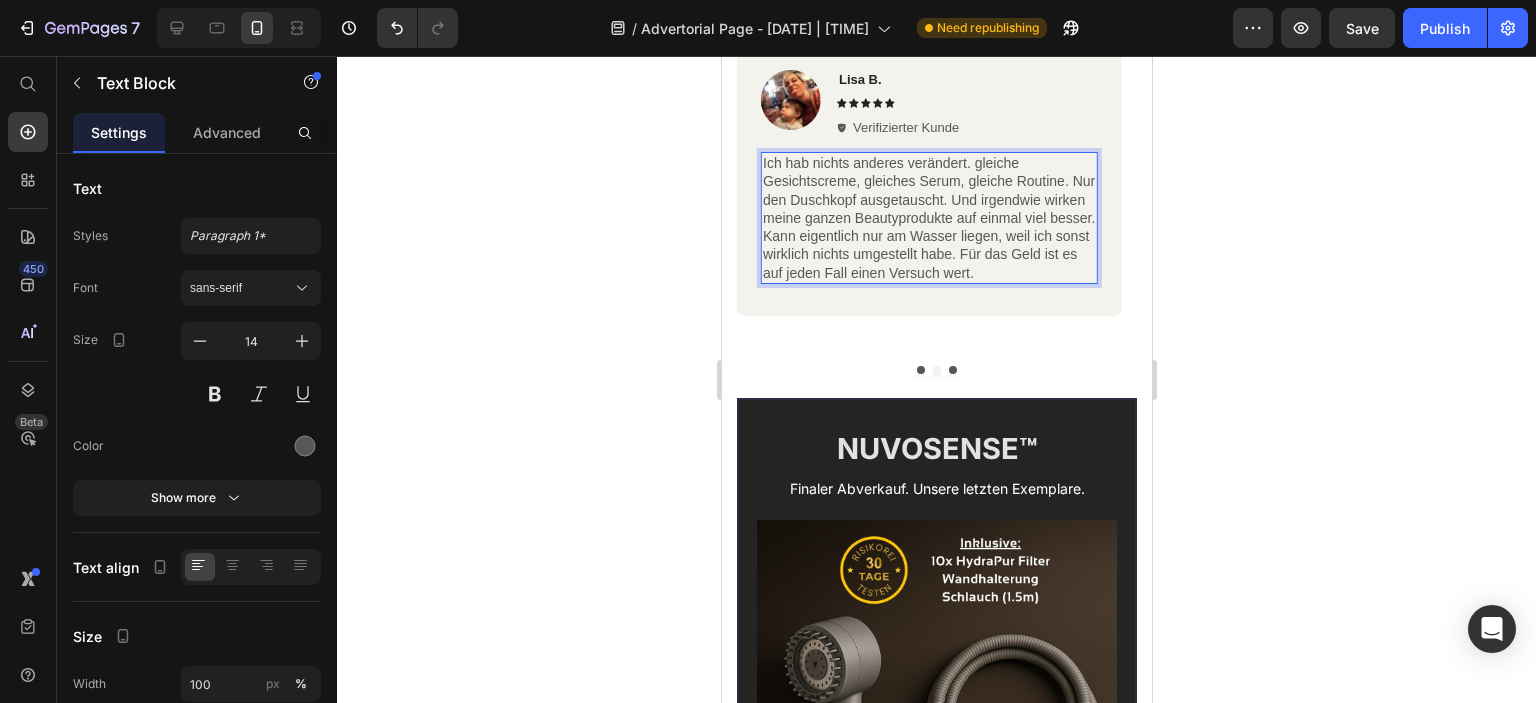 drag, startPoint x: 1196, startPoint y: 432, endPoint x: 1172, endPoint y: 439, distance: 25 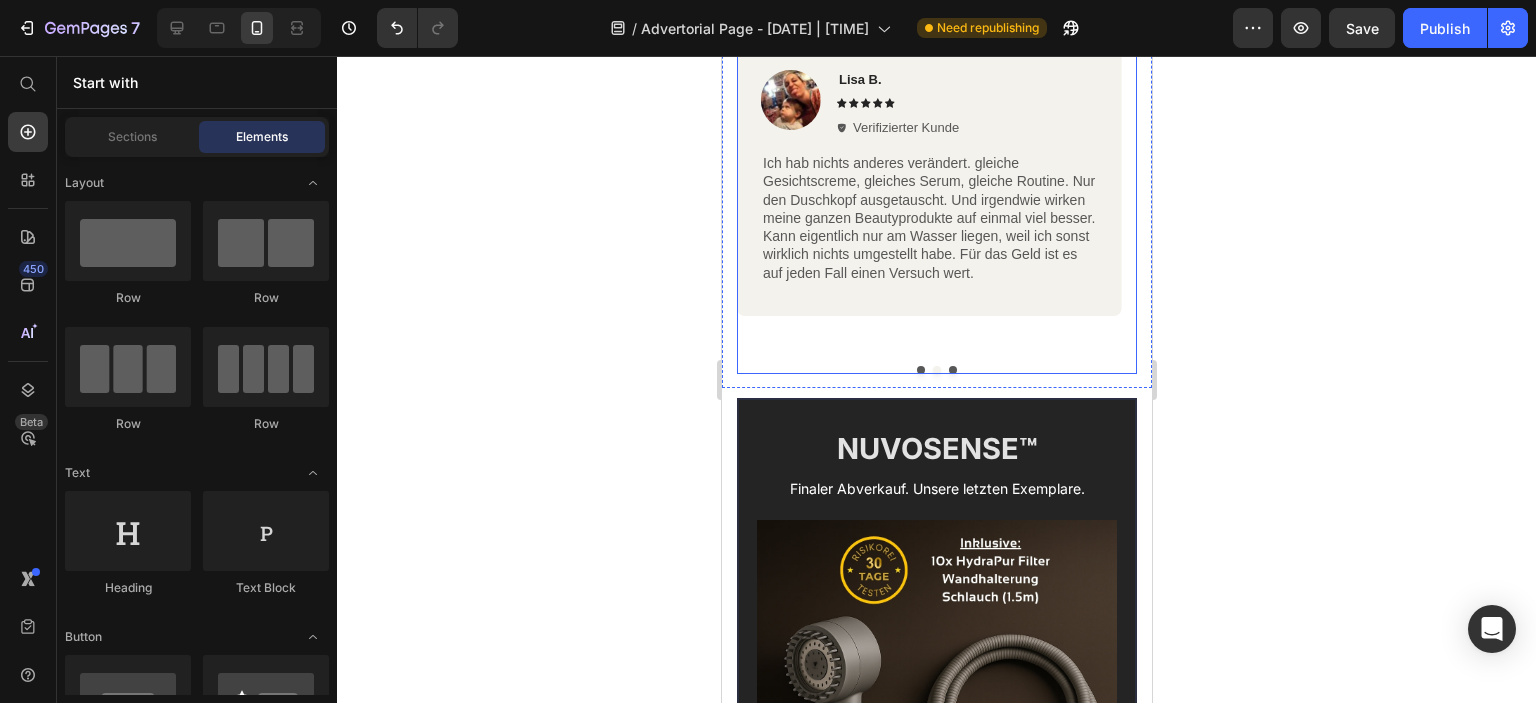 click at bounding box center [952, 370] 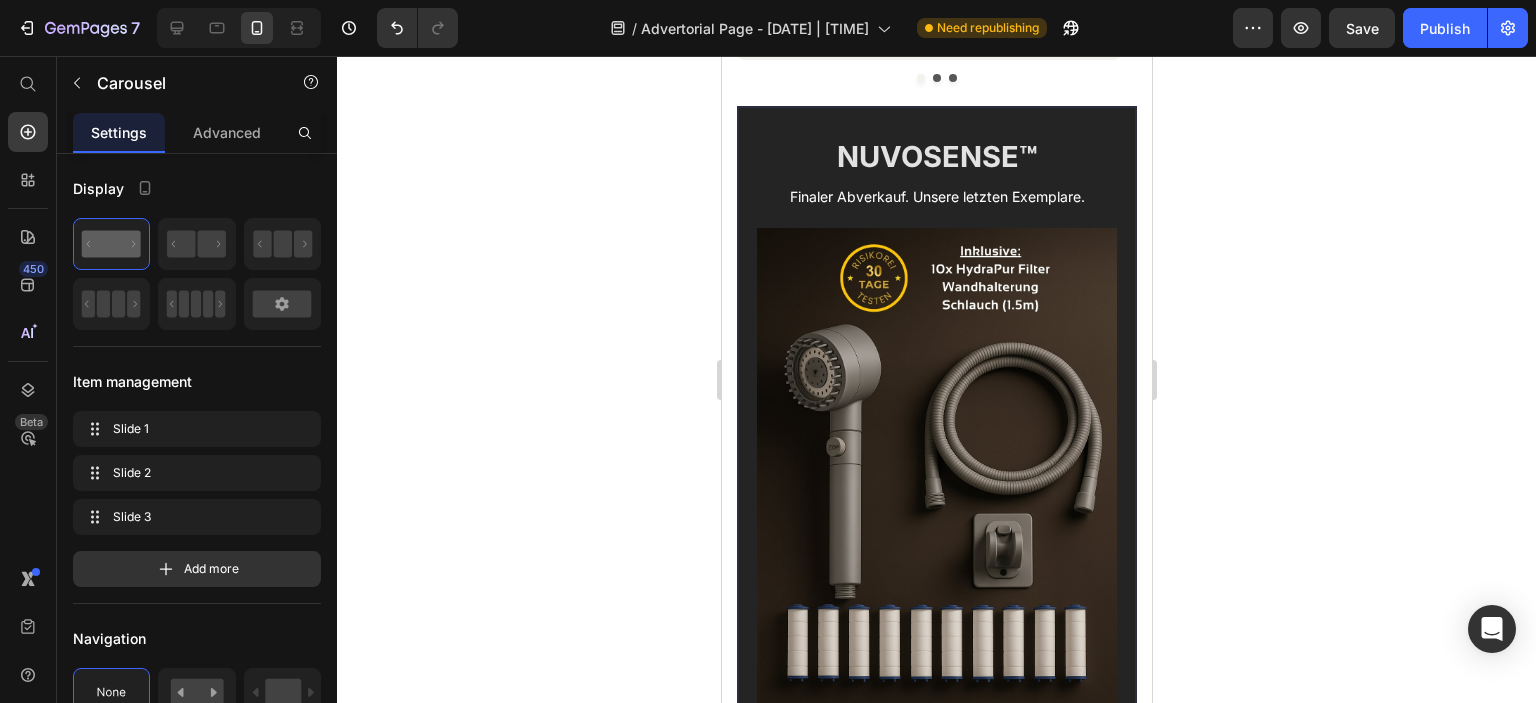 scroll, scrollTop: 8228, scrollLeft: 0, axis: vertical 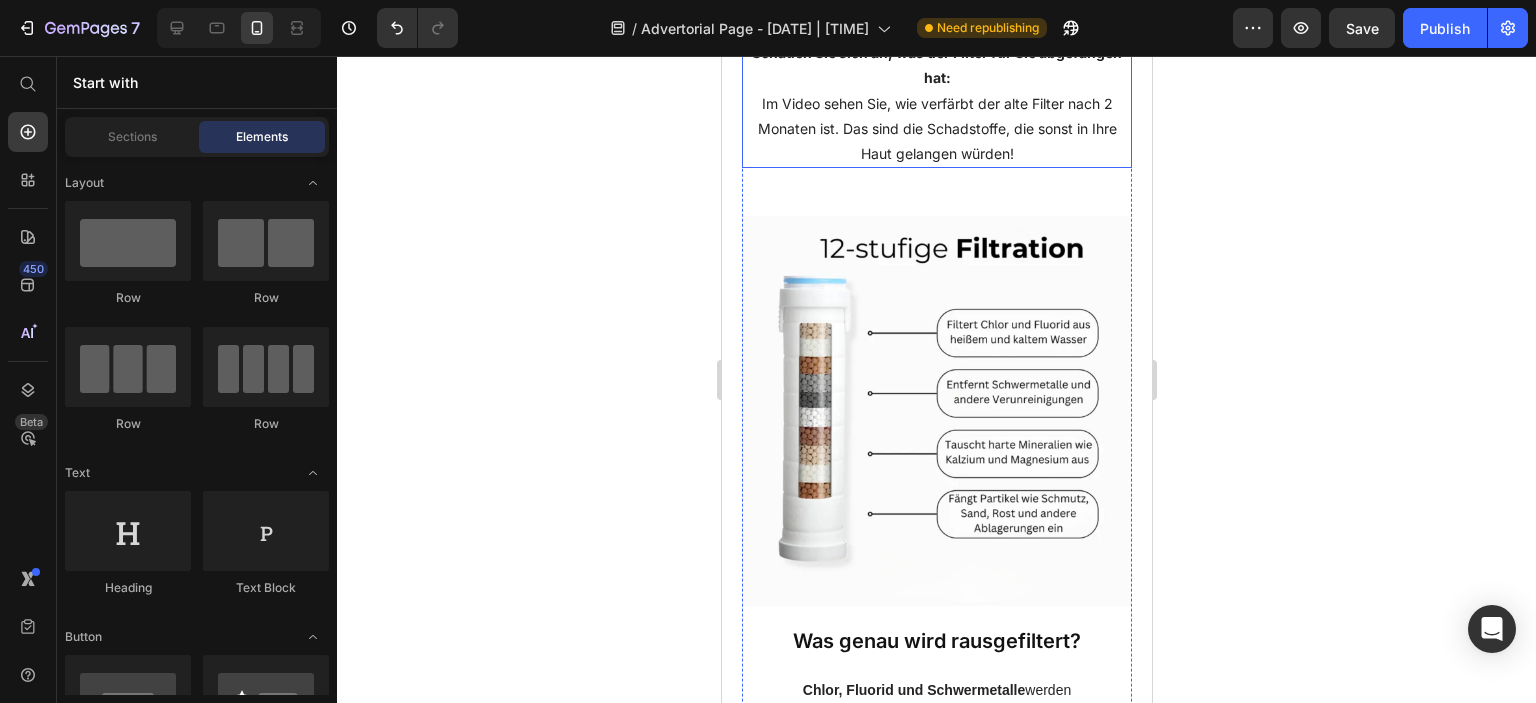 click on "Im Video sehen Sie, wie verfärbt der alte Filter nach 2 Monaten ist. Das sind die Schadstoffe, die sonst in Ihre Haut gelangen würden!" at bounding box center (936, 129) 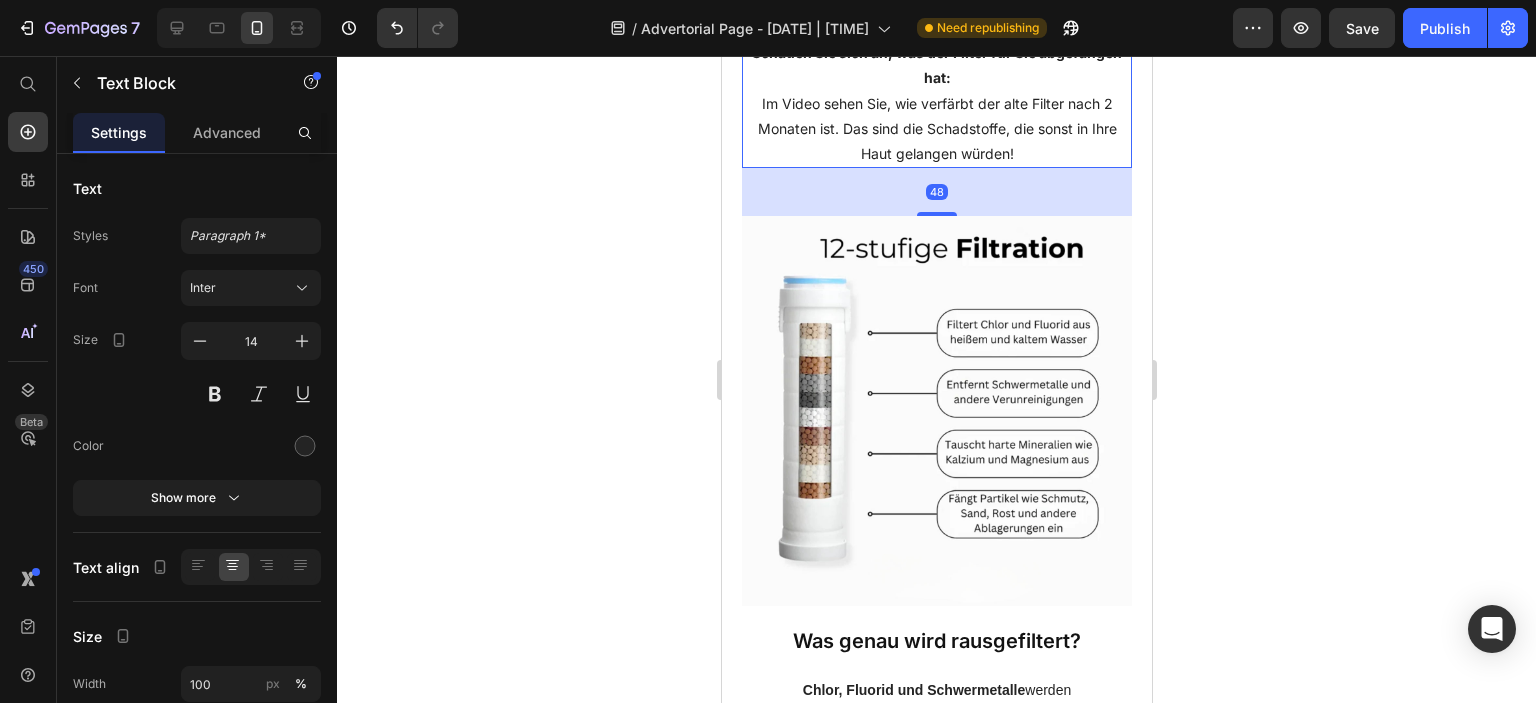 click on "Im Video sehen Sie, wie verfärbt der alte Filter nach 2 Monaten ist. Das sind die Schadstoffe, die sonst in Ihre Haut gelangen würden!" at bounding box center [936, 129] 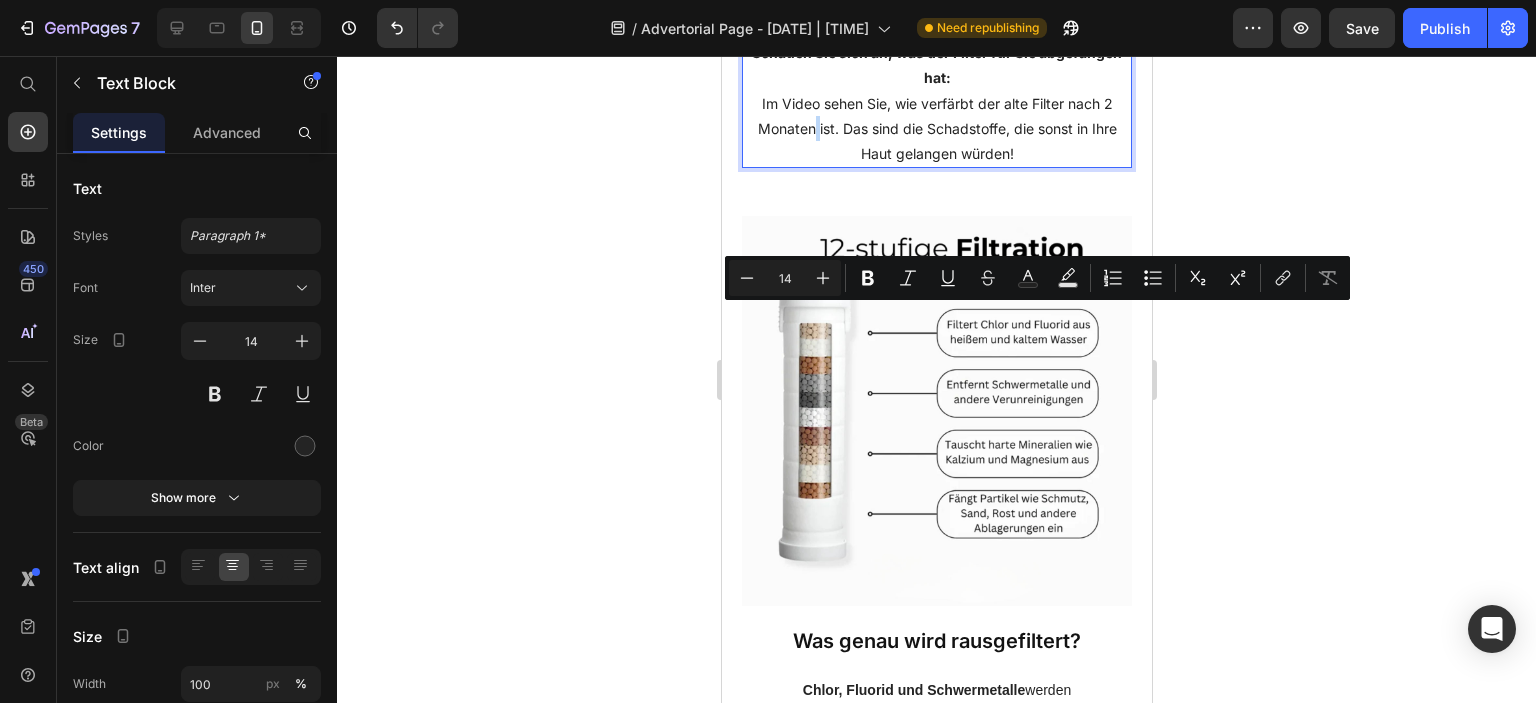 click on "Im Video sehen Sie, wie verfärbt der alte Filter nach 2 Monaten ist. Das sind die Schadstoffe, die sonst in Ihre Haut gelangen würden!" at bounding box center [936, 129] 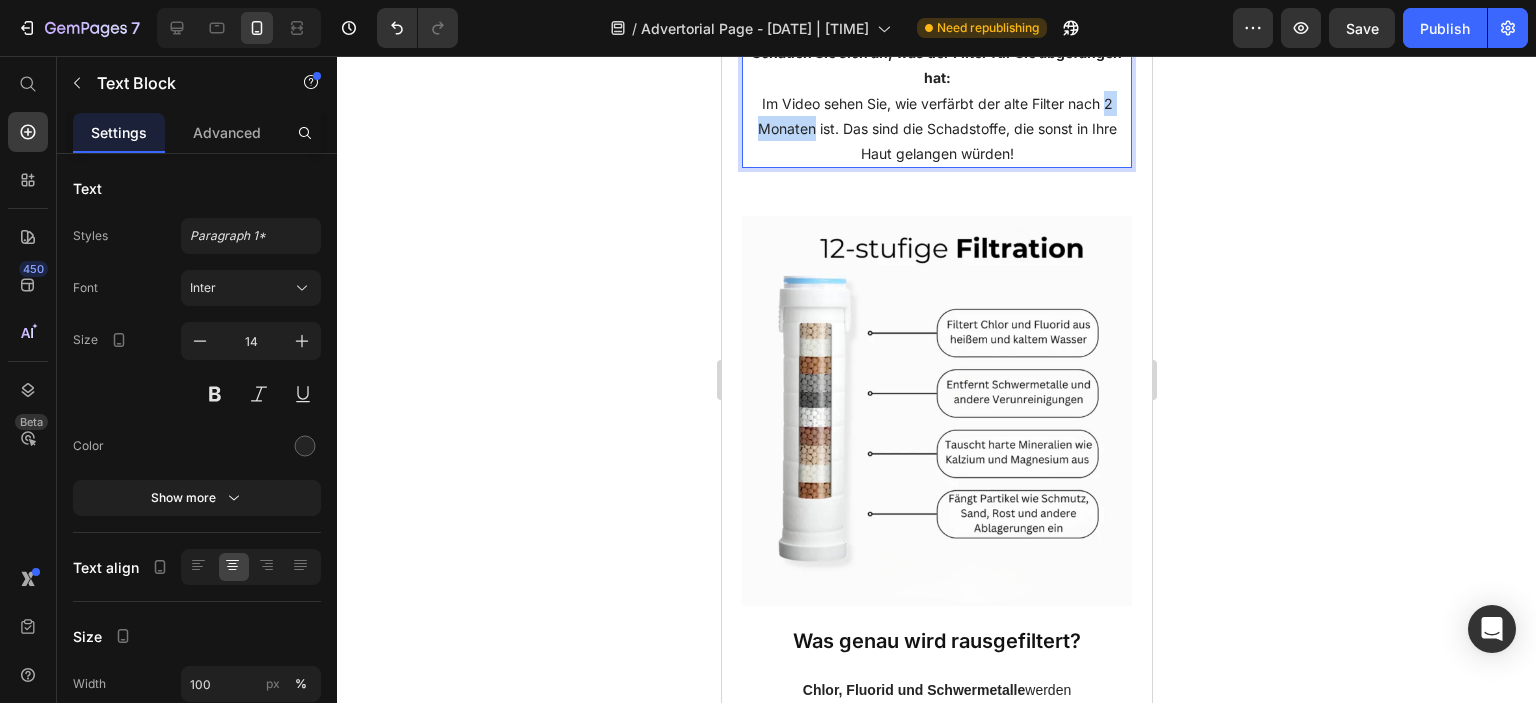drag, startPoint x: 801, startPoint y: 318, endPoint x: 1101, endPoint y: 299, distance: 300.60107 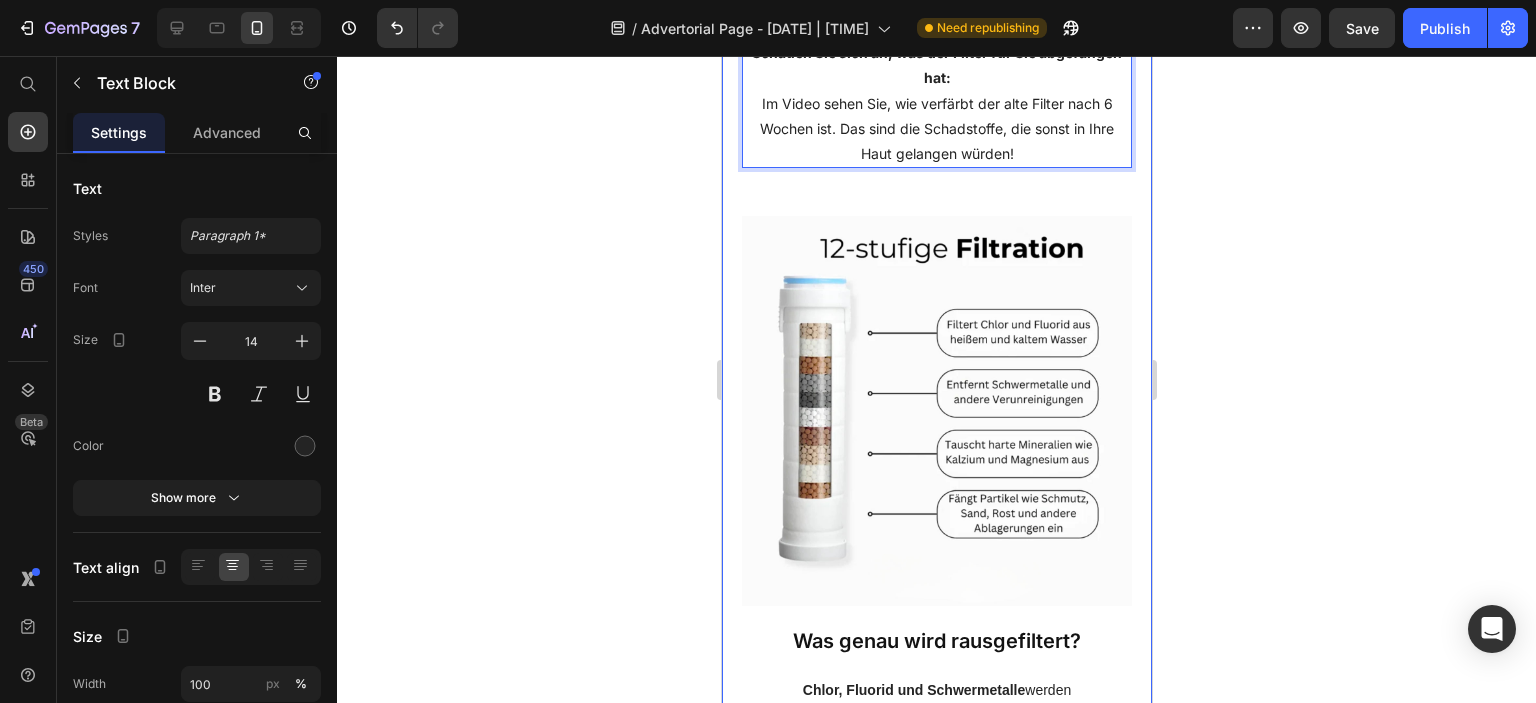 click 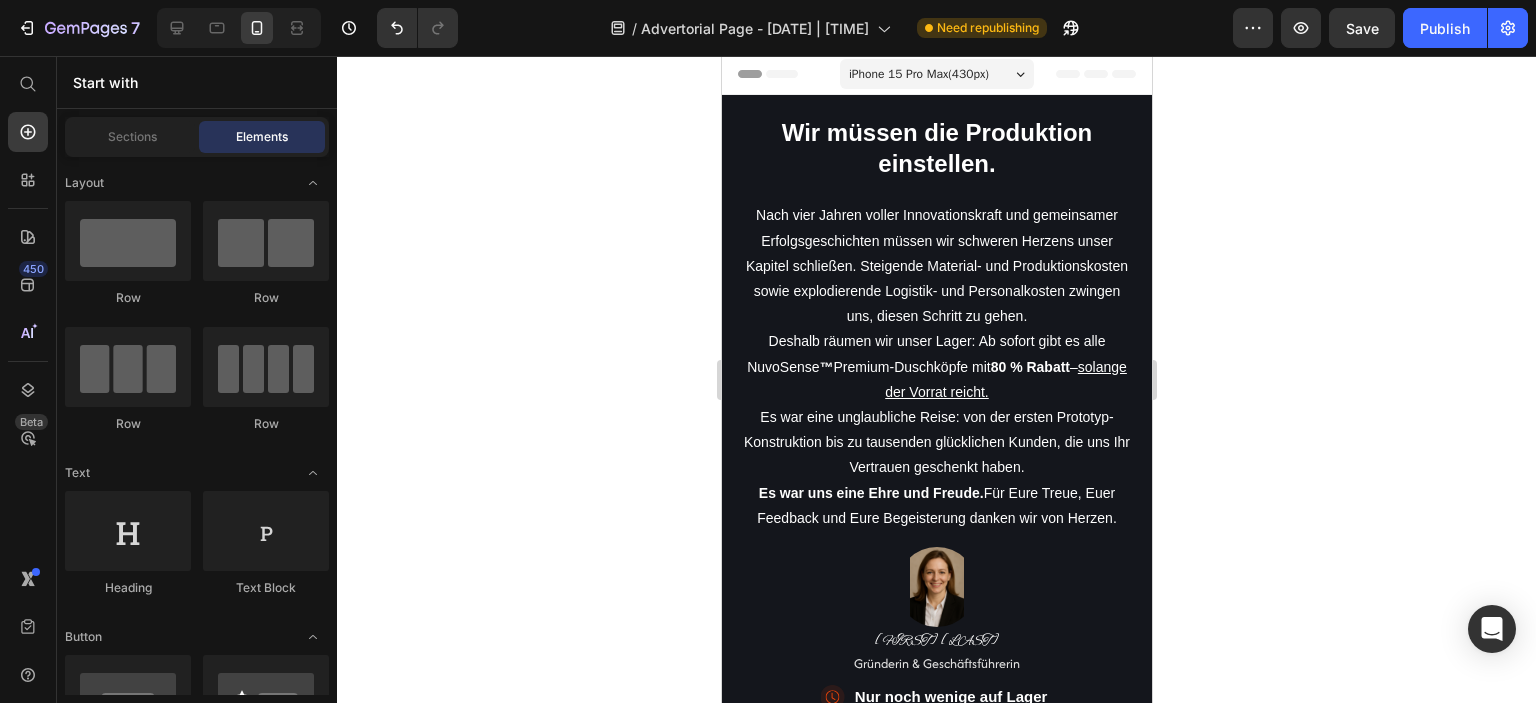 scroll, scrollTop: 0, scrollLeft: 0, axis: both 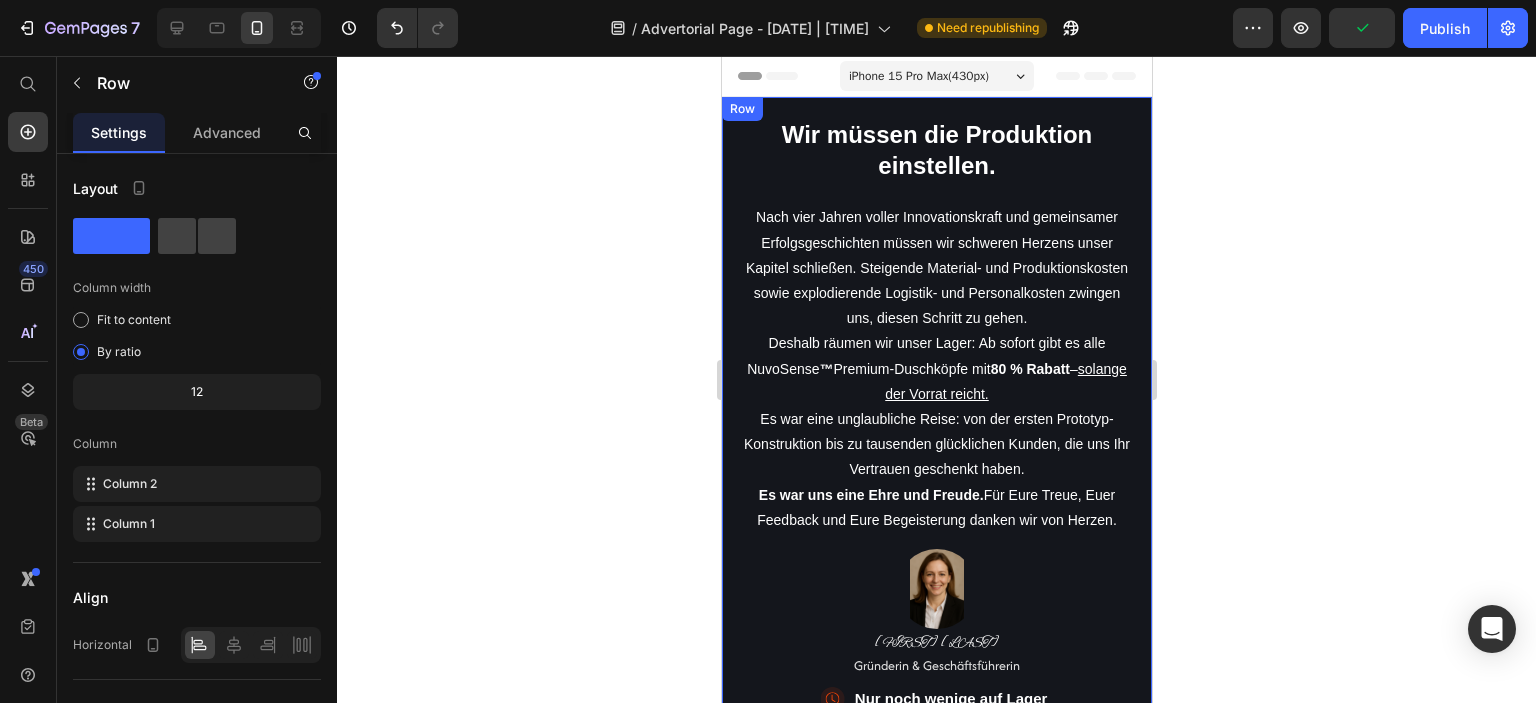 click on "Wir müssen die Produktion einstellen. Heading Nach vier Jahren voller Innovationskraft und gemeinsamer Erfolgsgeschichten müssen wir schweren Herzens unser Kapitel schließen. Steigende Material- und Produktionskosten sowie explodierende Logistik- und Personalkosten zwingen uns, diesen Schritt zu gehen. Deshalb räumen wir unser Lager: Ab sofort gibt es alle NuvoSense ™  Premium-Duschköpfe mit  80 % Rabatt  –  solange der Vorrat reicht. Es war eine unglaubliche Reise: von der ersten Prototyp-Konstruktion bis zu tausenden glücklichen Kunden, die uns Ihr Vertrauen geschenkt haben.  Es war uns eine Ehre und Freude.  Für Eure Treue, Euer Feedback und Eure Begeisterung danken wir von Herzen.   Text block Row Image [PERSON_NAME]  Text Block" at bounding box center [936, 374] 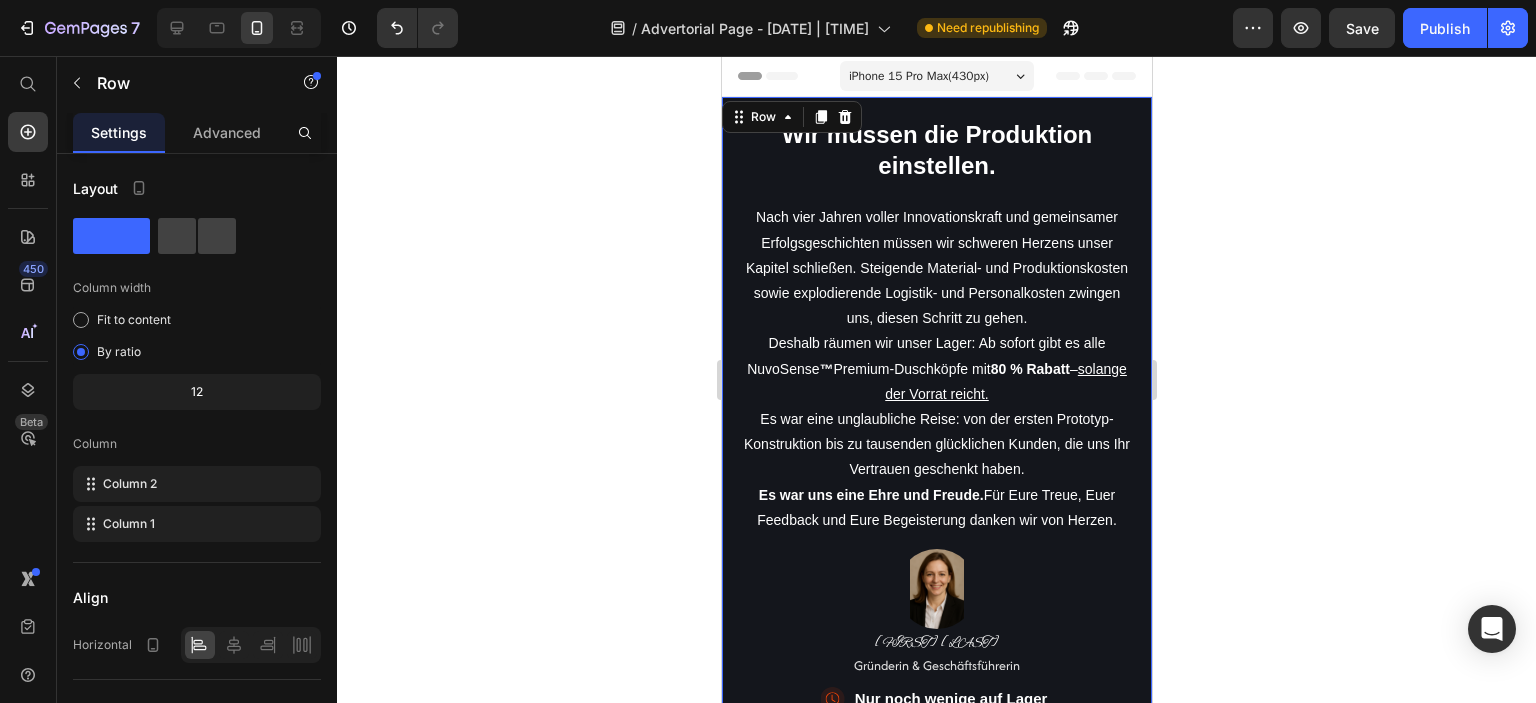 click on "Wir müssen die Produktion einstellen. Heading Nach vier Jahren voller Innovationskraft und gemeinsamer Erfolgsgeschichten müssen wir schweren Herzens unser Kapitel schließen. Steigende Material- und Produktionskosten sowie explodierende Logistik- und Personalkosten zwingen uns, diesen Schritt zu gehen. Deshalb räumen wir unser Lager: Ab sofort gibt es alle NuvoSense ™  Premium-Duschköpfe mit  80 % Rabatt  –  solange der Vorrat reicht. Es war eine unglaubliche Reise: von der ersten Prototyp-Konstruktion bis zu tausenden glücklichen Kunden, die uns Ihr Vertrauen geschenkt haben.  Es war uns eine Ehre und Freude.  Für Eure Treue, Euer Feedback und Eure Begeisterung danken wir von Herzen.   Text block Row Image [PERSON_NAME]  Text Block" at bounding box center [936, 374] 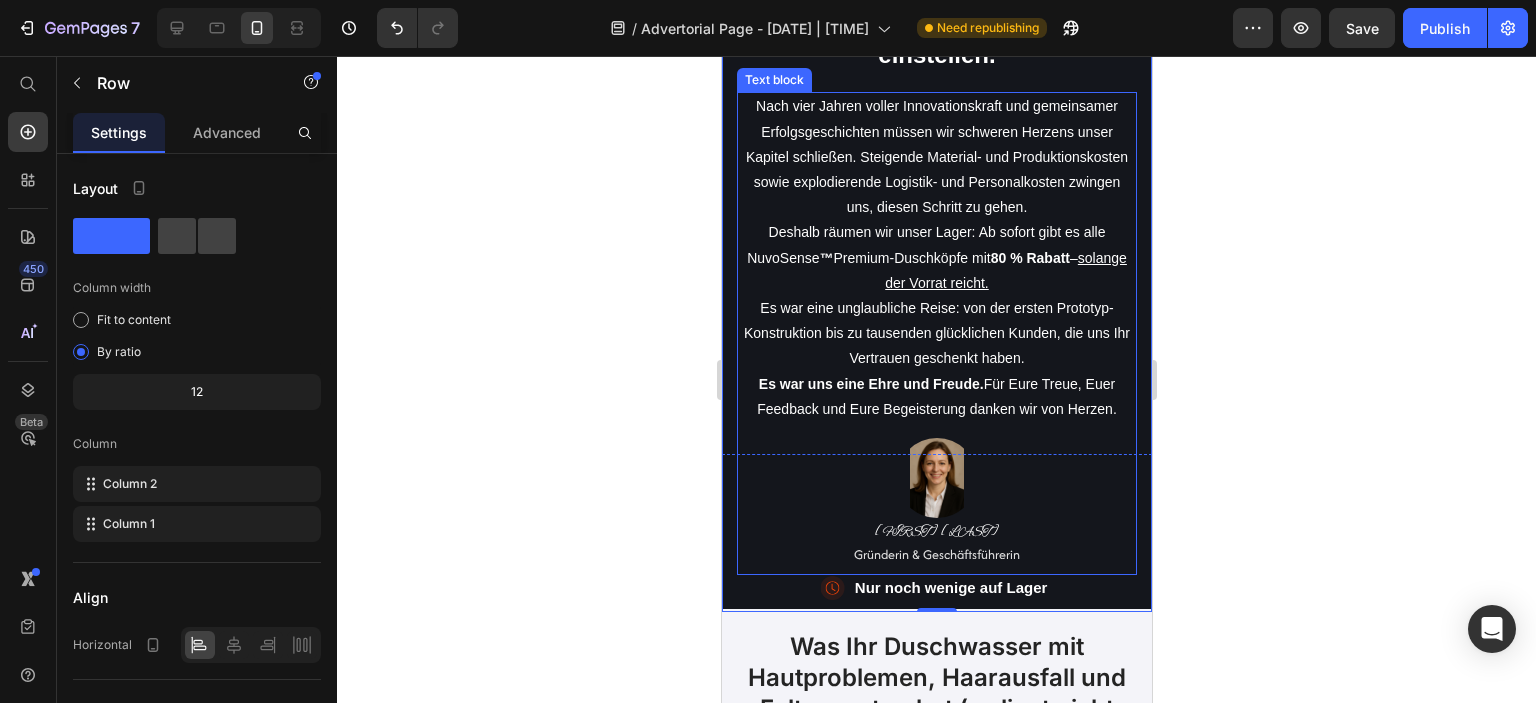 scroll, scrollTop: 300, scrollLeft: 0, axis: vertical 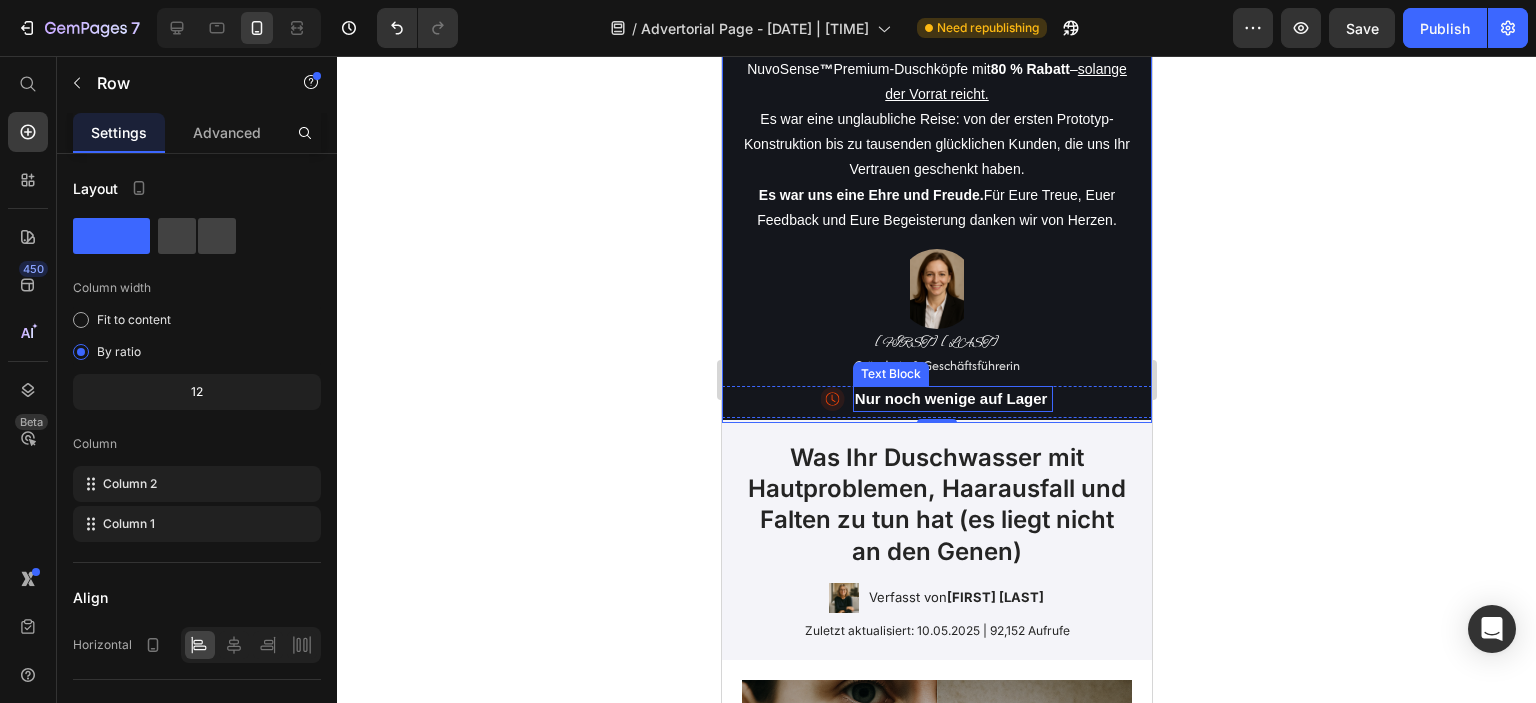 click on "Nur noch wenige auf Lager" at bounding box center (950, 398) 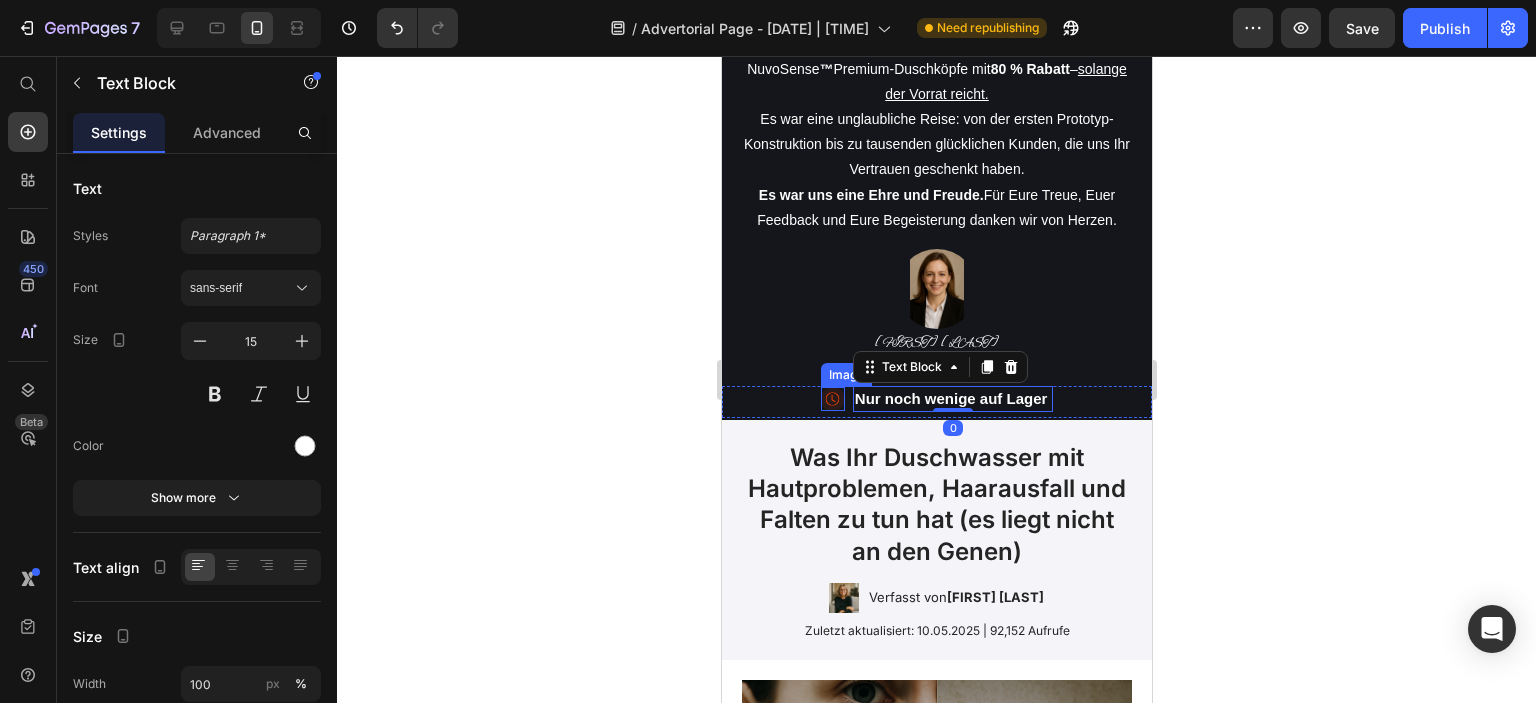 click at bounding box center [832, 399] 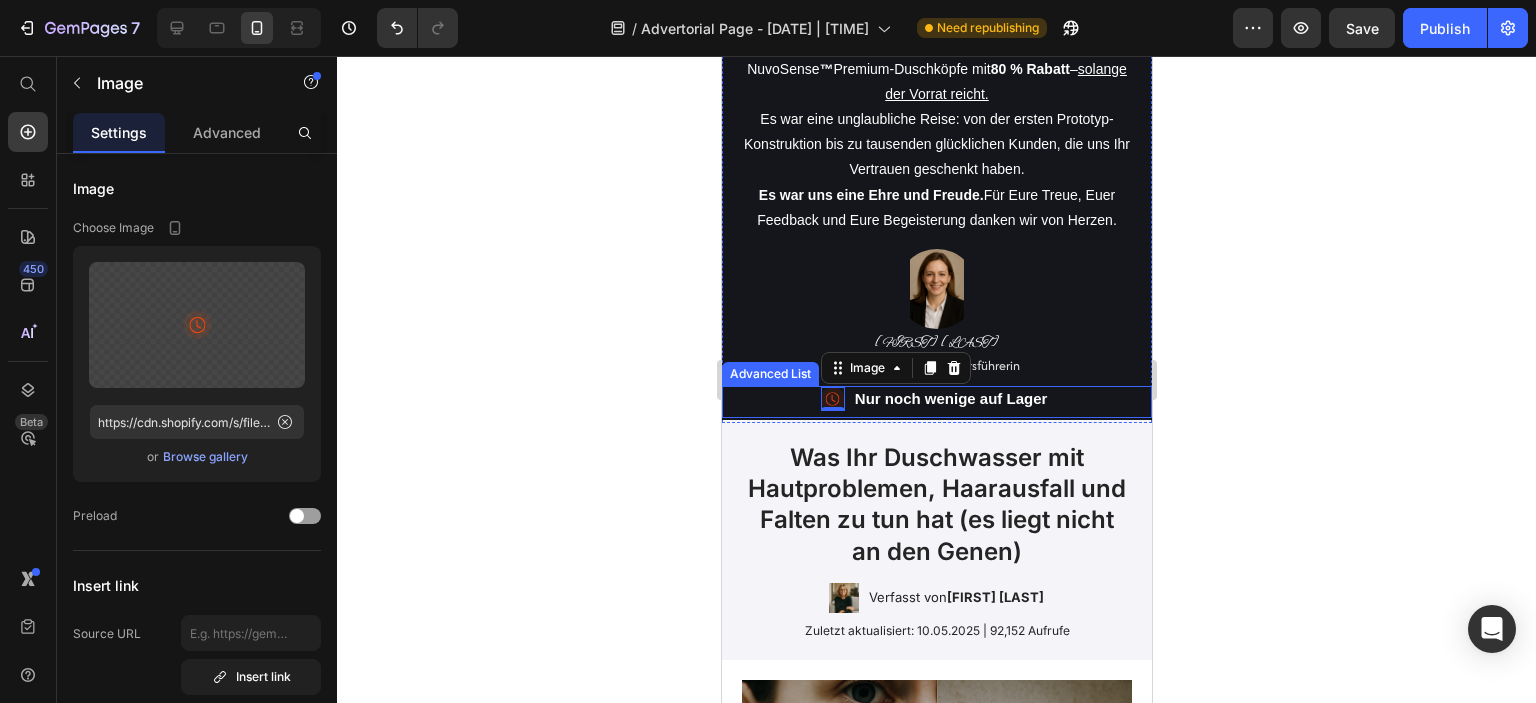 click 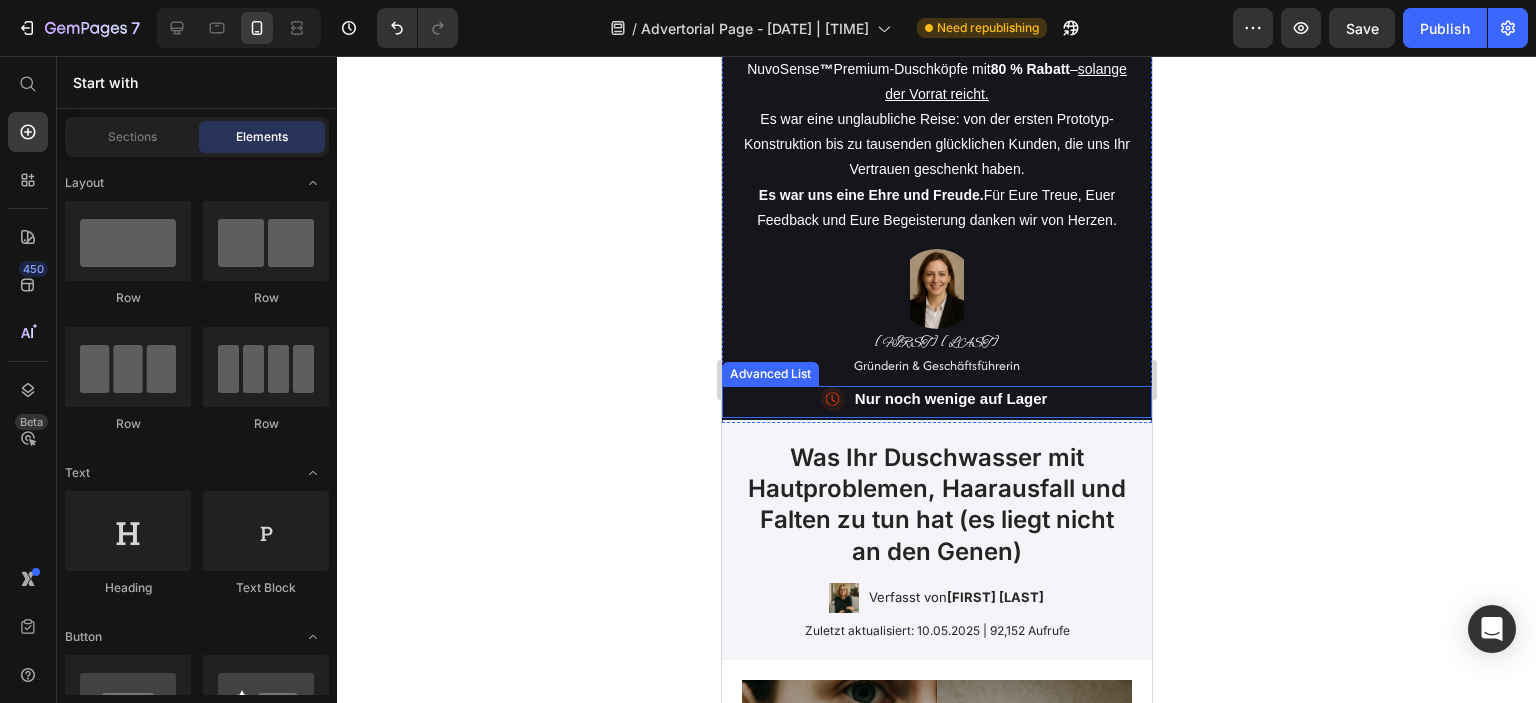drag, startPoint x: 662, startPoint y: 391, endPoint x: 695, endPoint y: 396, distance: 33.37664 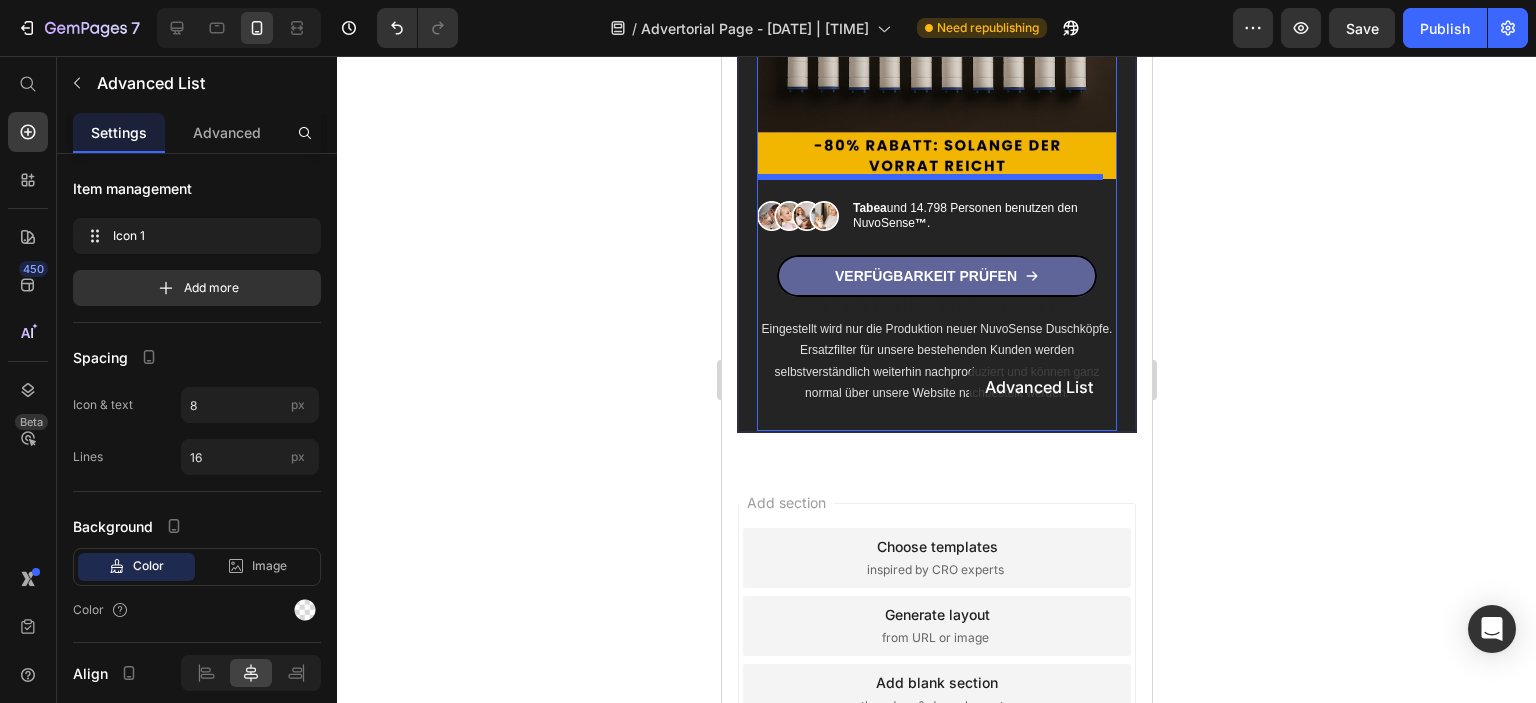 scroll, scrollTop: 9361, scrollLeft: 0, axis: vertical 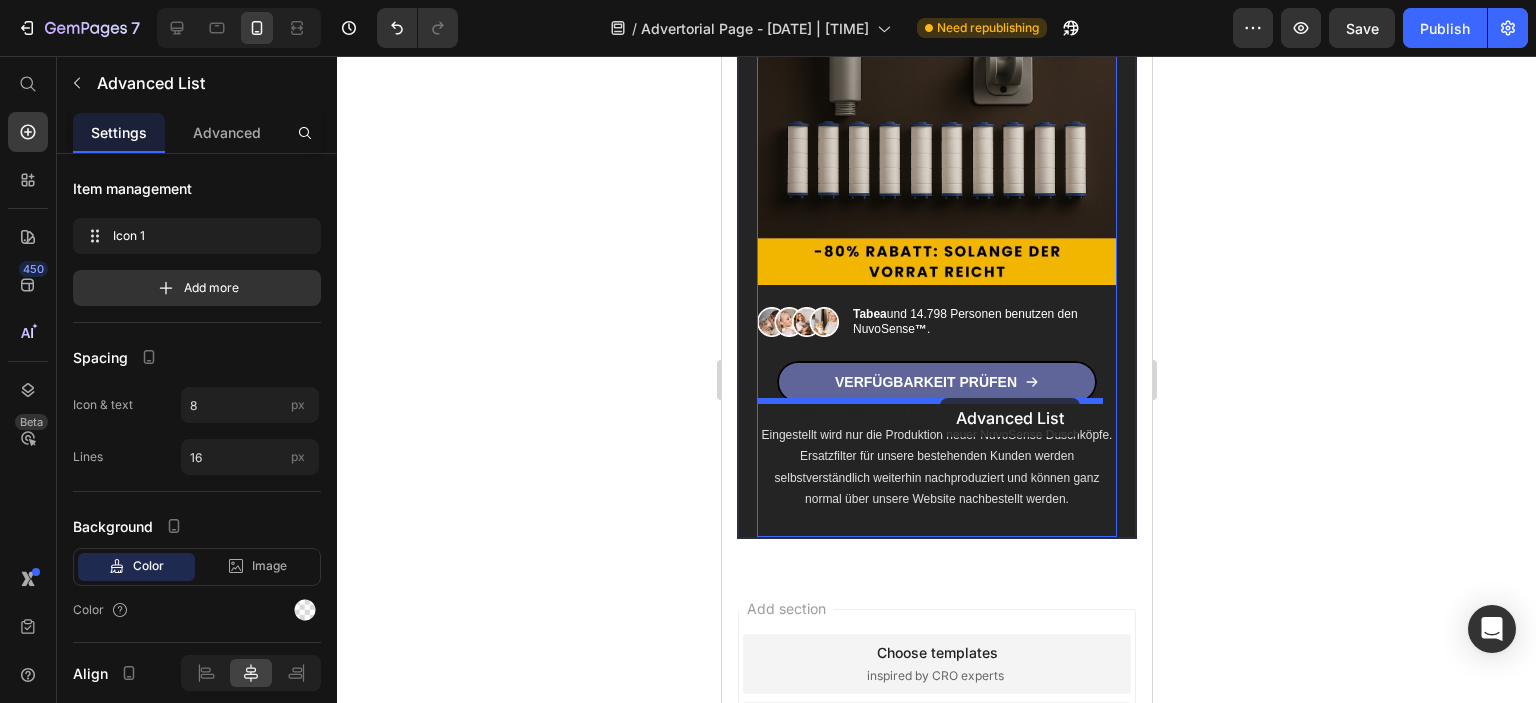 drag, startPoint x: 741, startPoint y: 400, endPoint x: 939, endPoint y: 398, distance: 198.0101 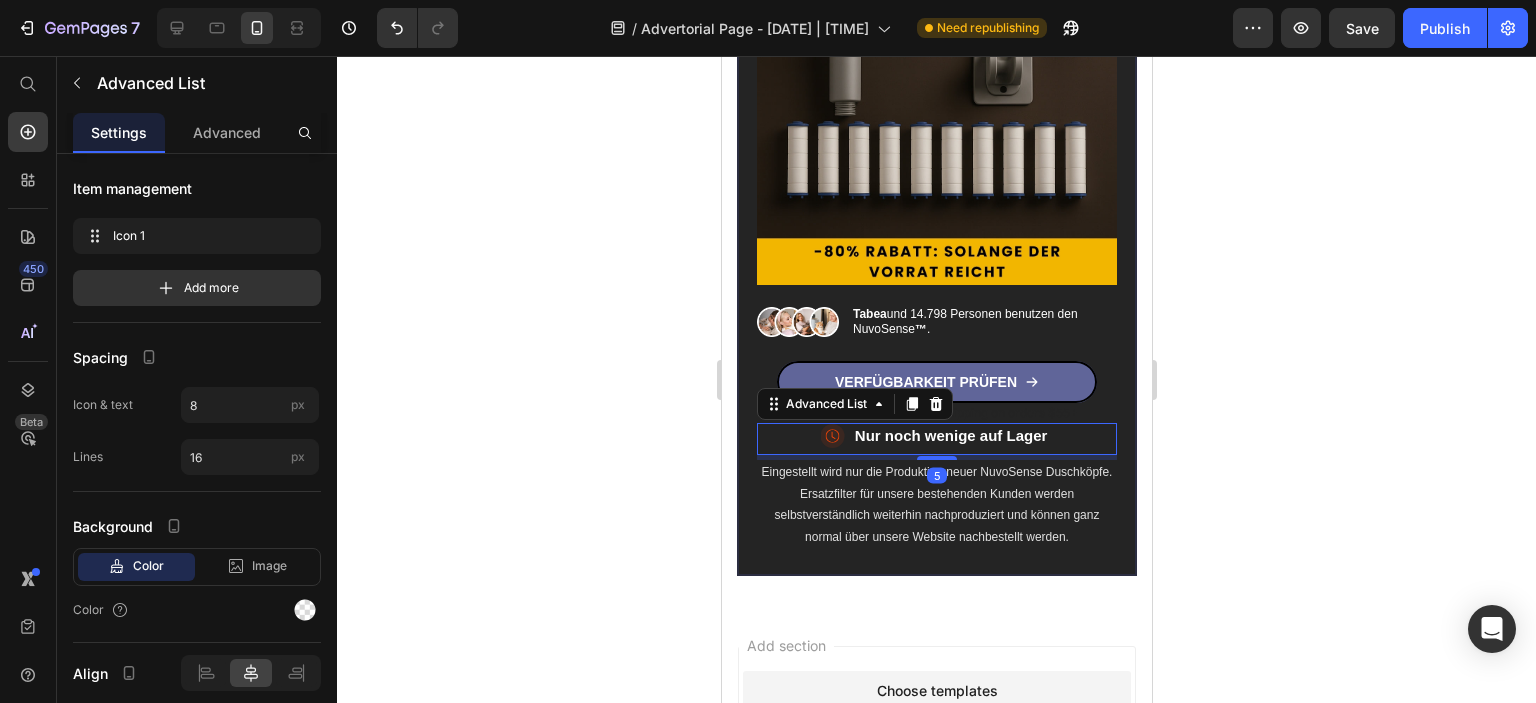 click 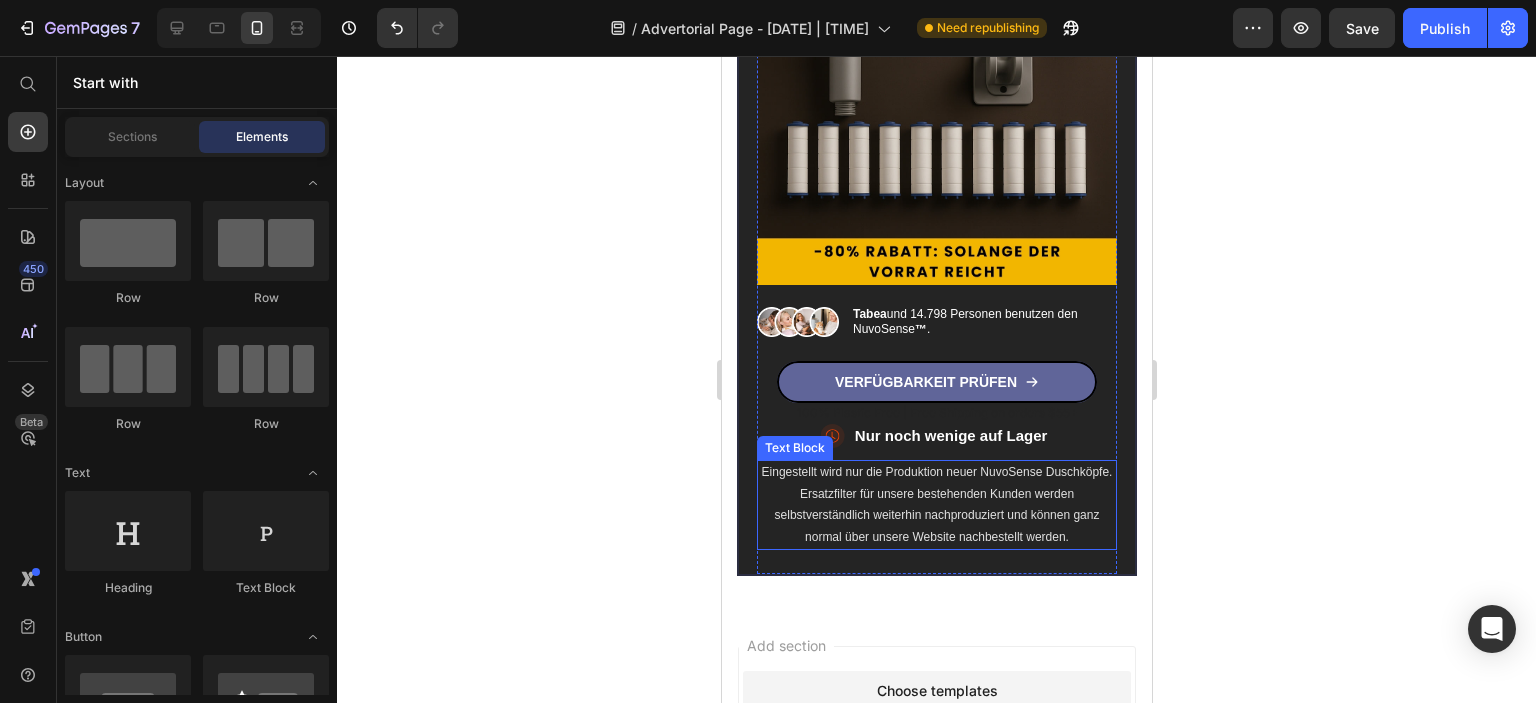 click on "Eingestellt wird nur die Produktion neuer NuvoSense Duschköpfe. Ersatzfilter für unsere bestehenden Kunden werden selbstverständlich weiterhin nachproduziert und können ganz normal über unsere Website nachbestellt werden." at bounding box center [936, 505] 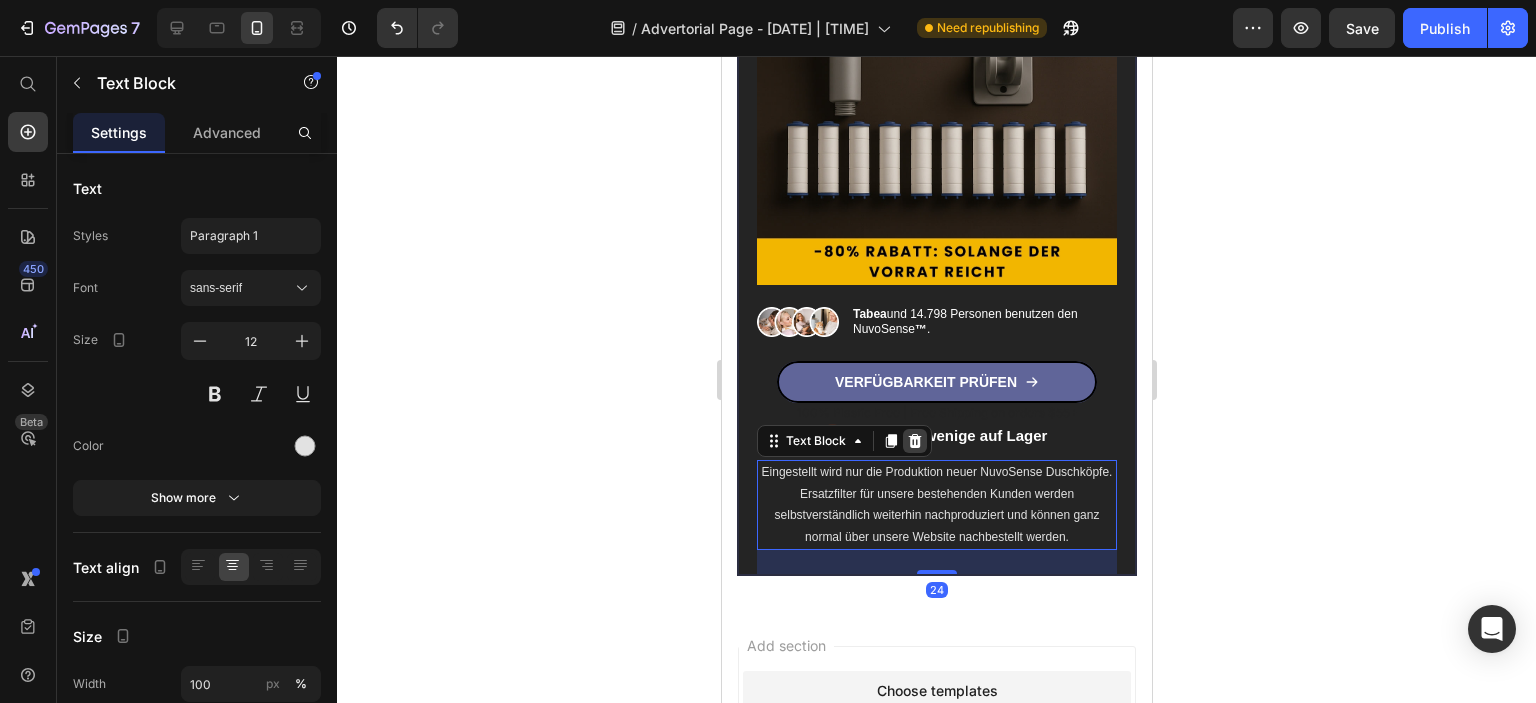 click 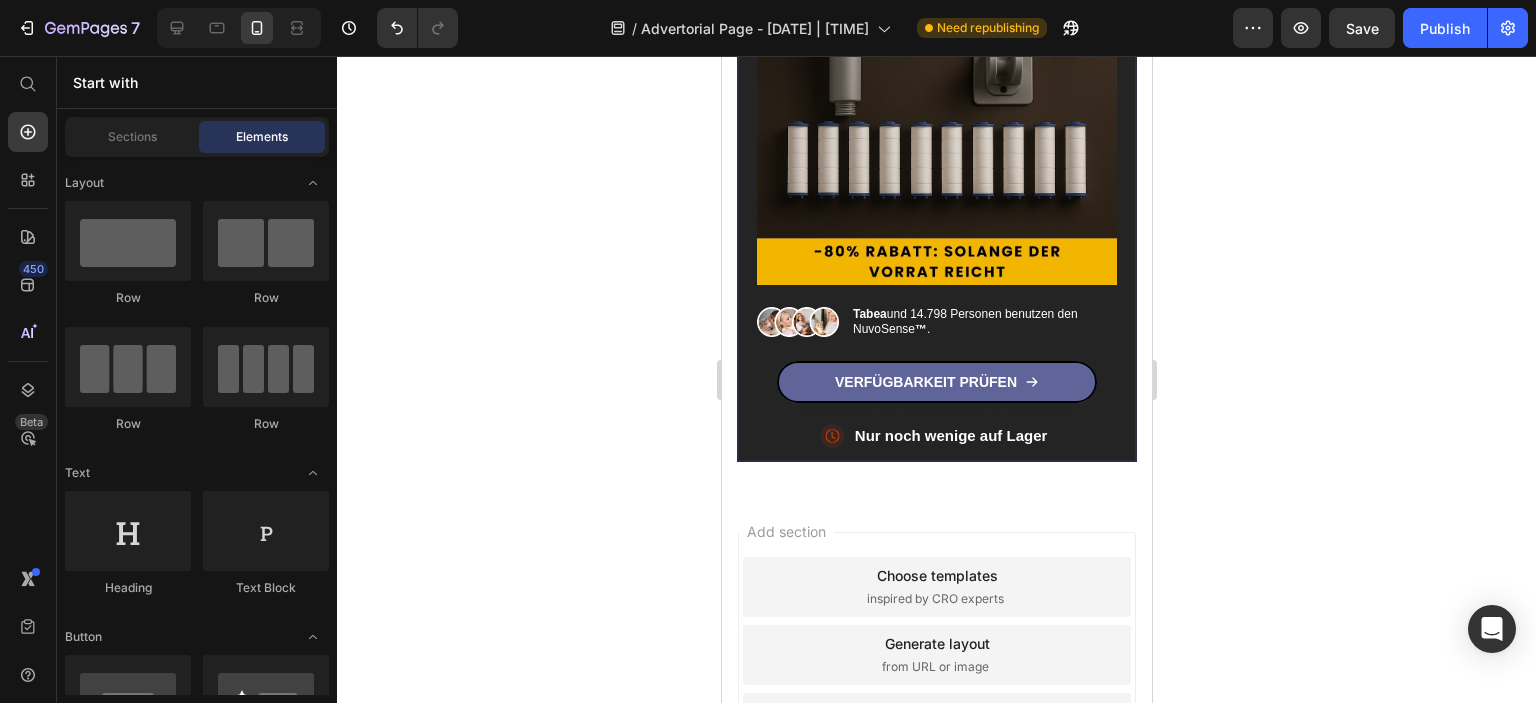click 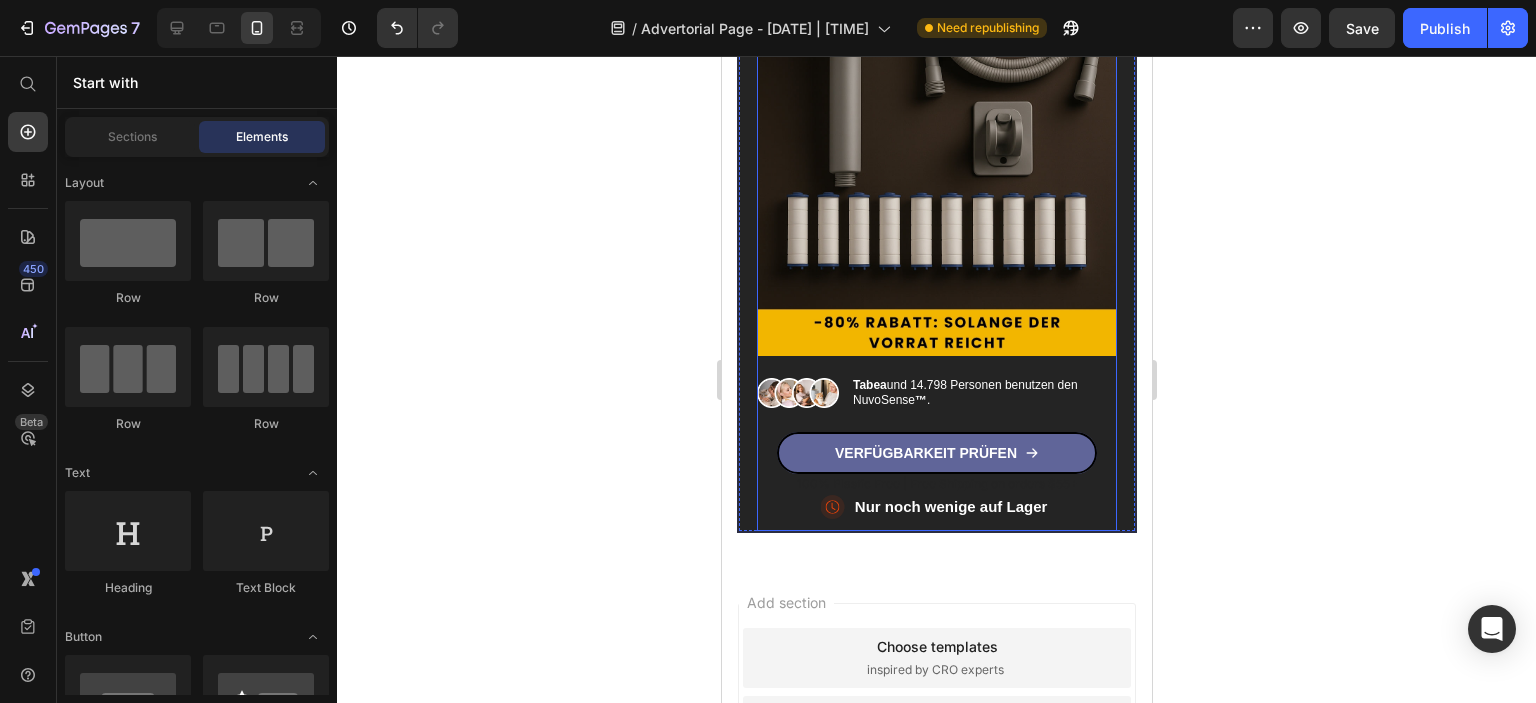 scroll, scrollTop: 9161, scrollLeft: 0, axis: vertical 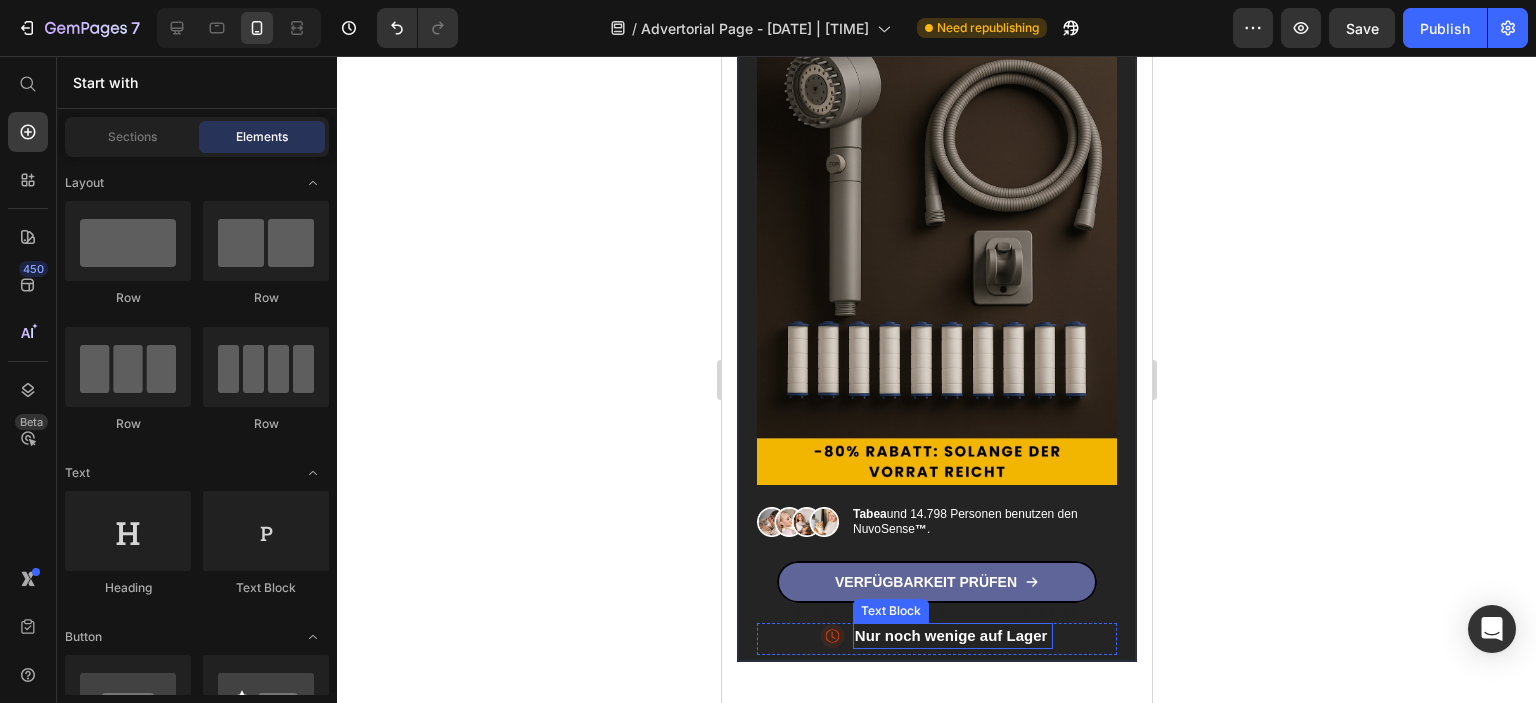 click on "Nur noch wenige auf Lager" at bounding box center [950, 635] 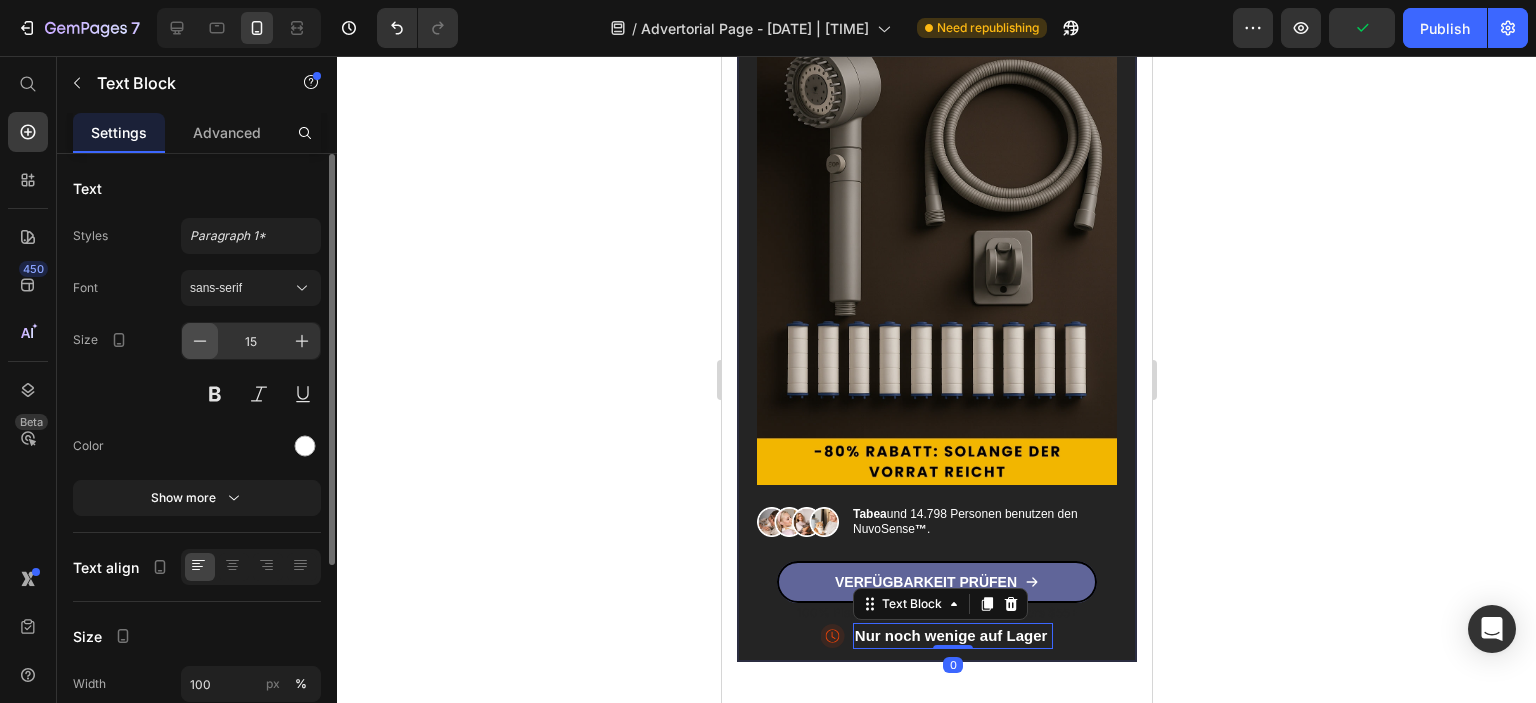 click 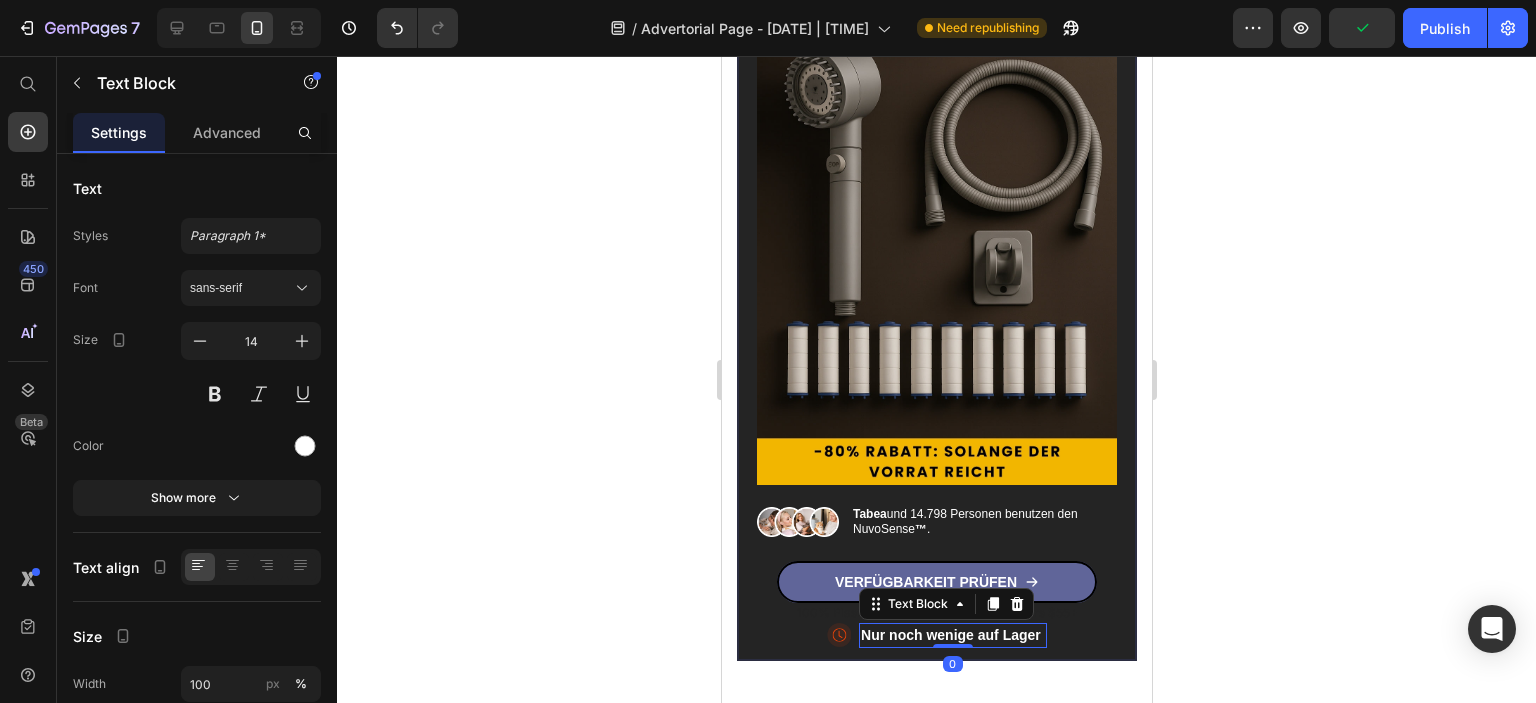 click 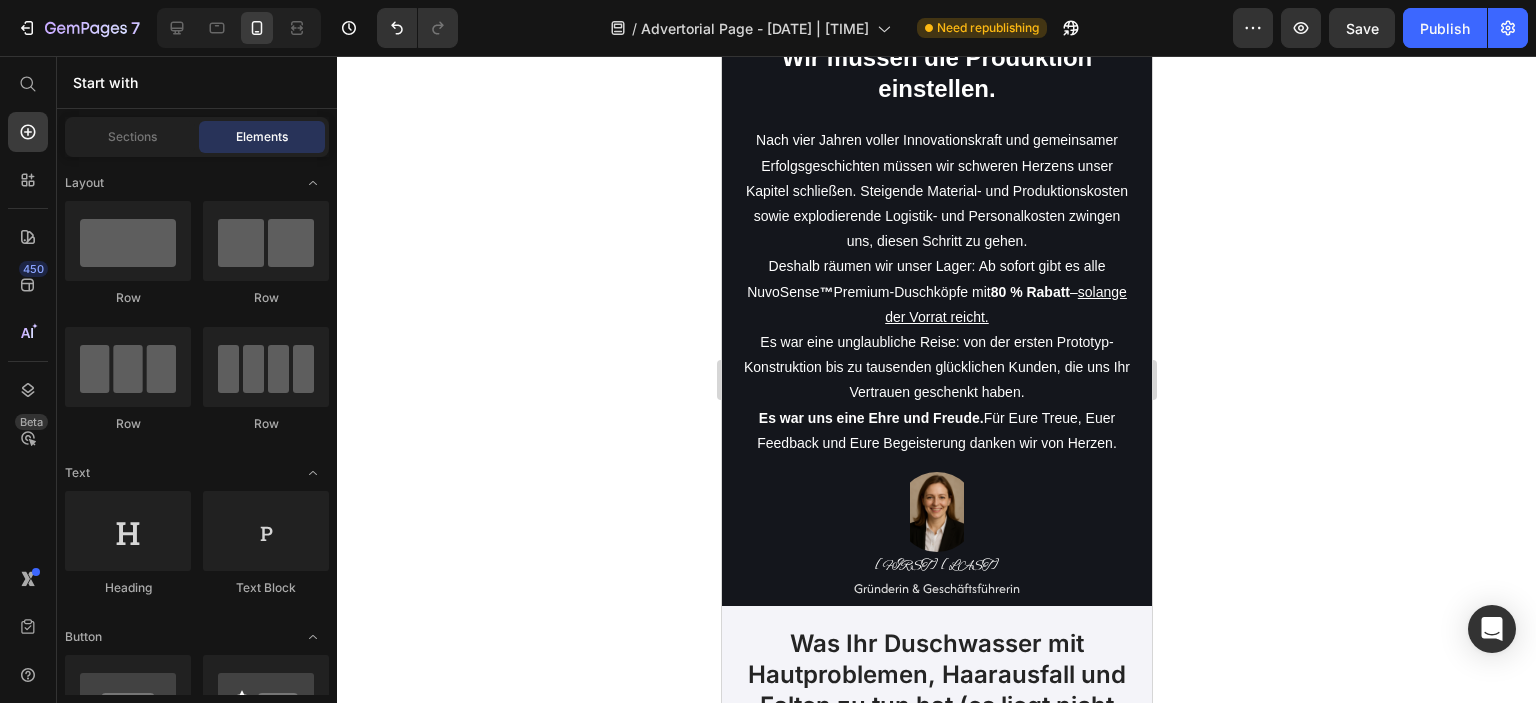 scroll, scrollTop: 0, scrollLeft: 0, axis: both 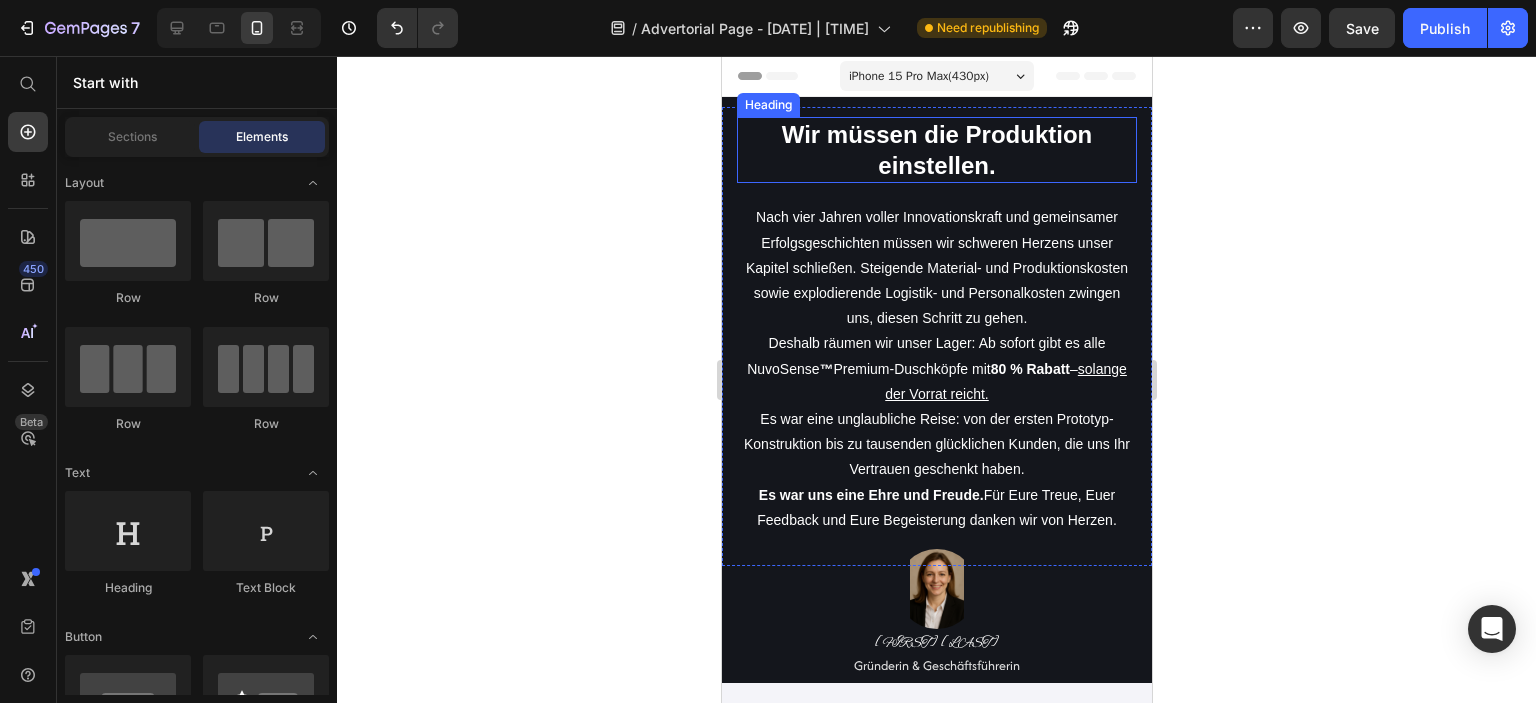 click on "Wir müssen die Produktion einstellen." at bounding box center (936, 150) 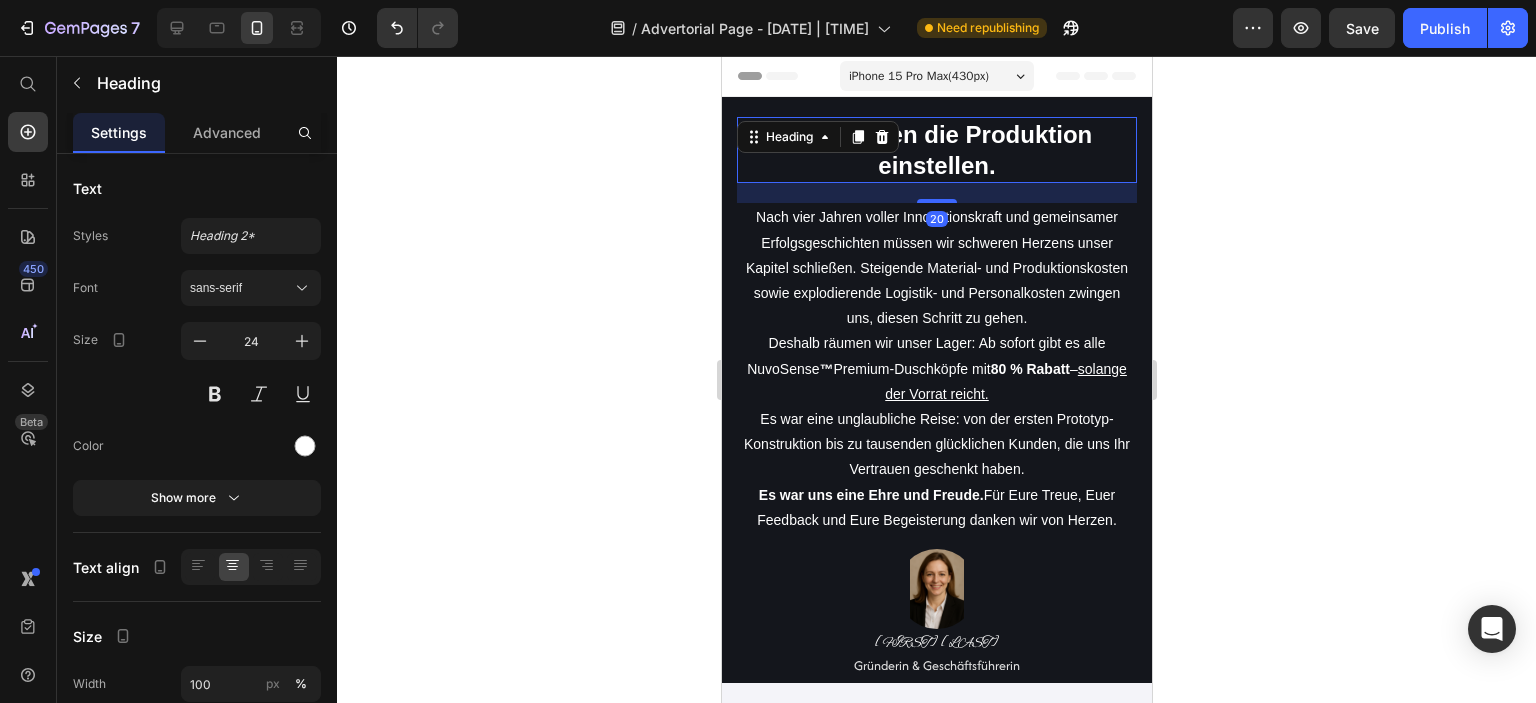 click 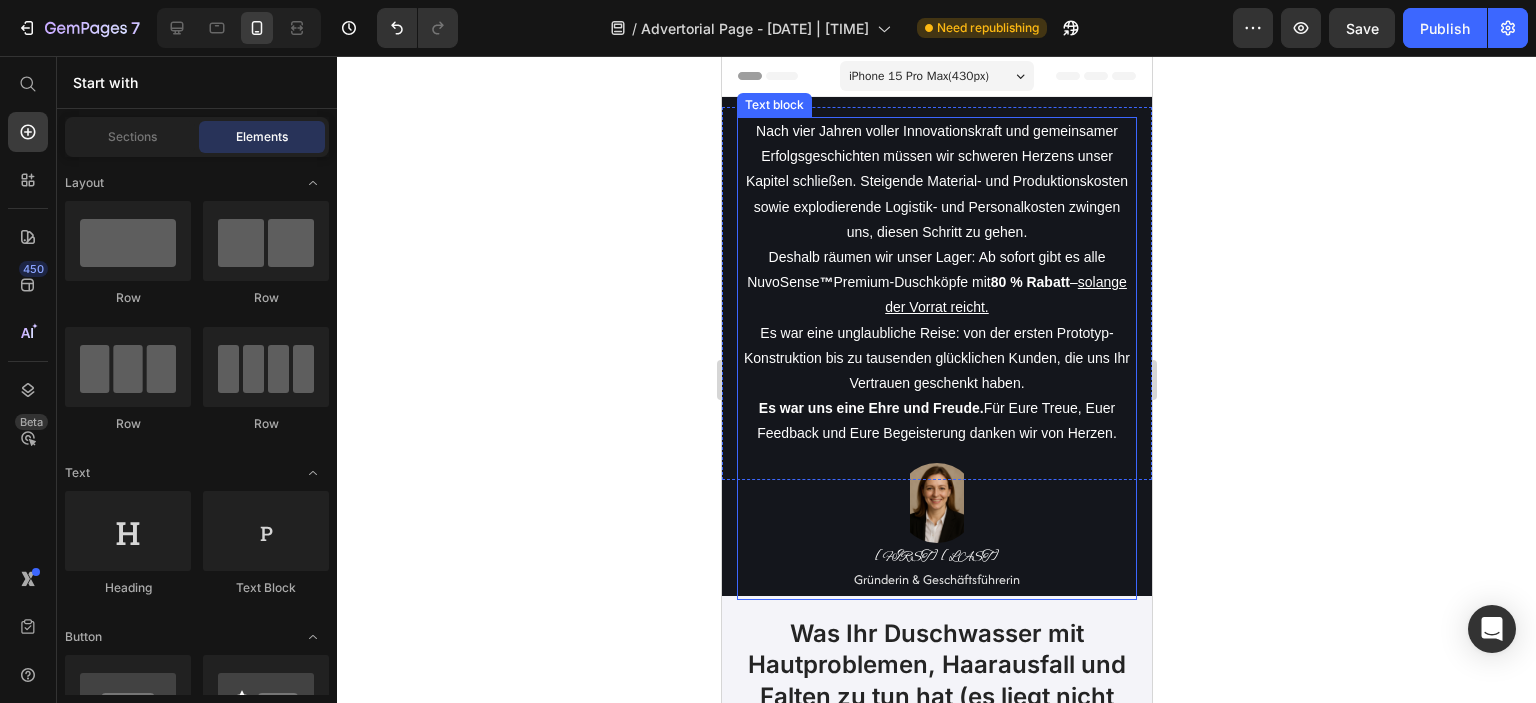 click on "Nach vier Jahren voller Innovationskraft und gemeinsamer Erfolgsgeschichten müssen wir schweren Herzens unser Kapitel schließen. Steigende Material- und Produktionskosten sowie explodierende Logistik- und Personalkosten zwingen uns, diesen Schritt zu gehen." at bounding box center (936, 182) 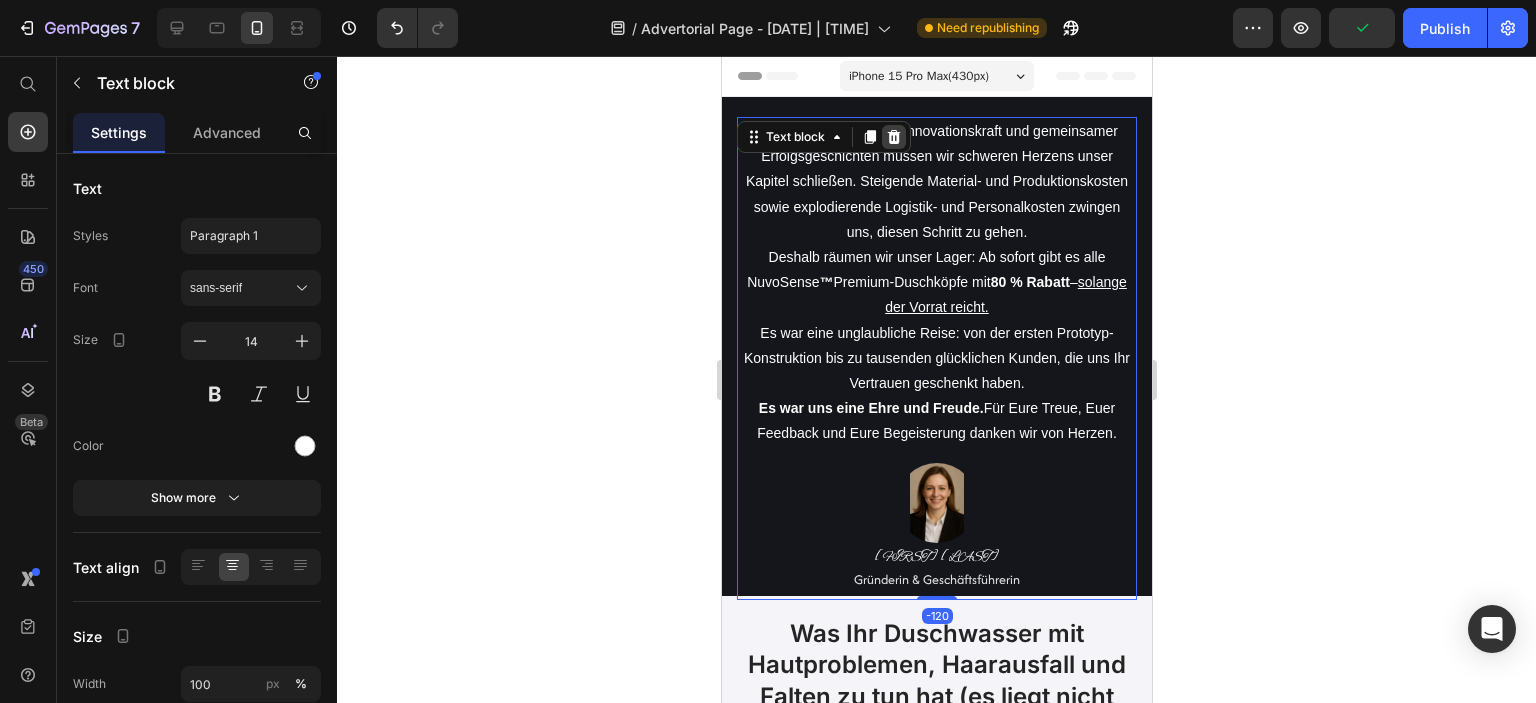 click 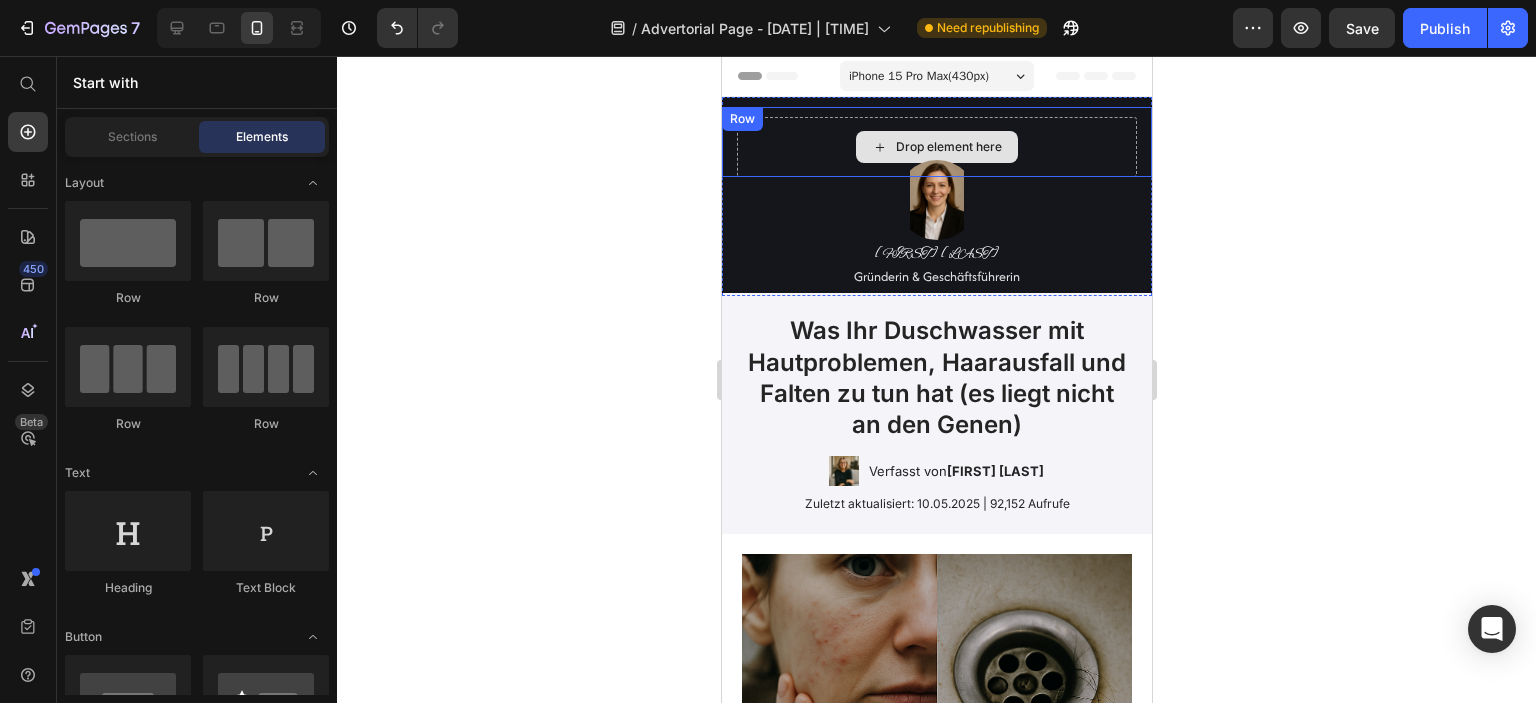 click on "Drop element here" at bounding box center [936, 147] 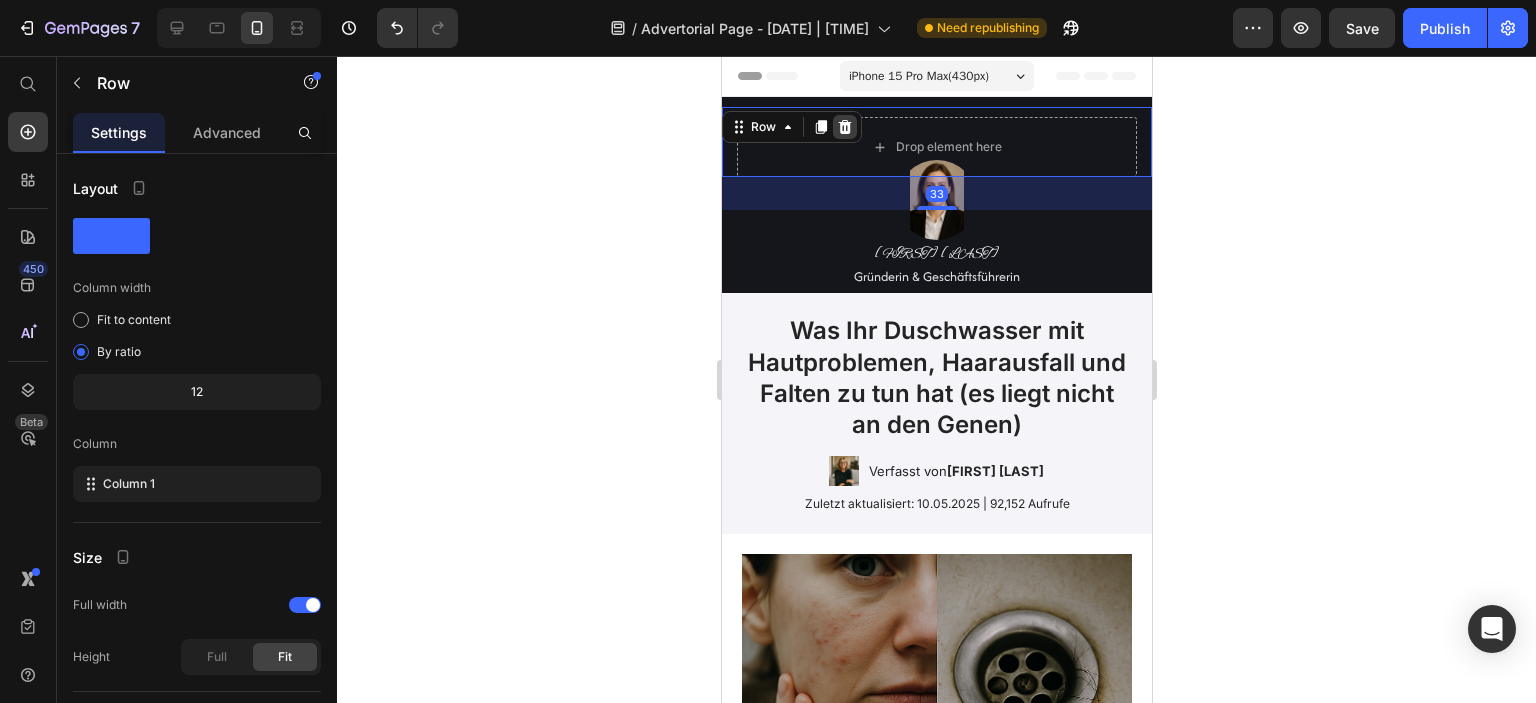 click 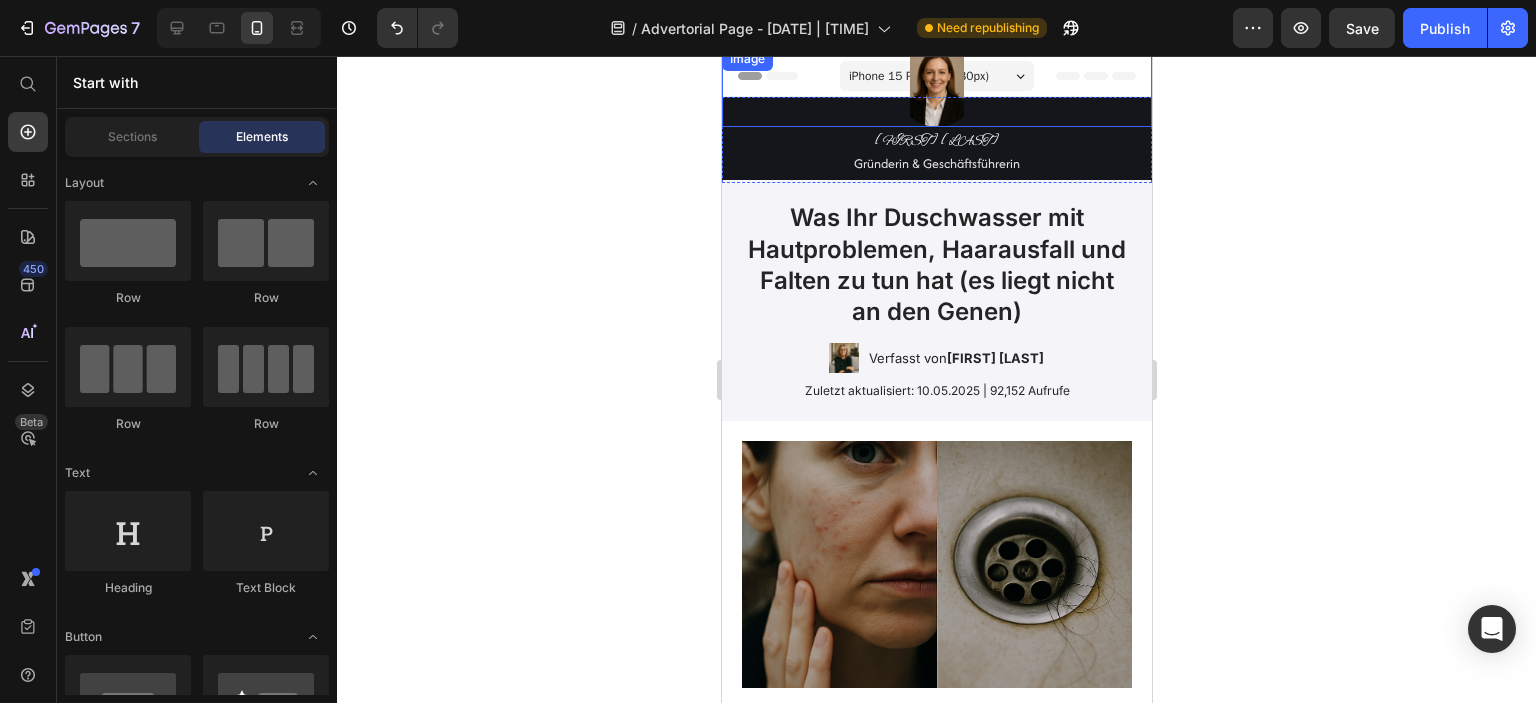 click at bounding box center (936, 87) 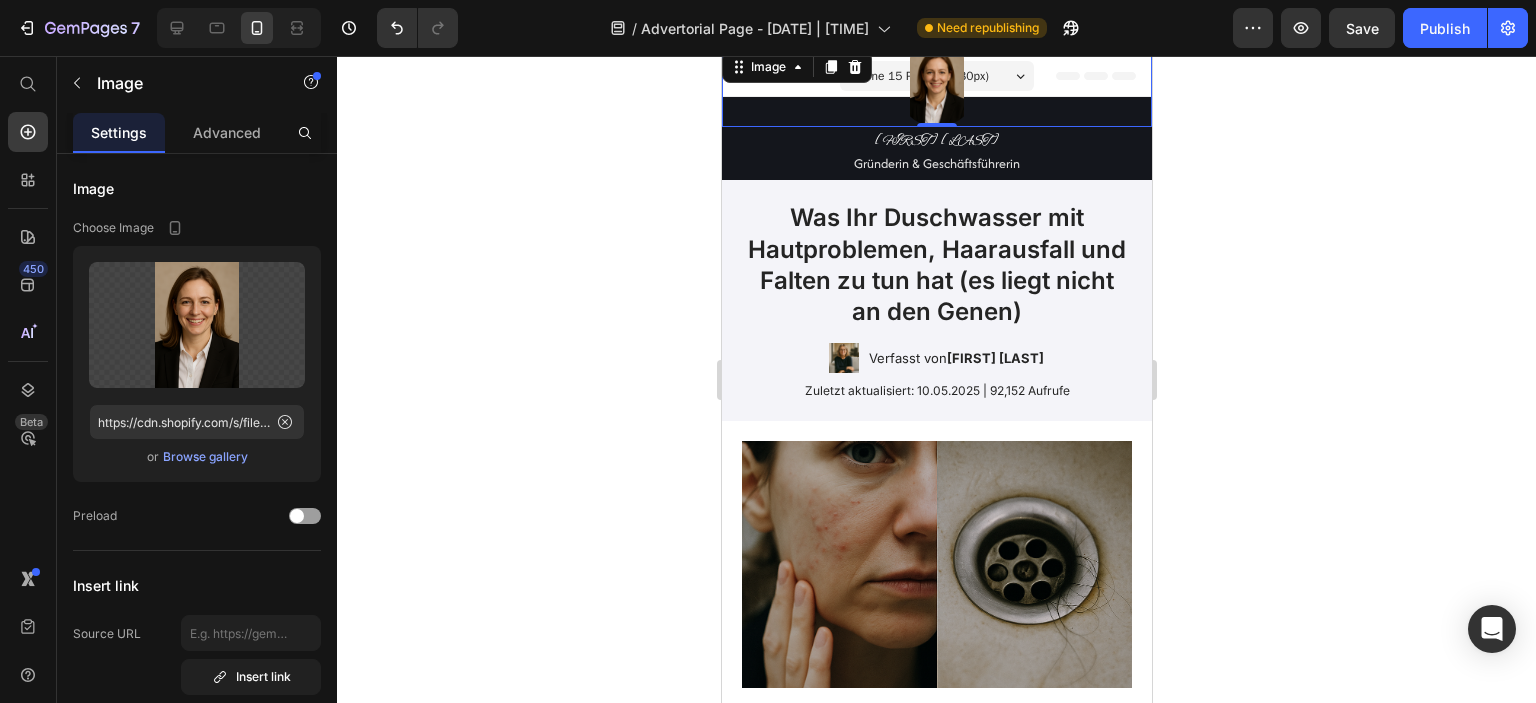 click at bounding box center (936, 87) 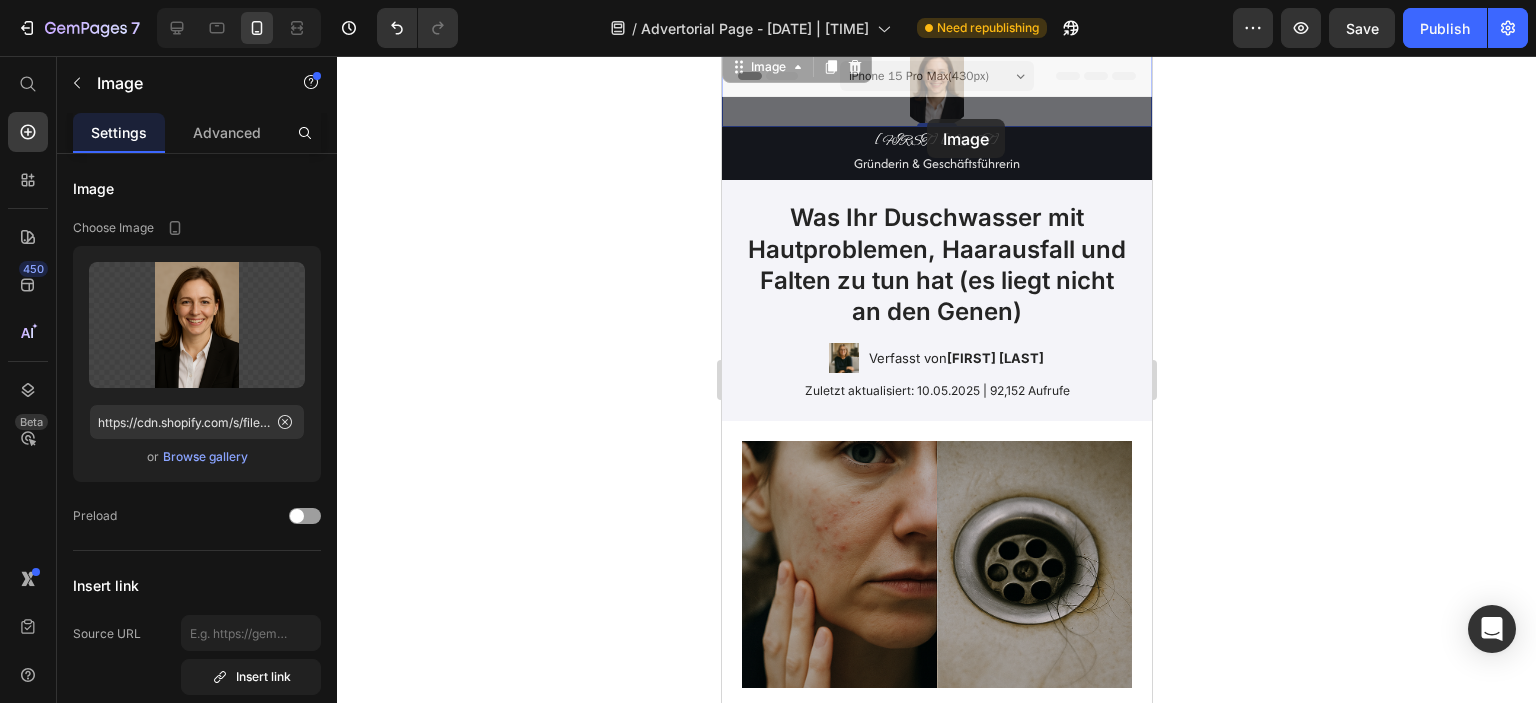 drag, startPoint x: 925, startPoint y: 86, endPoint x: 925, endPoint y: 111, distance: 25 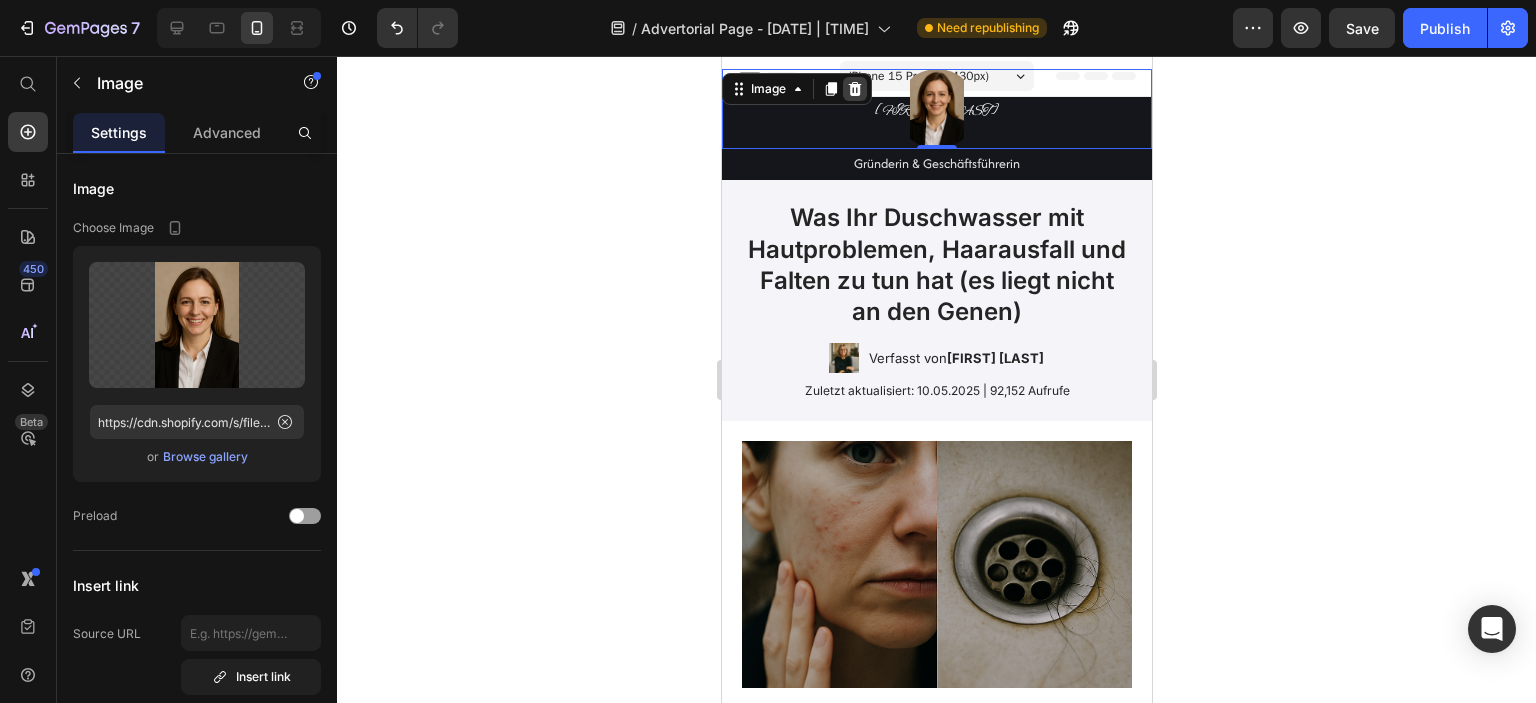 click 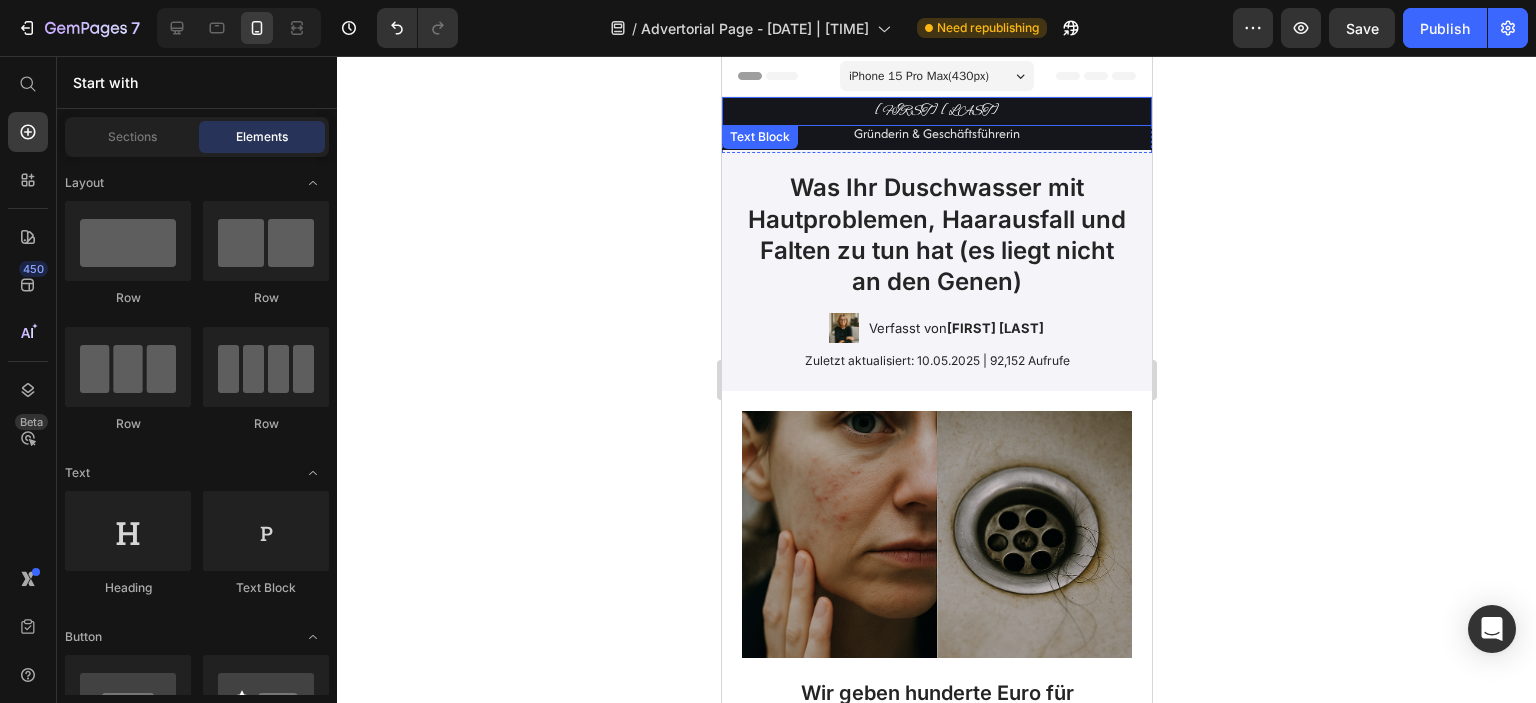 click on "[FIRST] [LAST]" at bounding box center (936, 111) 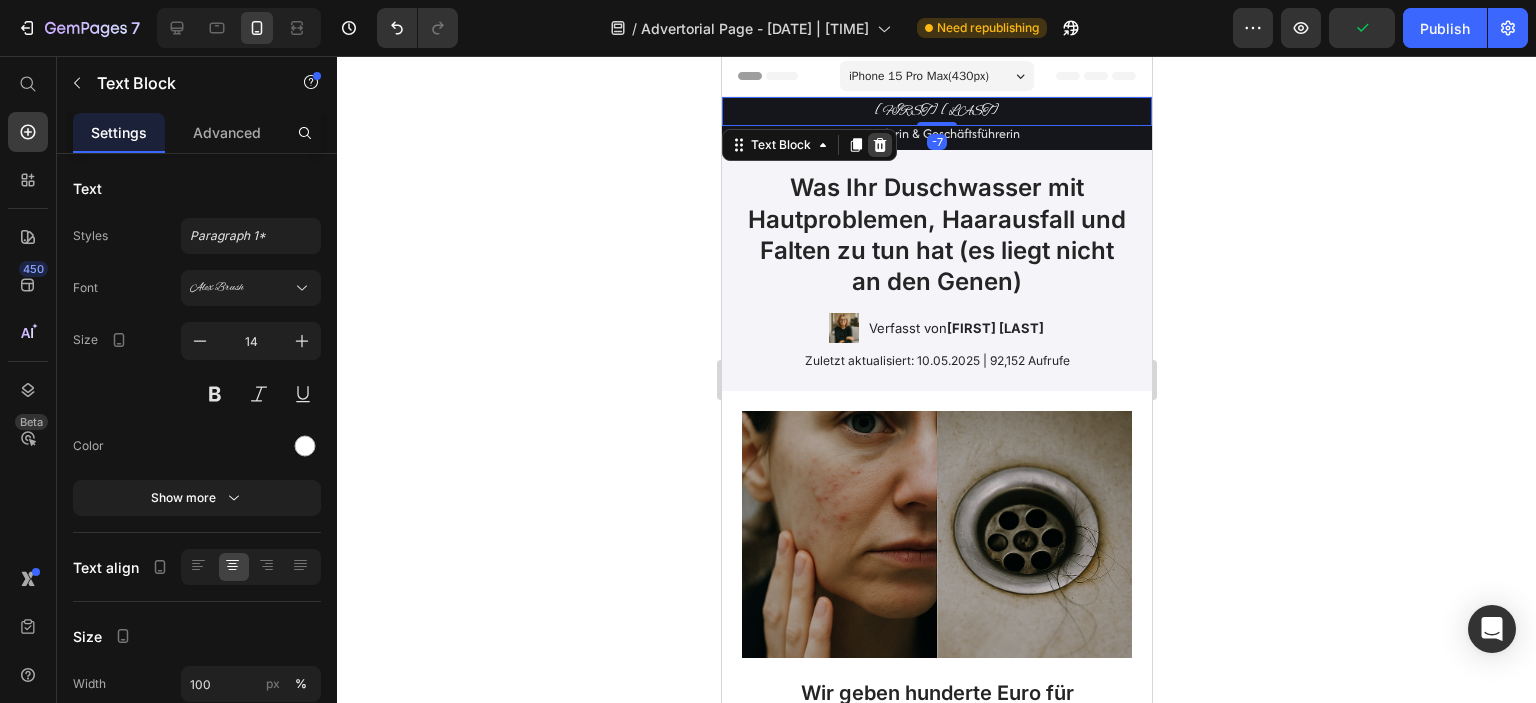 click 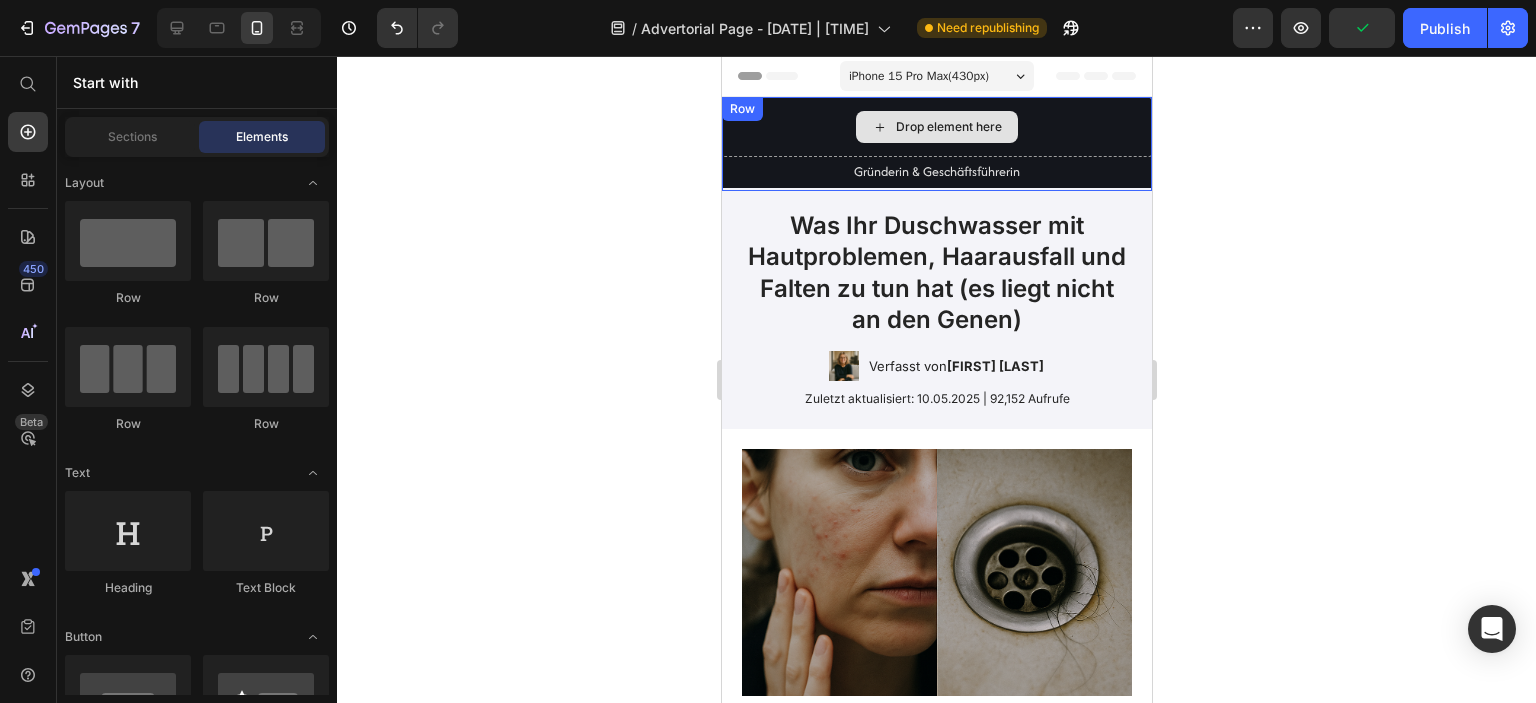 click on "Drop element here" at bounding box center (936, 127) 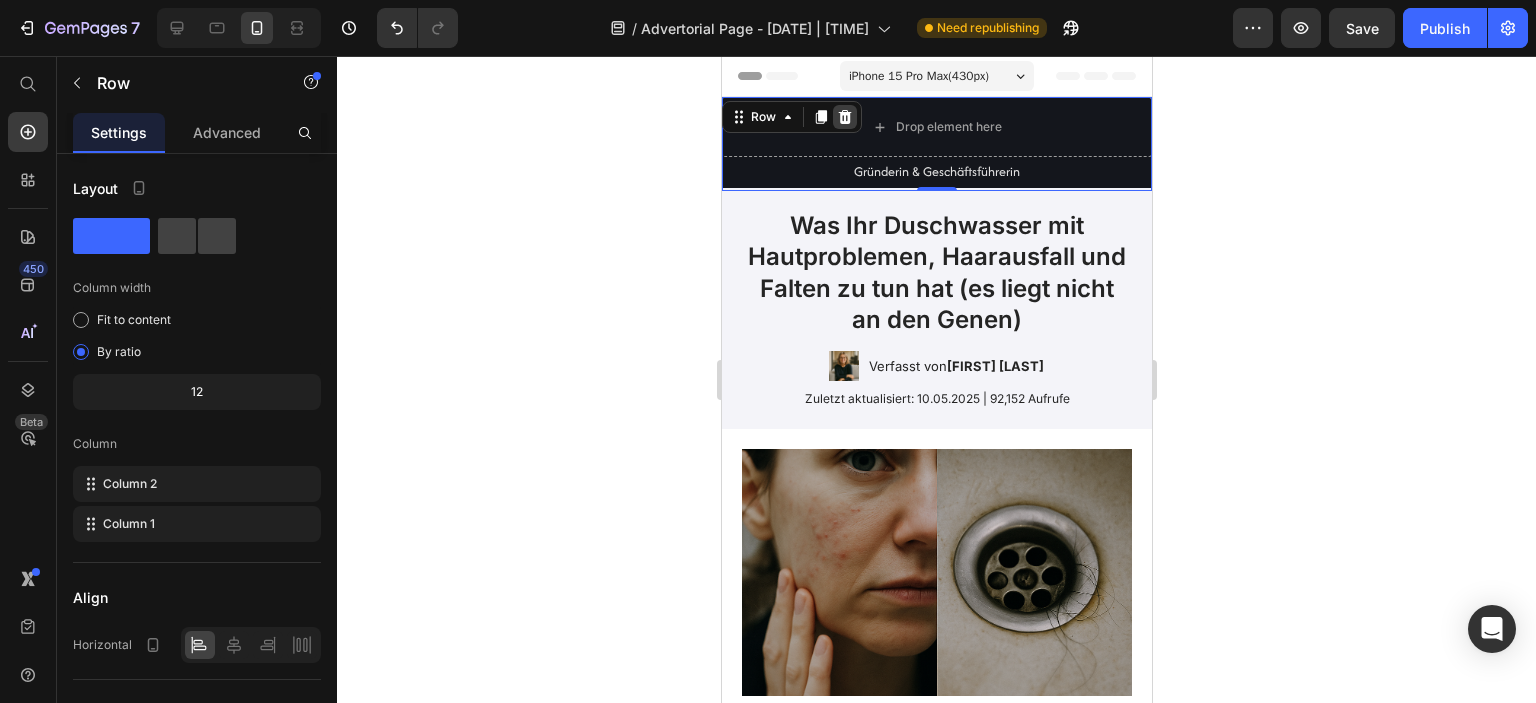 click 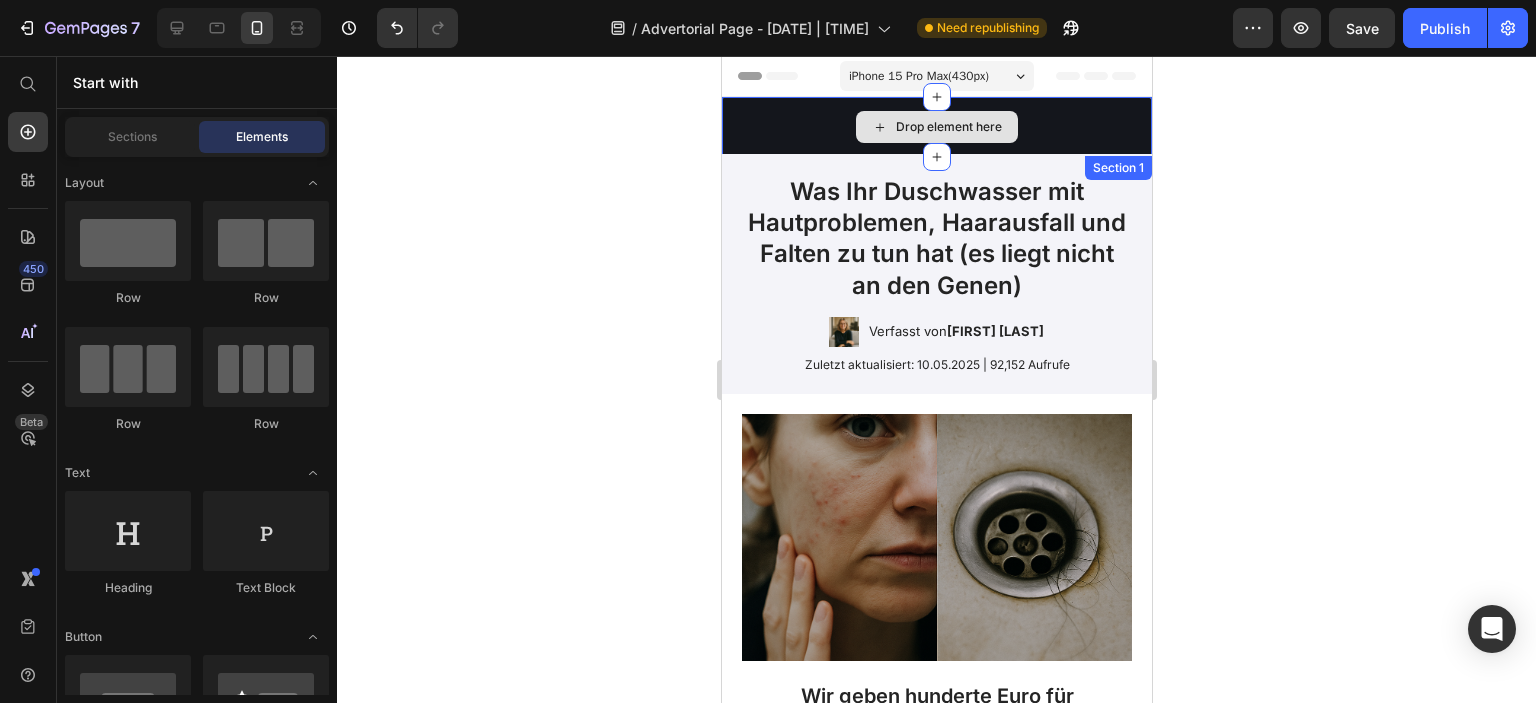 click on "Drop element here" at bounding box center (936, 127) 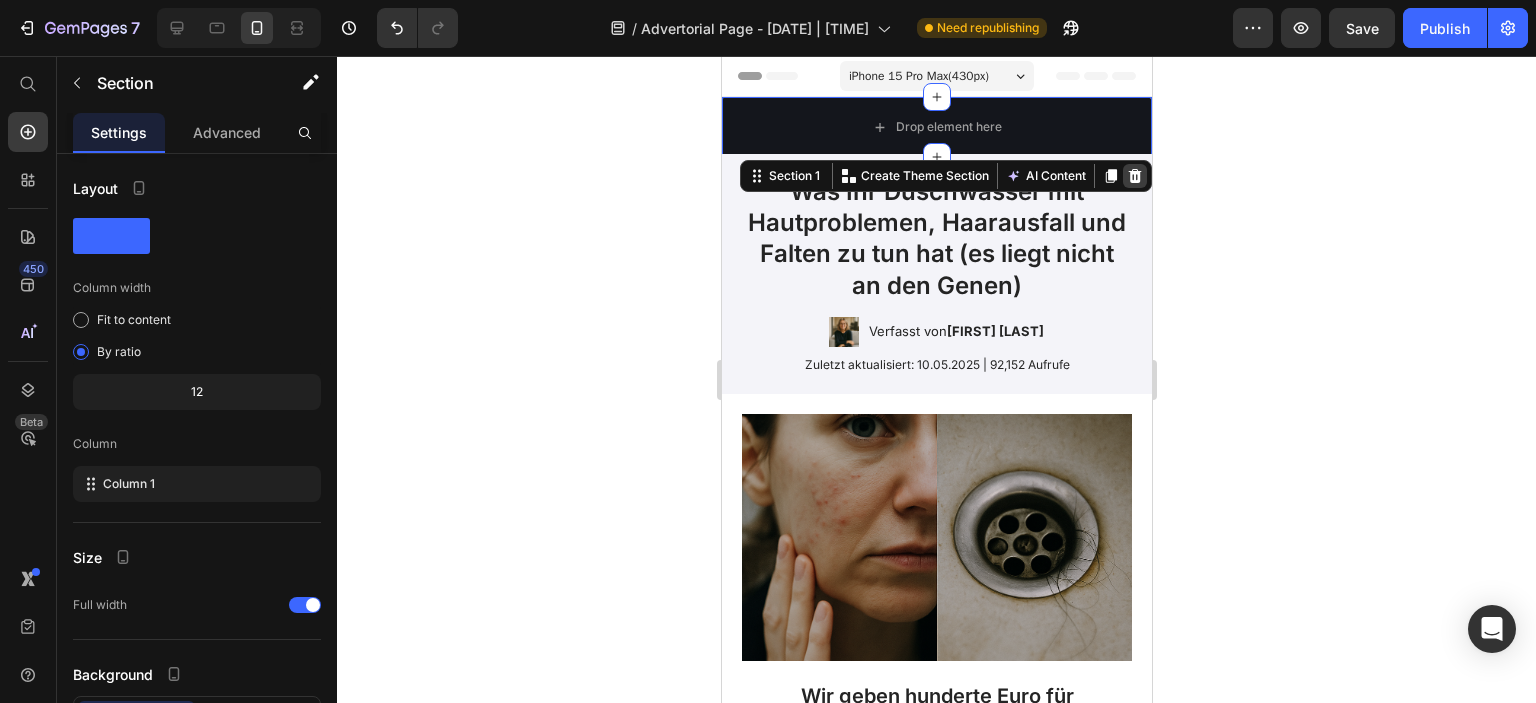 click 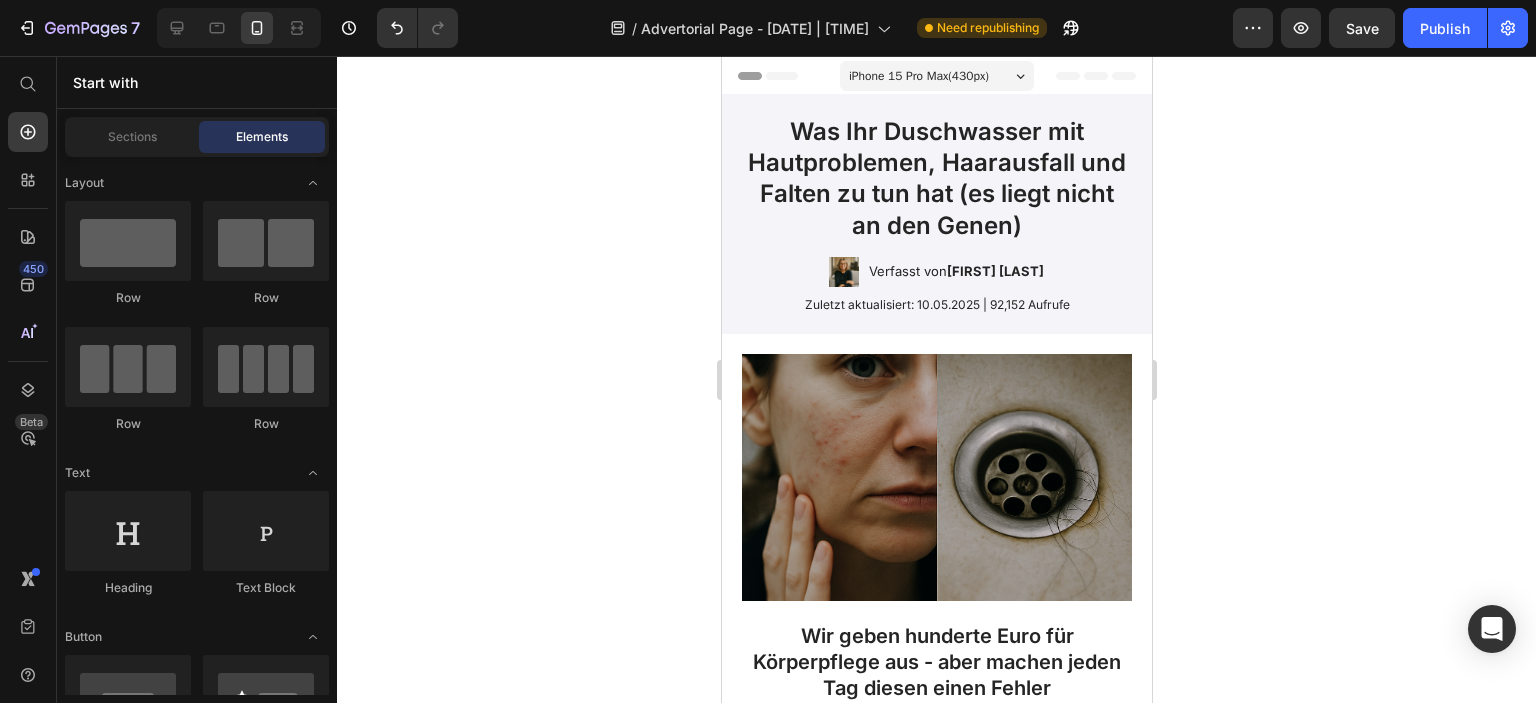 click 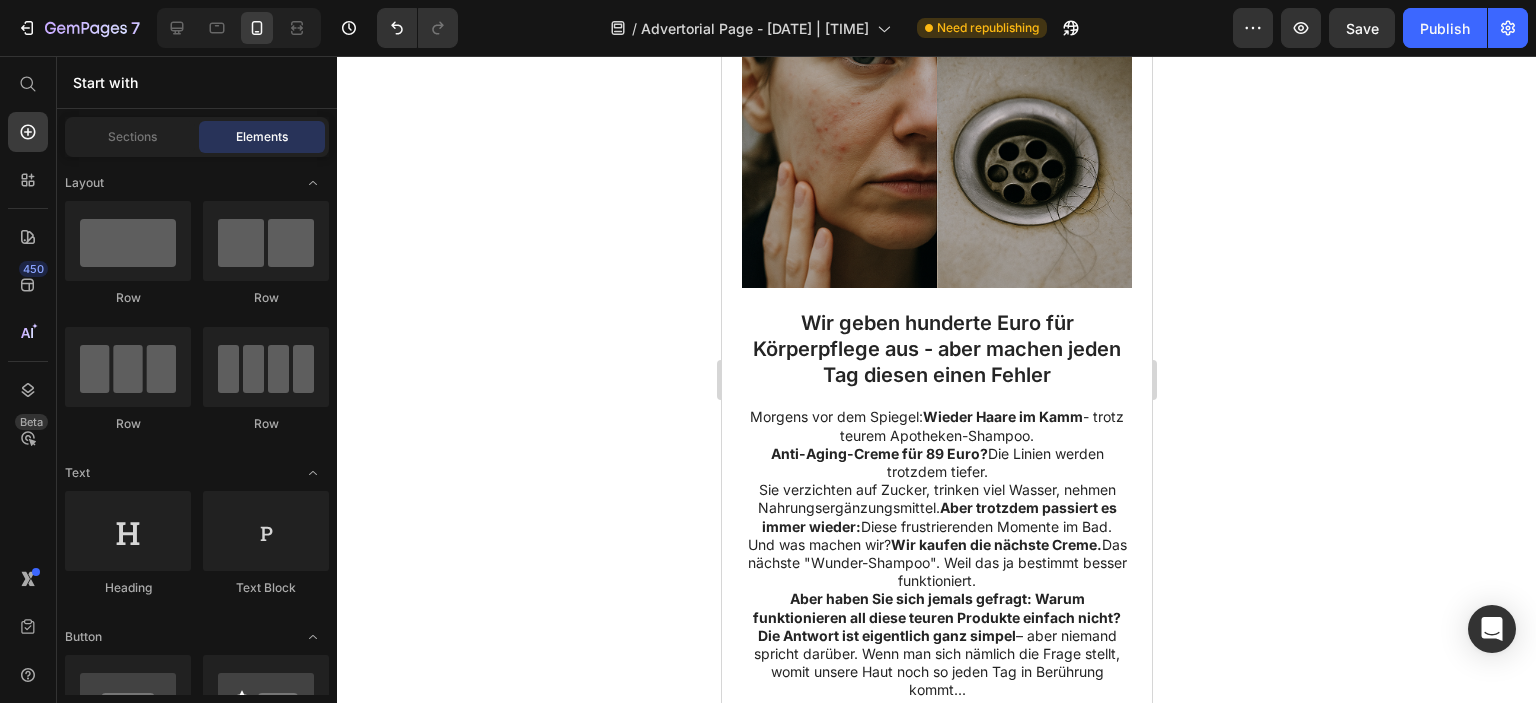 scroll, scrollTop: 0, scrollLeft: 0, axis: both 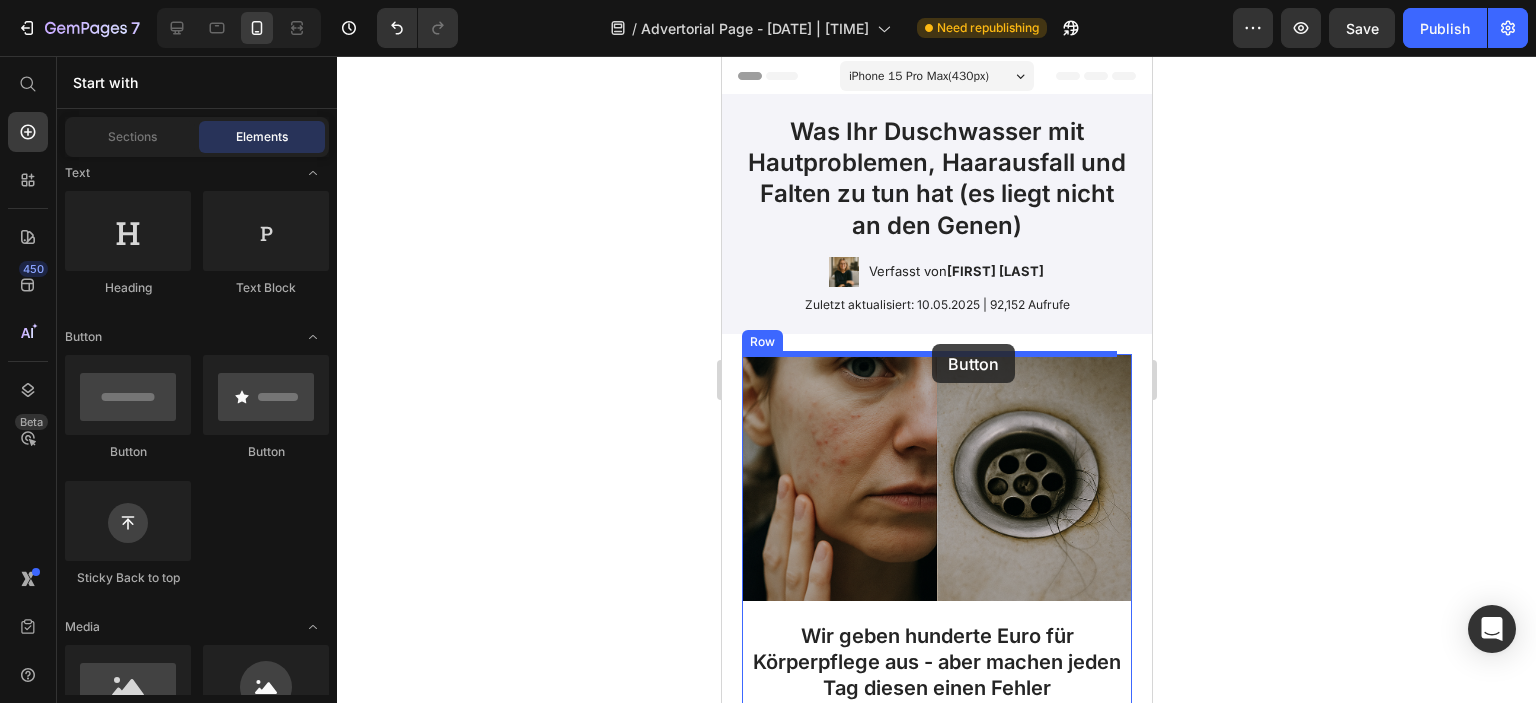 drag, startPoint x: 849, startPoint y: 463, endPoint x: 931, endPoint y: 344, distance: 144.51643 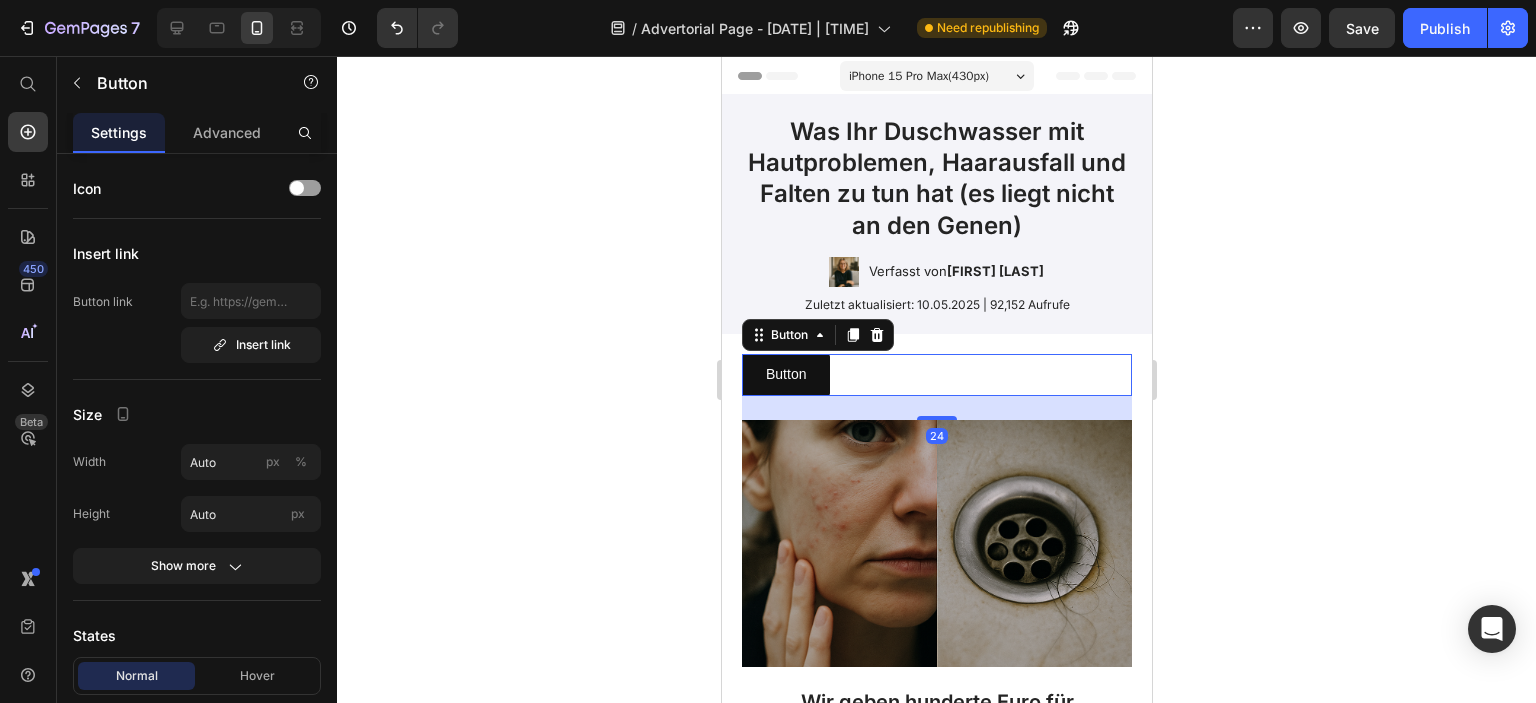 click 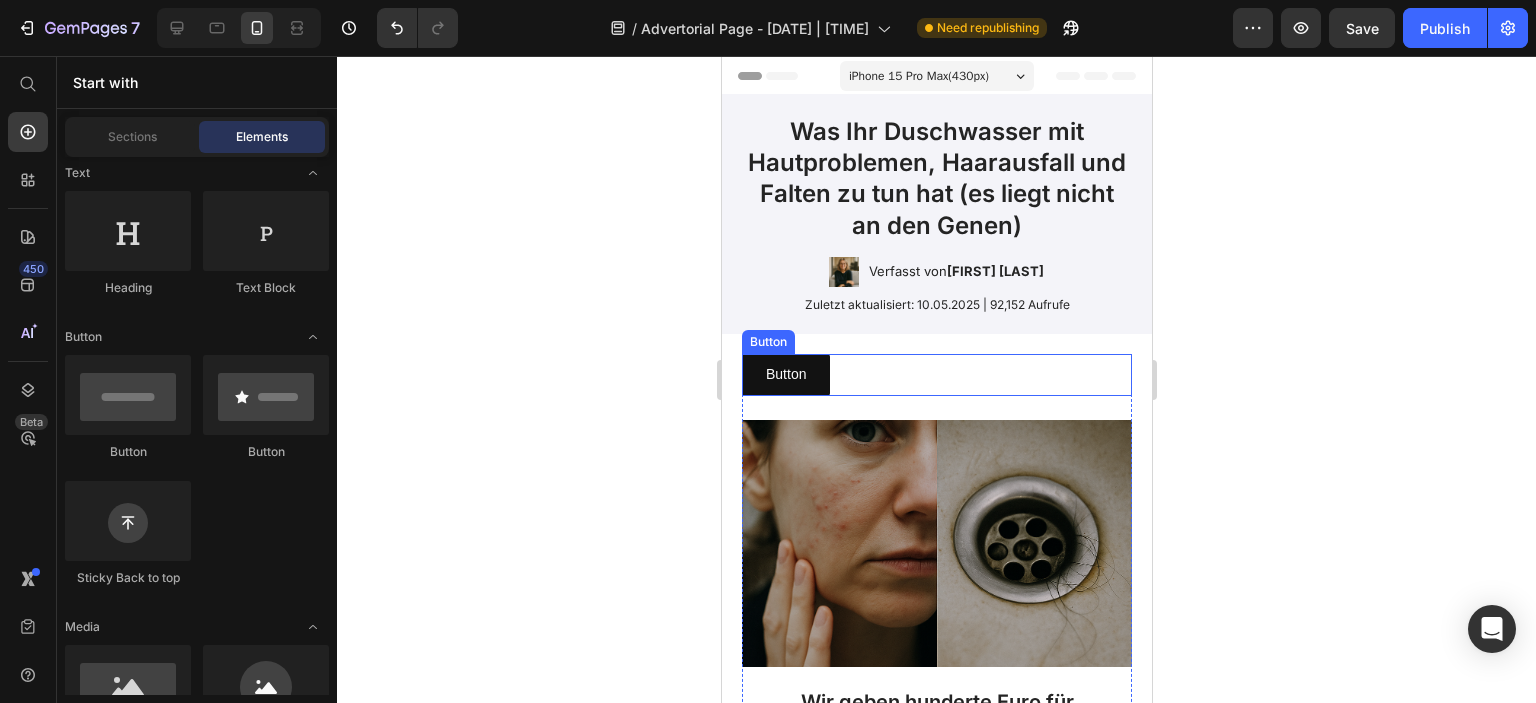 click on "Button Button" at bounding box center [936, 374] 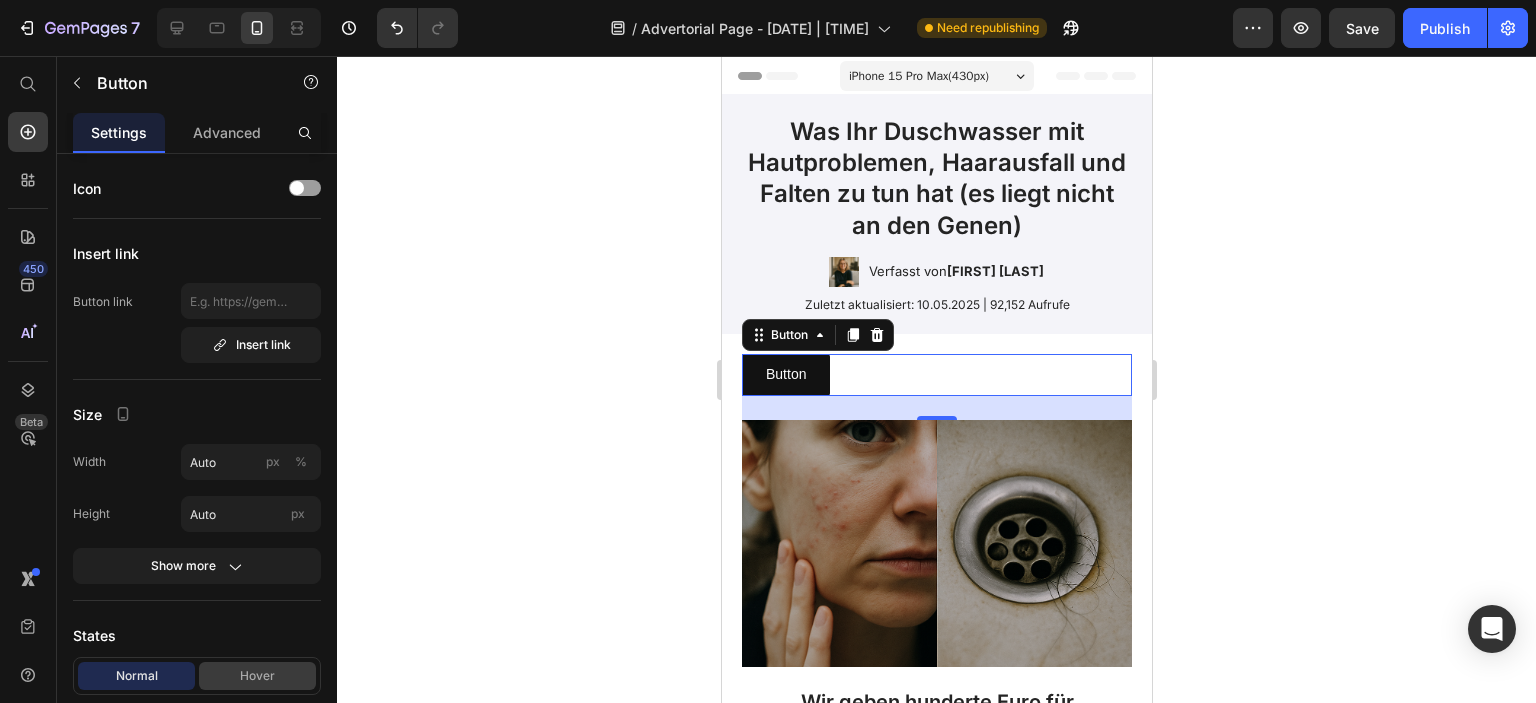 scroll, scrollTop: 500, scrollLeft: 0, axis: vertical 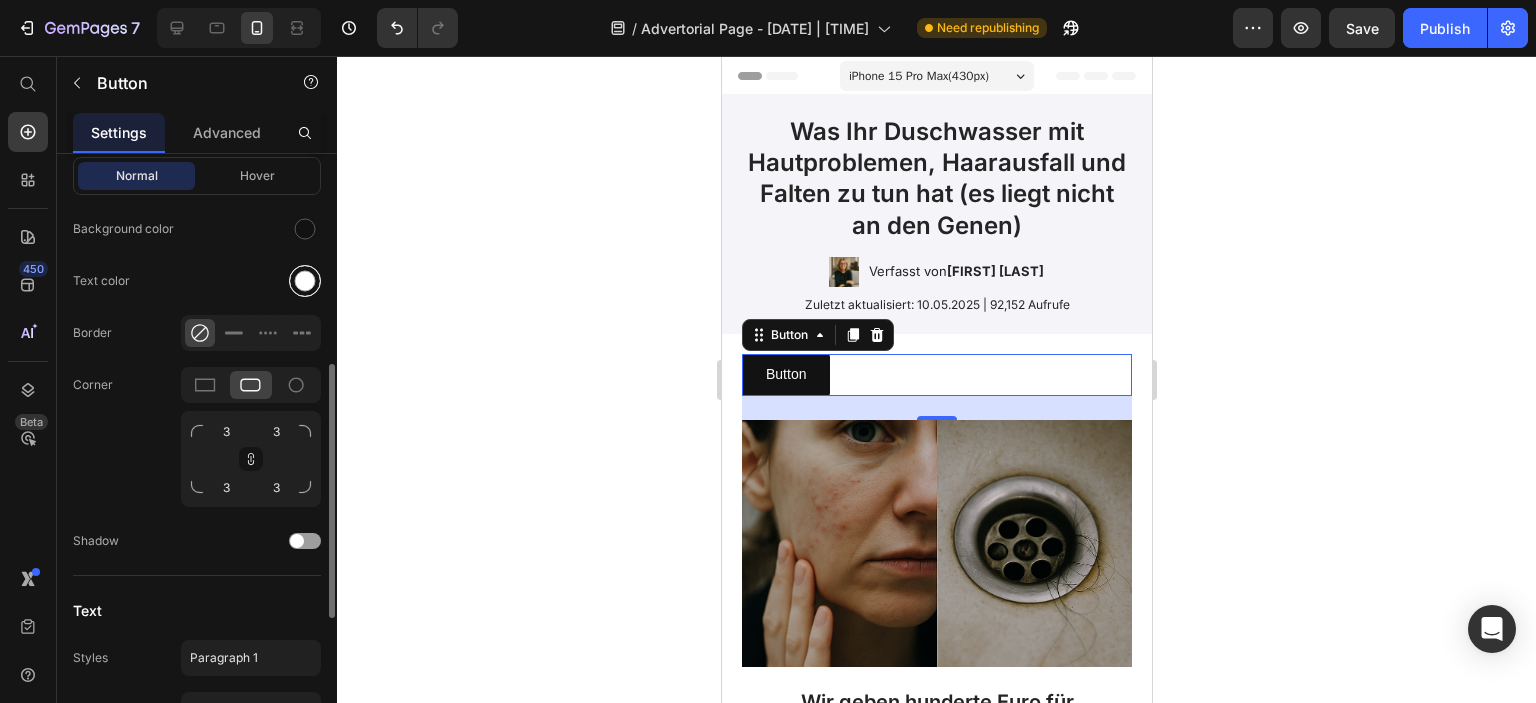 click at bounding box center [305, 281] 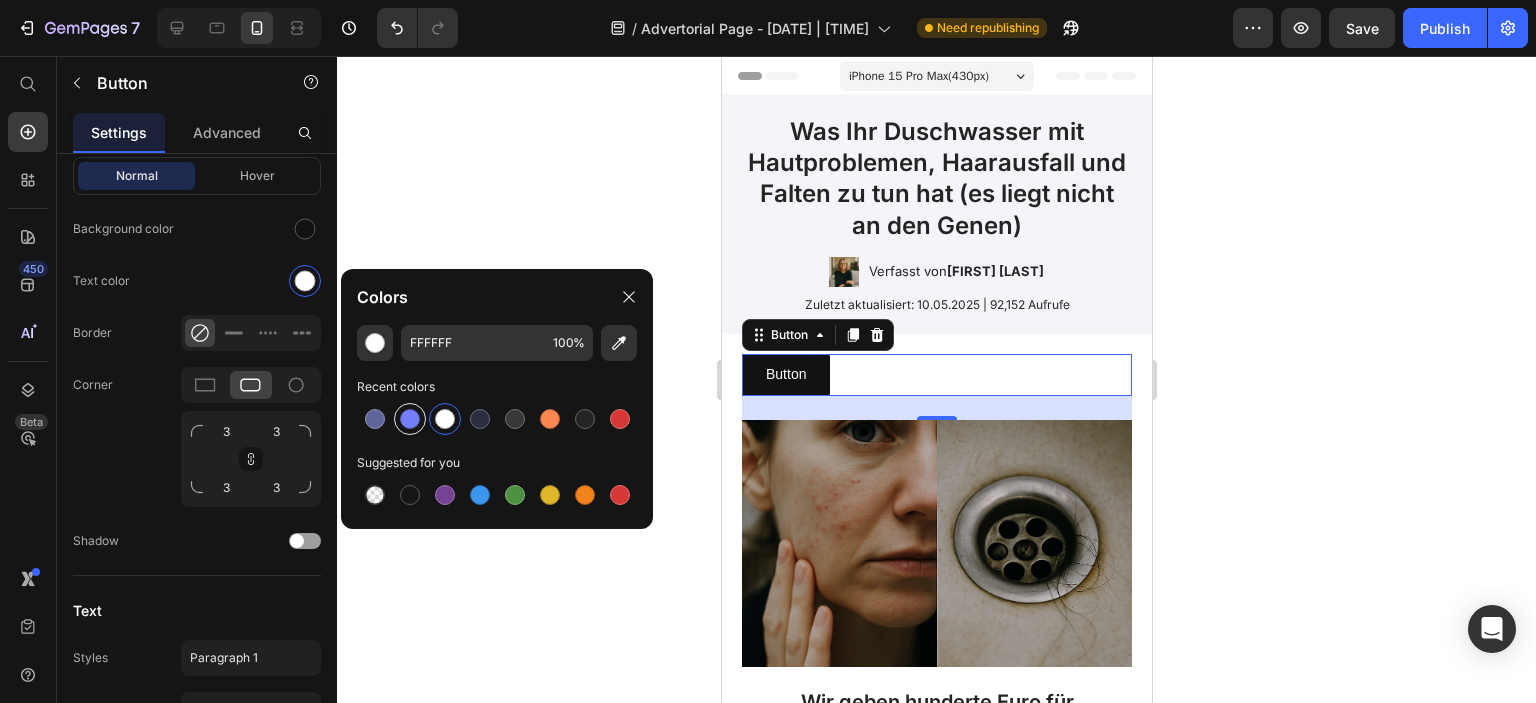 click at bounding box center (410, 419) 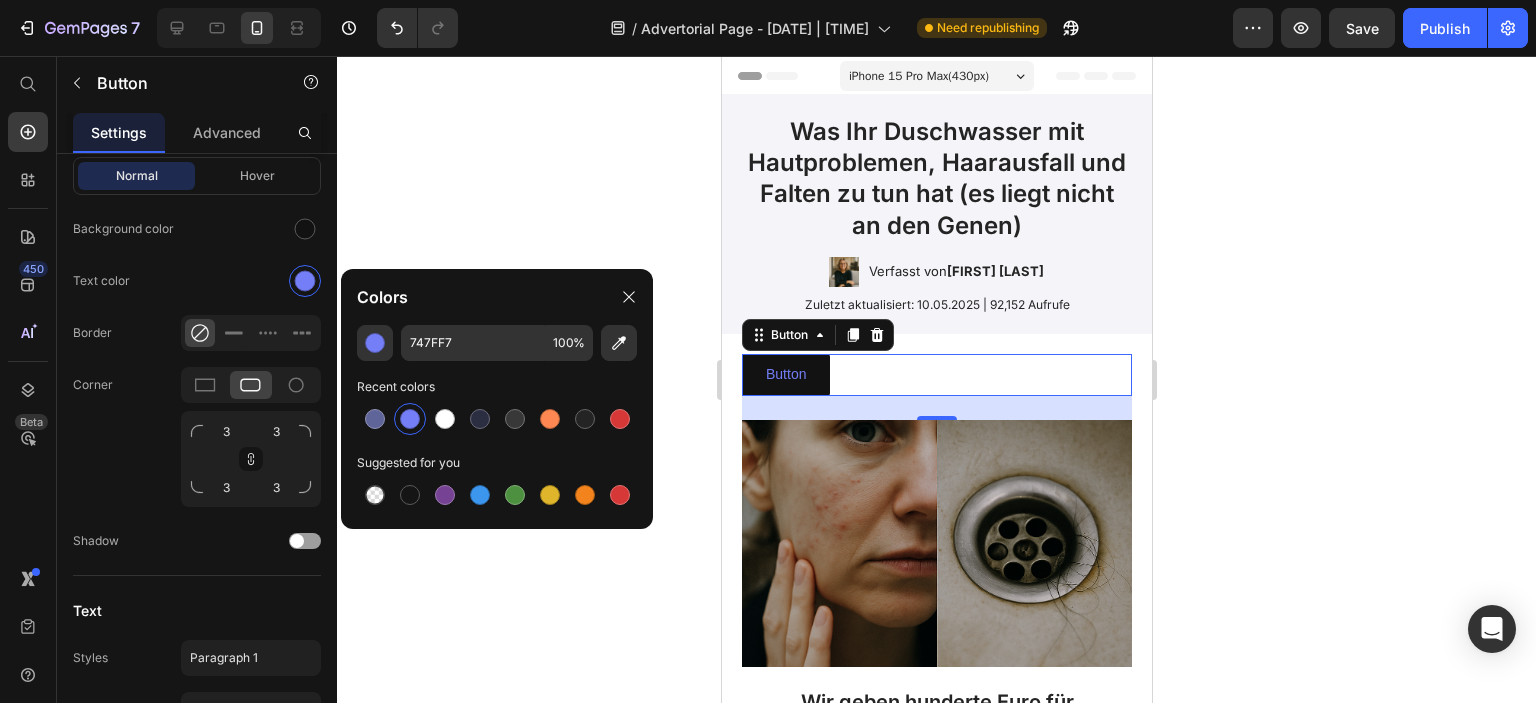 drag, startPoint x: 484, startPoint y: 242, endPoint x: 459, endPoint y: 243, distance: 25.019993 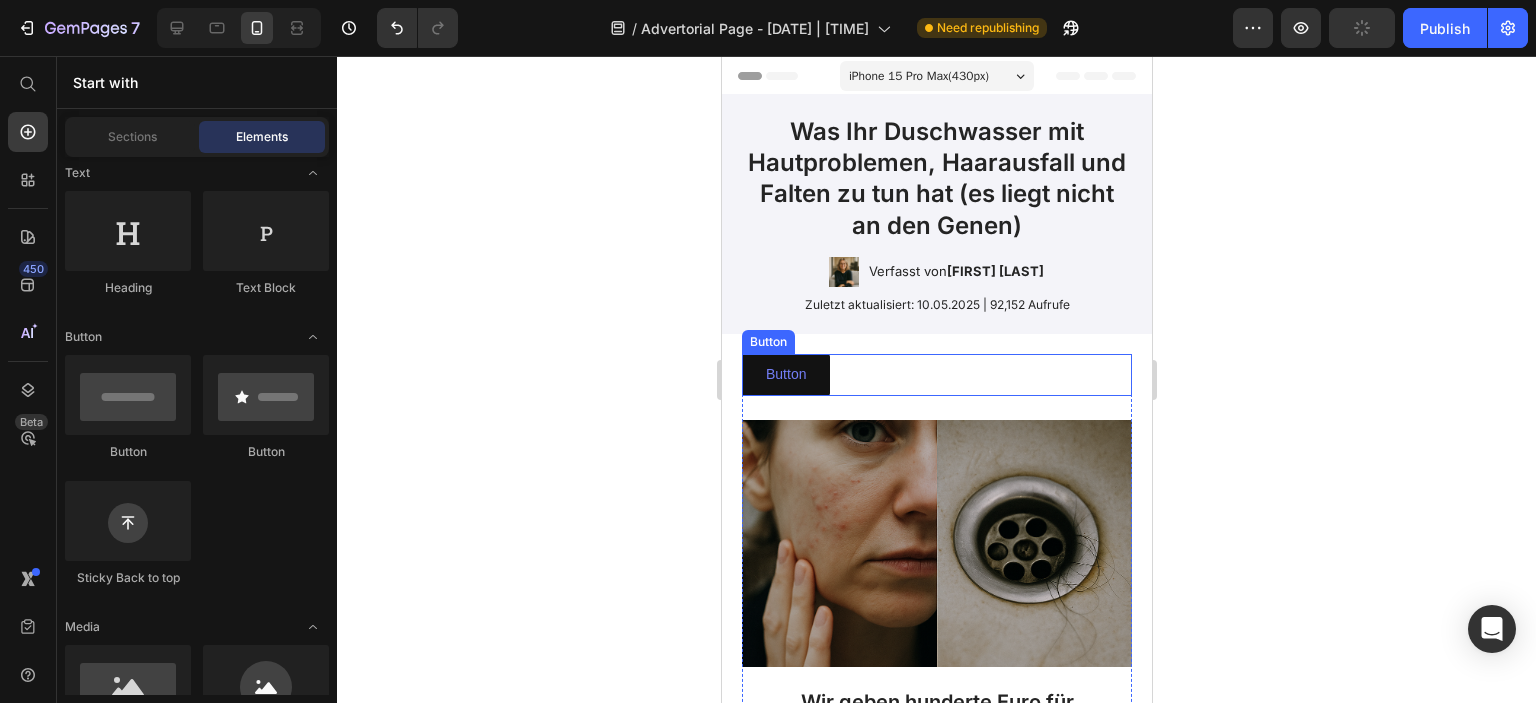 click on "Button Button" at bounding box center (936, 374) 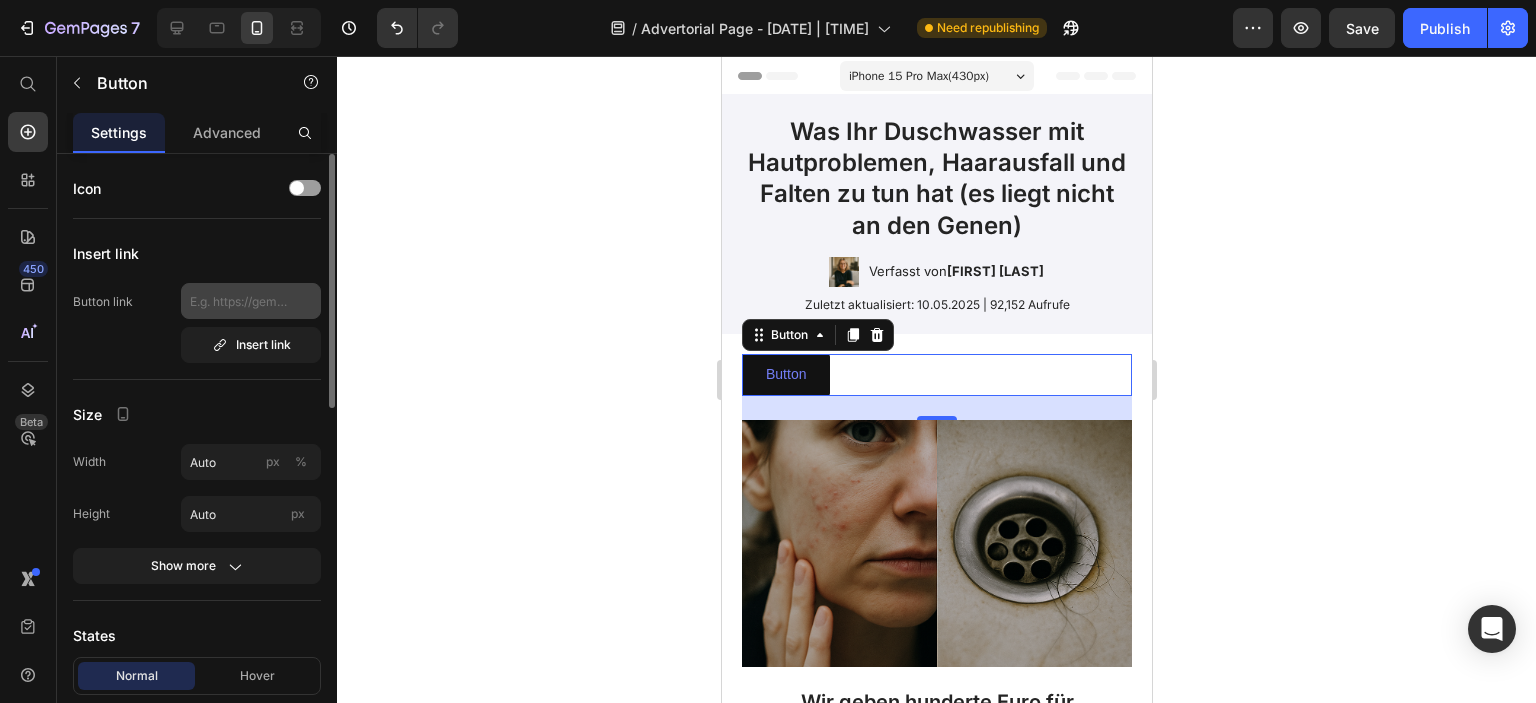 scroll, scrollTop: 300, scrollLeft: 0, axis: vertical 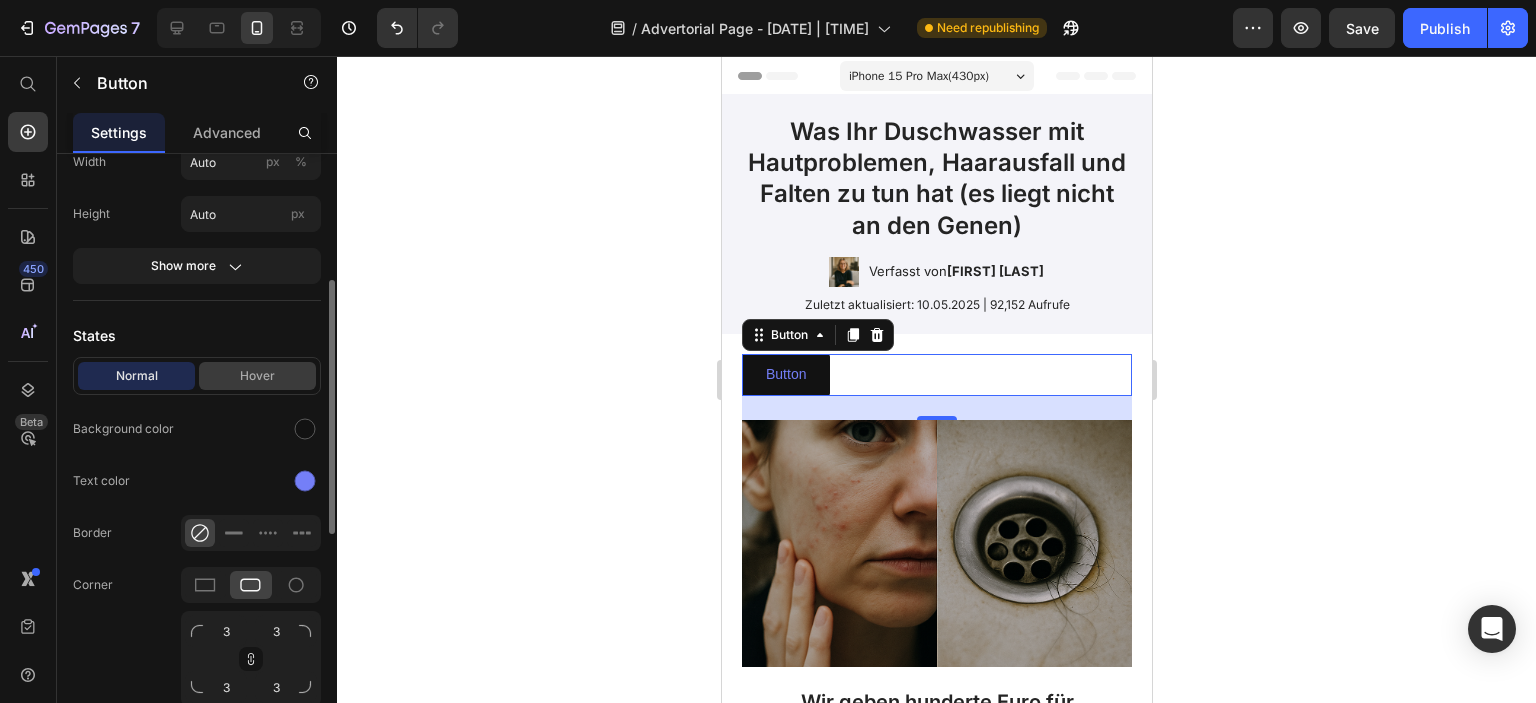 click on "Hover" at bounding box center [257, 376] 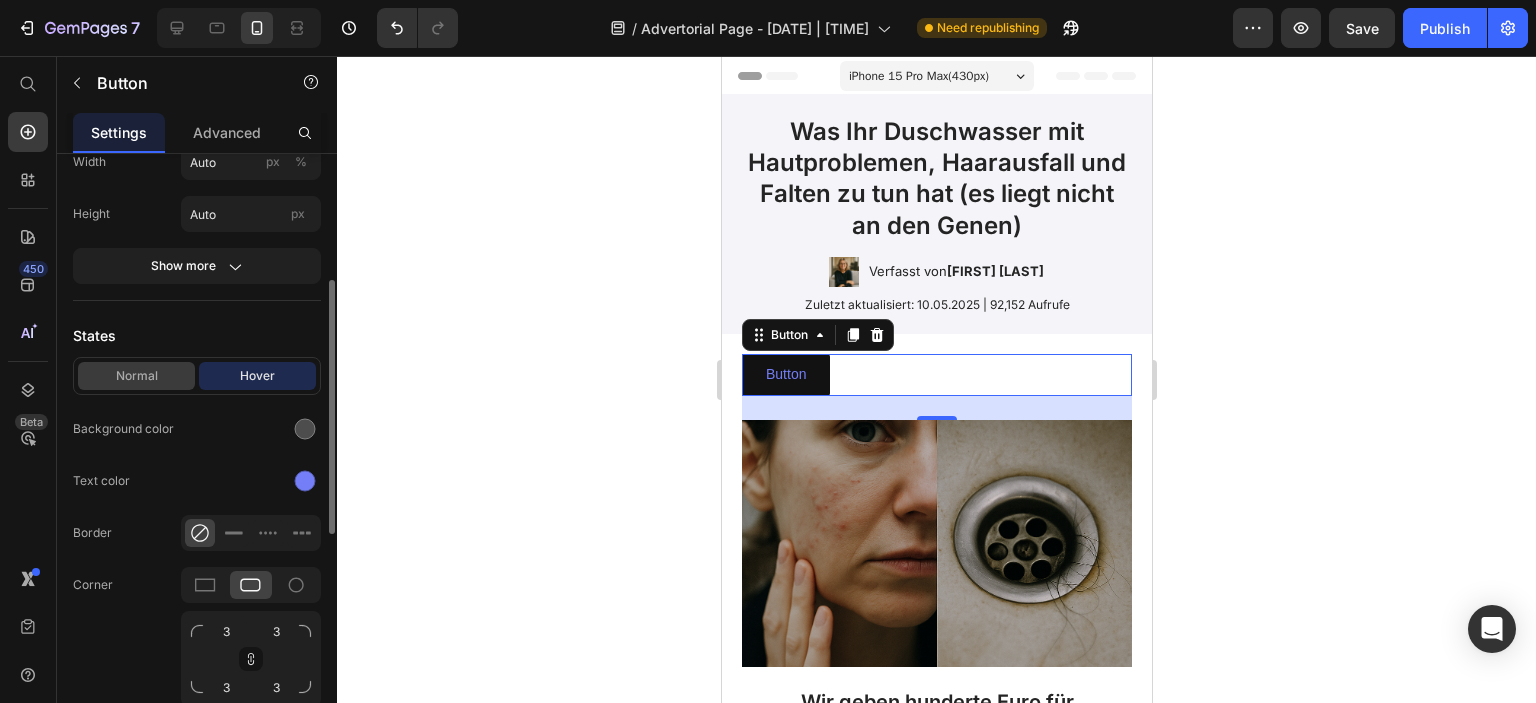 click on "Normal" at bounding box center (136, 376) 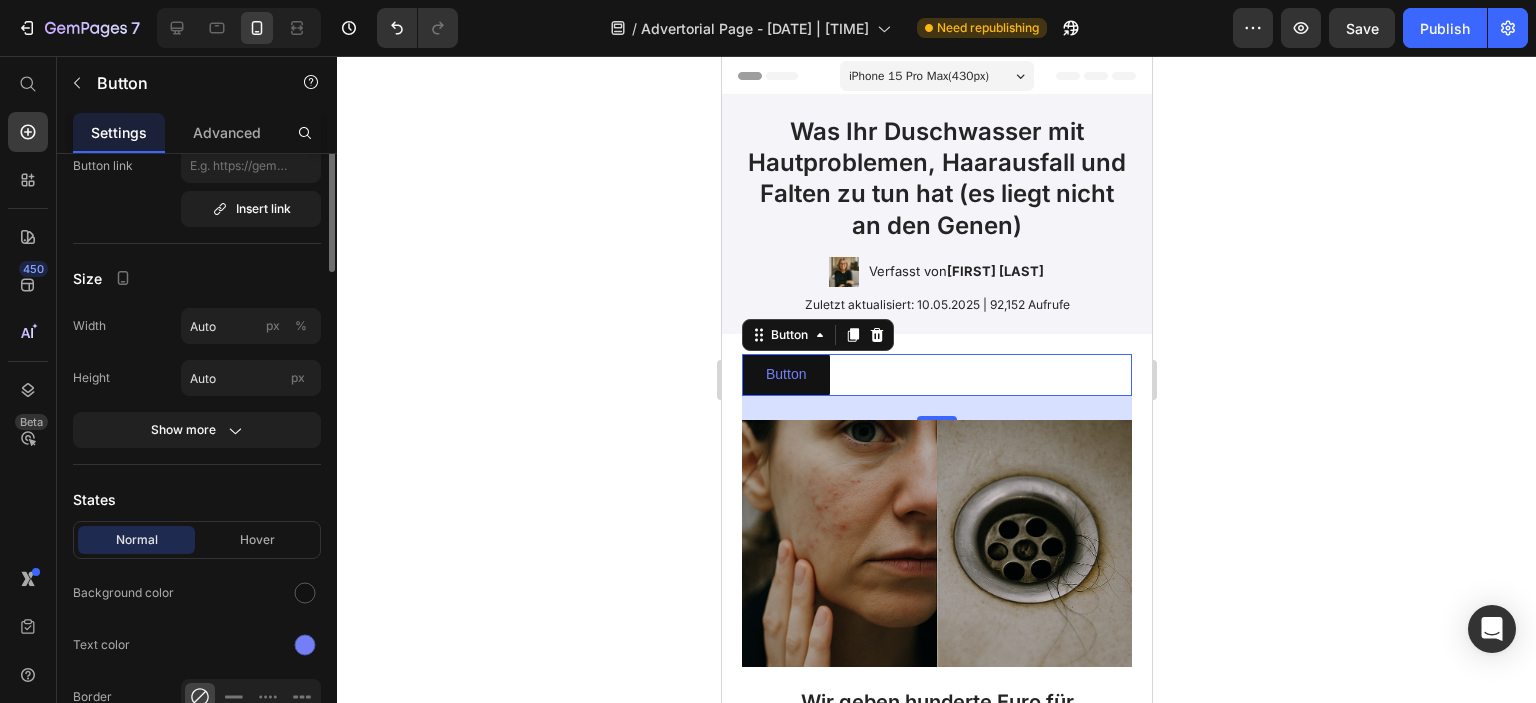 scroll, scrollTop: 0, scrollLeft: 0, axis: both 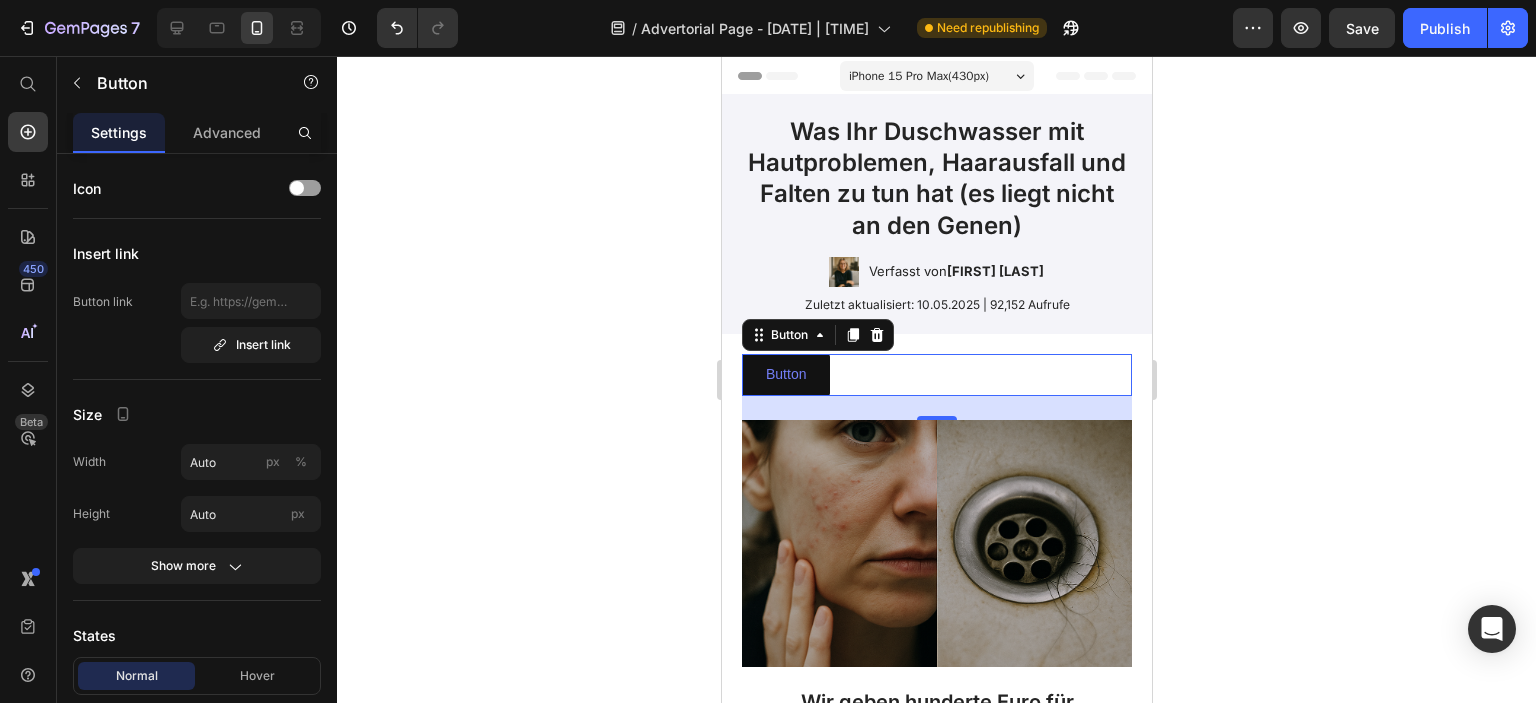 click on "Button Button   24" at bounding box center (936, 374) 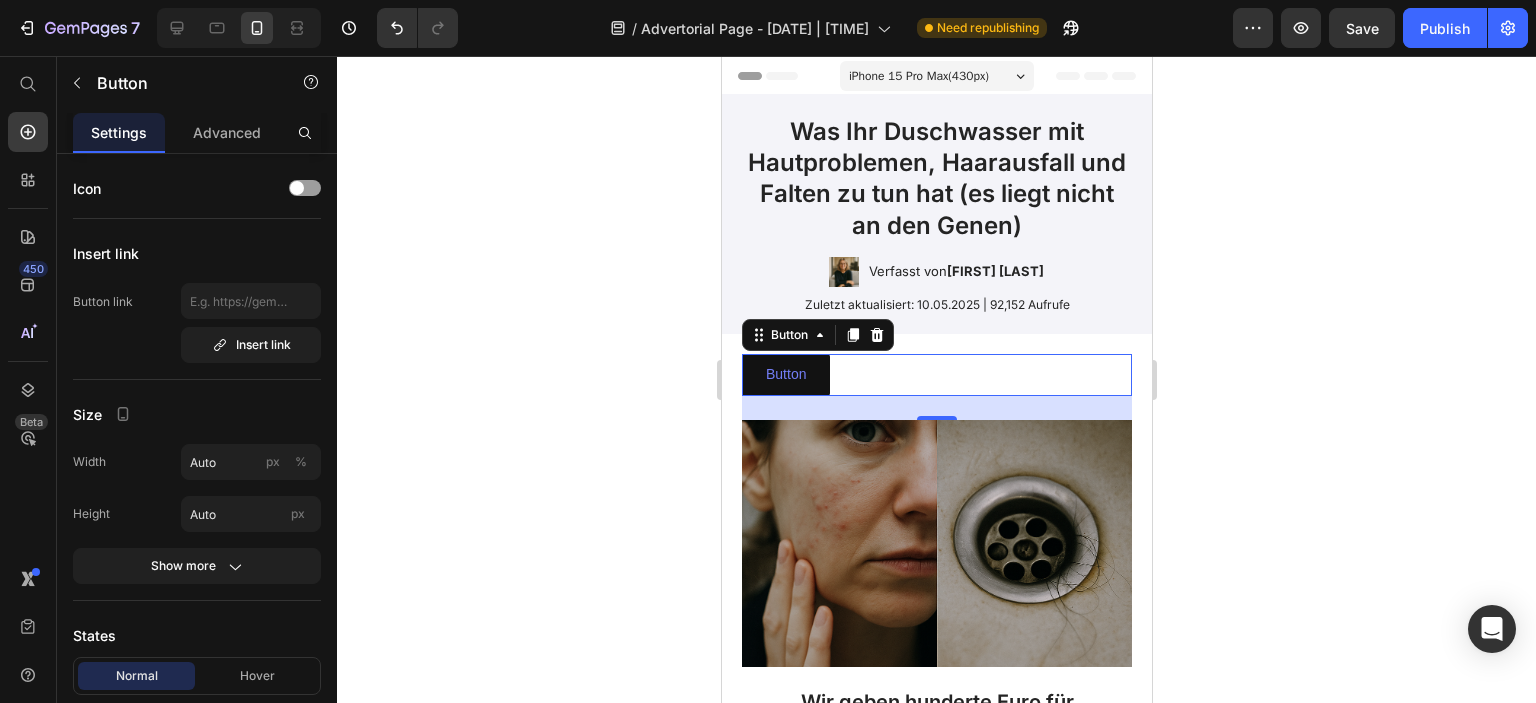 click 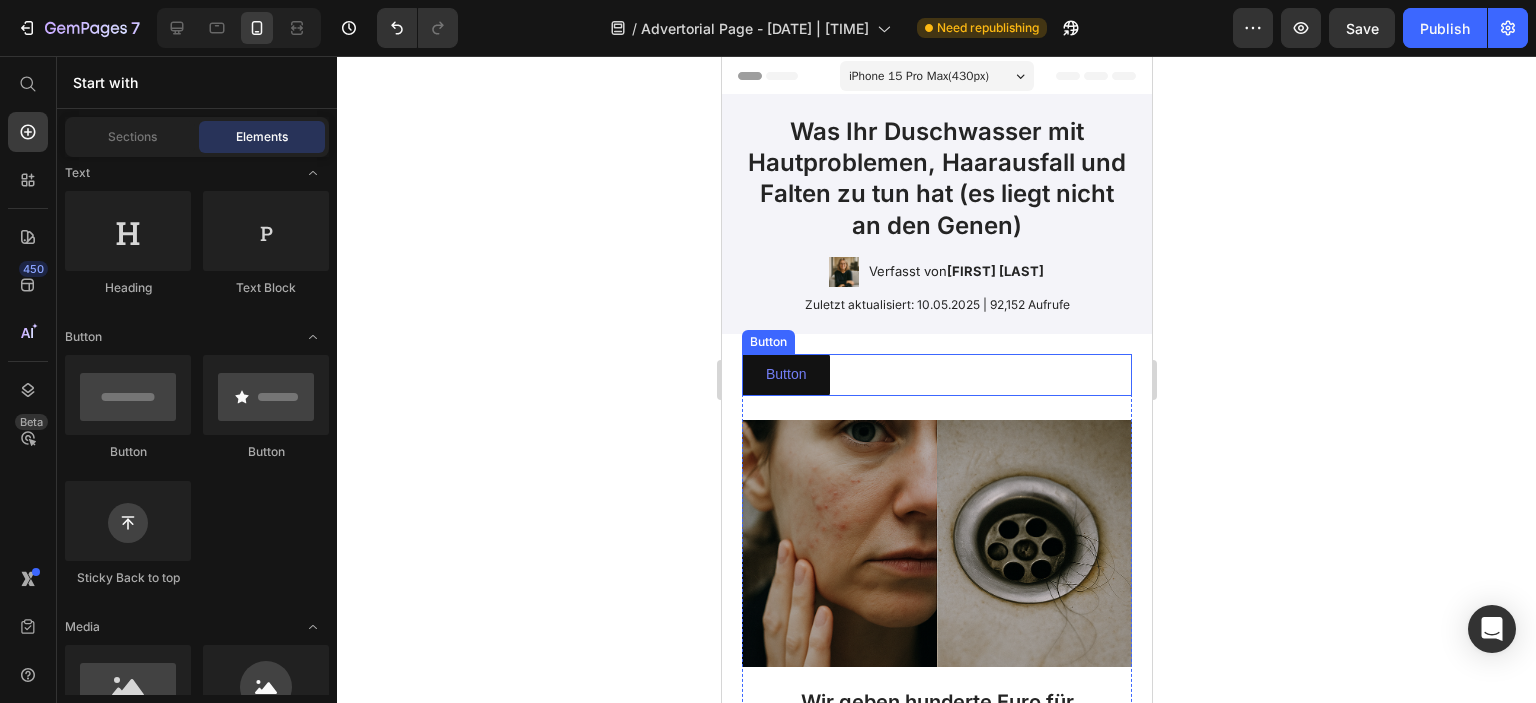 click on "Button Button" at bounding box center (936, 374) 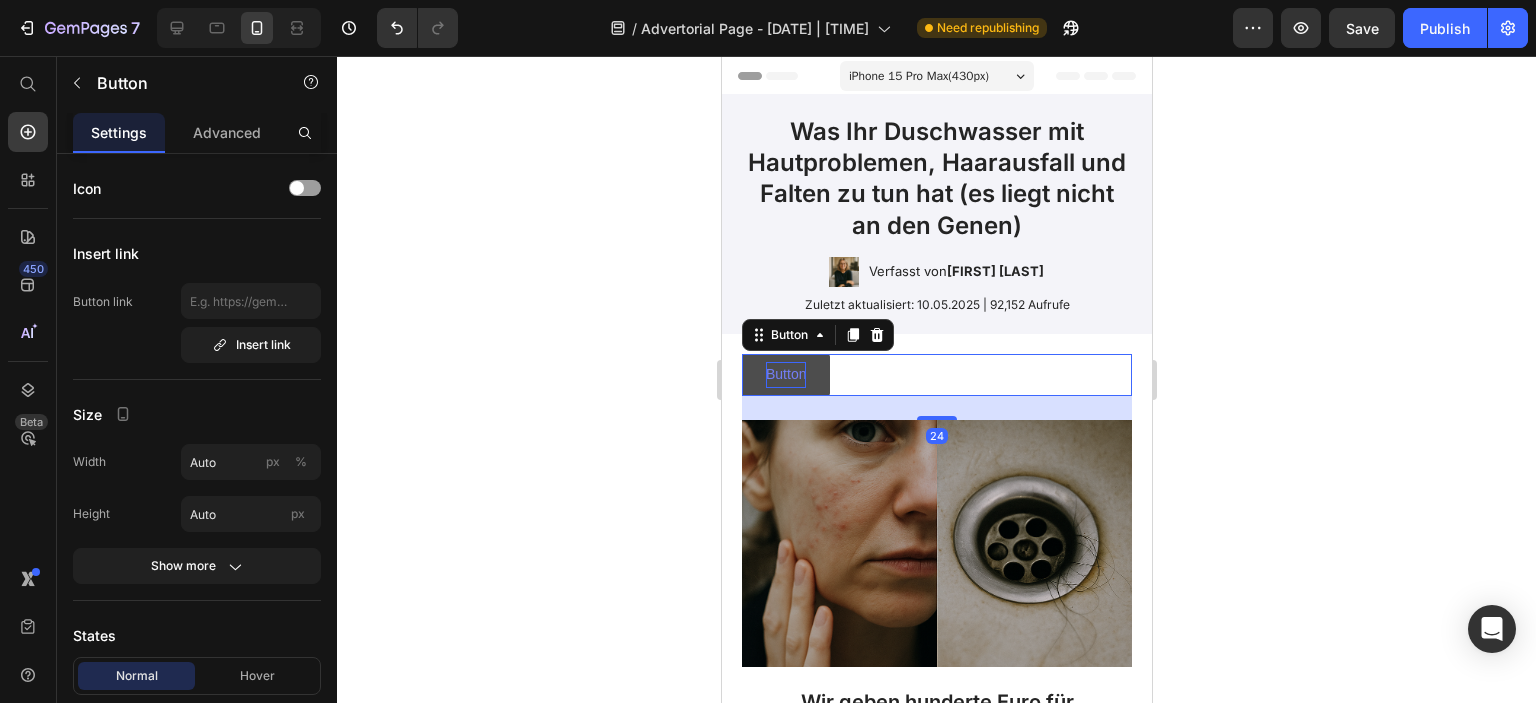click on "Button" at bounding box center (785, 374) 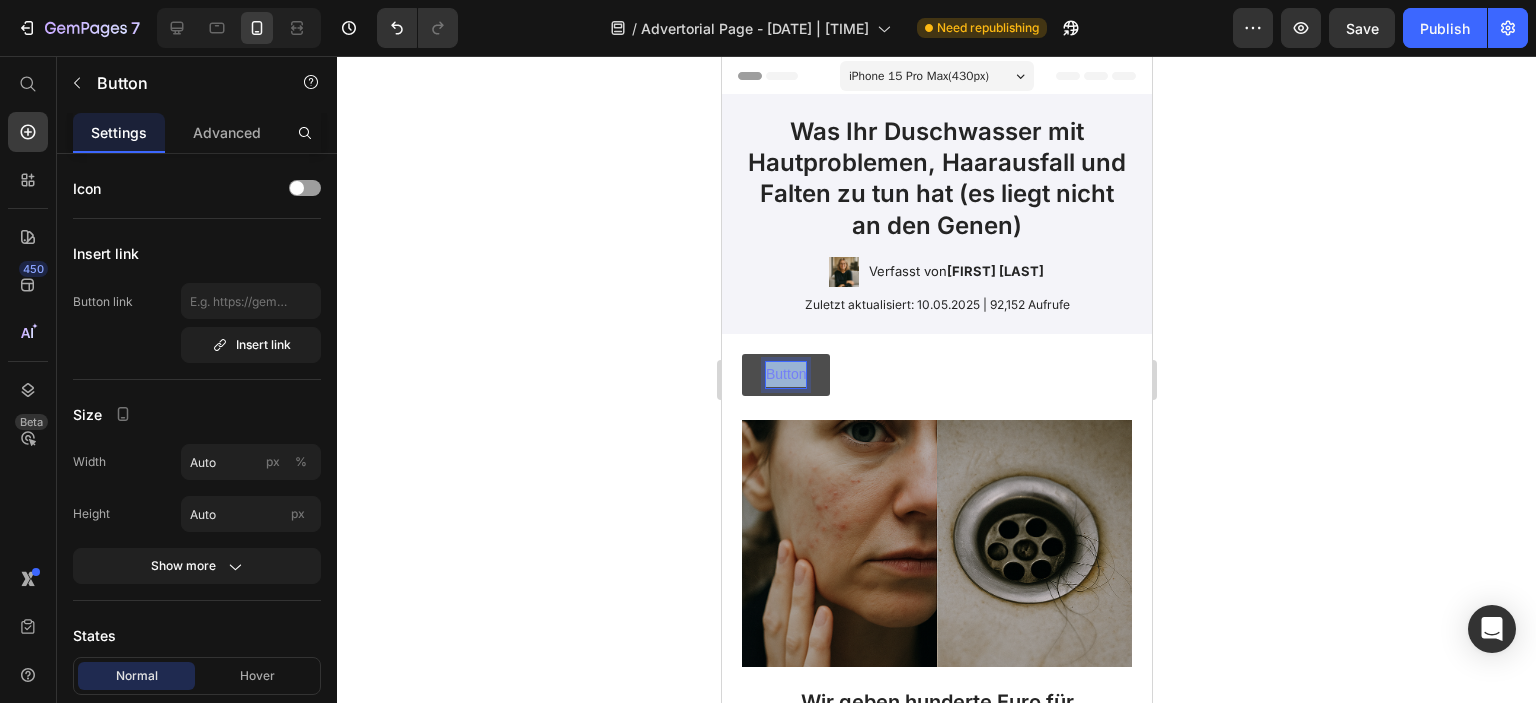 click on "Button" at bounding box center [785, 374] 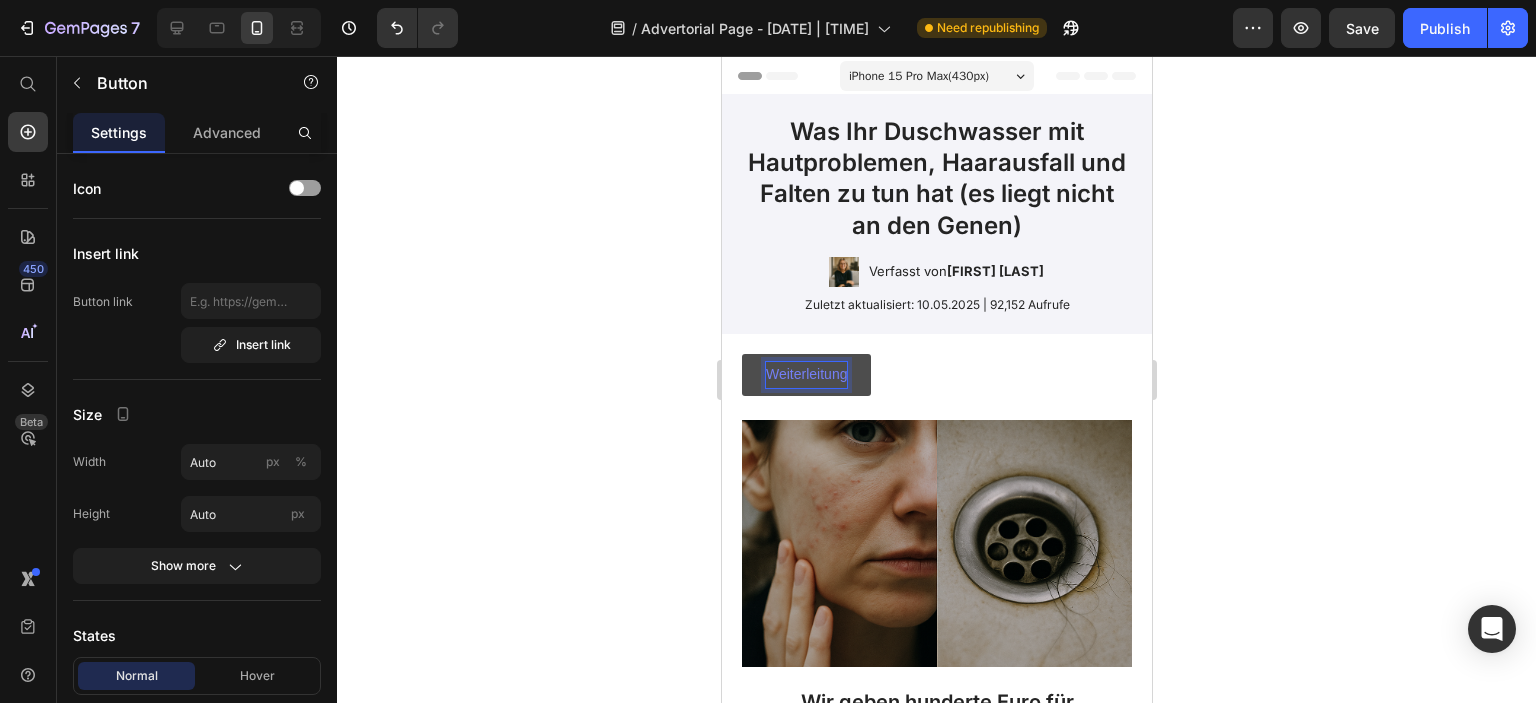 click on "Weiterleitung" at bounding box center (805, 374) 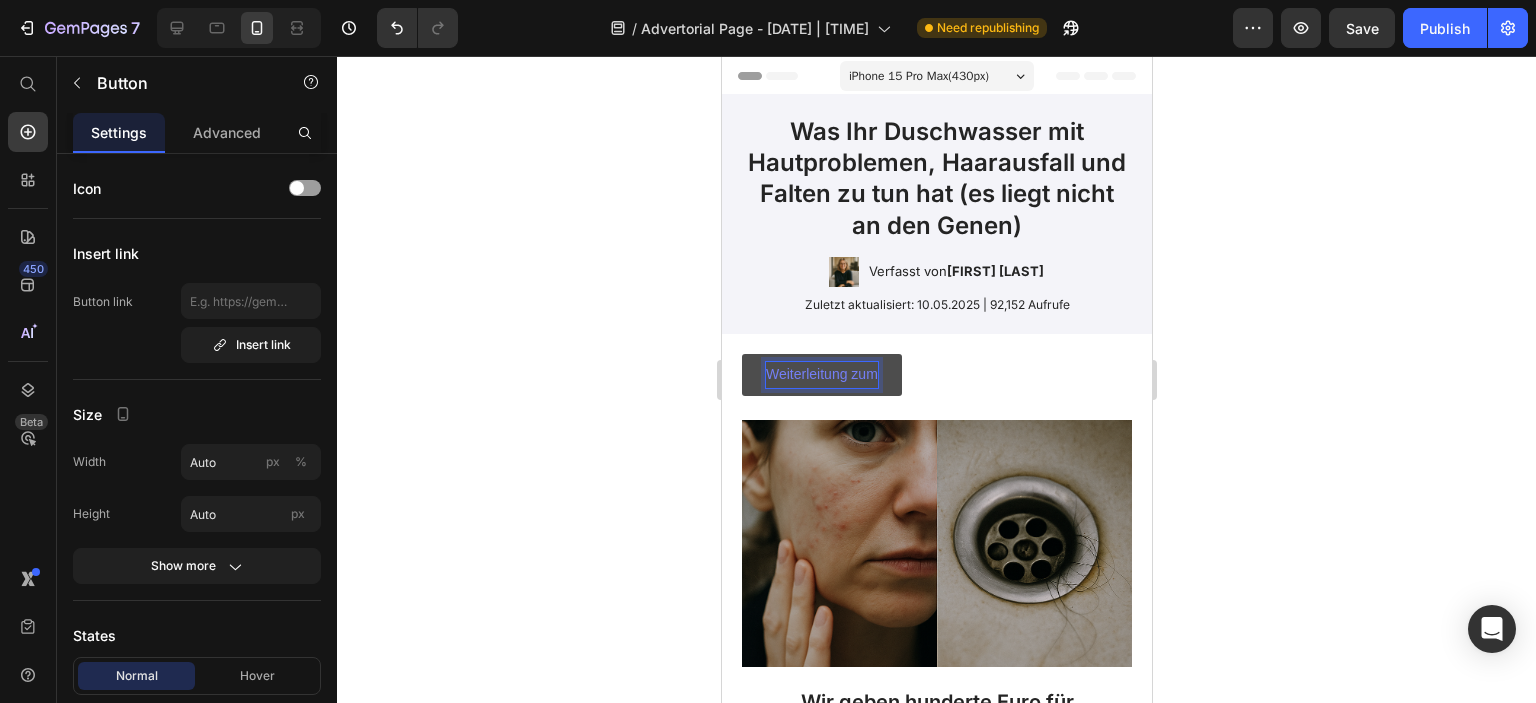click on "Weiterleitung zum" at bounding box center [821, 374] 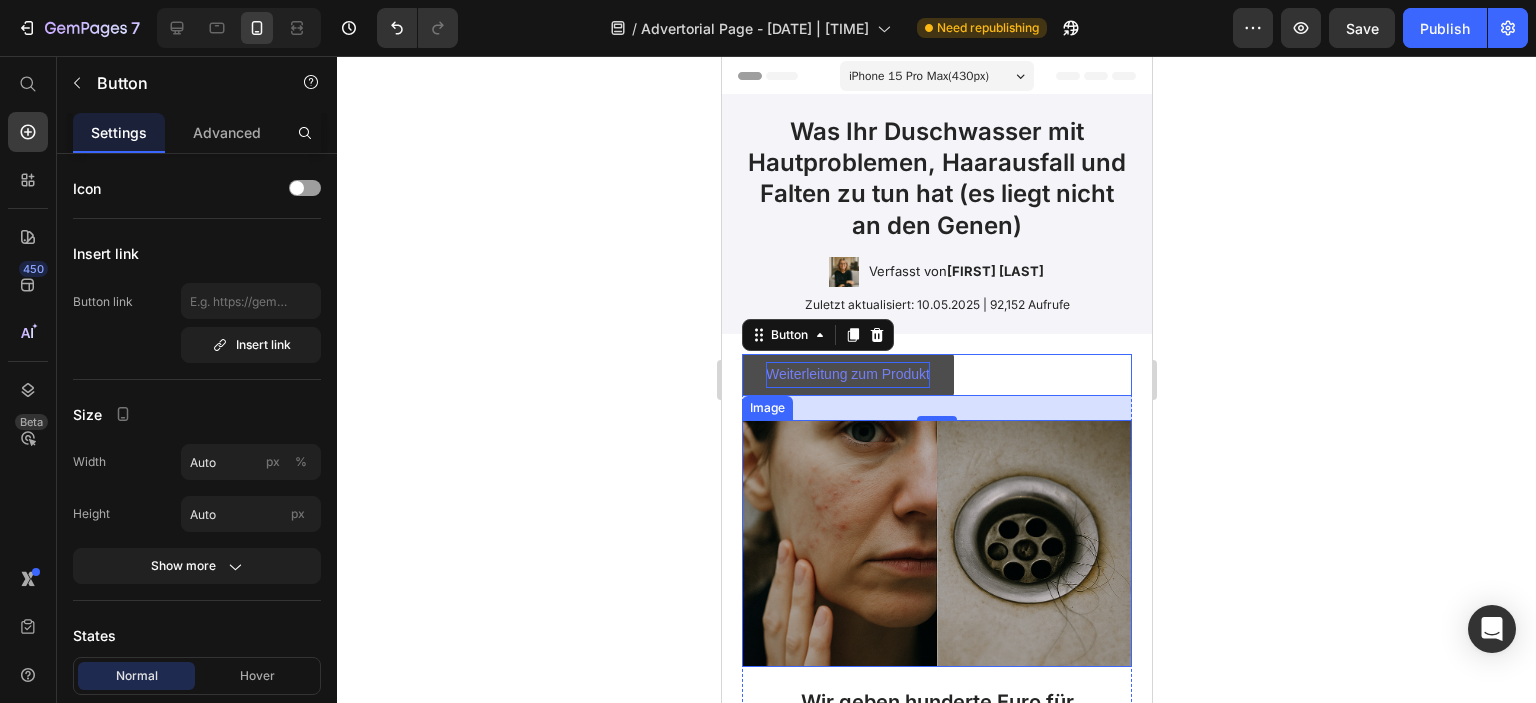 click 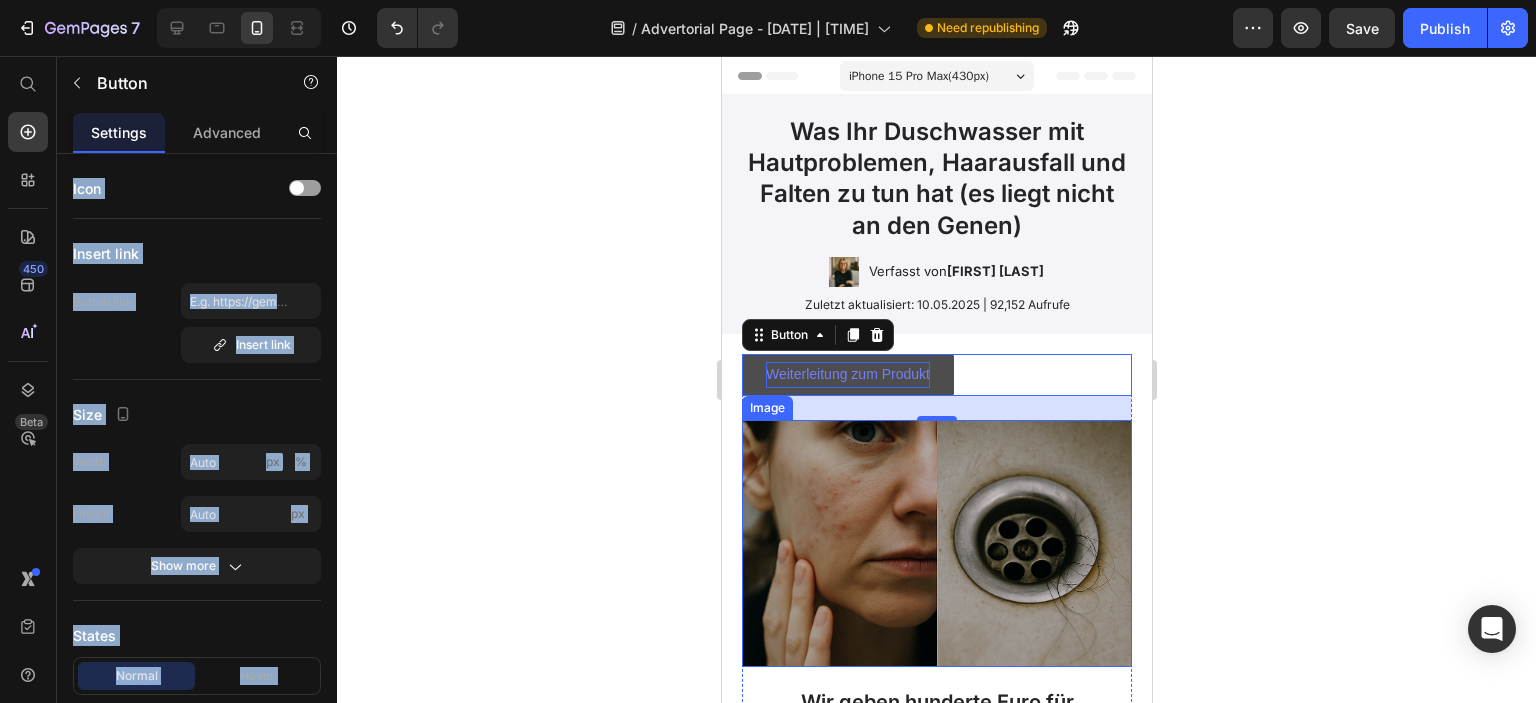click 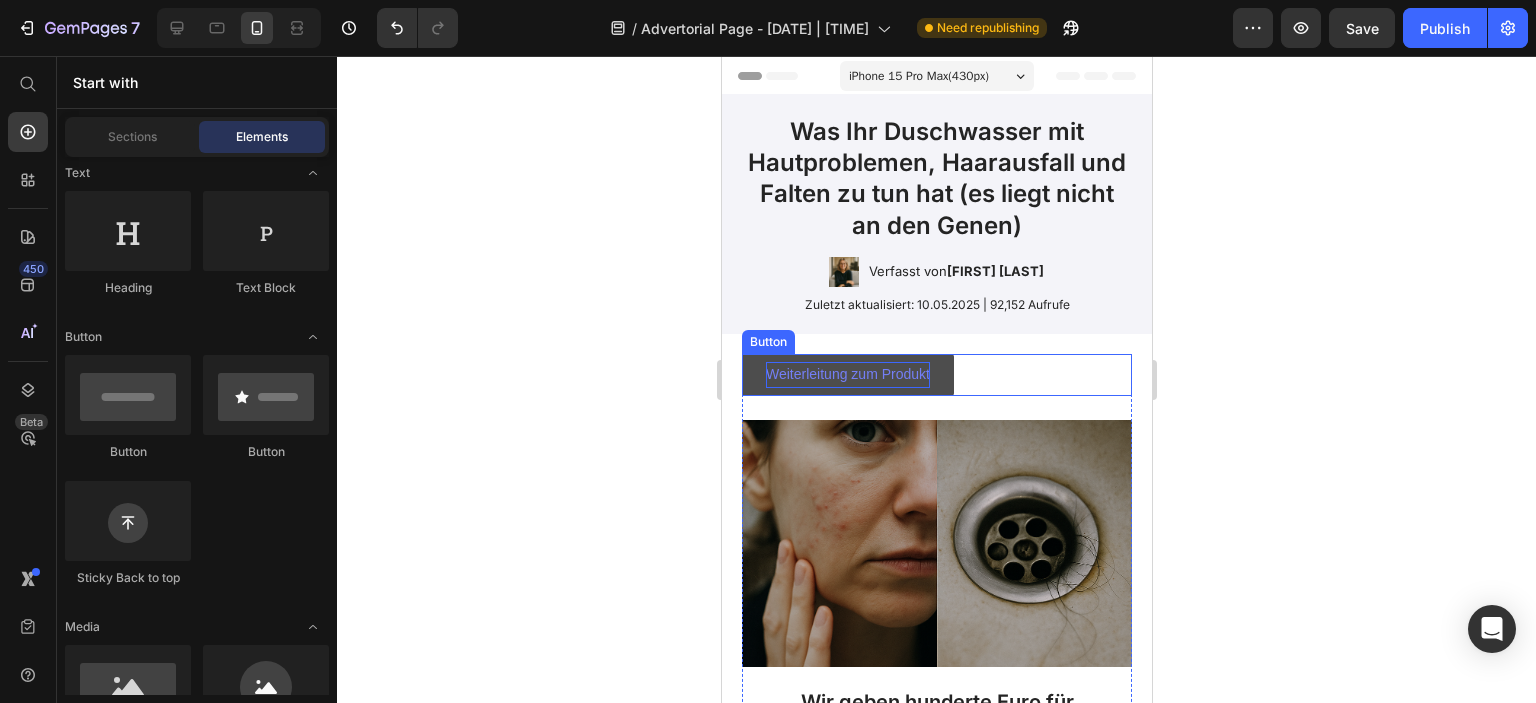 click on "Weiterleitung zum Produkt" at bounding box center [847, 374] 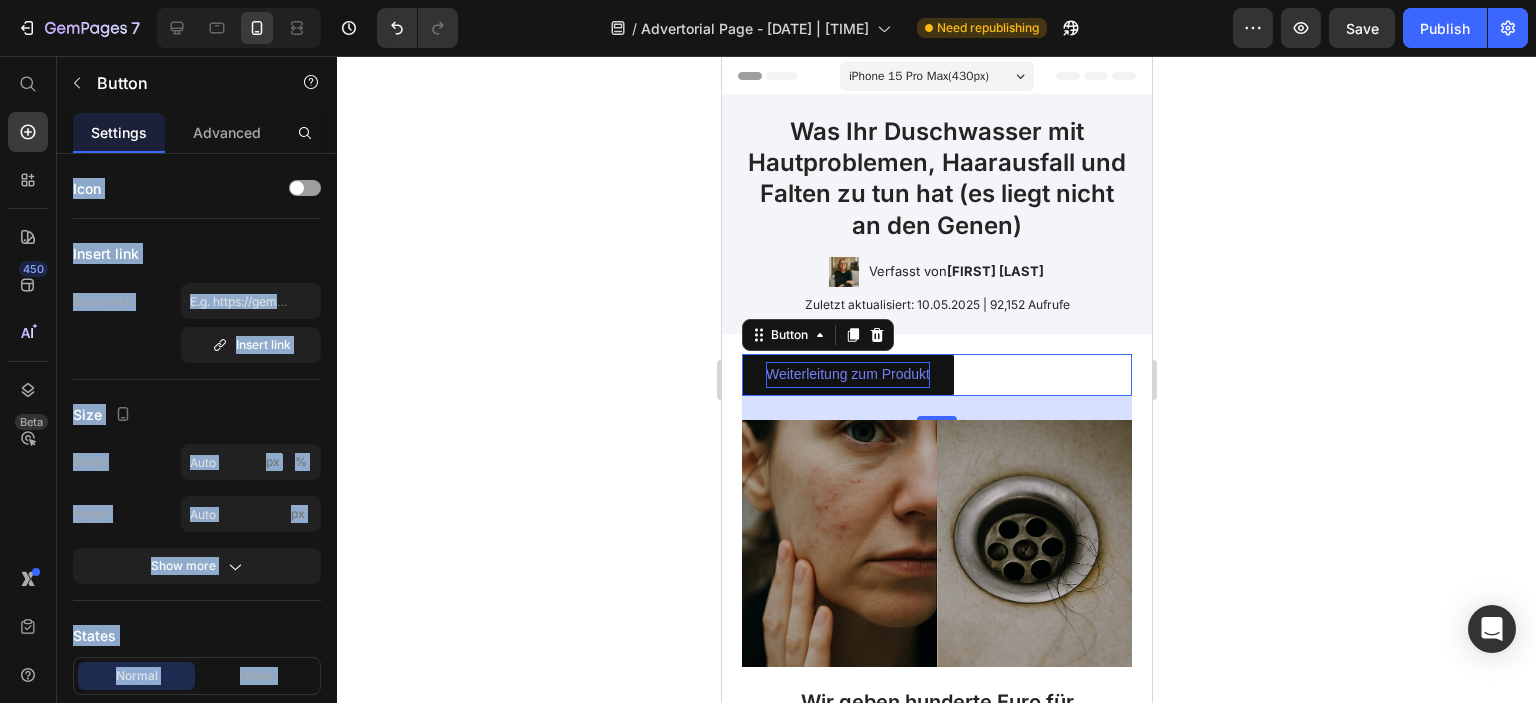 click 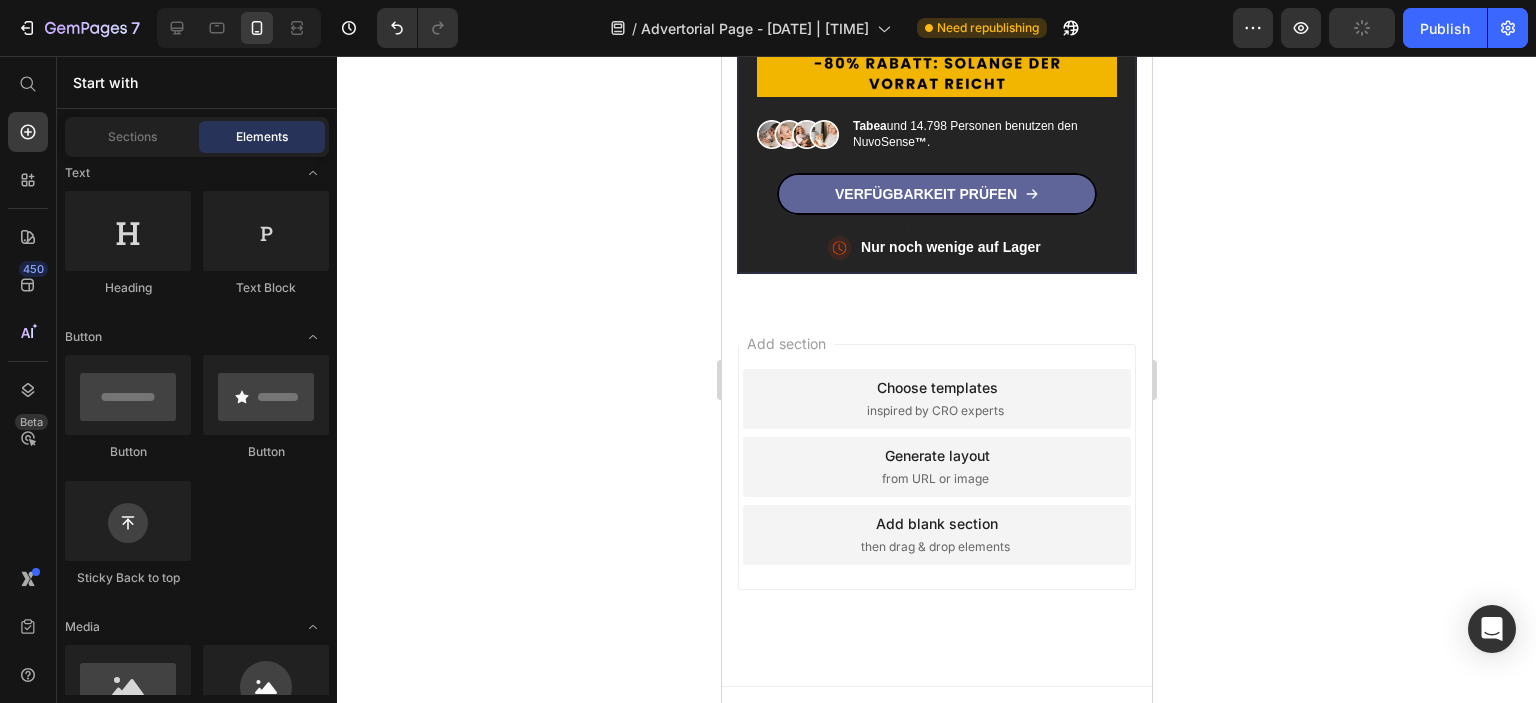 scroll, scrollTop: 8961, scrollLeft: 0, axis: vertical 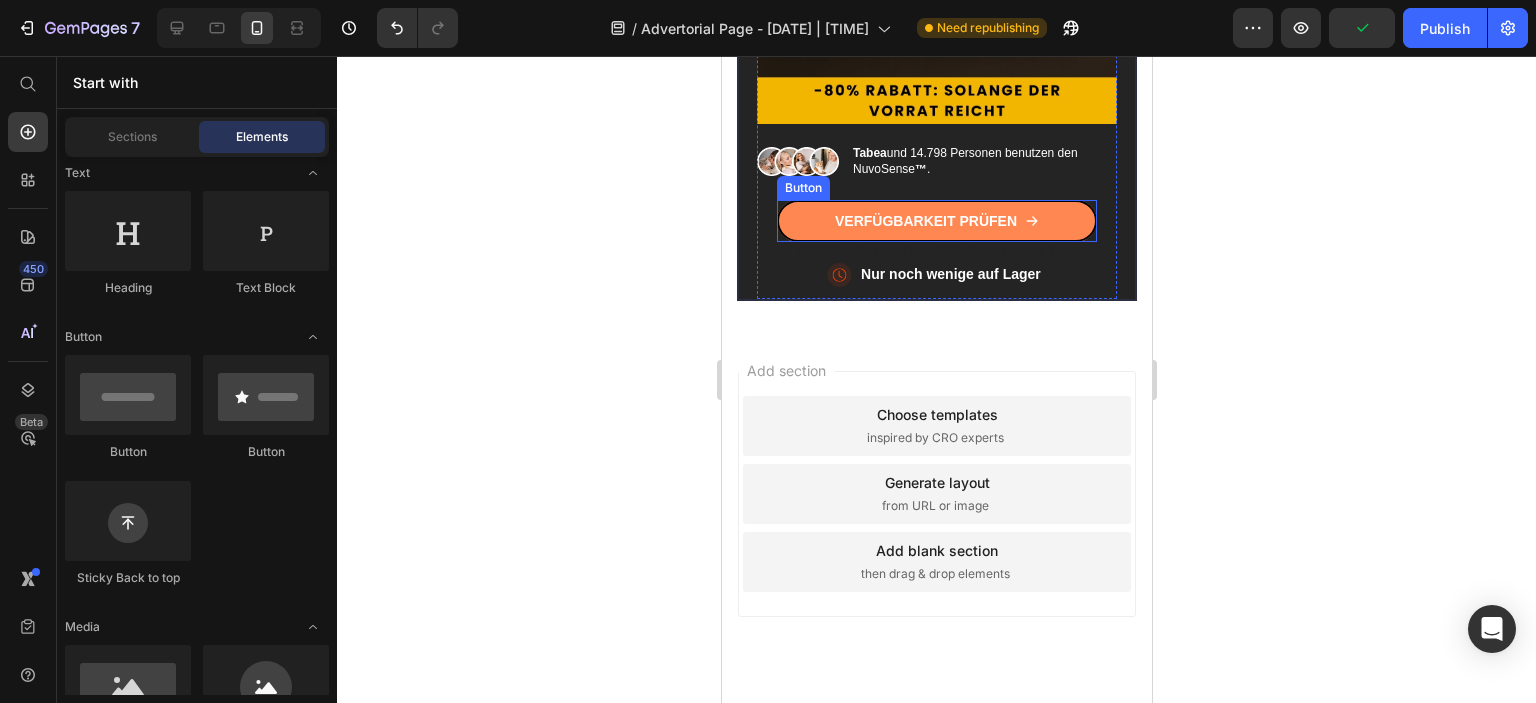 click on "VERFÜGBARKEIT PRÜFEN" at bounding box center [936, 221] 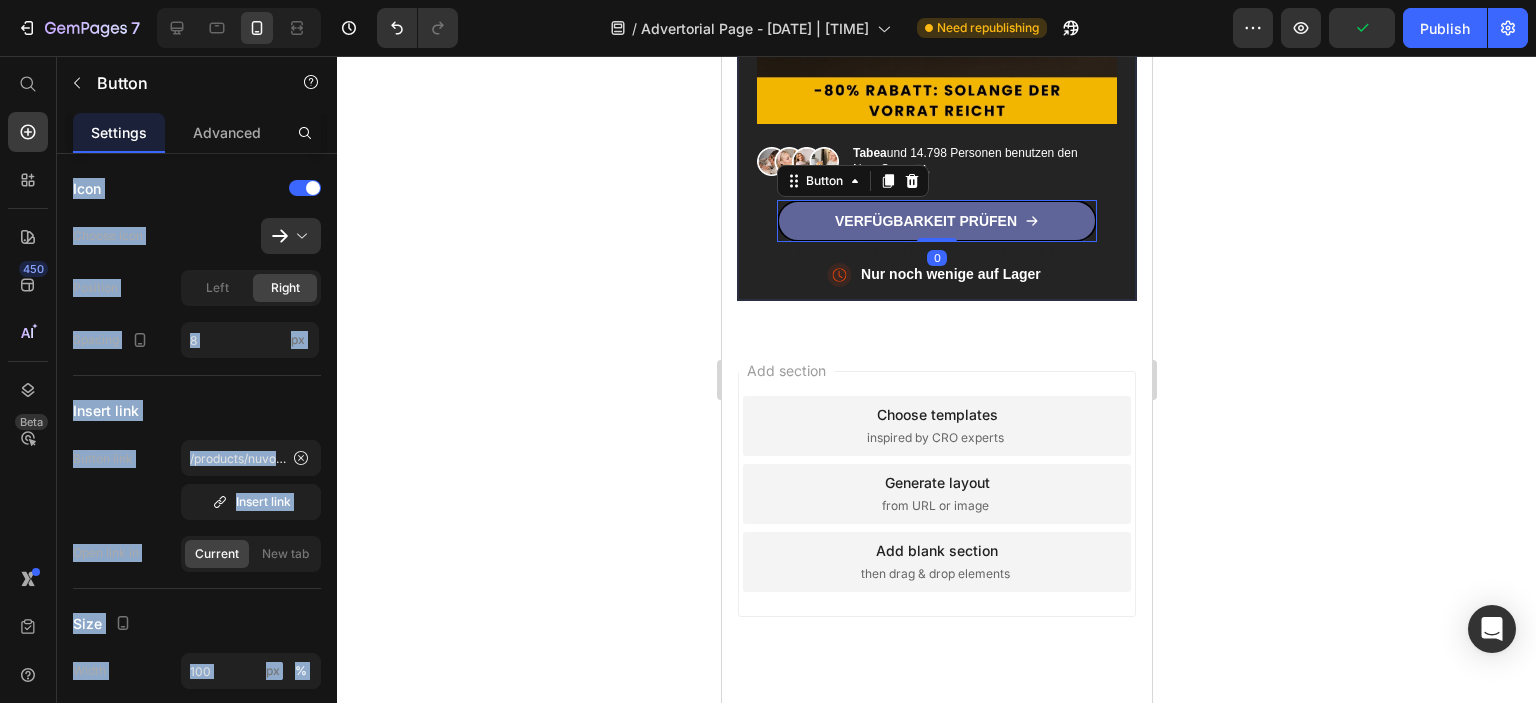 click 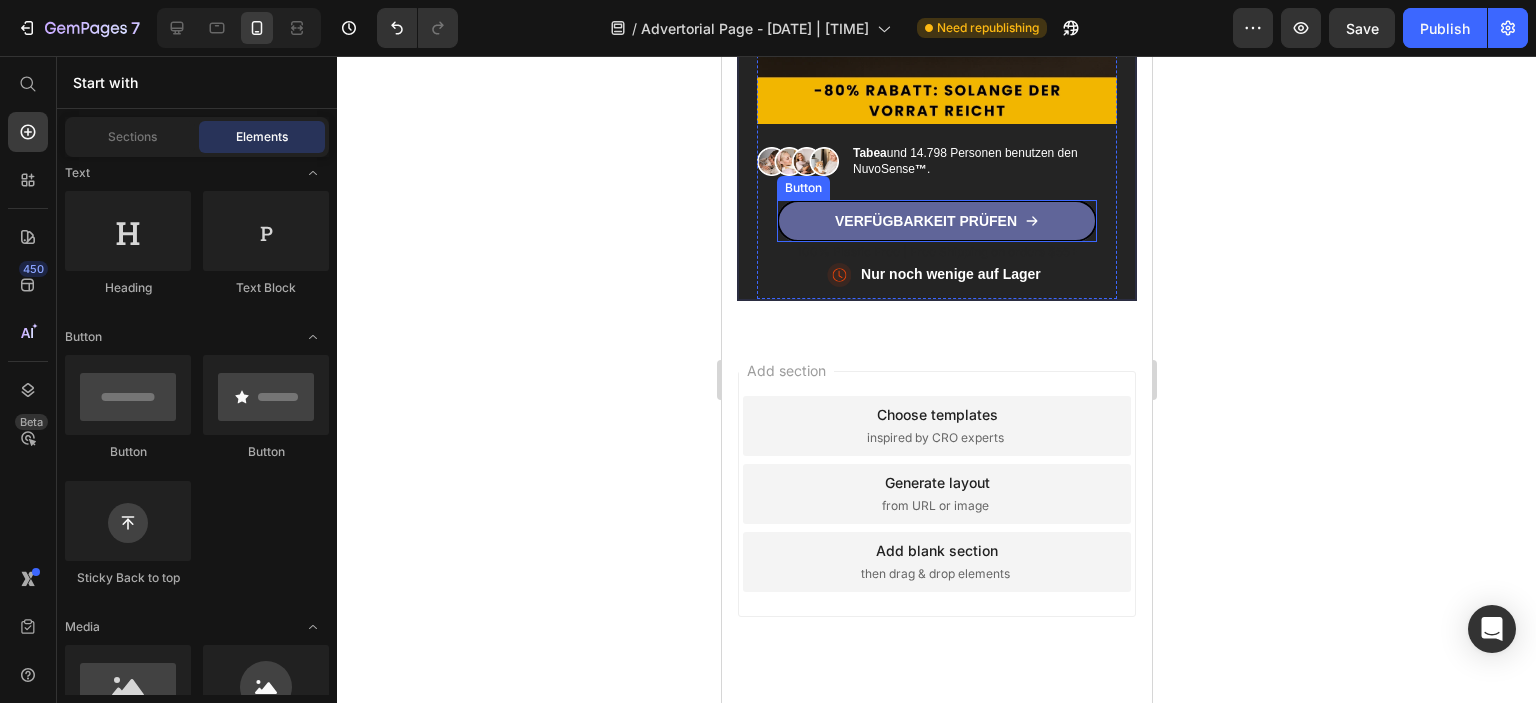click on "VERFÜGBARKEIT PRÜFEN" at bounding box center [925, 221] 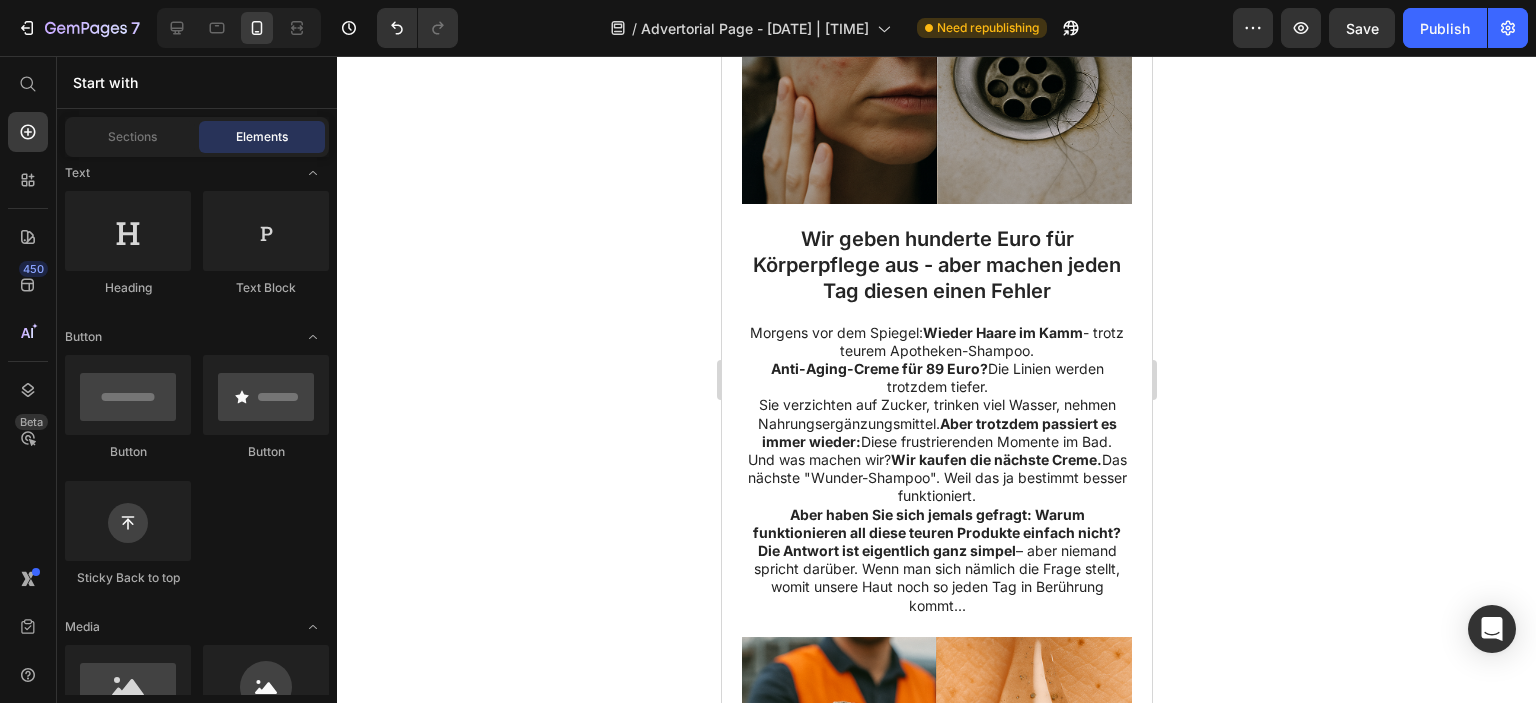 scroll, scrollTop: 91, scrollLeft: 0, axis: vertical 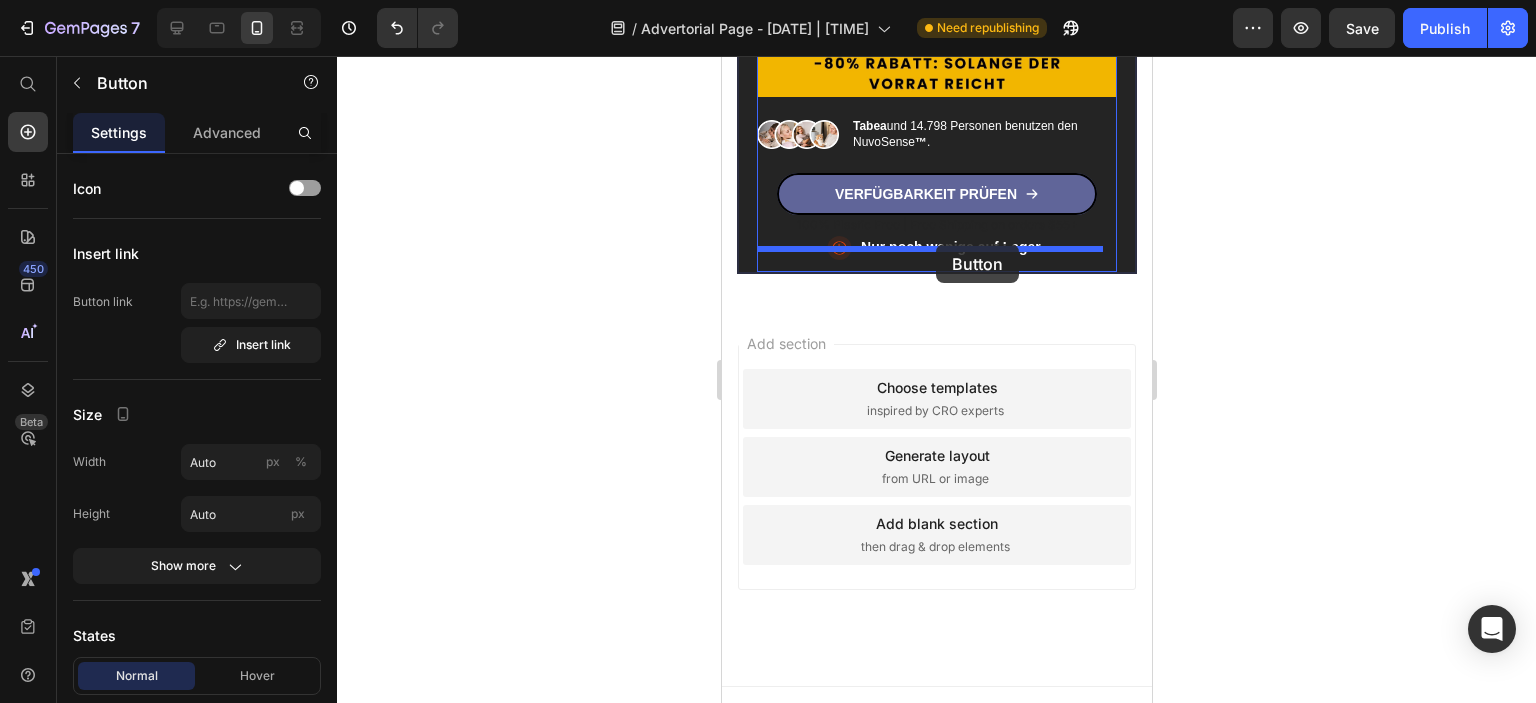 drag, startPoint x: 931, startPoint y: 270, endPoint x: 935, endPoint y: 244, distance: 26.305893 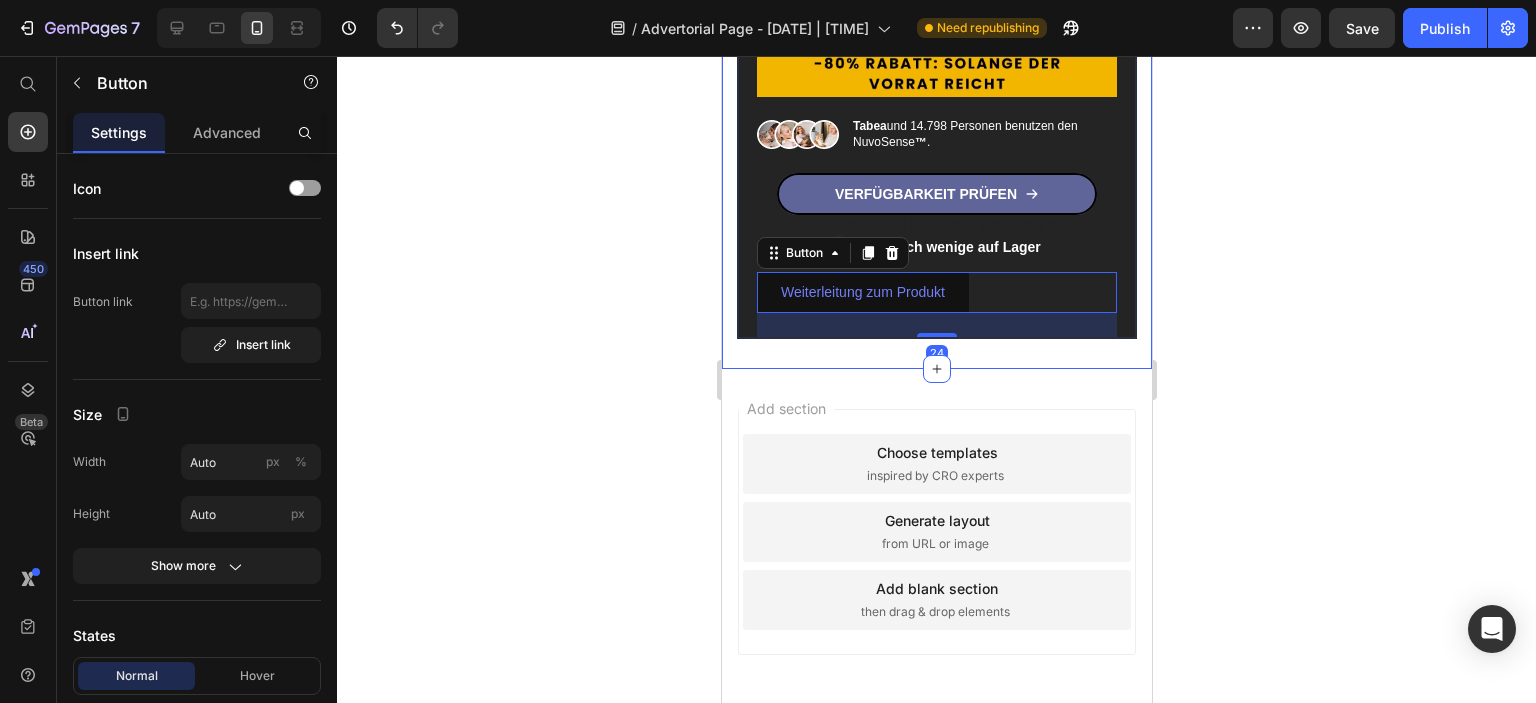 click 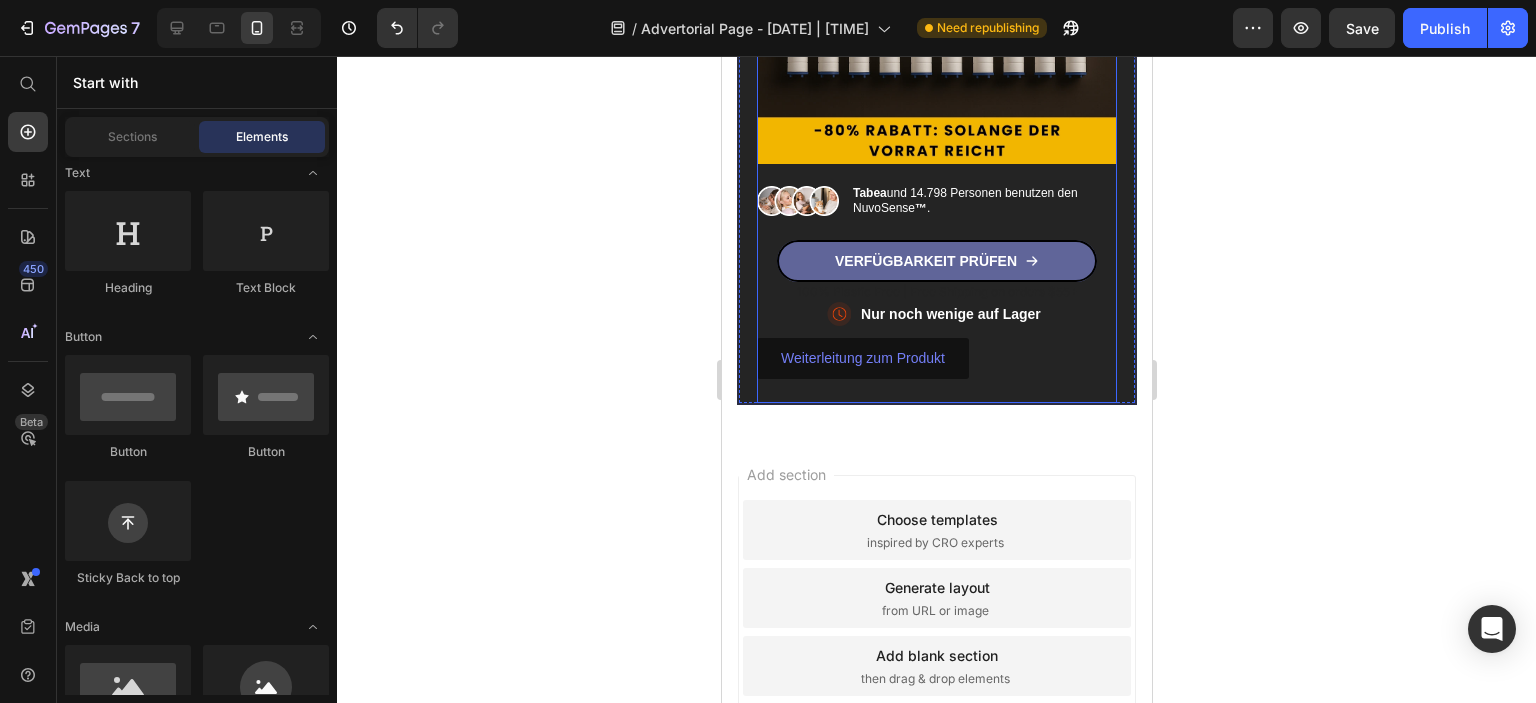 scroll, scrollTop: 8788, scrollLeft: 0, axis: vertical 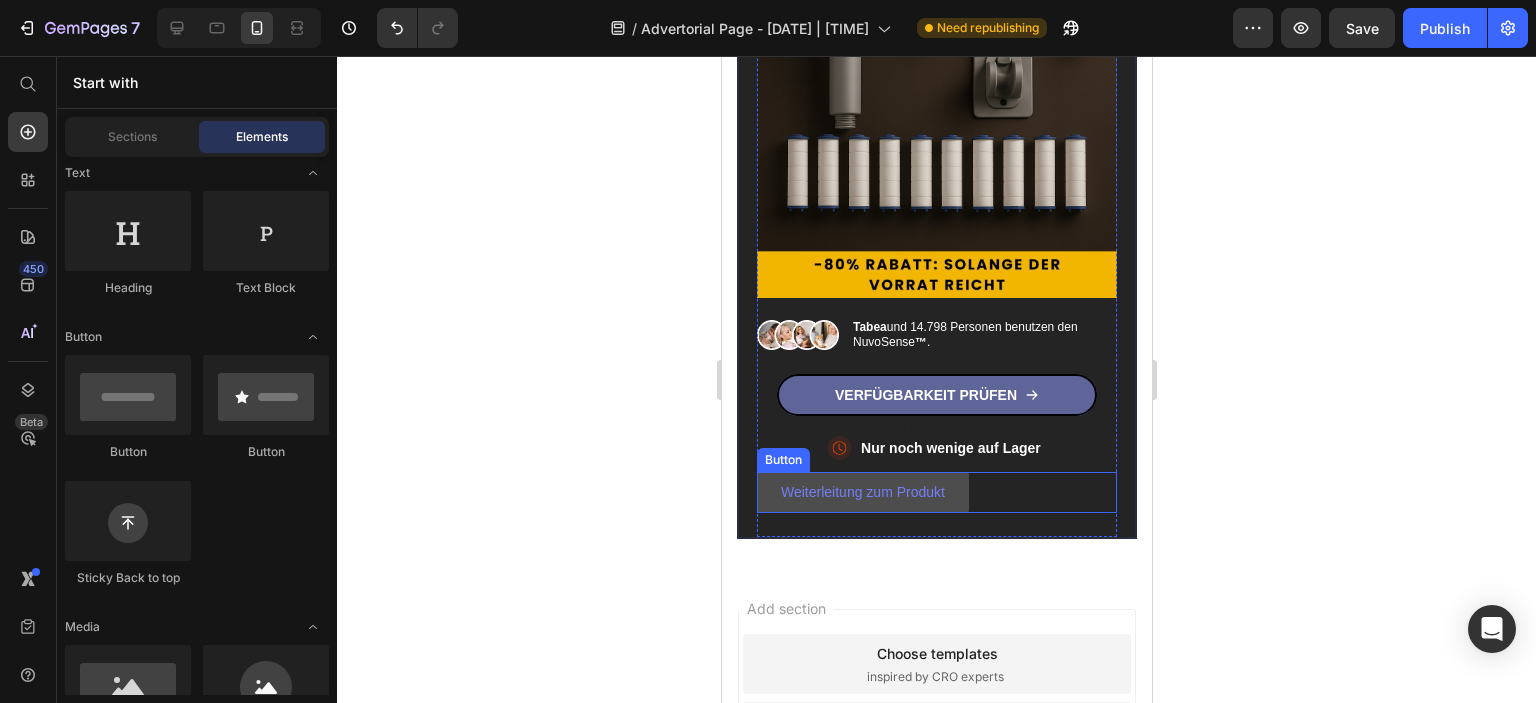 click on "Weiterleitung zum Produkt" at bounding box center (862, 492) 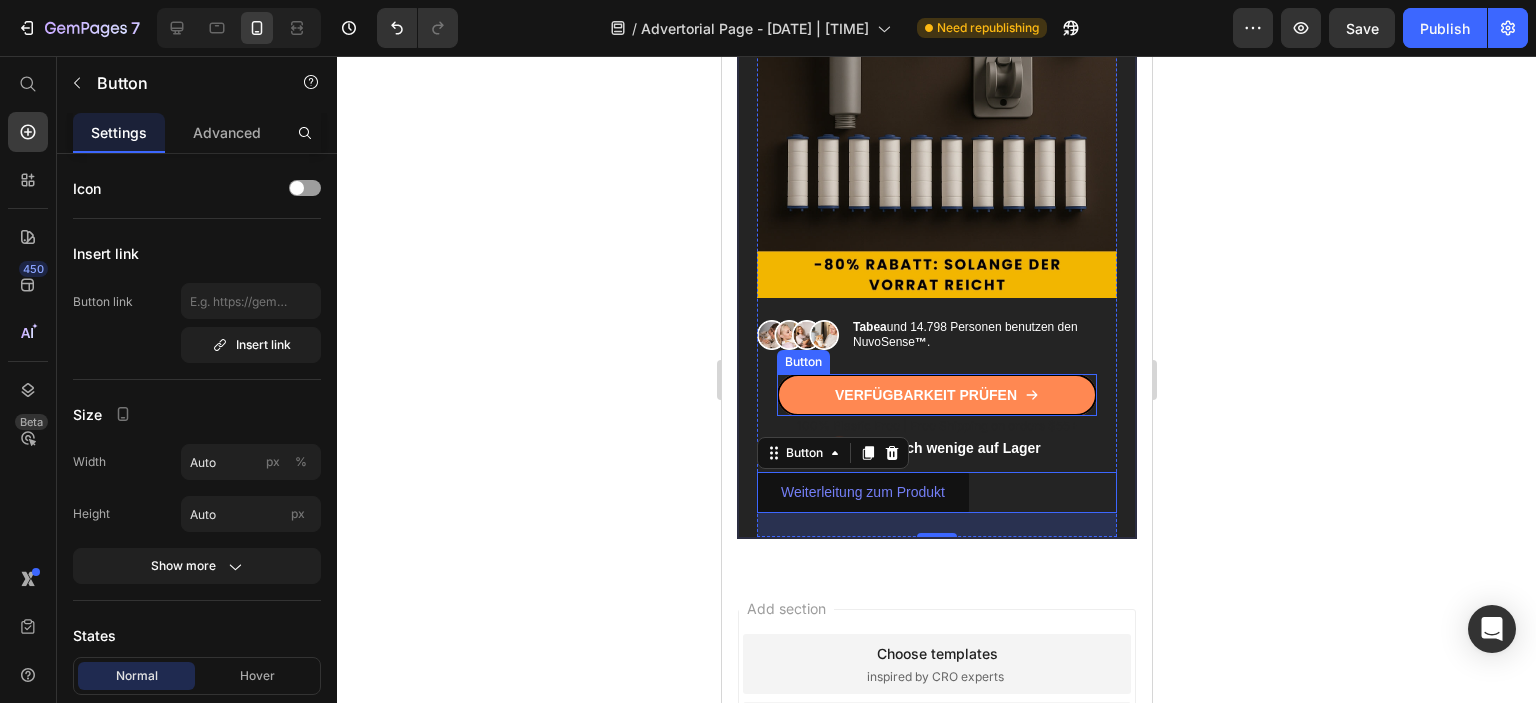 click at bounding box center [1031, 395] 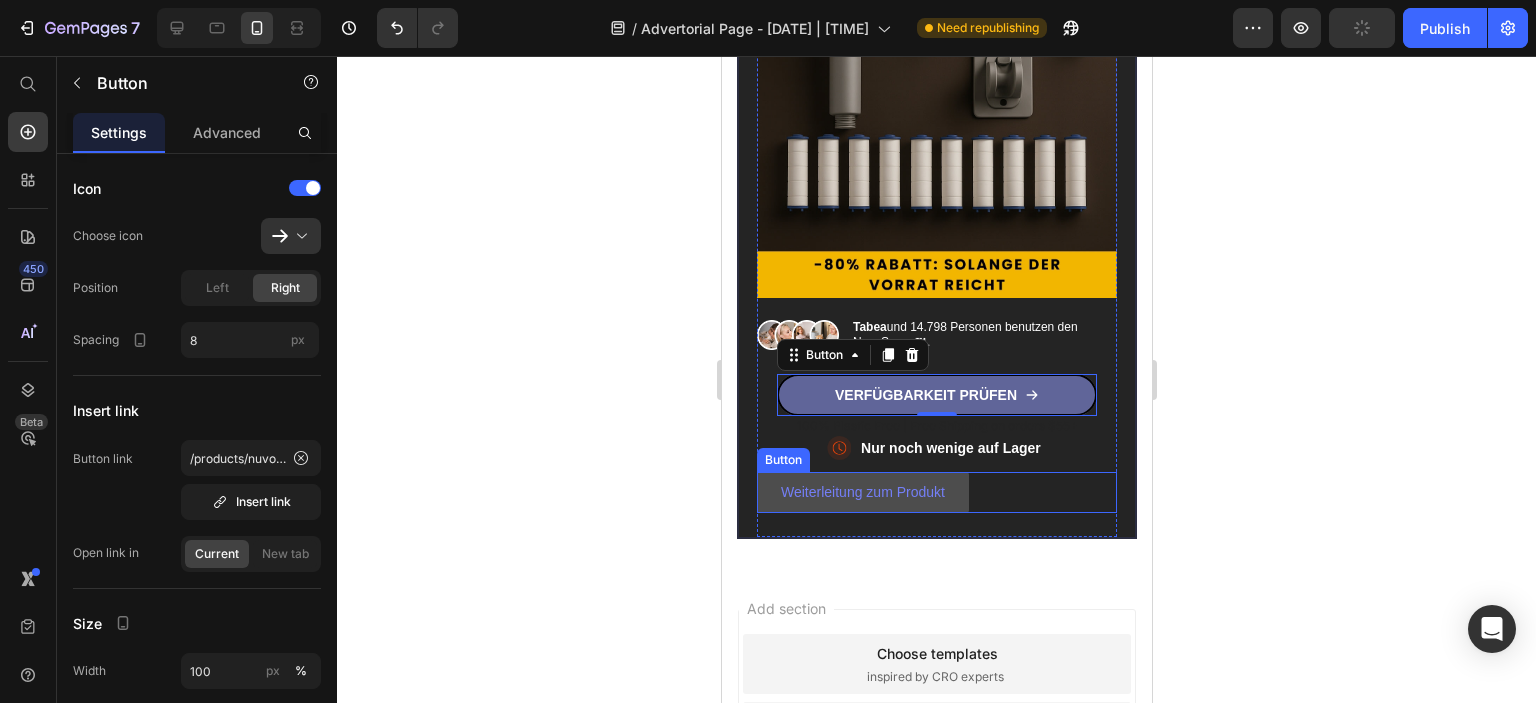 click on "Weiterleitung zum Produkt" at bounding box center [862, 492] 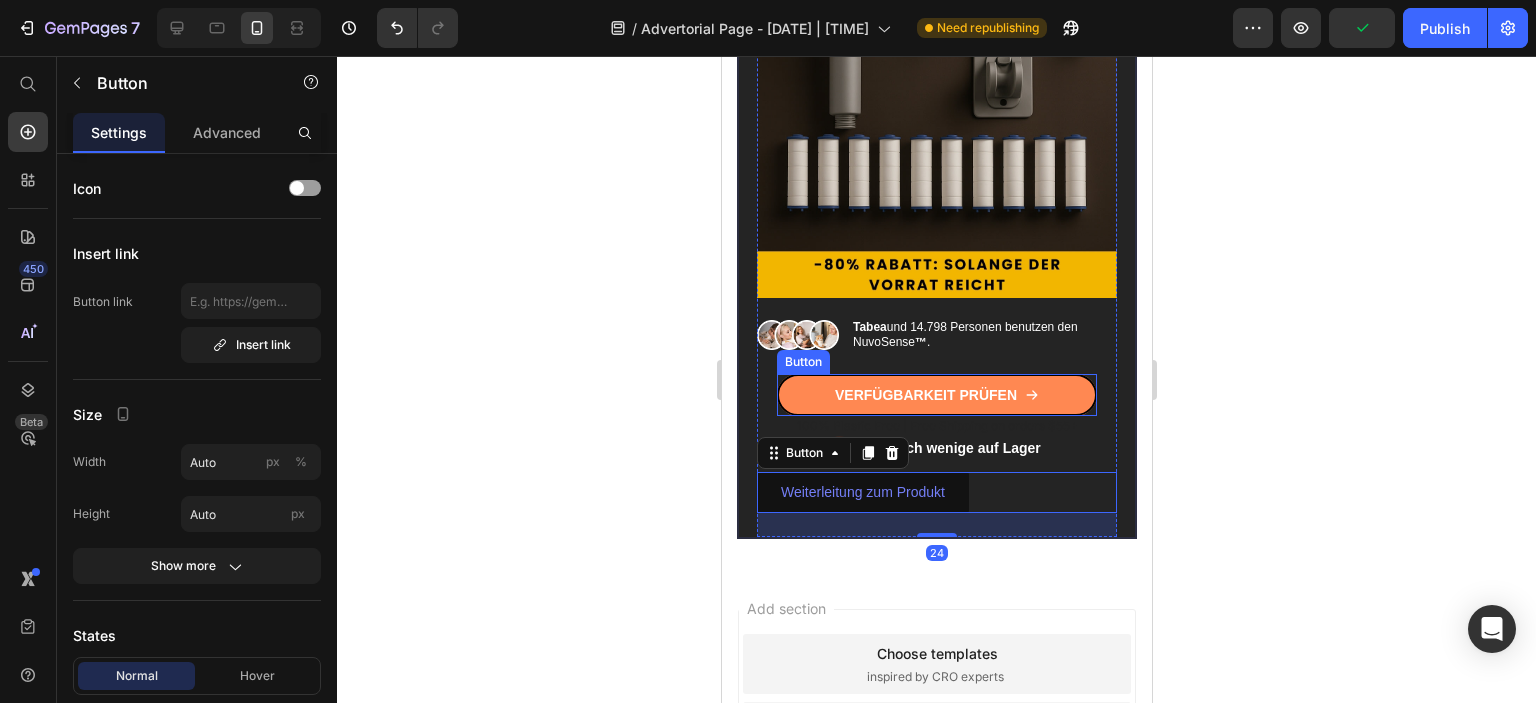 click at bounding box center [1031, 395] 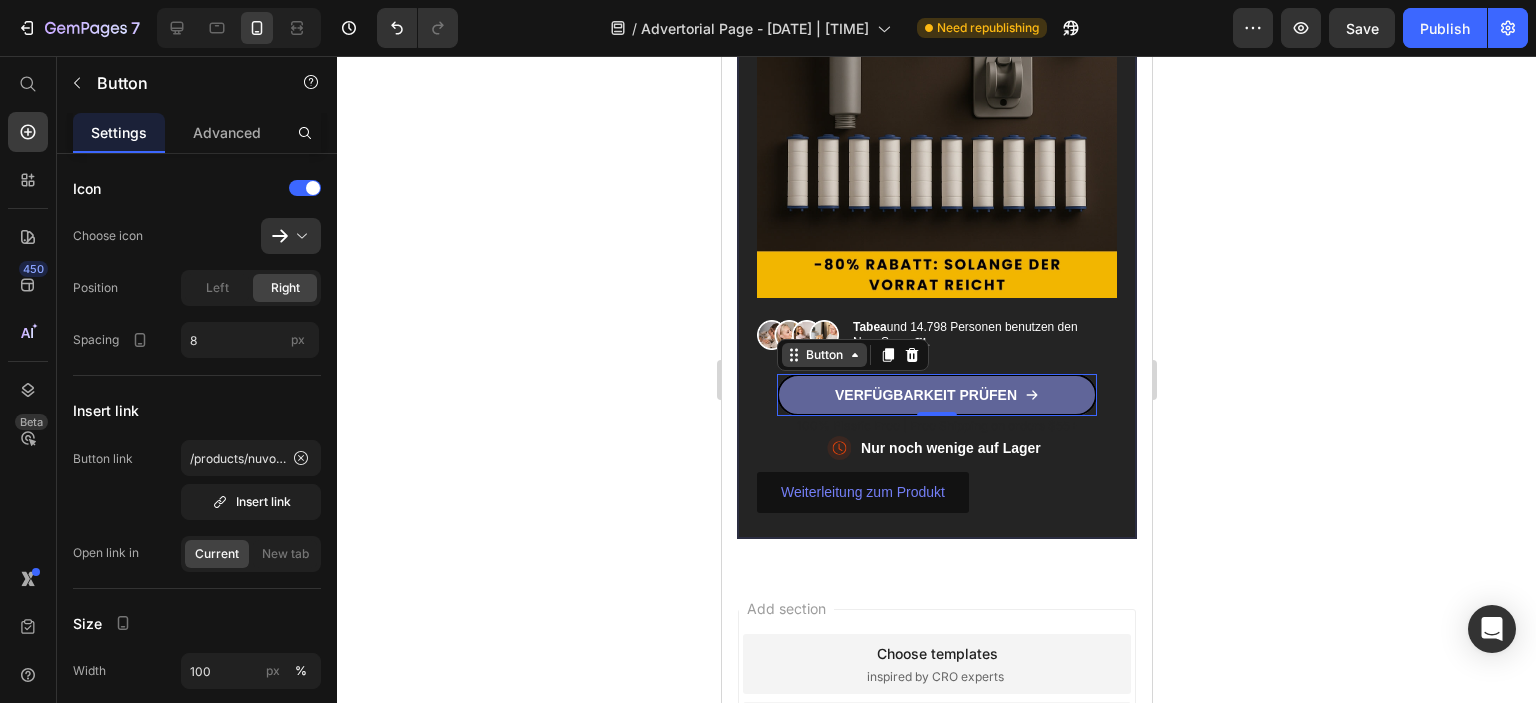 click 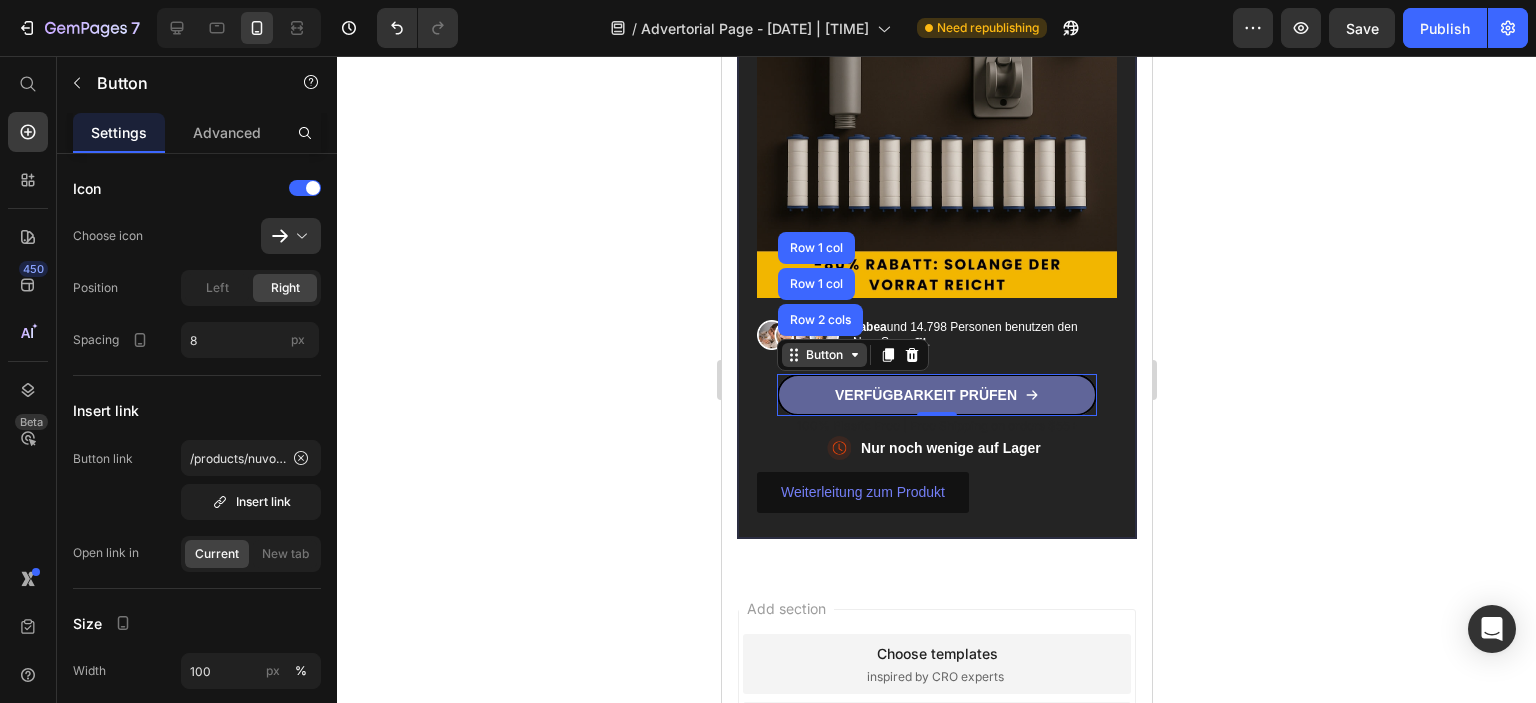 click 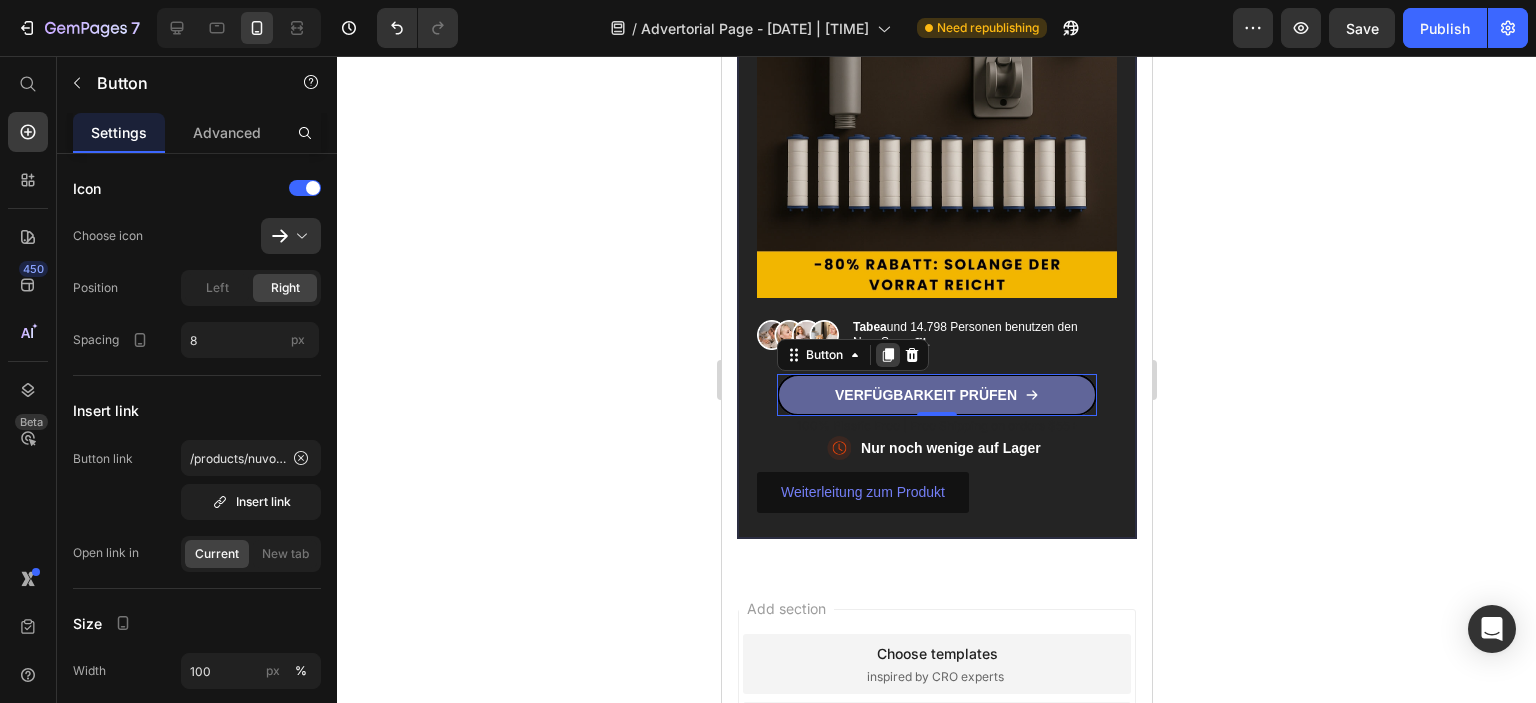click 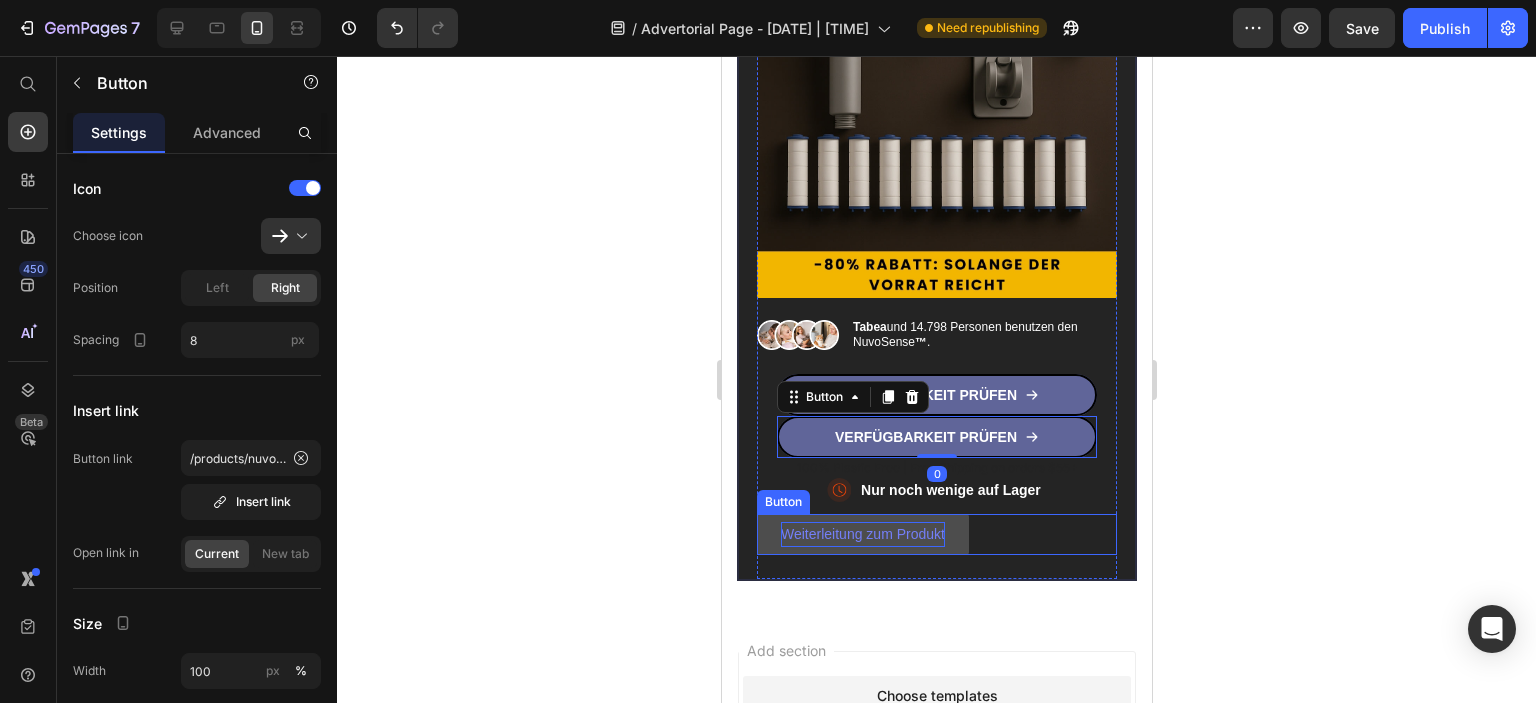 click on "Weiterleitung zum Produkt" at bounding box center (862, 534) 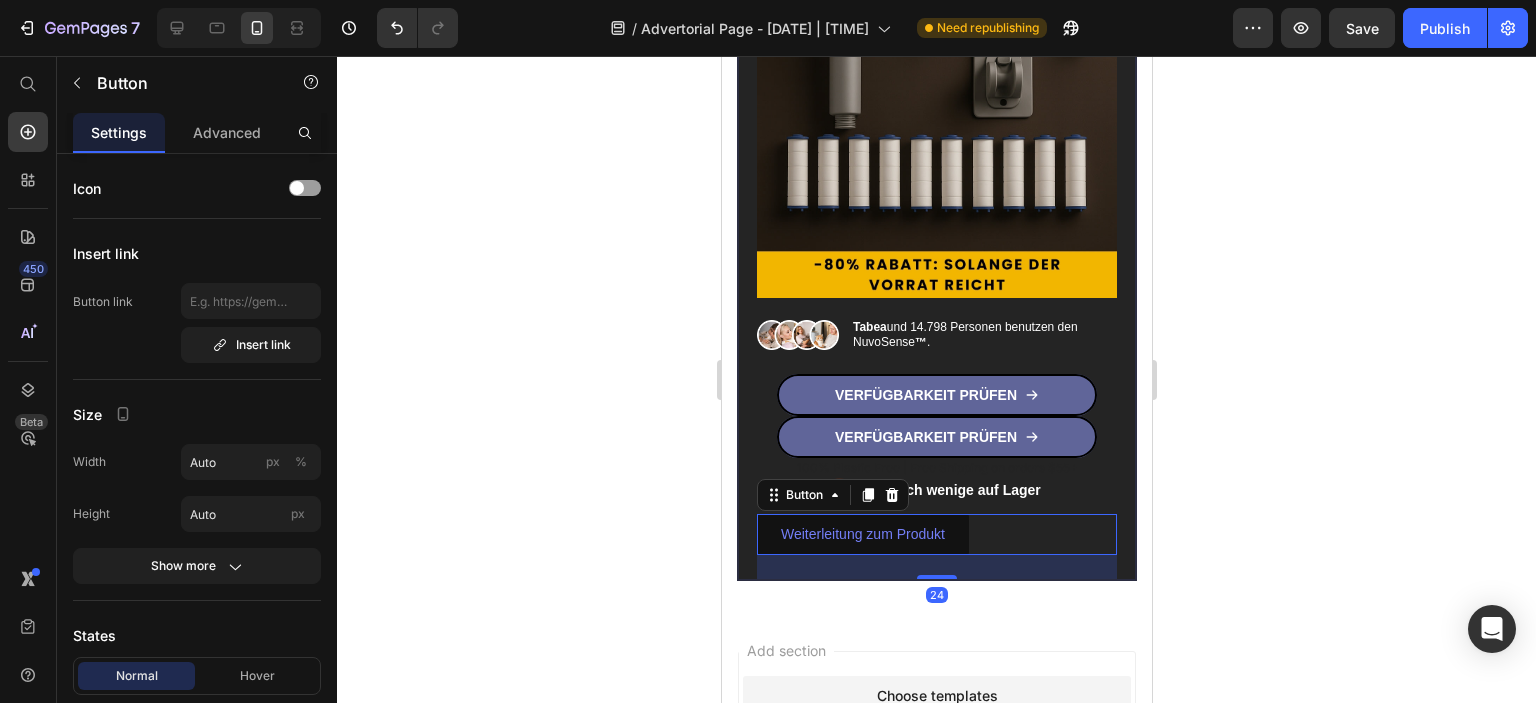 click 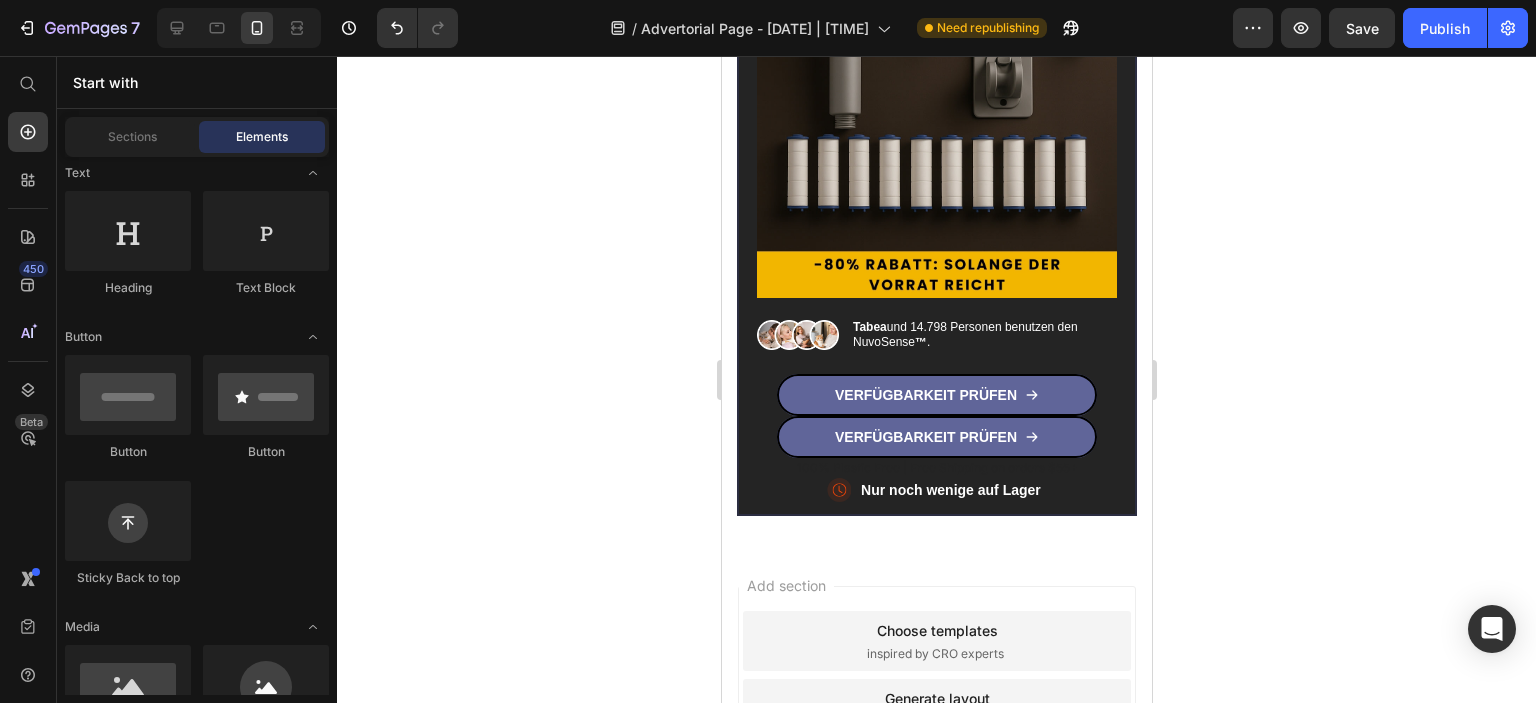 click 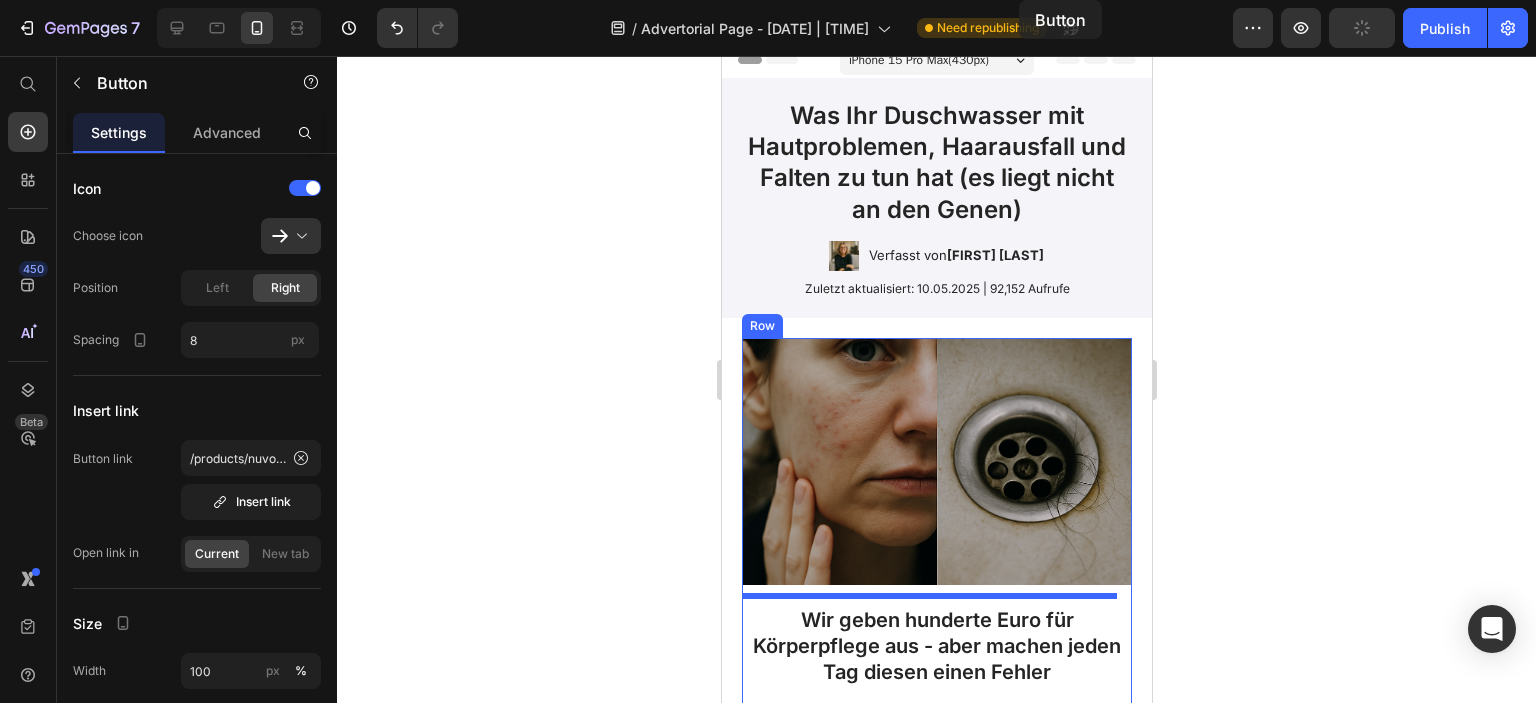 scroll, scrollTop: 0, scrollLeft: 0, axis: both 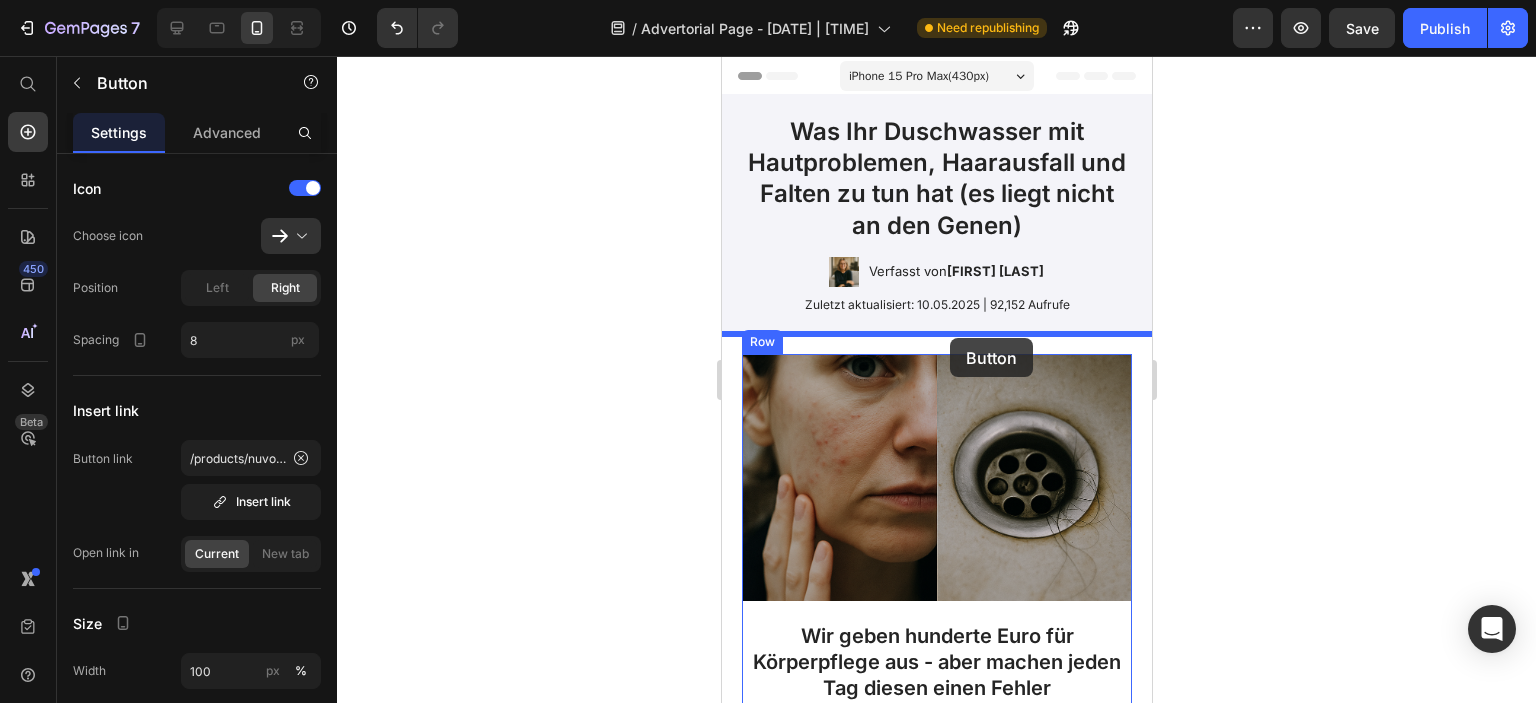 drag, startPoint x: 1024, startPoint y: 415, endPoint x: 1925, endPoint y: 383, distance: 901.56805 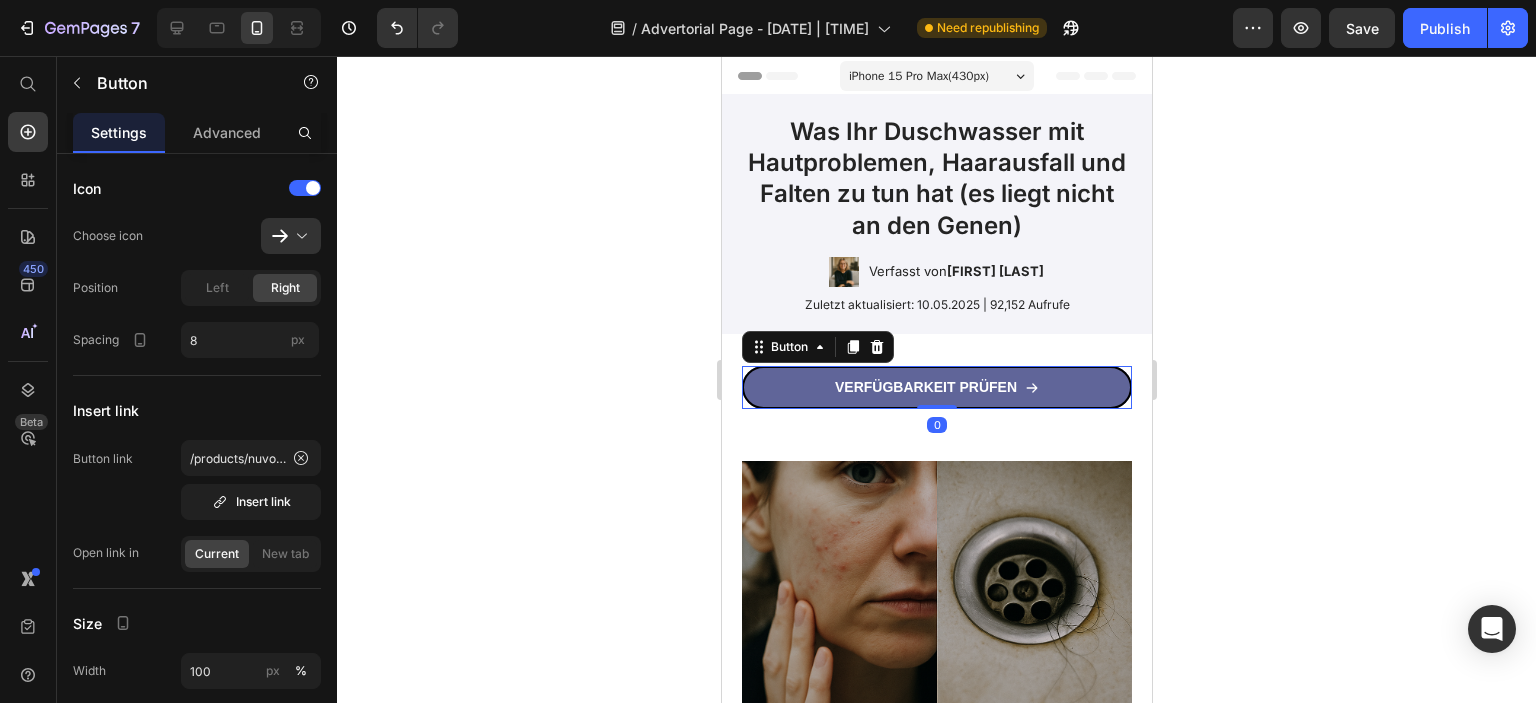 click 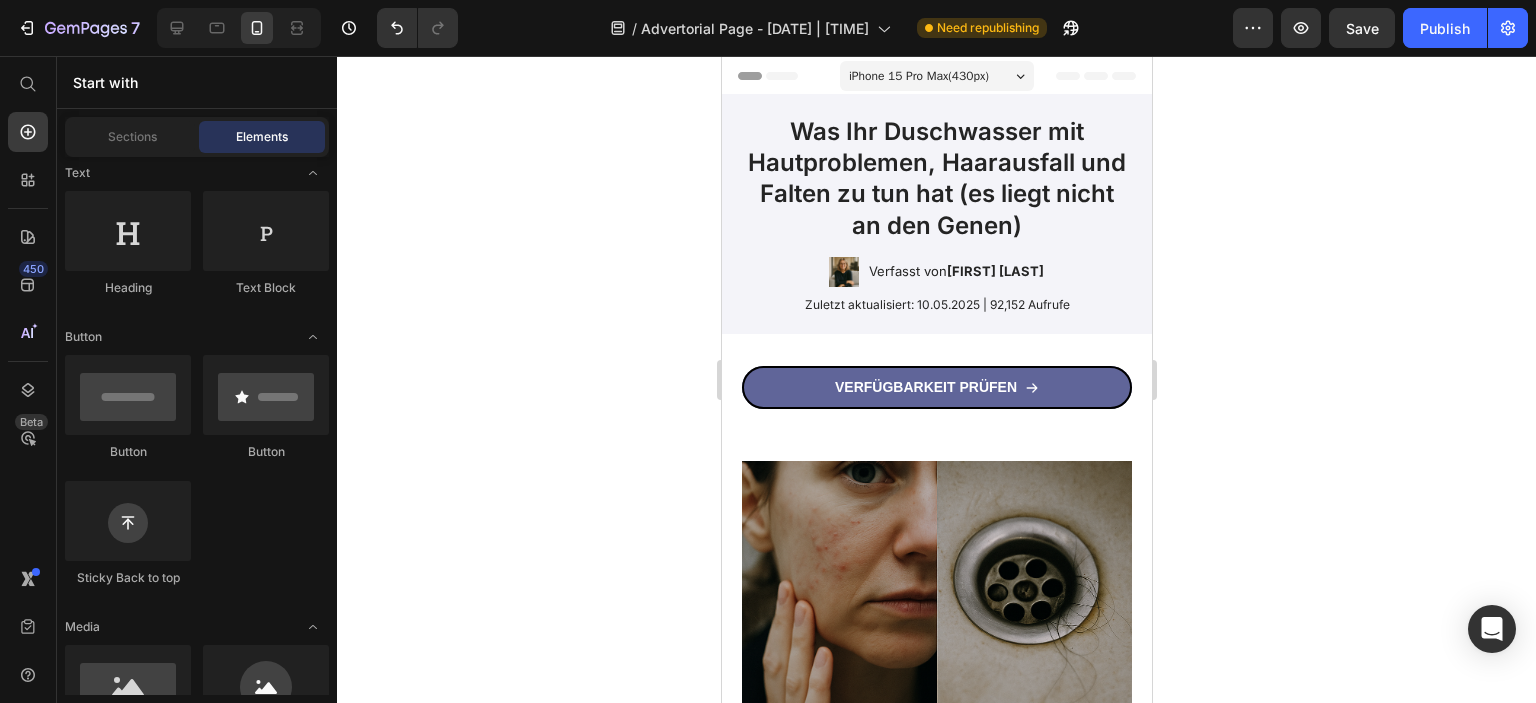 click 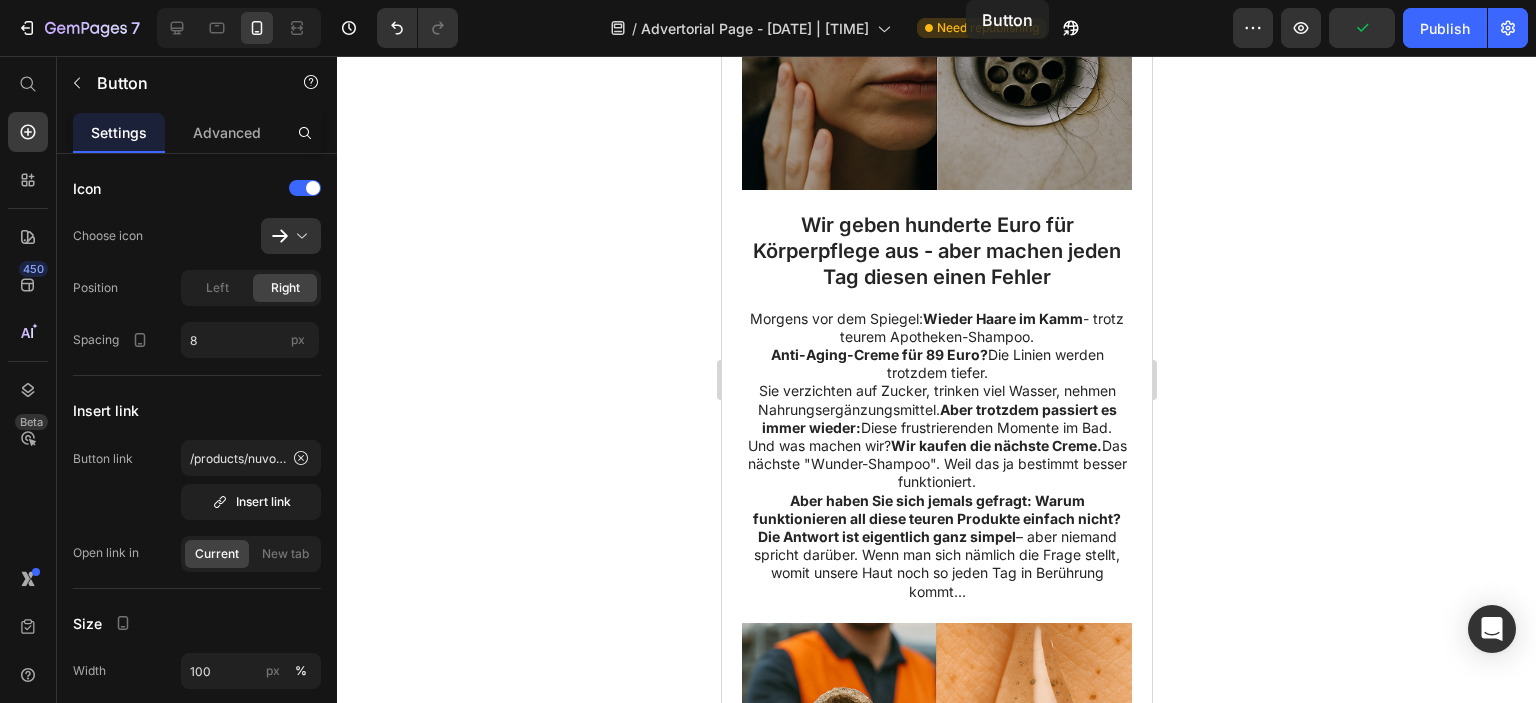 scroll, scrollTop: 0, scrollLeft: 0, axis: both 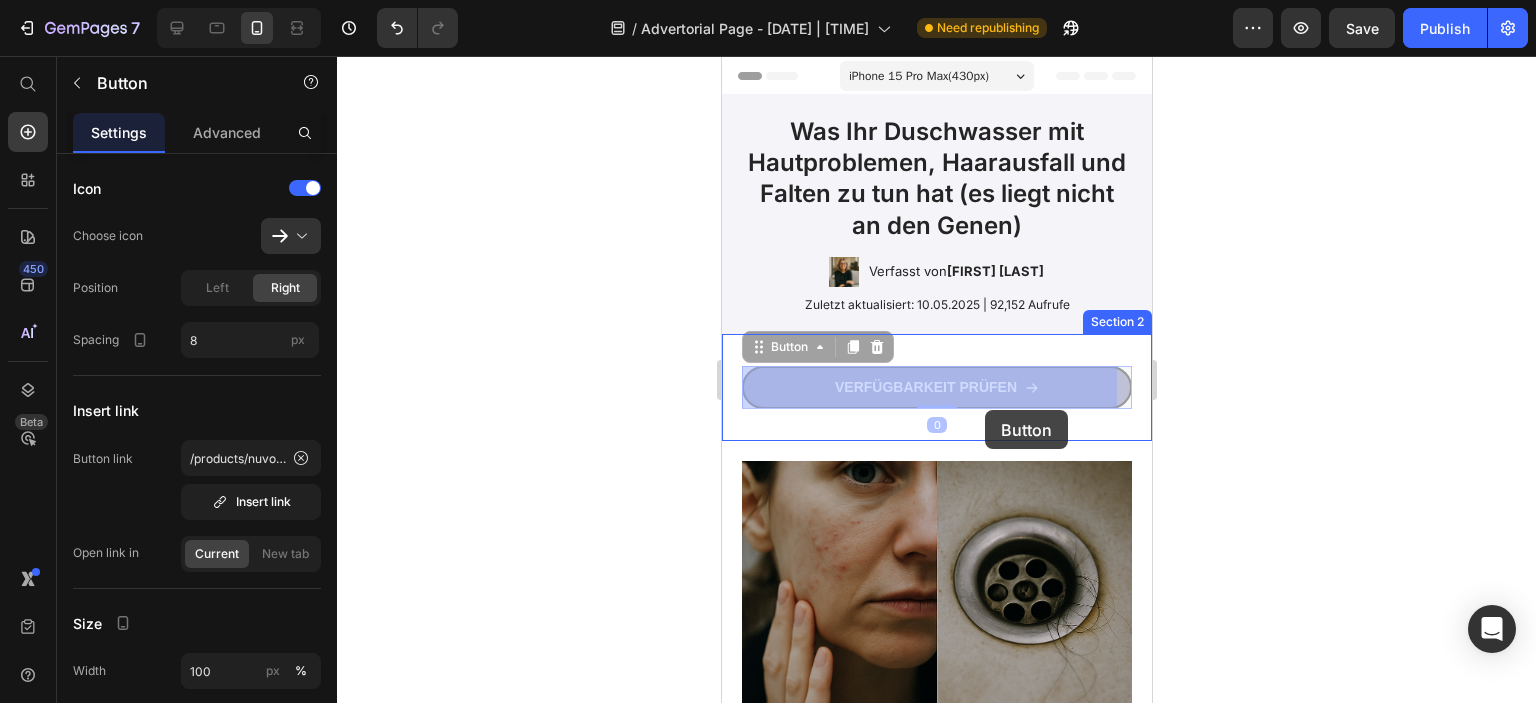 drag, startPoint x: 1072, startPoint y: 384, endPoint x: 984, endPoint y: 410, distance: 91.76056 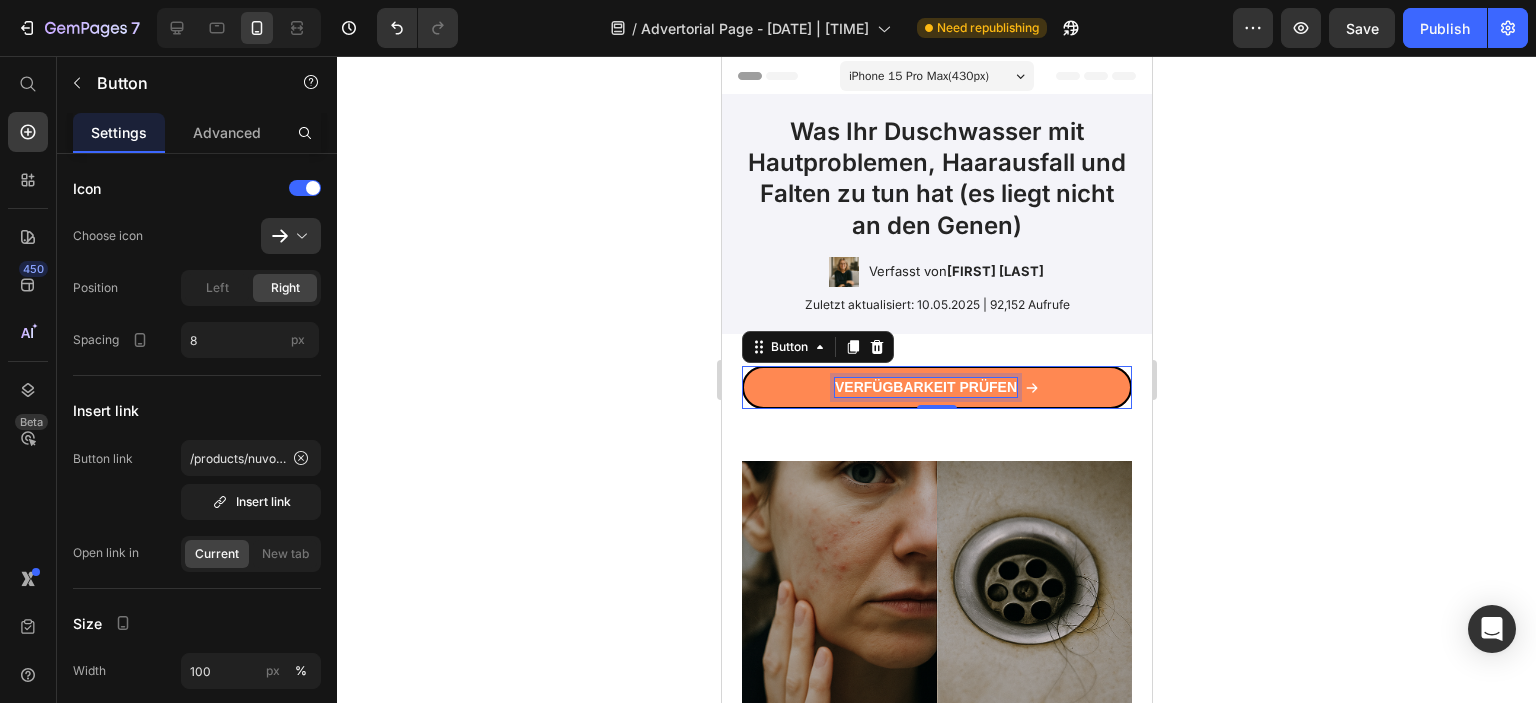 click on "VERFÜGBARKEIT PRÜFEN" at bounding box center (925, 387) 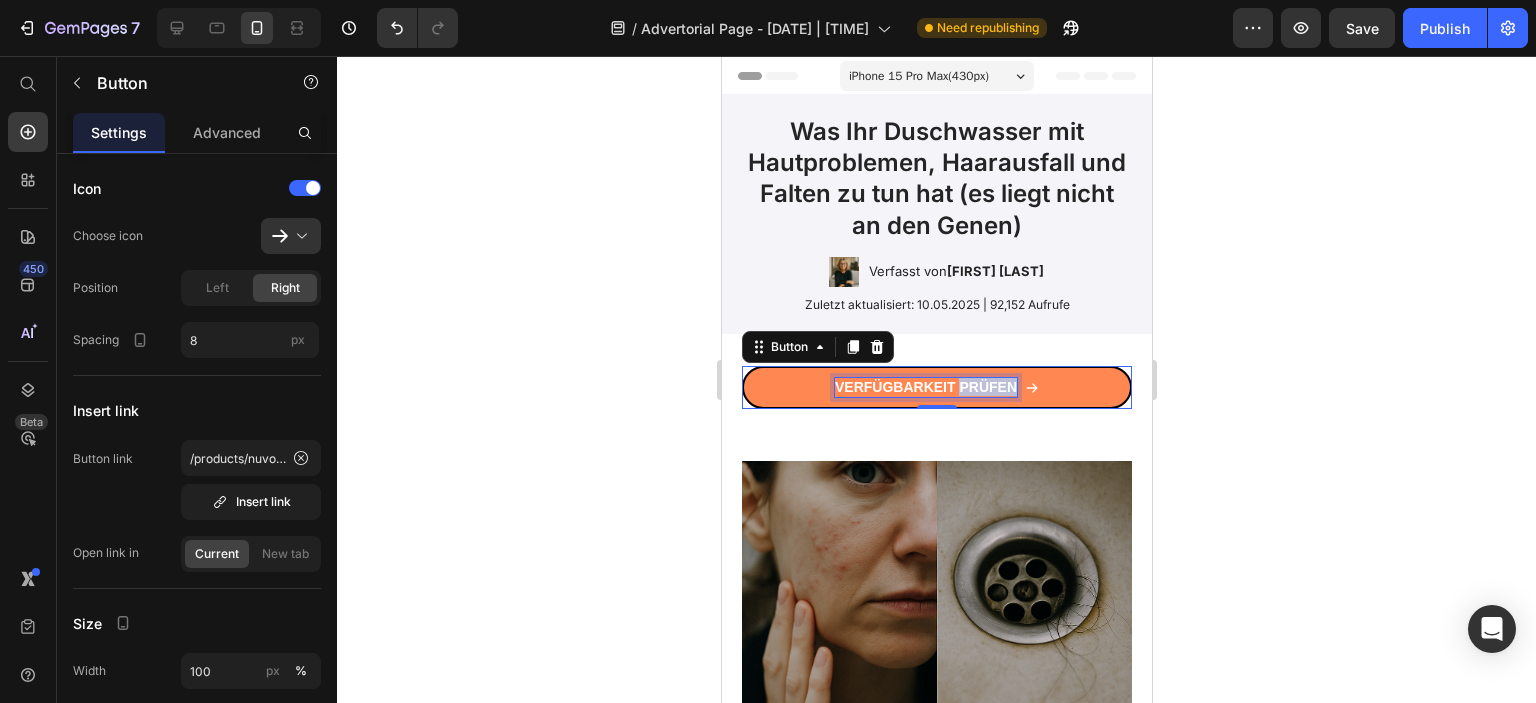 click on "VERFÜGBARKEIT PRÜFEN" at bounding box center (925, 387) 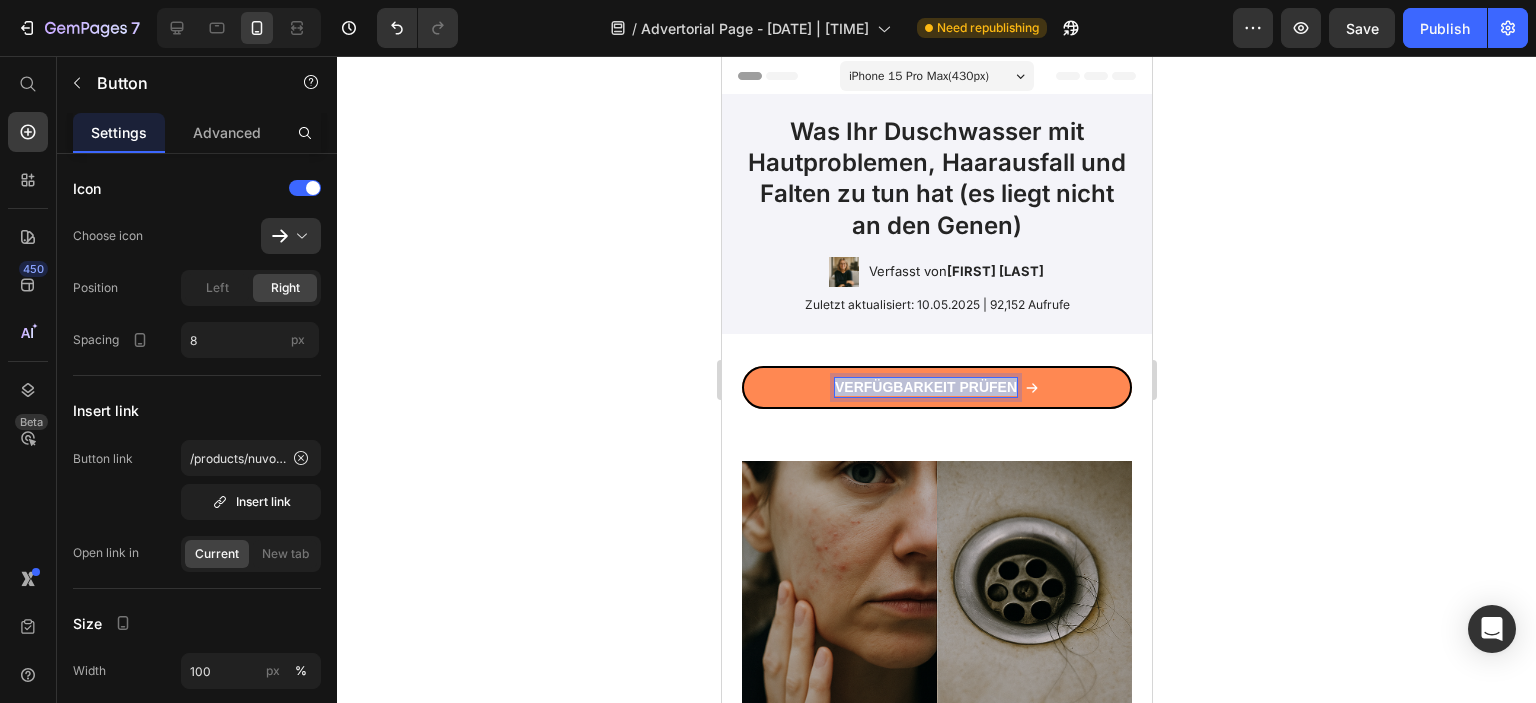 click on "VERFÜGBARKEIT PRÜFEN" at bounding box center (925, 387) 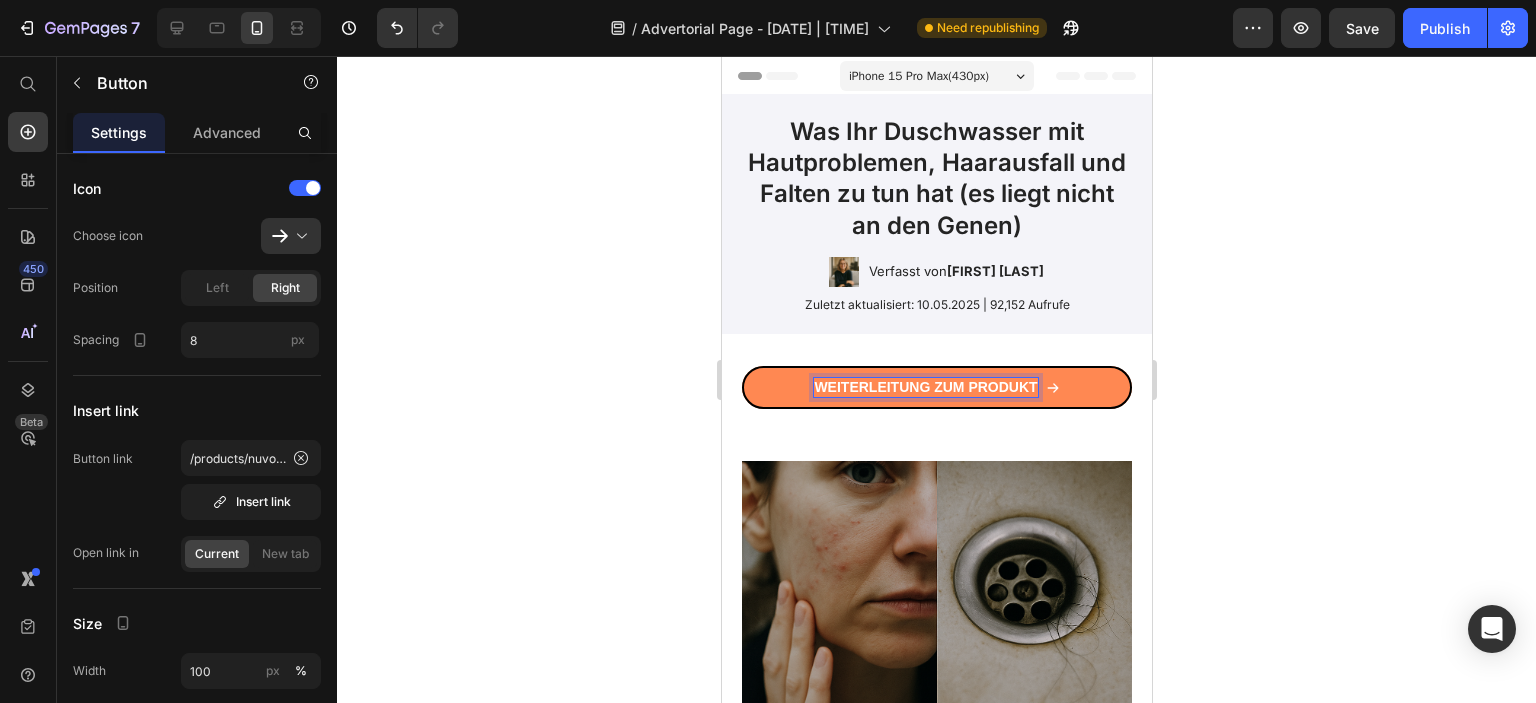click 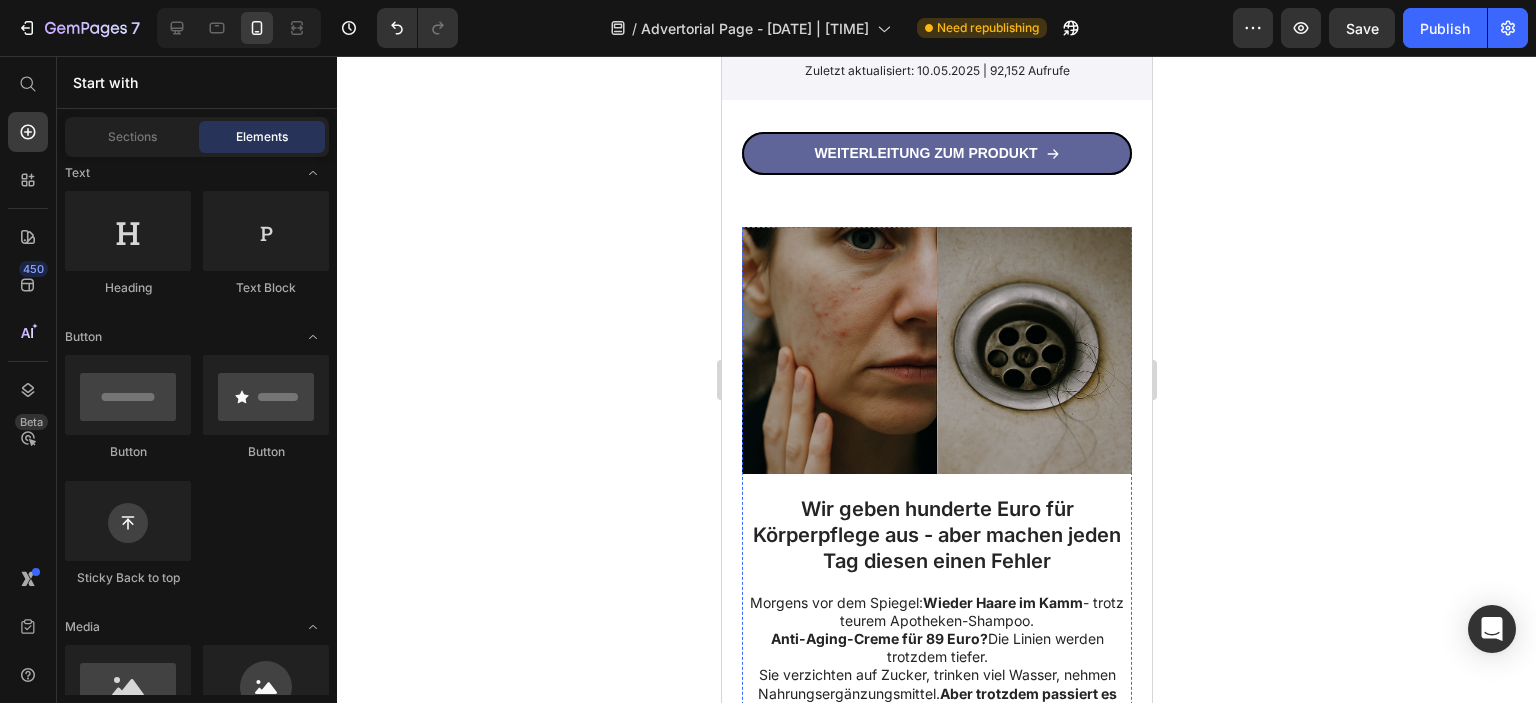 scroll, scrollTop: 0, scrollLeft: 0, axis: both 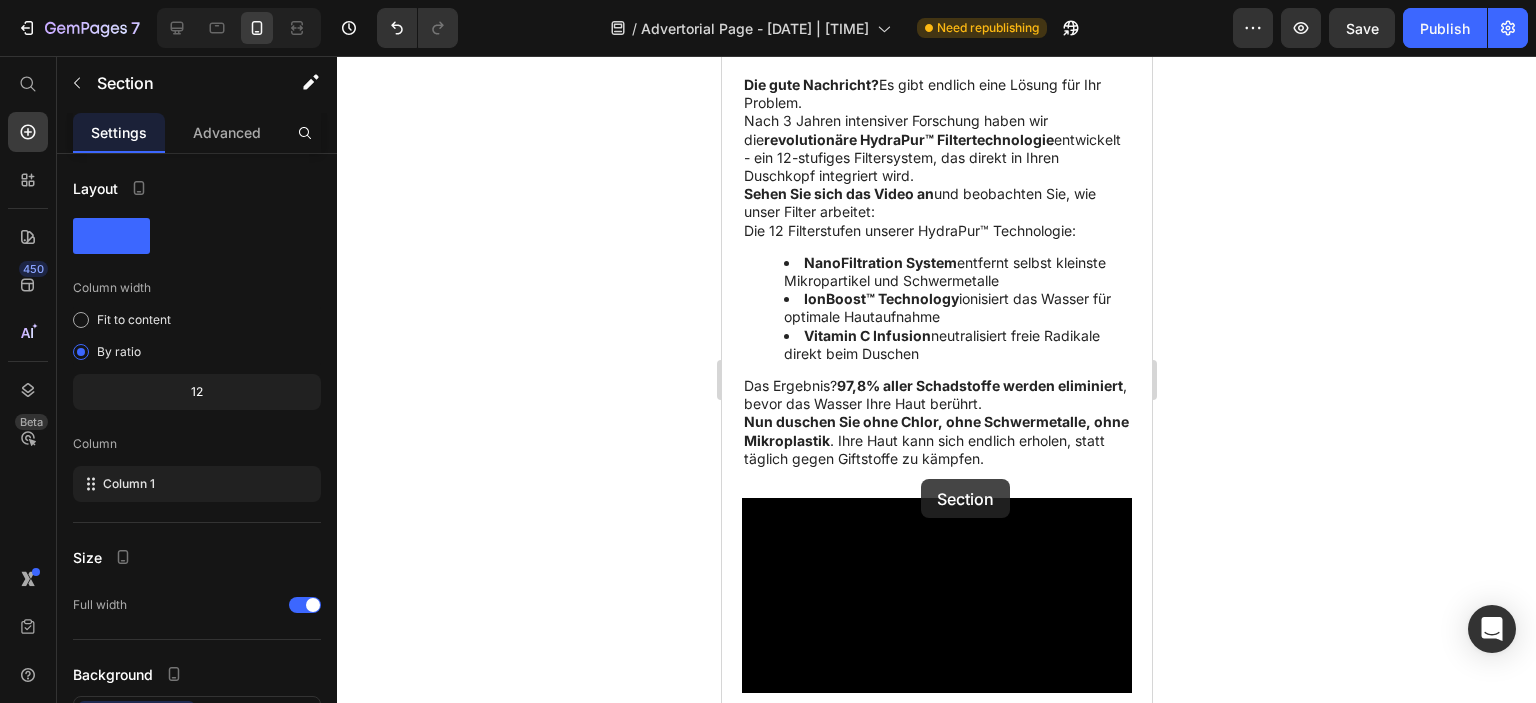 drag, startPoint x: 1053, startPoint y: 349, endPoint x: 920, endPoint y: 479, distance: 185.98119 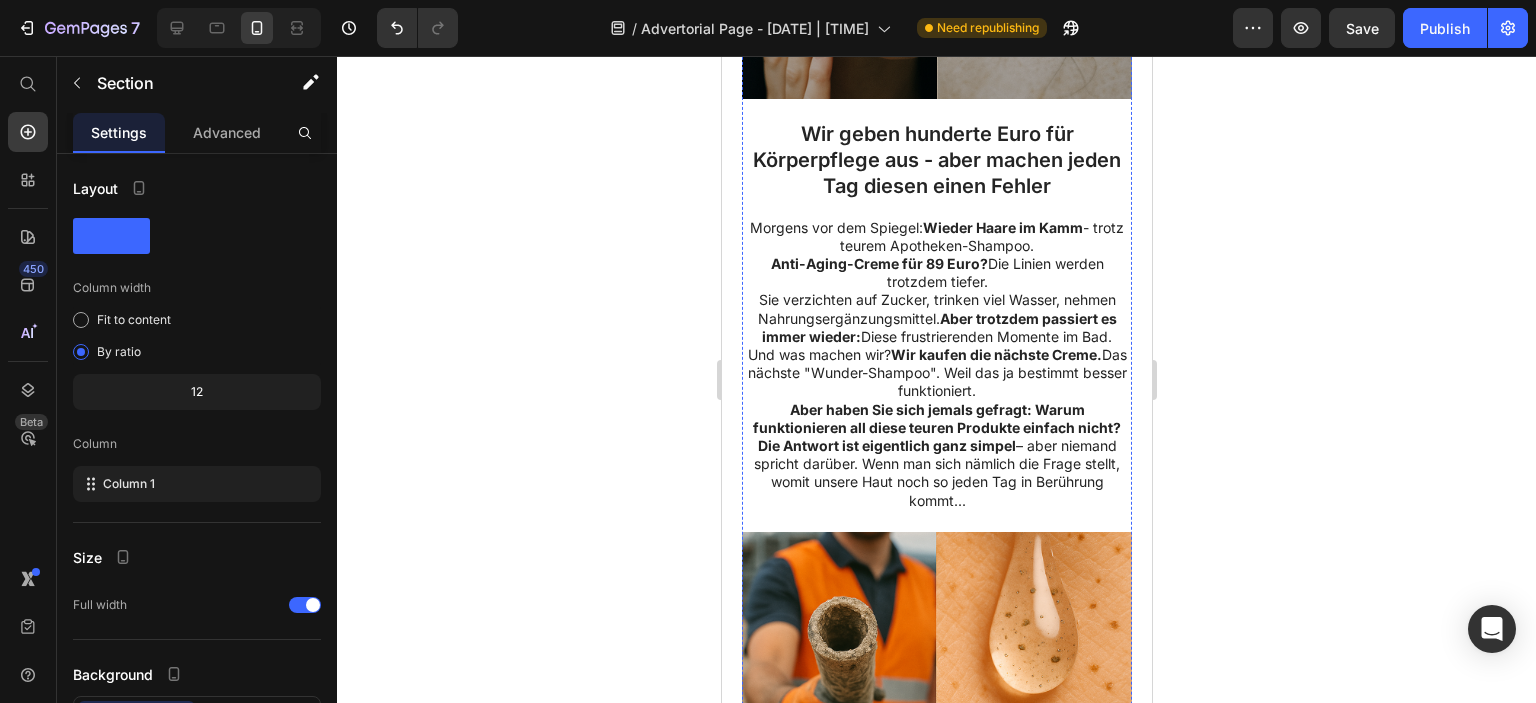 scroll, scrollTop: 0, scrollLeft: 0, axis: both 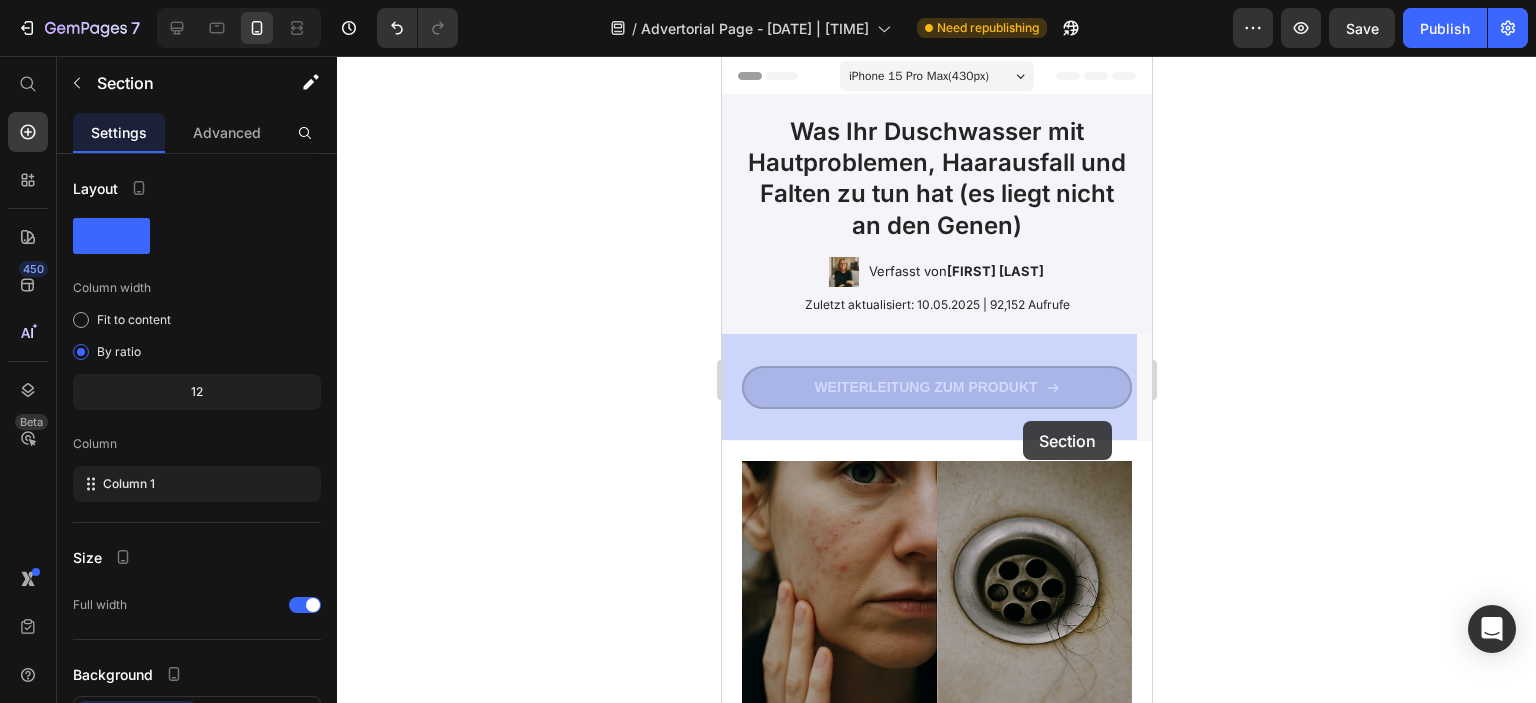 drag, startPoint x: 1040, startPoint y: 427, endPoint x: 1022, endPoint y: 420, distance: 19.313208 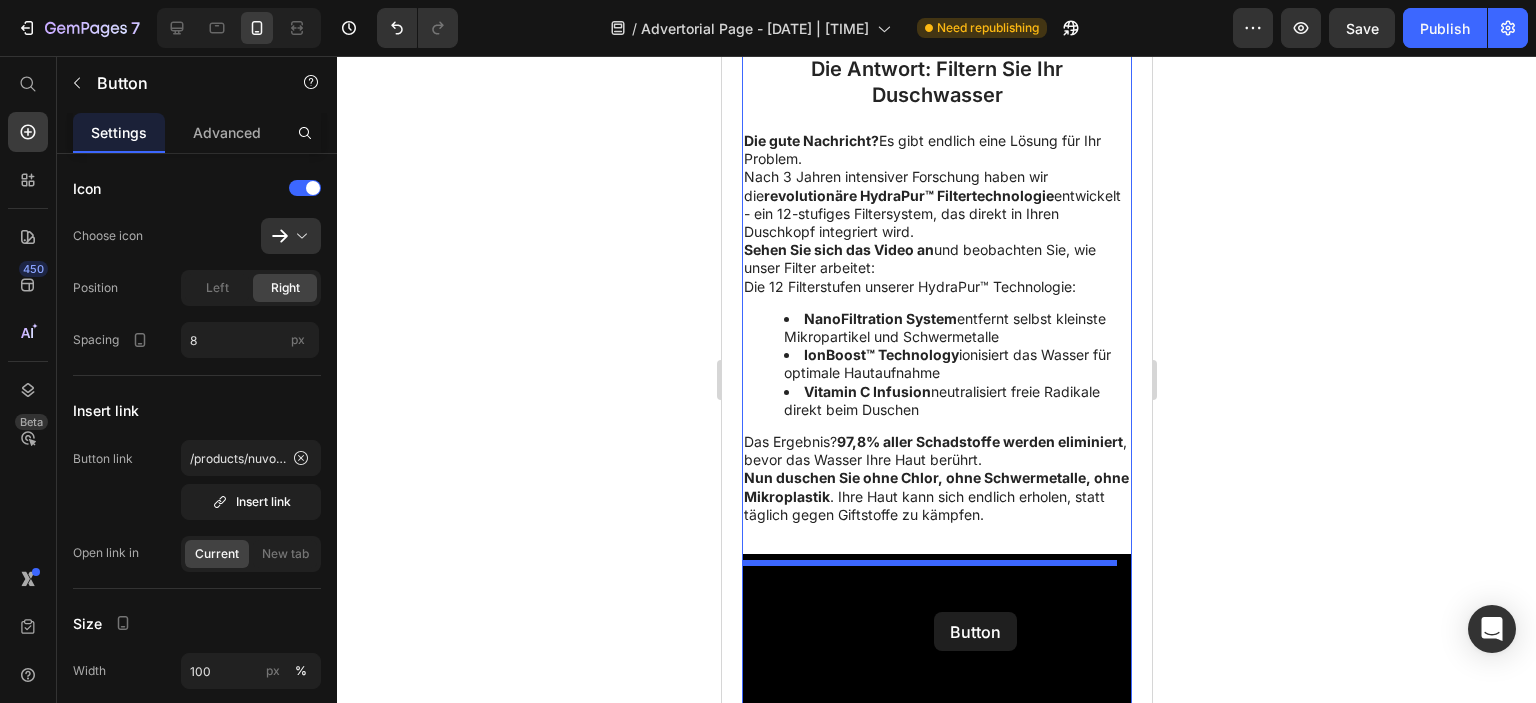 scroll, scrollTop: 2658, scrollLeft: 0, axis: vertical 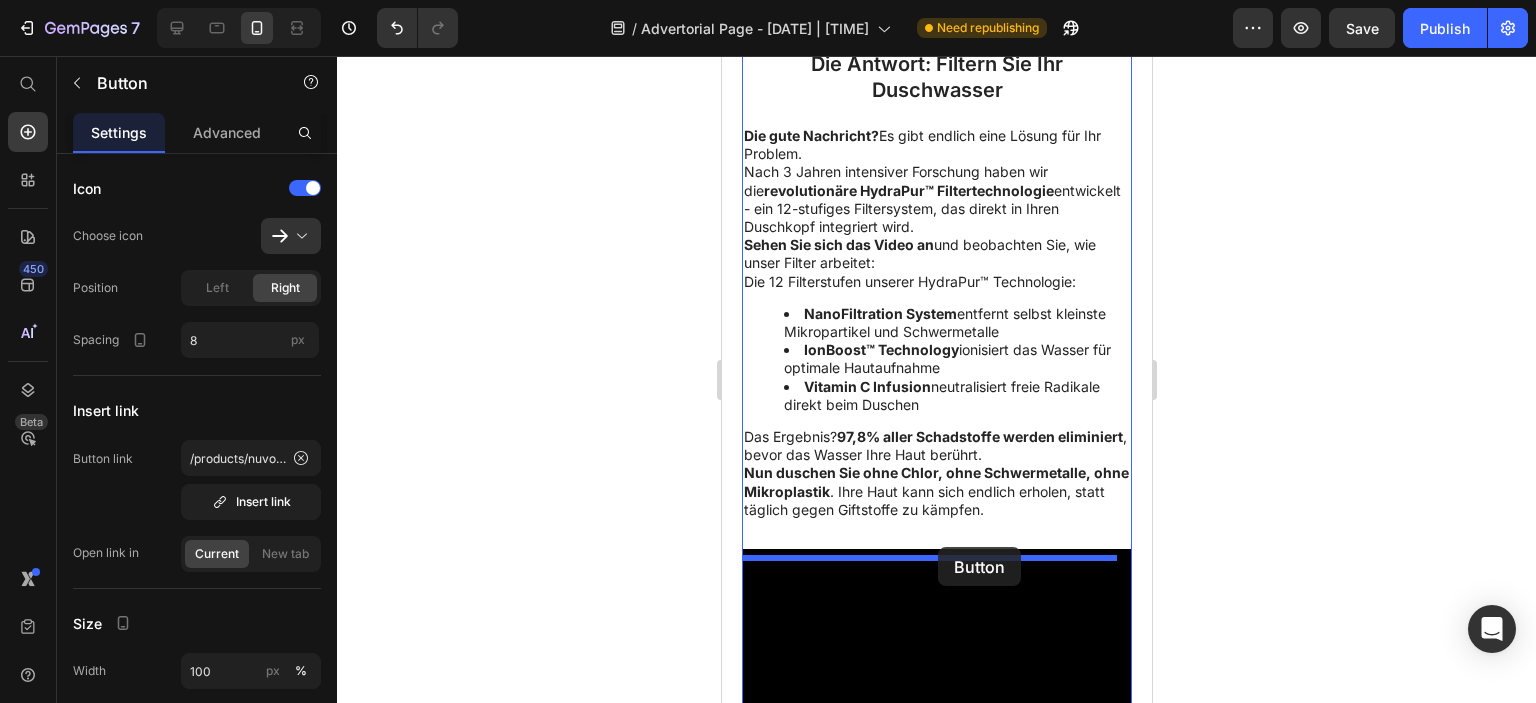 drag, startPoint x: 1065, startPoint y: 390, endPoint x: 937, endPoint y: 547, distance: 202.56604 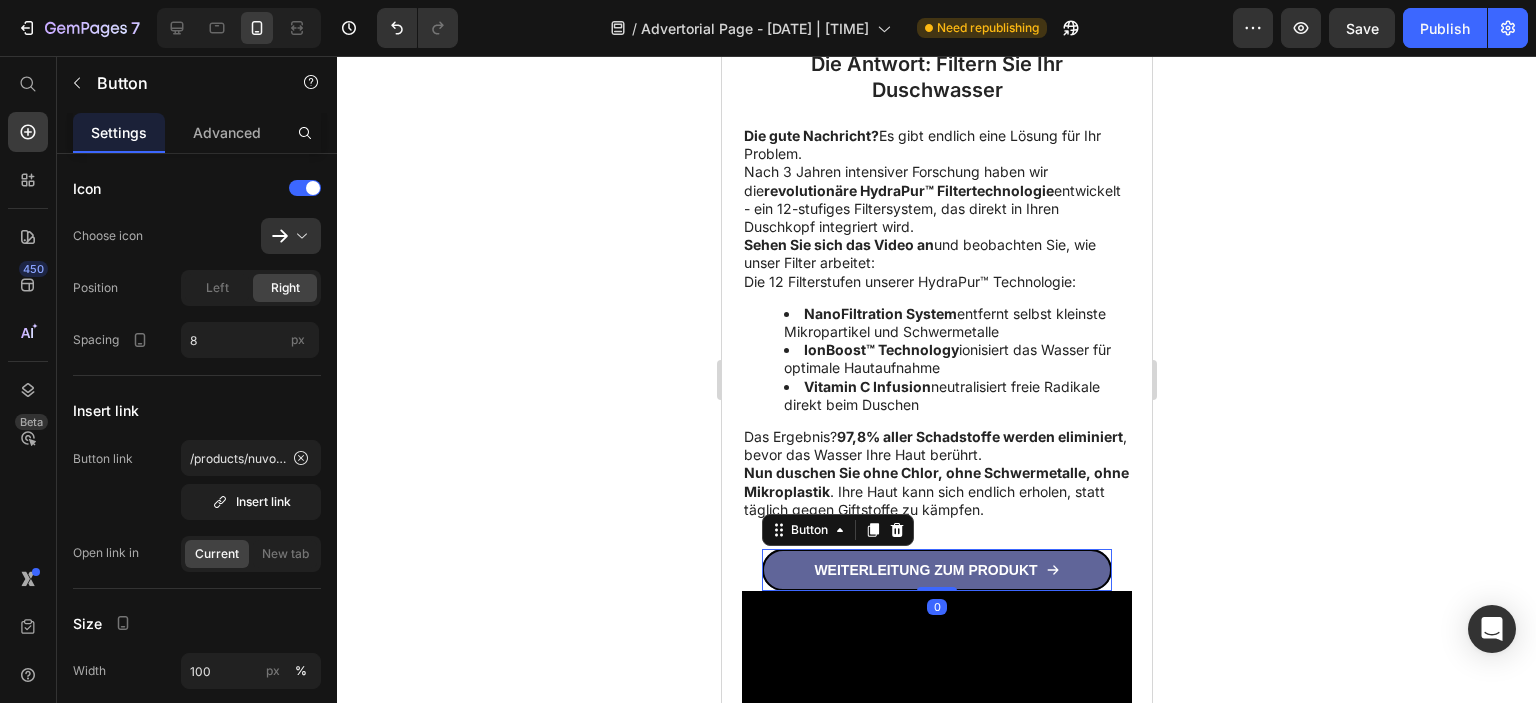click 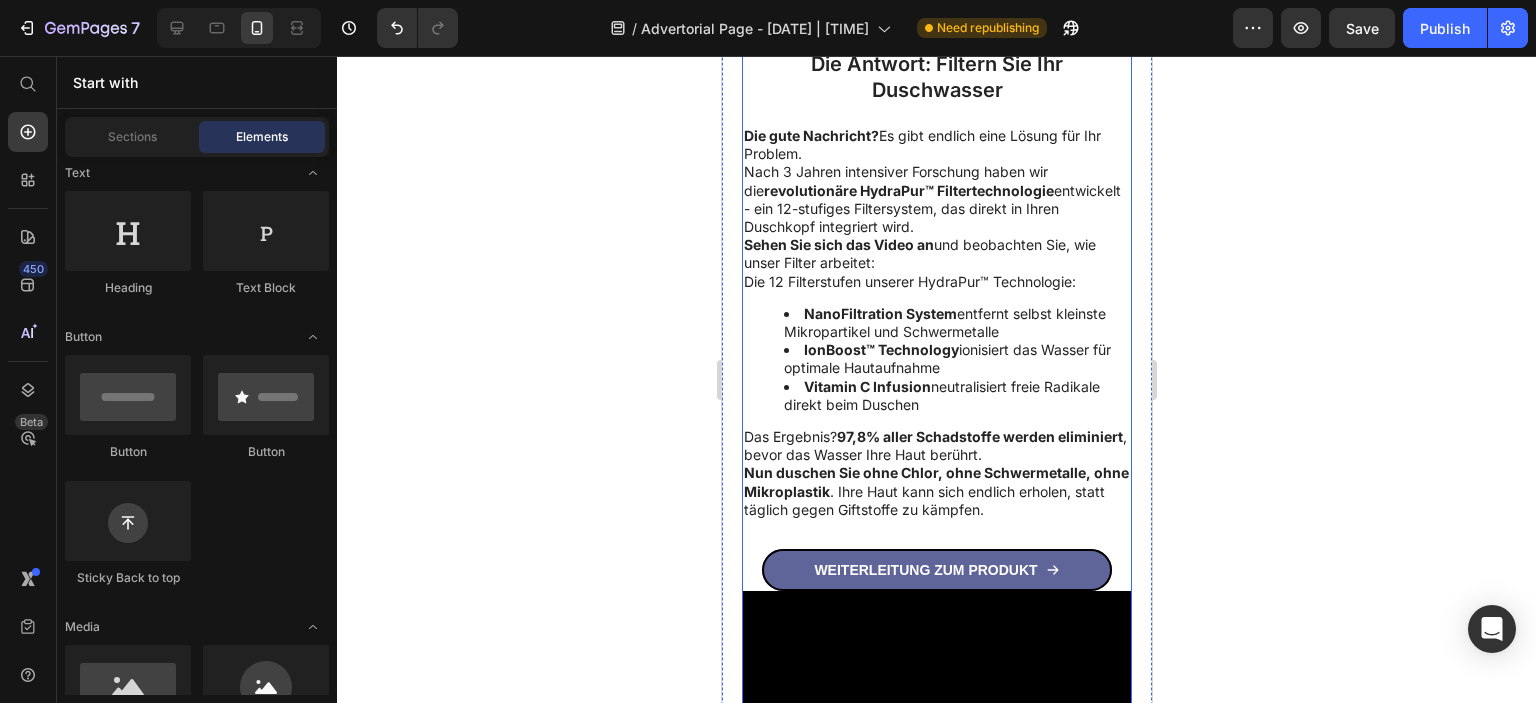 scroll, scrollTop: 2858, scrollLeft: 0, axis: vertical 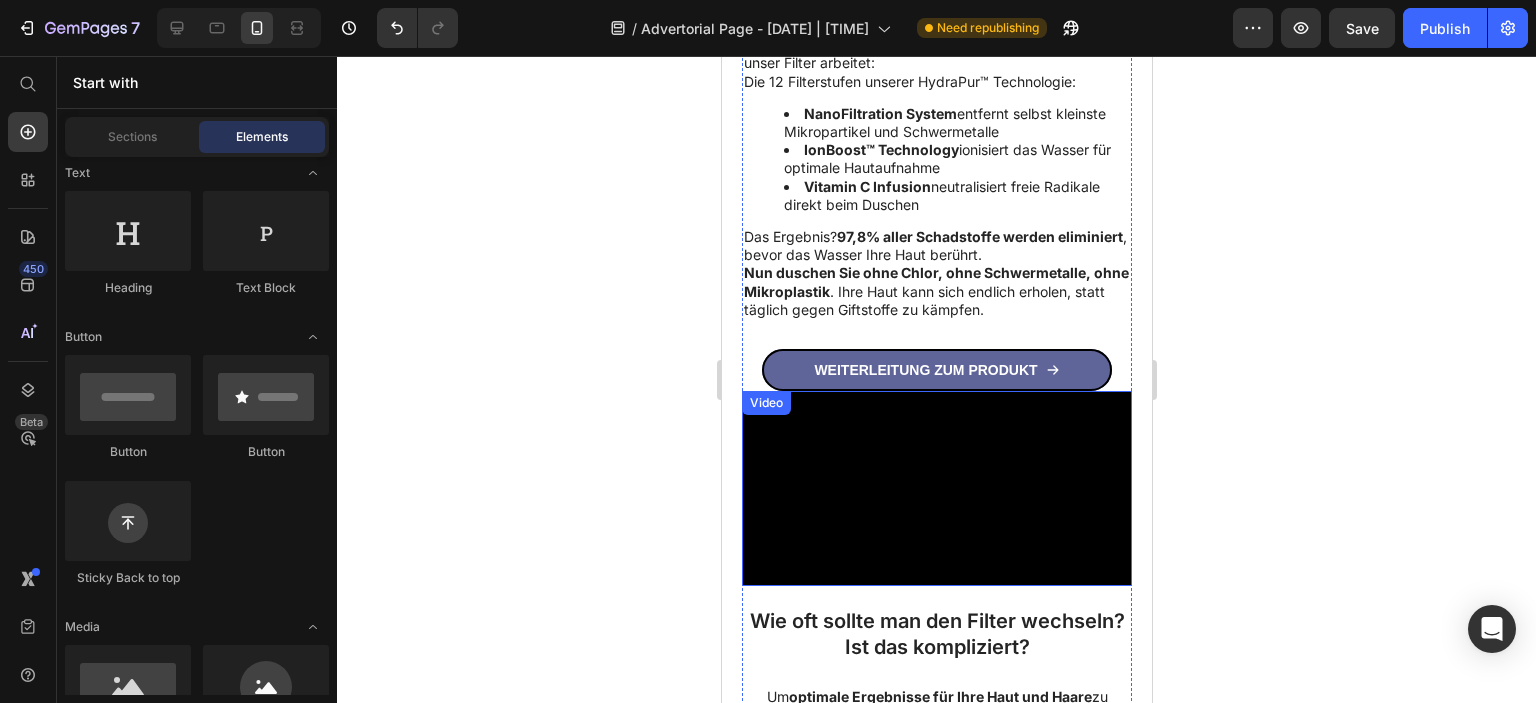 click at bounding box center (936, 488) 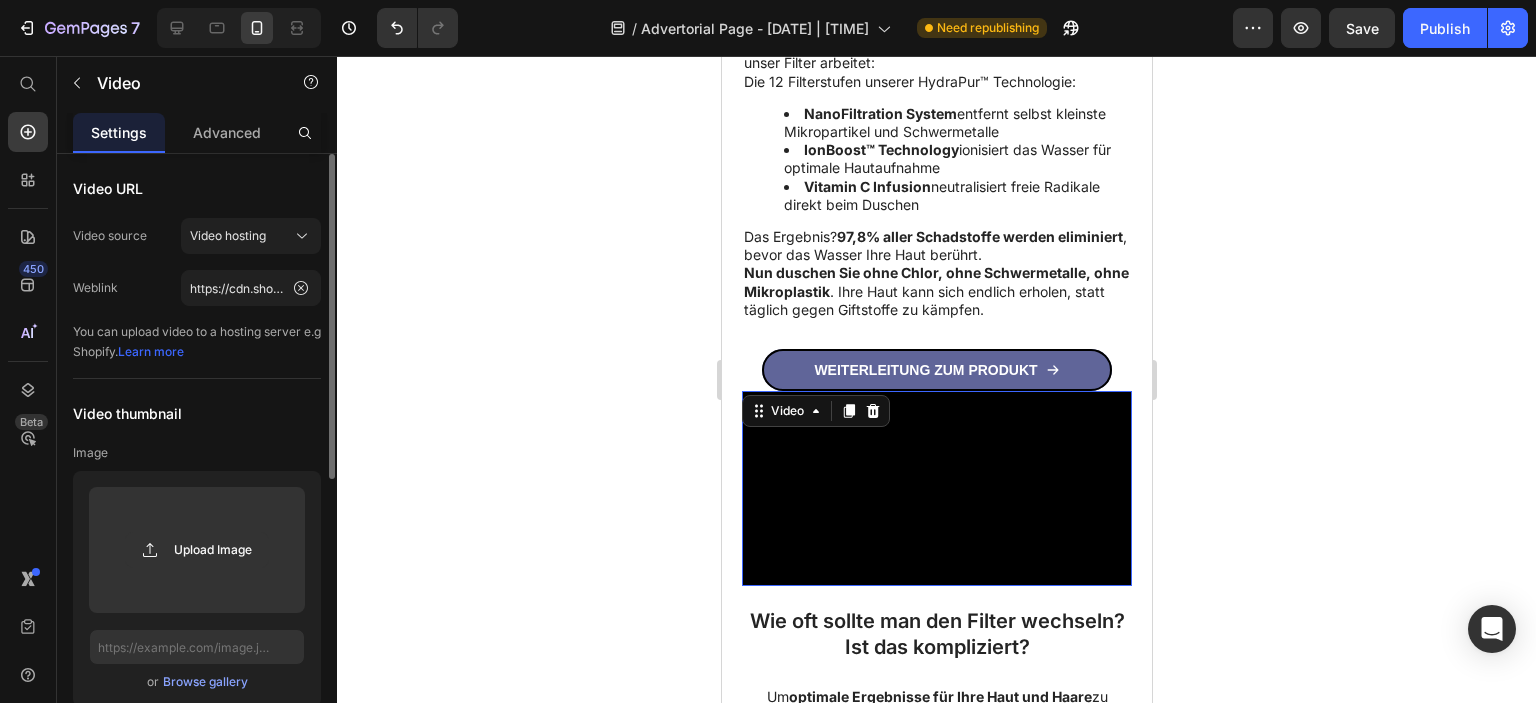 click on "Advanced" at bounding box center (227, 132) 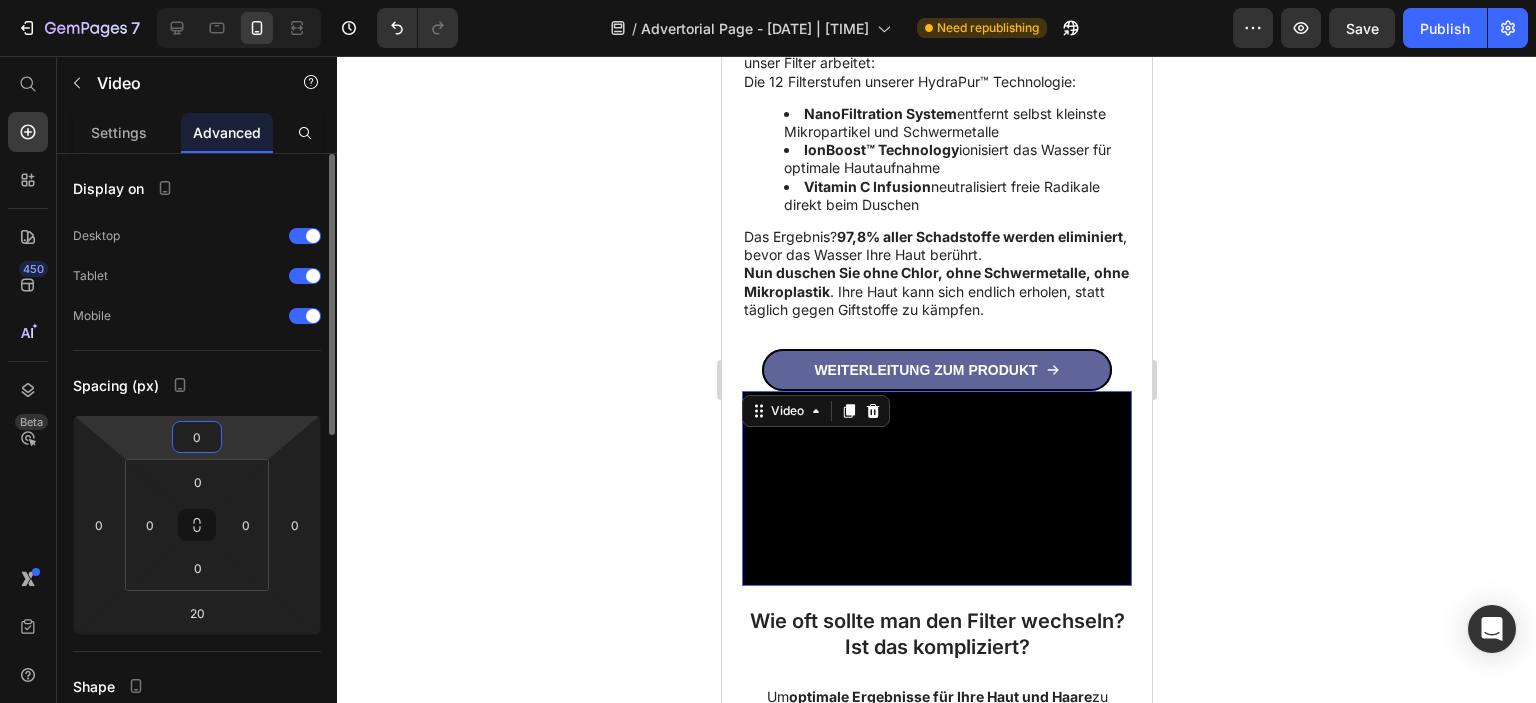 click on "0" at bounding box center (197, 437) 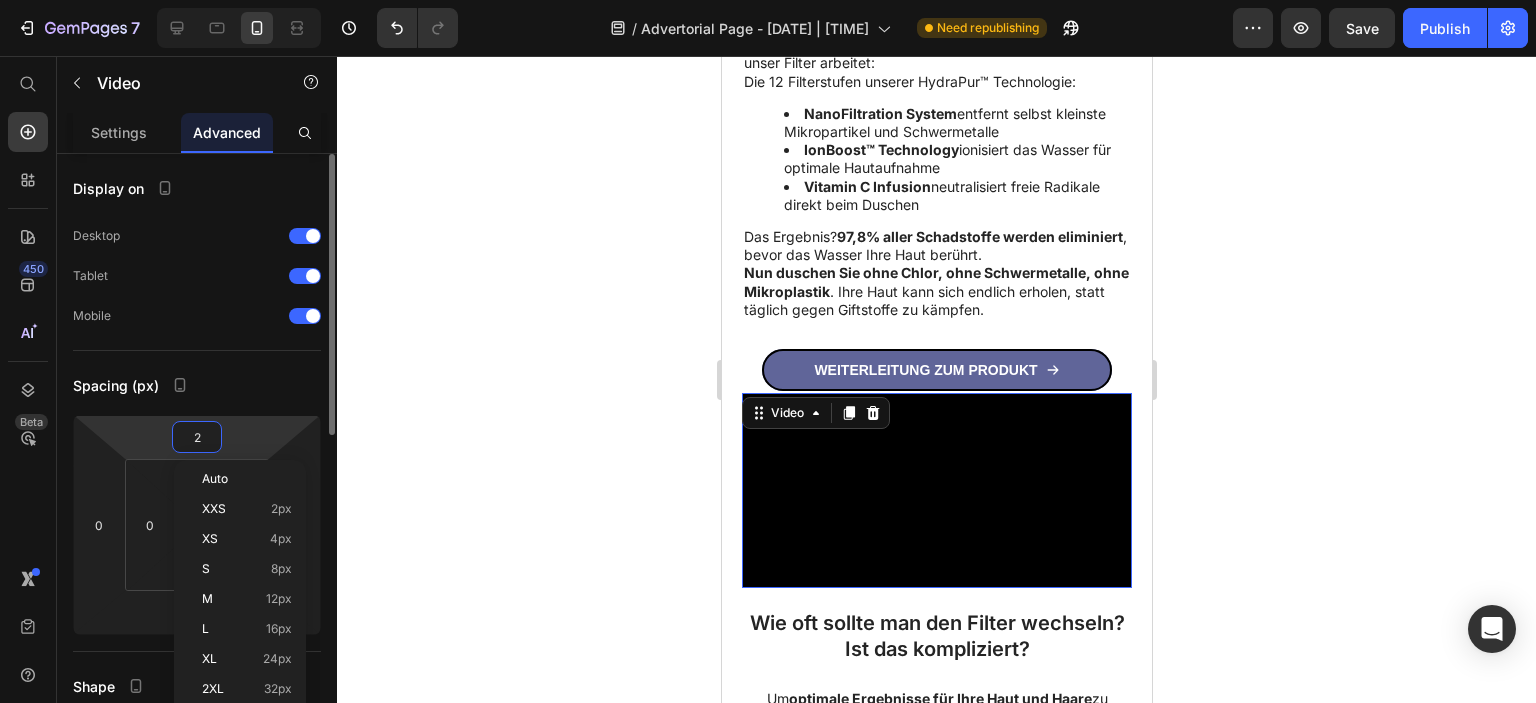 type on "20" 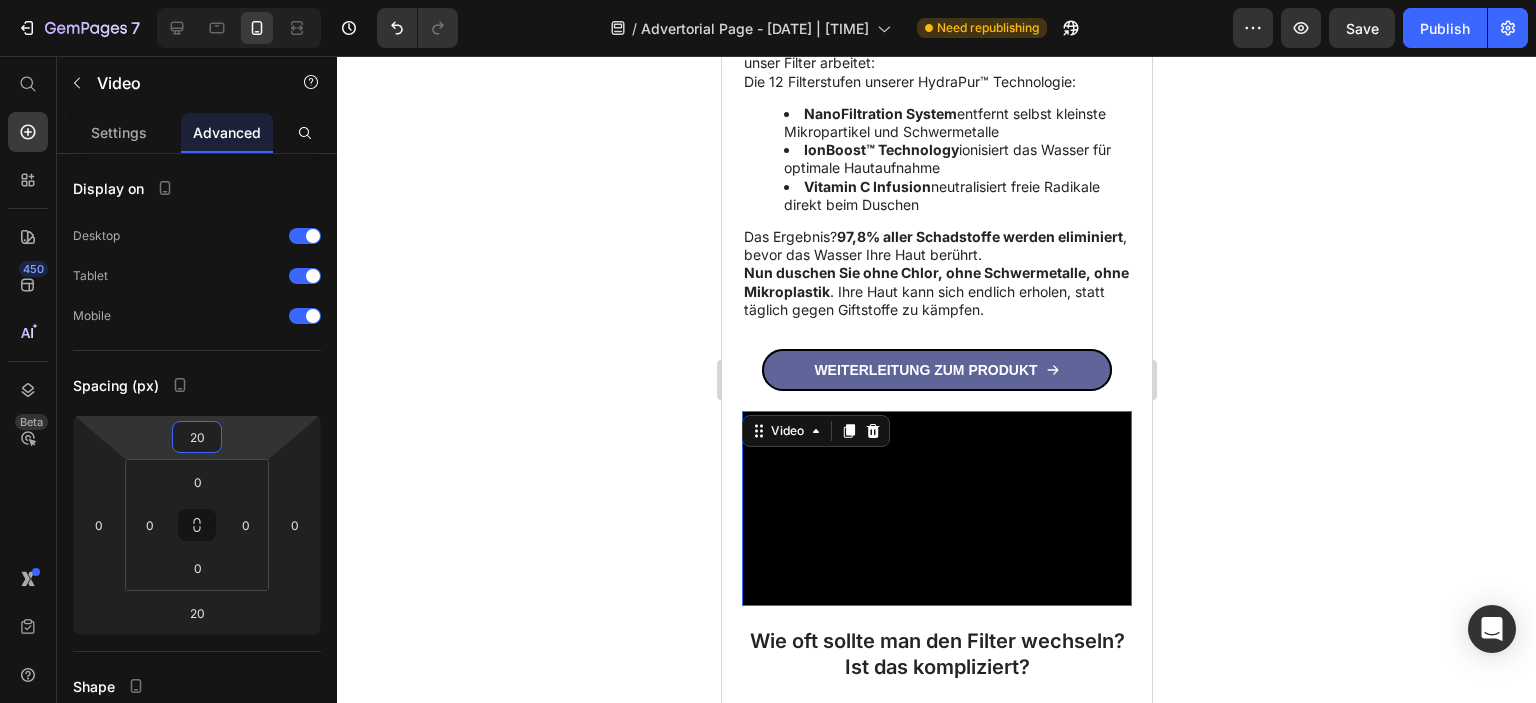 click 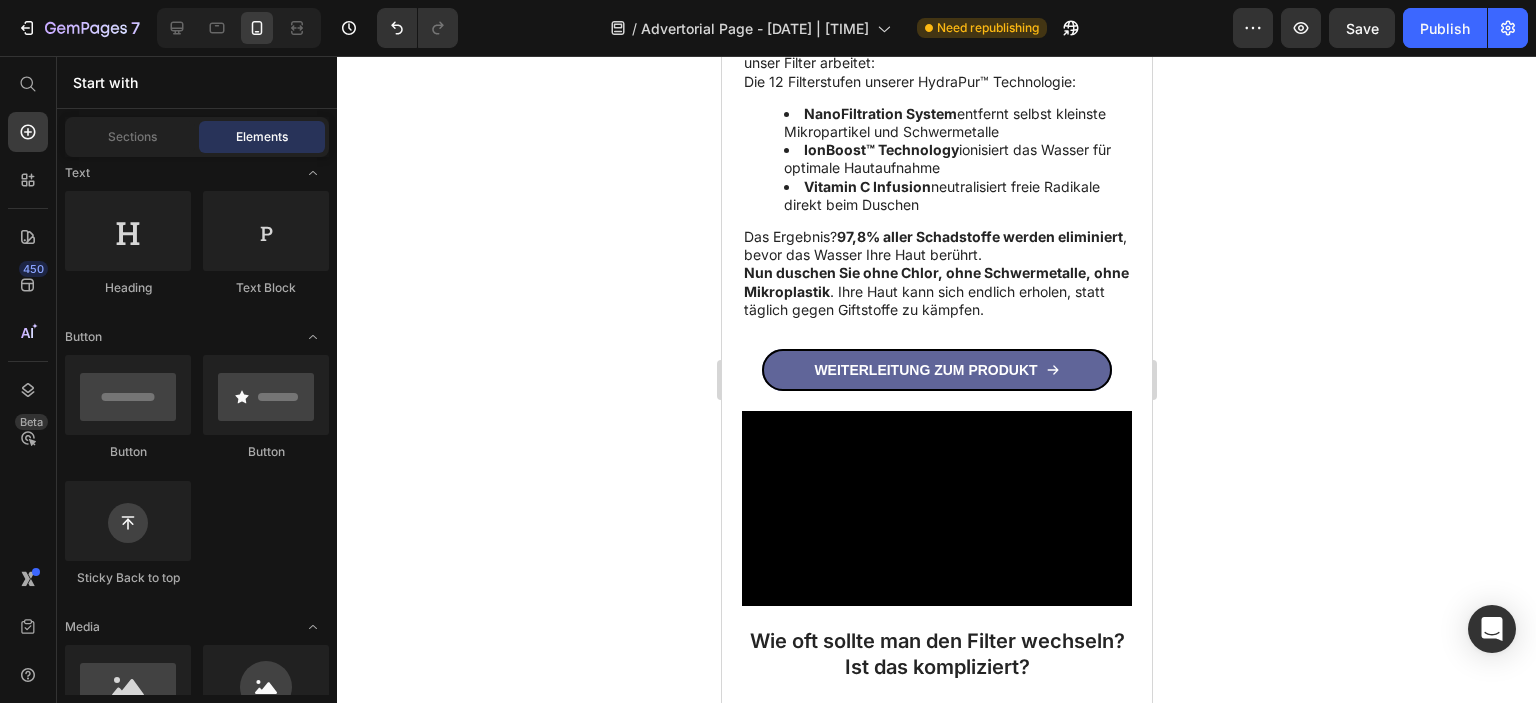 click 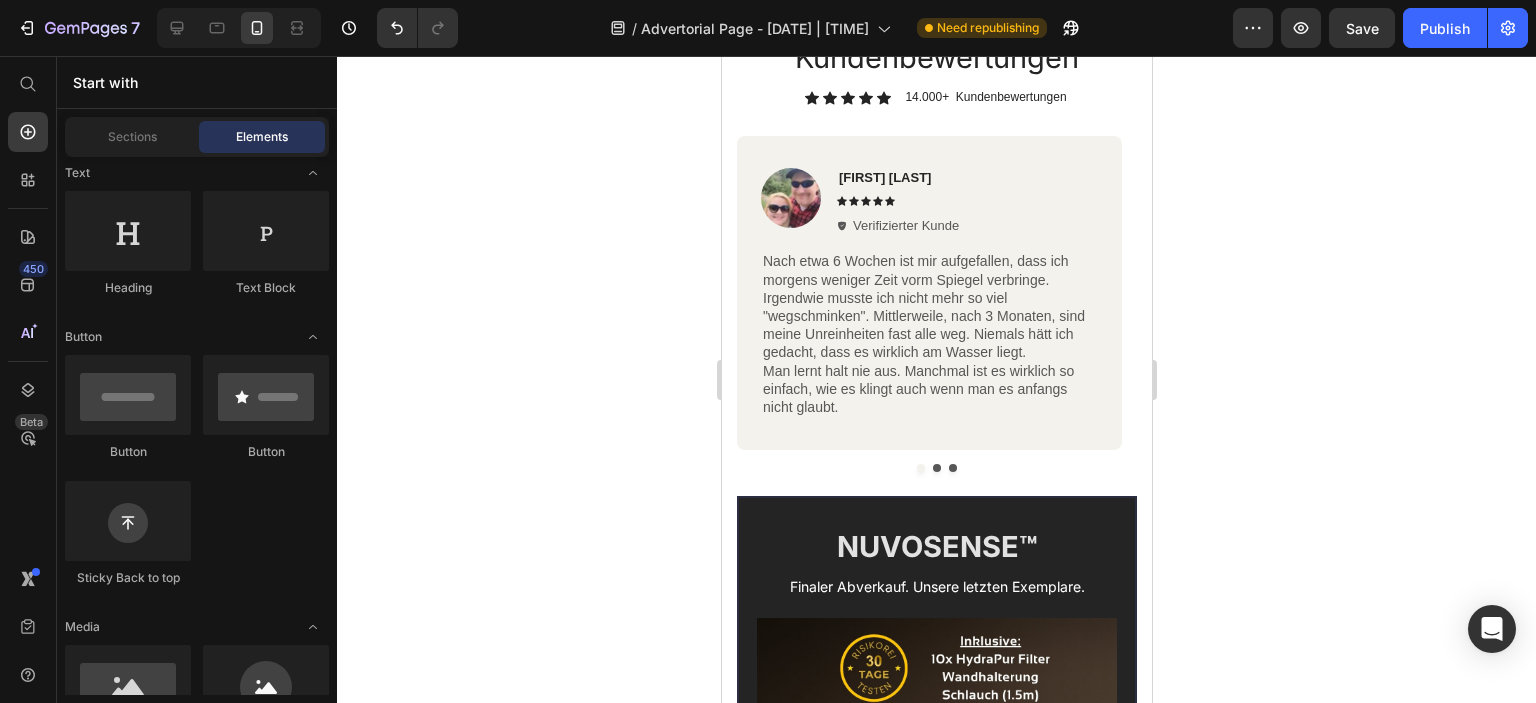 scroll, scrollTop: 7792, scrollLeft: 0, axis: vertical 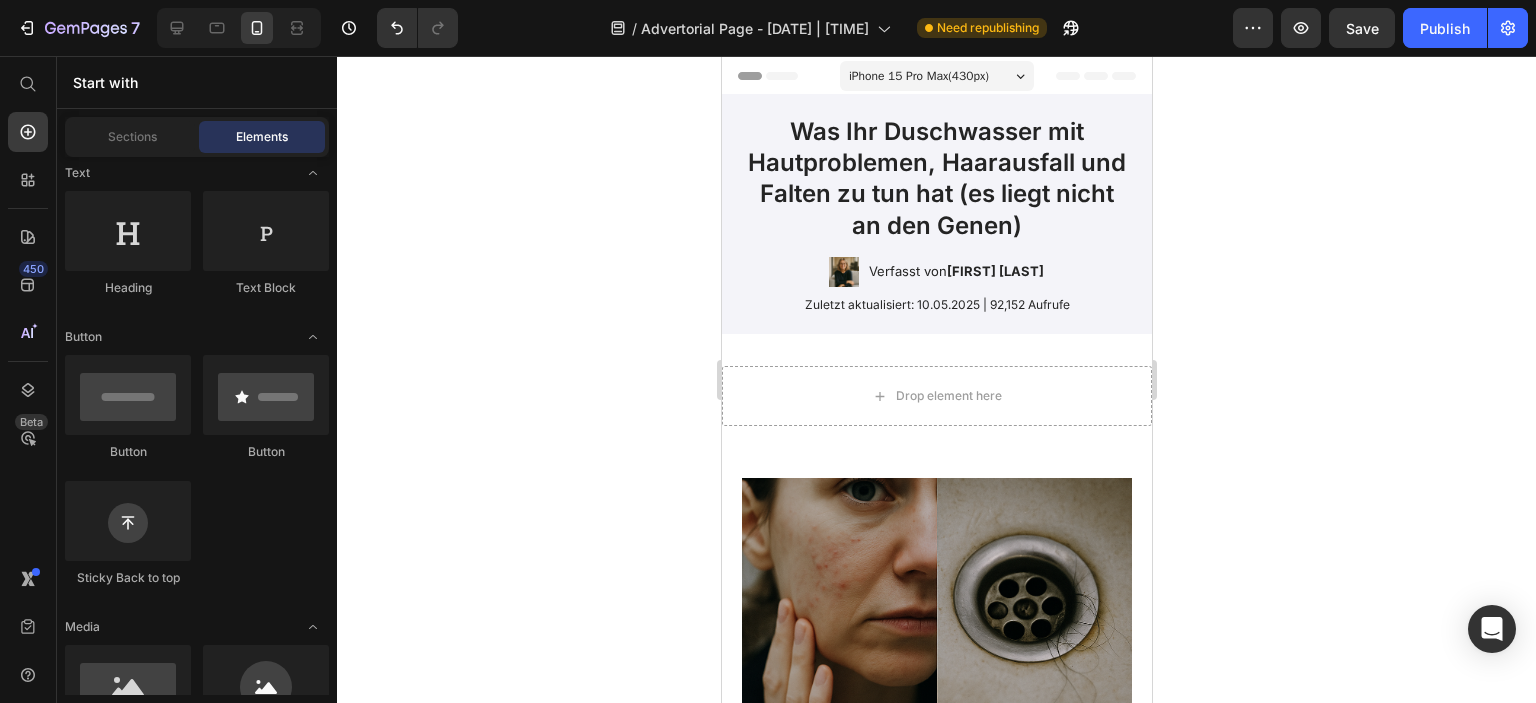 drag, startPoint x: 1145, startPoint y: 583, endPoint x: 1878, endPoint y: 114, distance: 870.2011 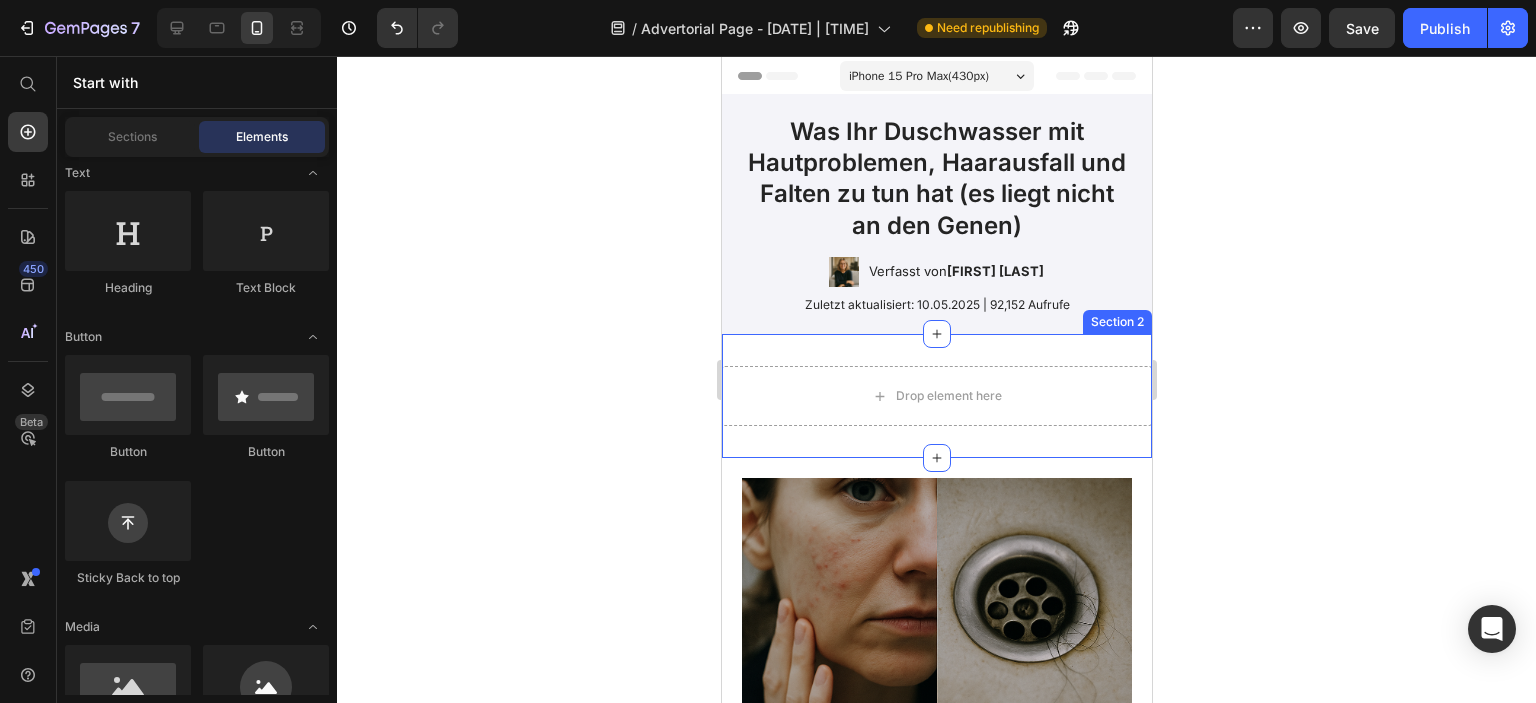 click on "Drop element here Section 2" at bounding box center (936, 396) 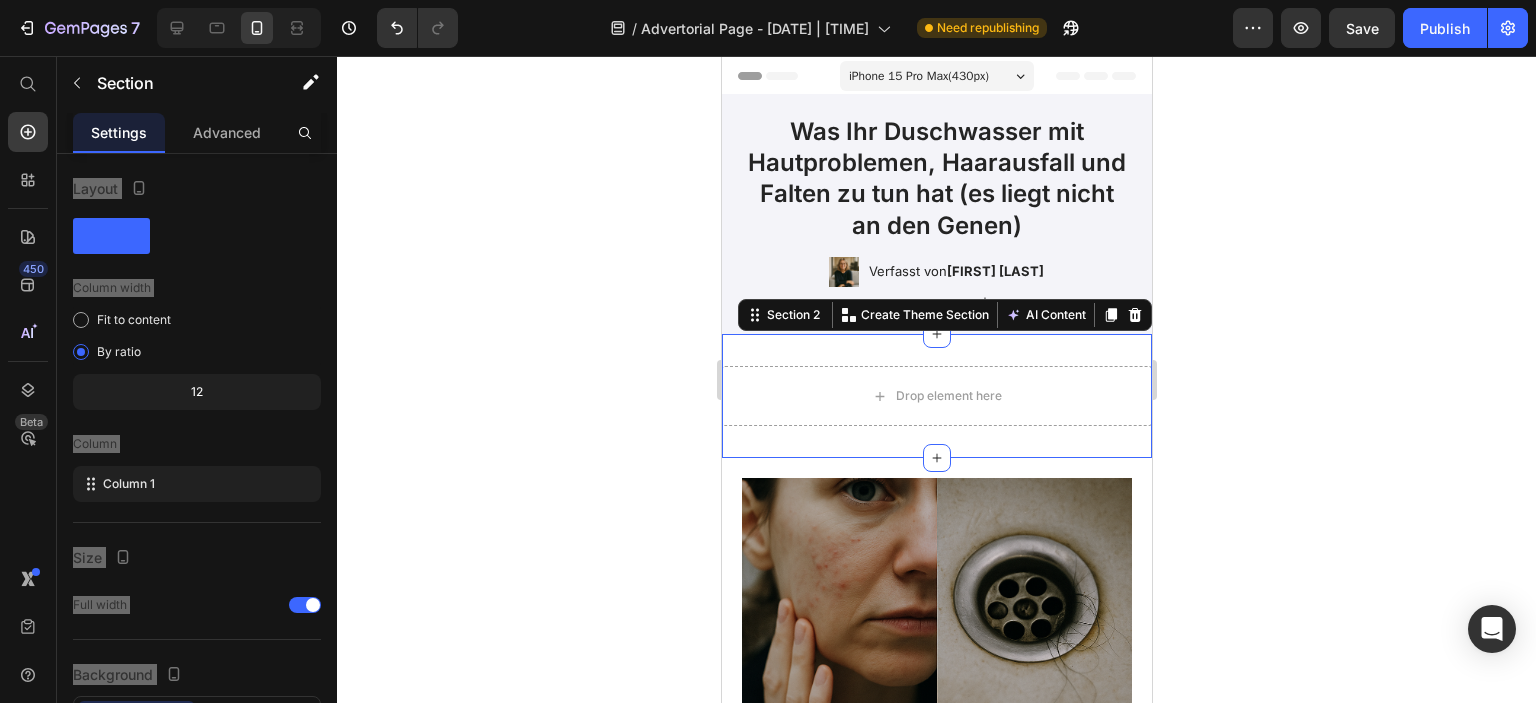 click on "Section 2   You can create reusable sections Create Theme Section AI Content Write with GemAI What would you like to describe here? Tone and Voice Persuasive Product HydraPur™ Filter Show more Generate" at bounding box center (944, 315) 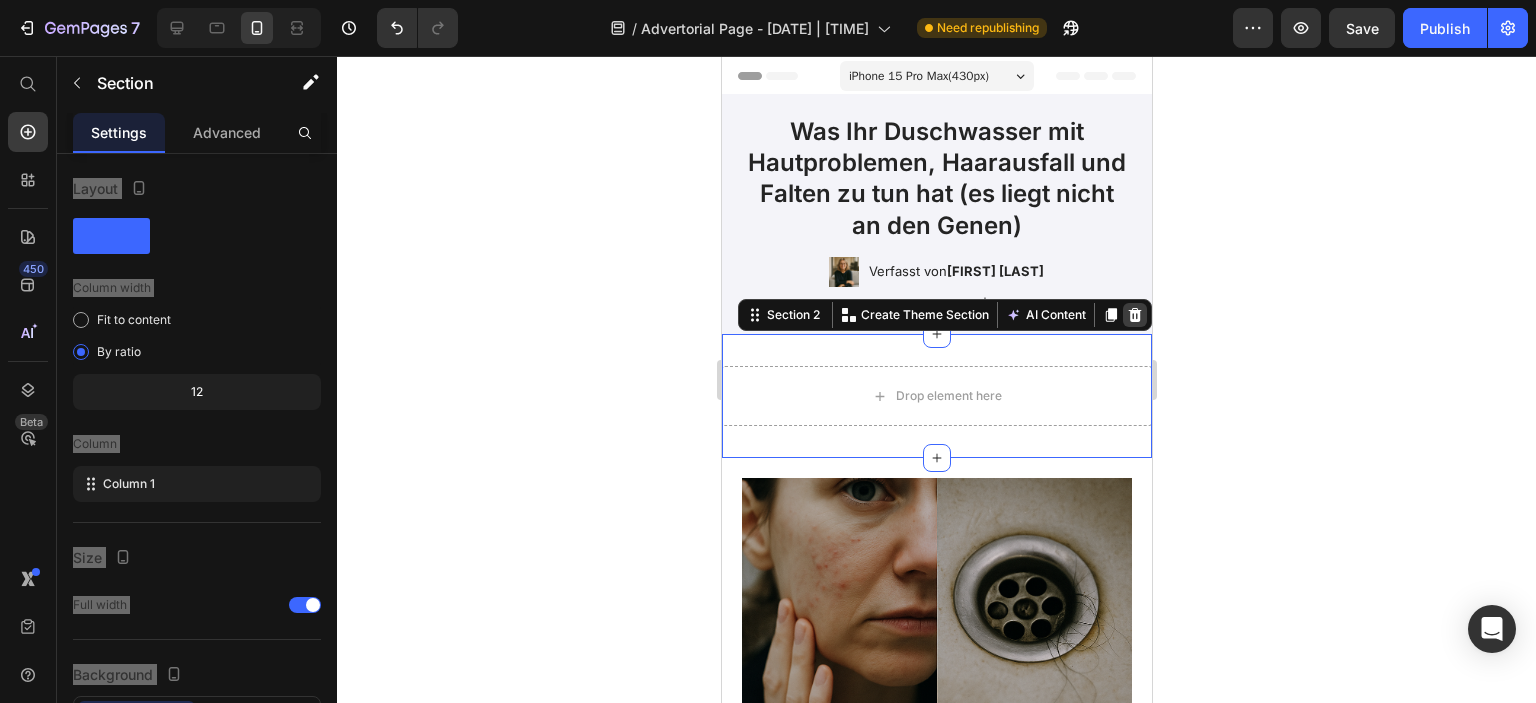 click 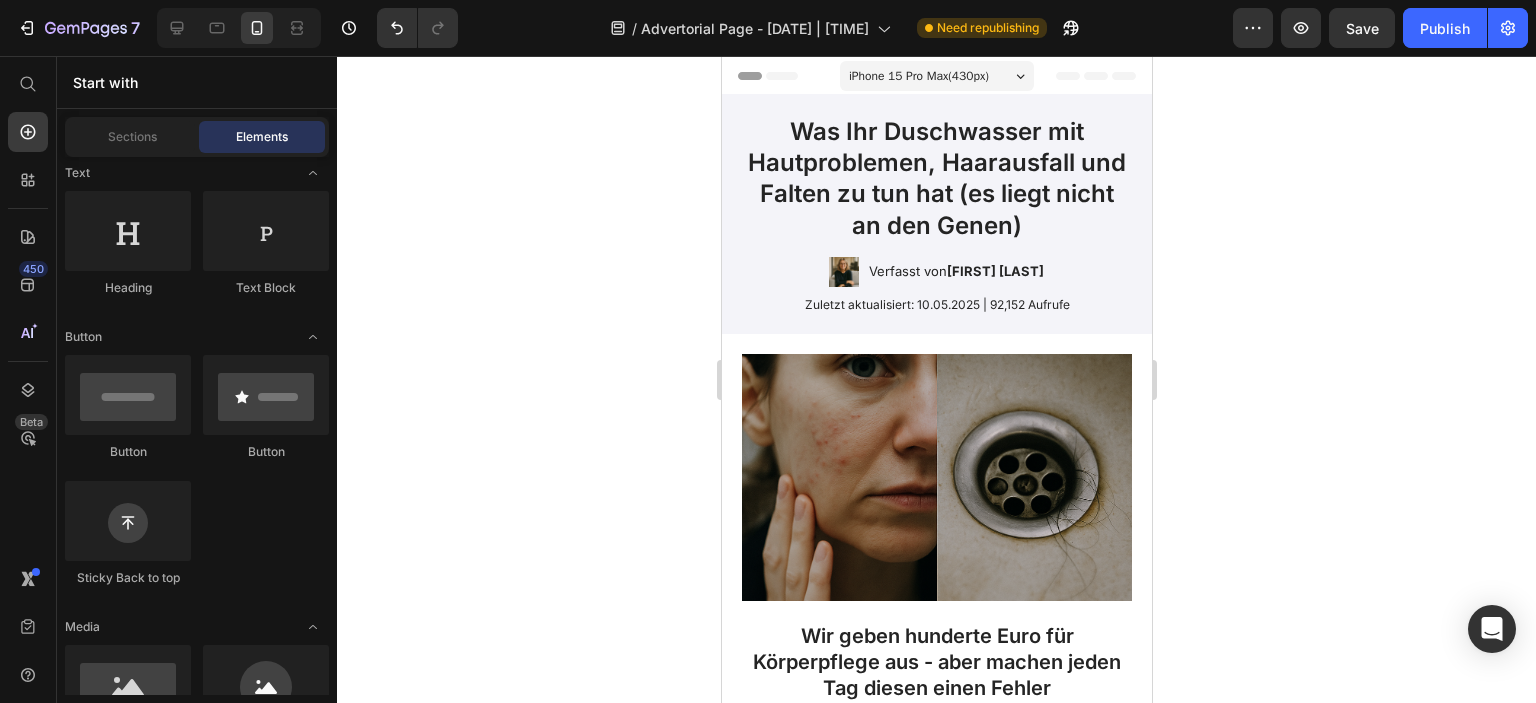 click 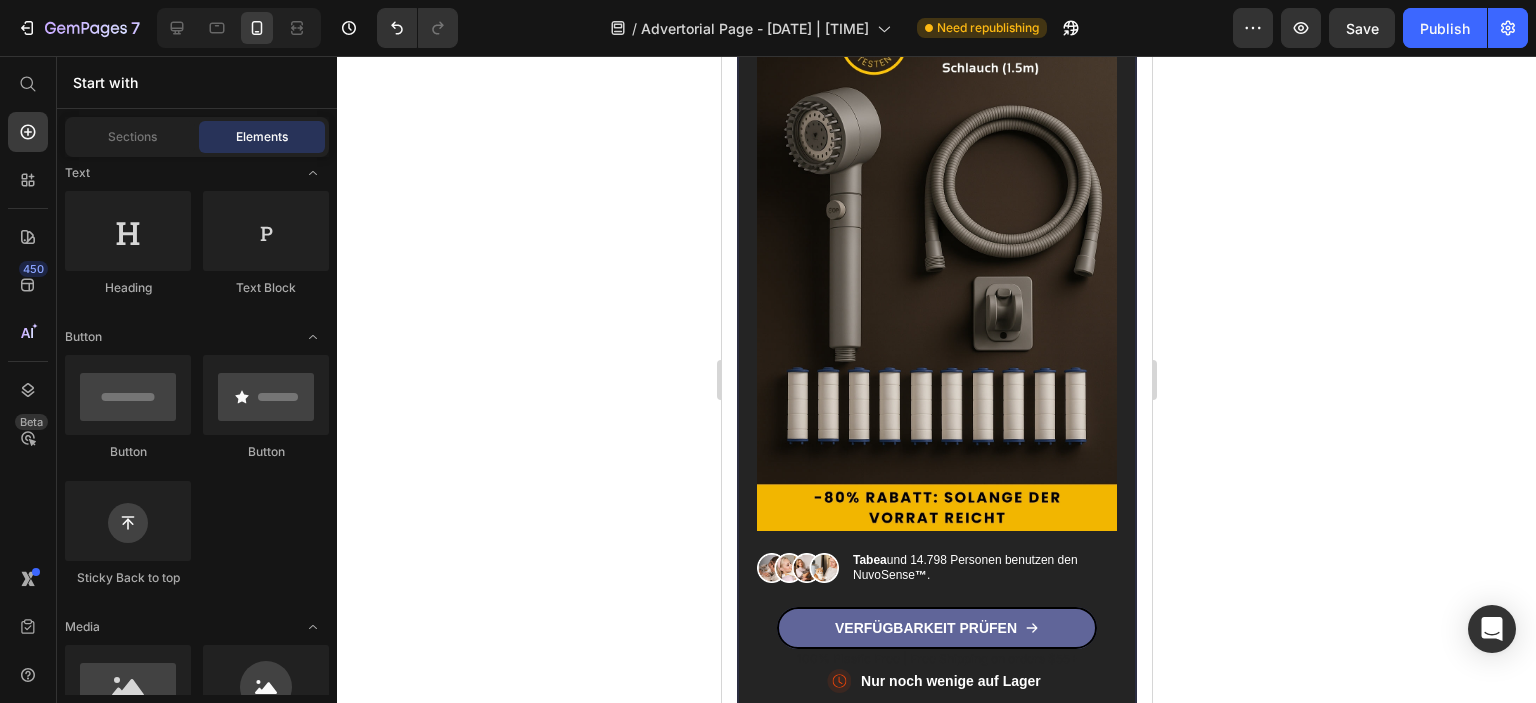 scroll, scrollTop: 8540, scrollLeft: 0, axis: vertical 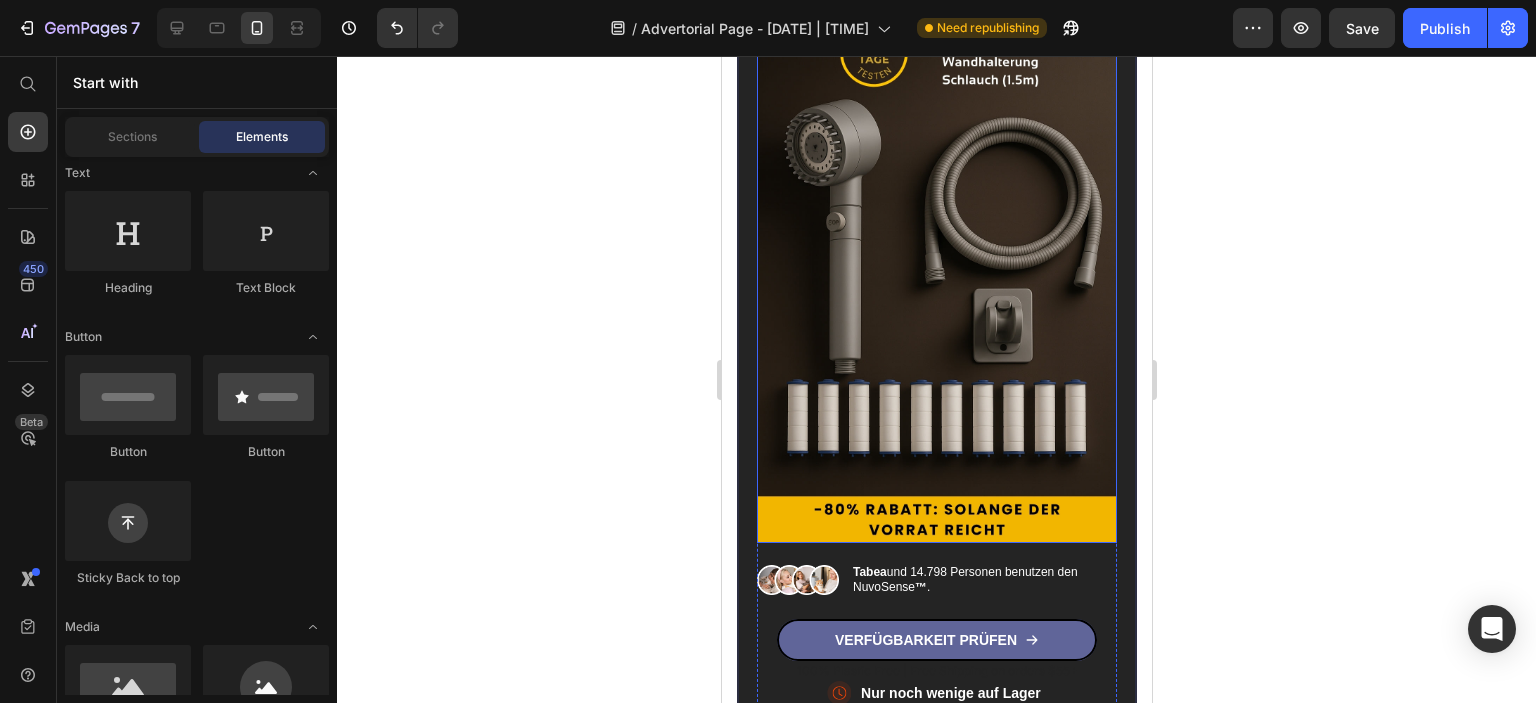 click at bounding box center (936, 273) 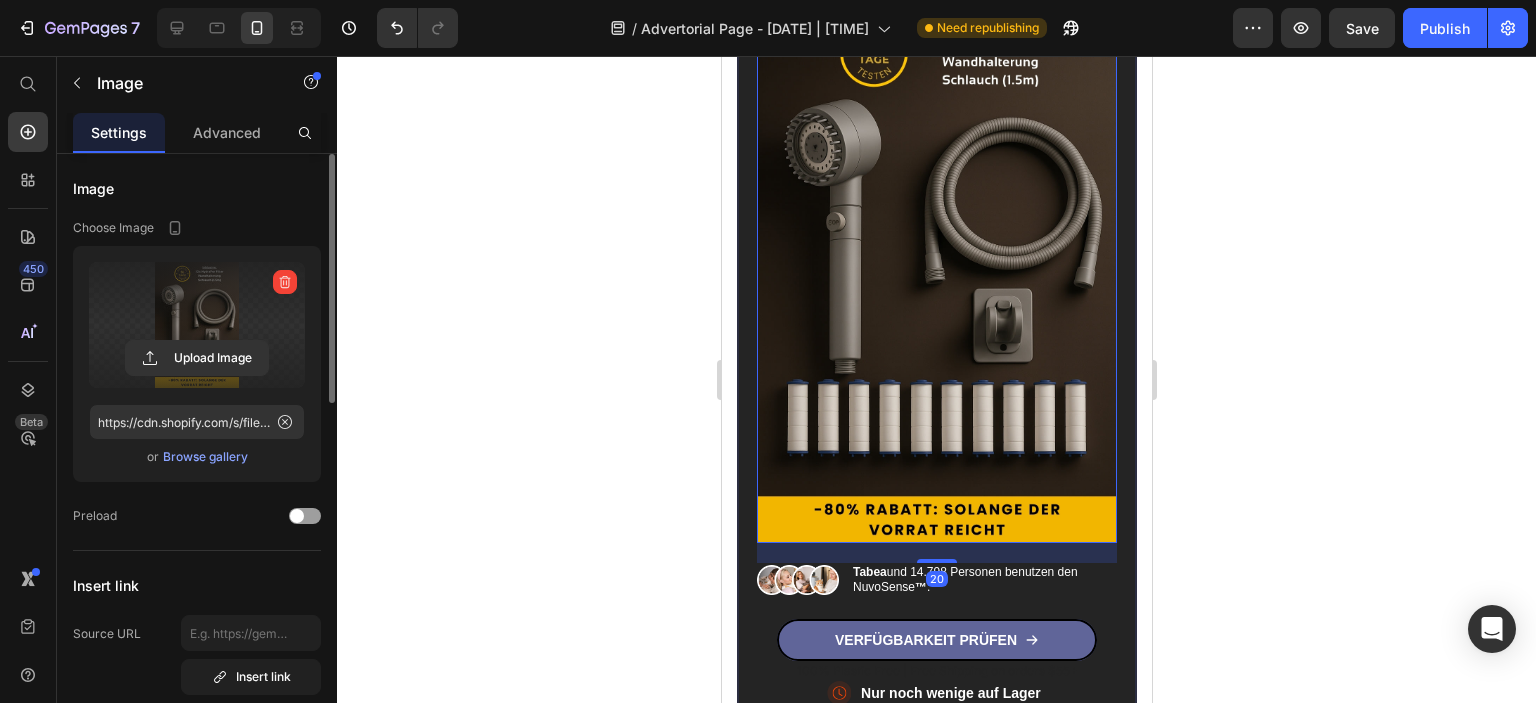 click at bounding box center (197, 325) 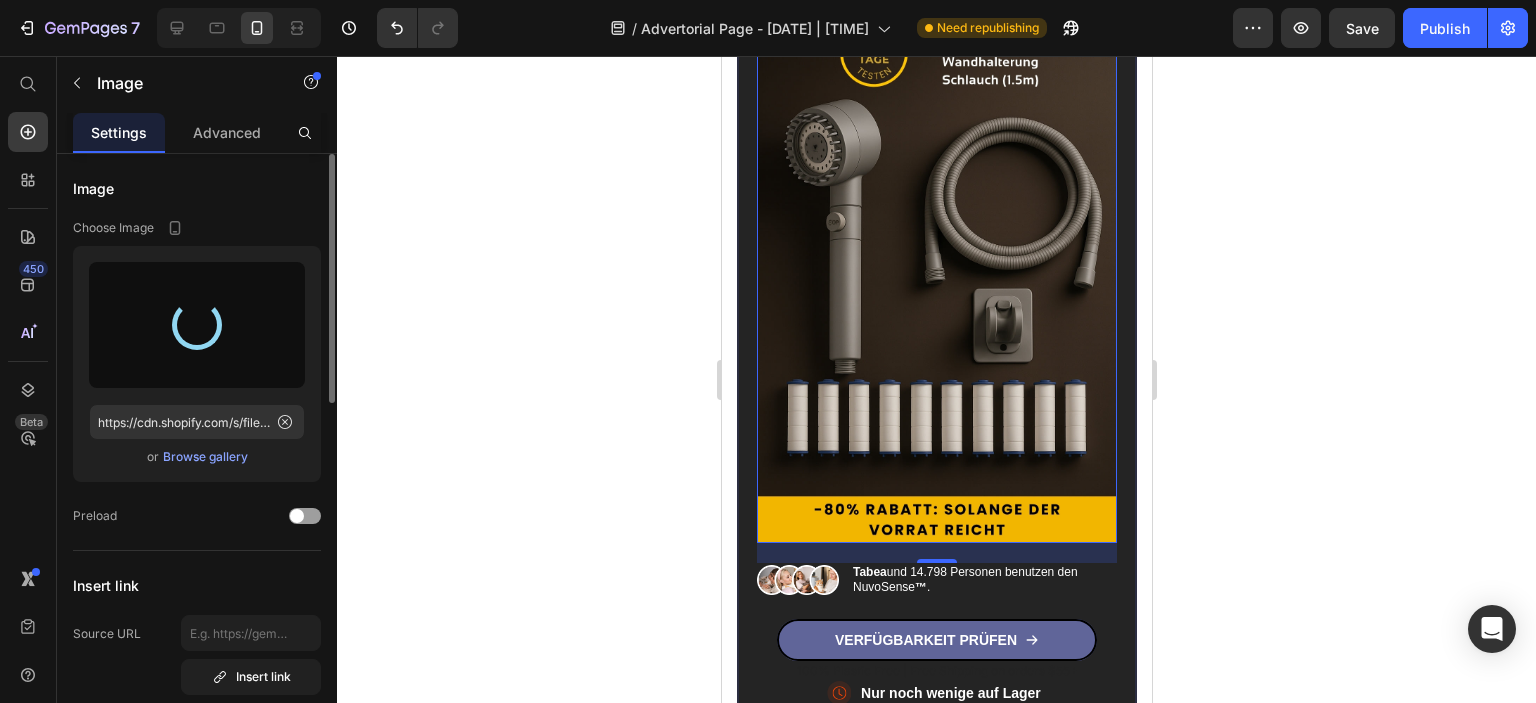 type on "https://cdn.shopify.com/s/files/1/0904/1638/2218/files/gempages_573593664215843747-57eaa03d-fbe0-484f-9398-dfaa52aec62f.jpg" 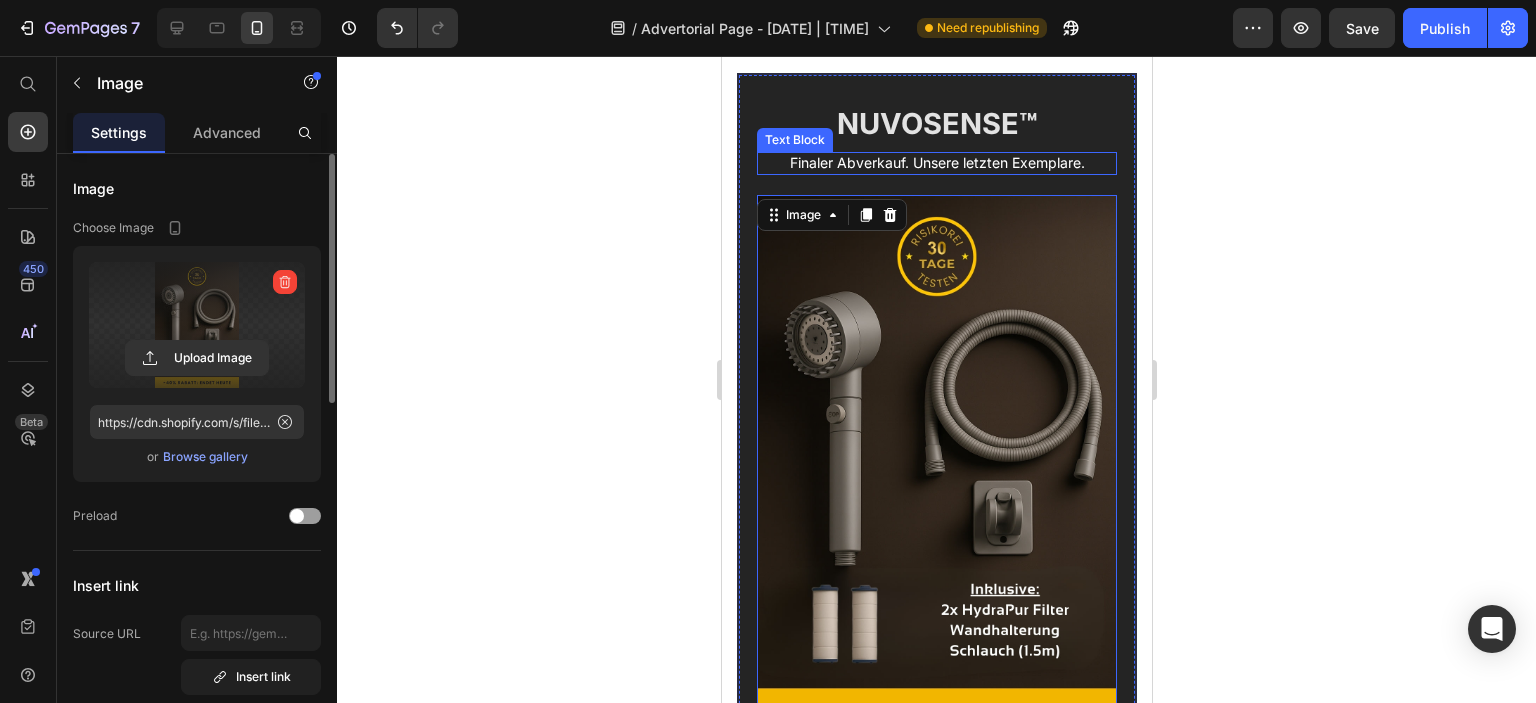 scroll, scrollTop: 8240, scrollLeft: 0, axis: vertical 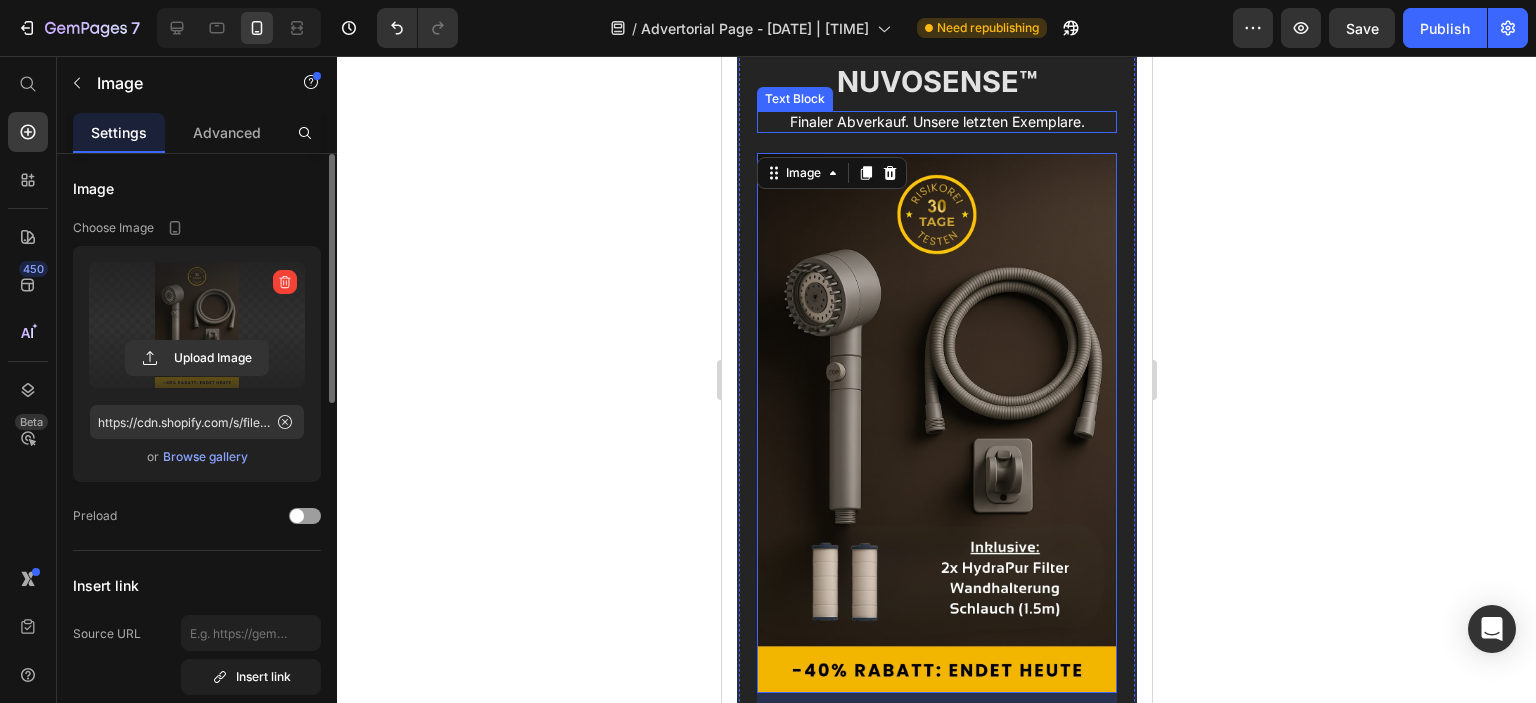 click on "Finaler Abverkauf. Unsere letzten Exemplare." at bounding box center (936, 122) 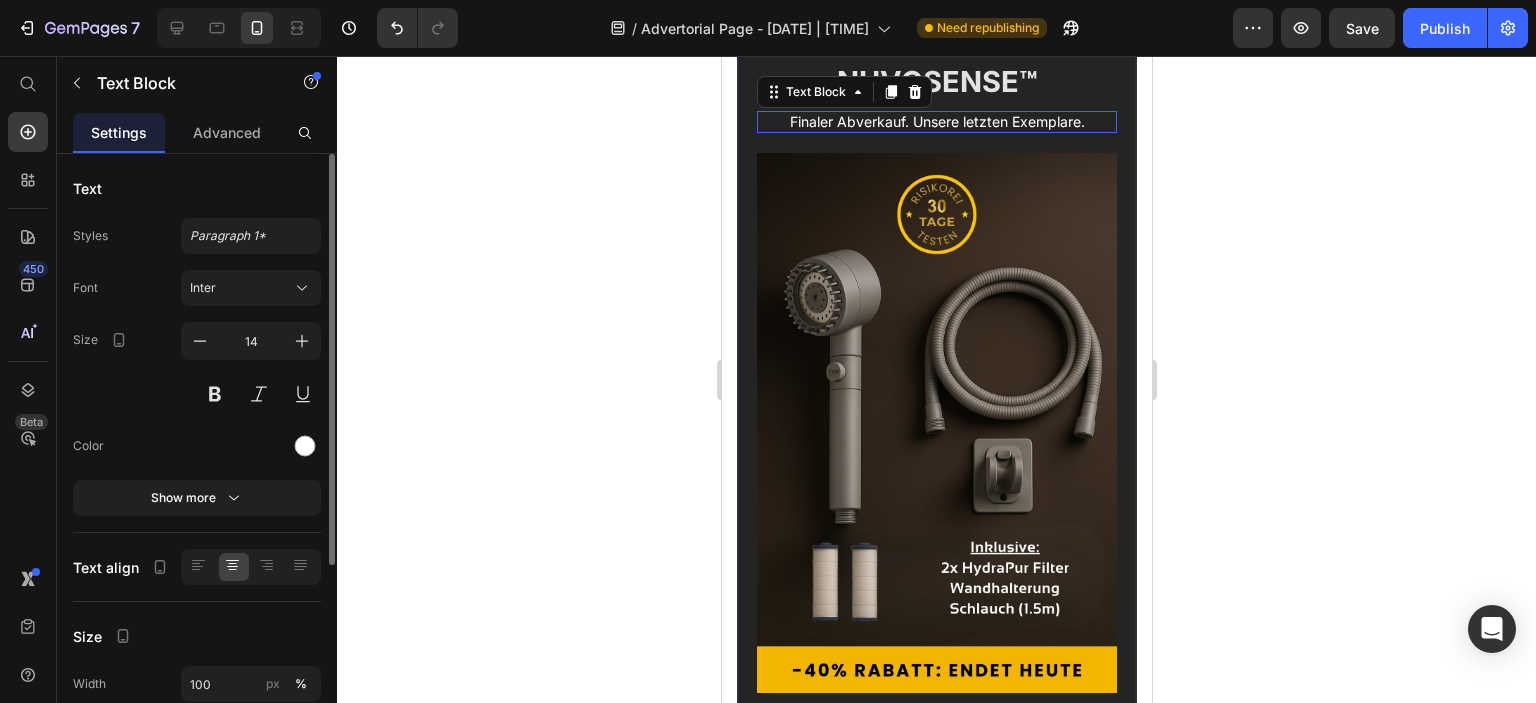 click on "Finaler Abverkauf. Unsere letzten Exemplare." at bounding box center (936, 122) 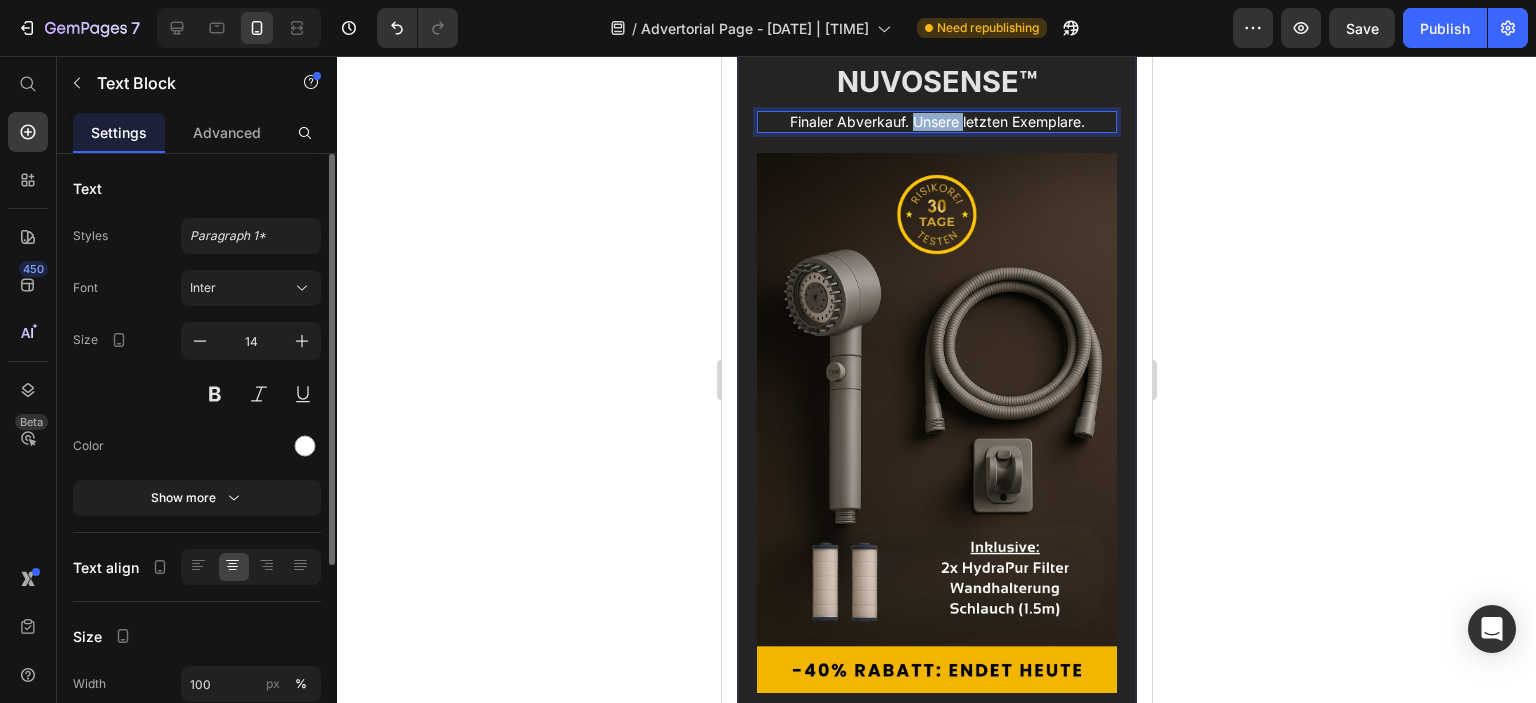 click on "Finaler Abverkauf. Unsere letzten Exemplare." at bounding box center (936, 122) 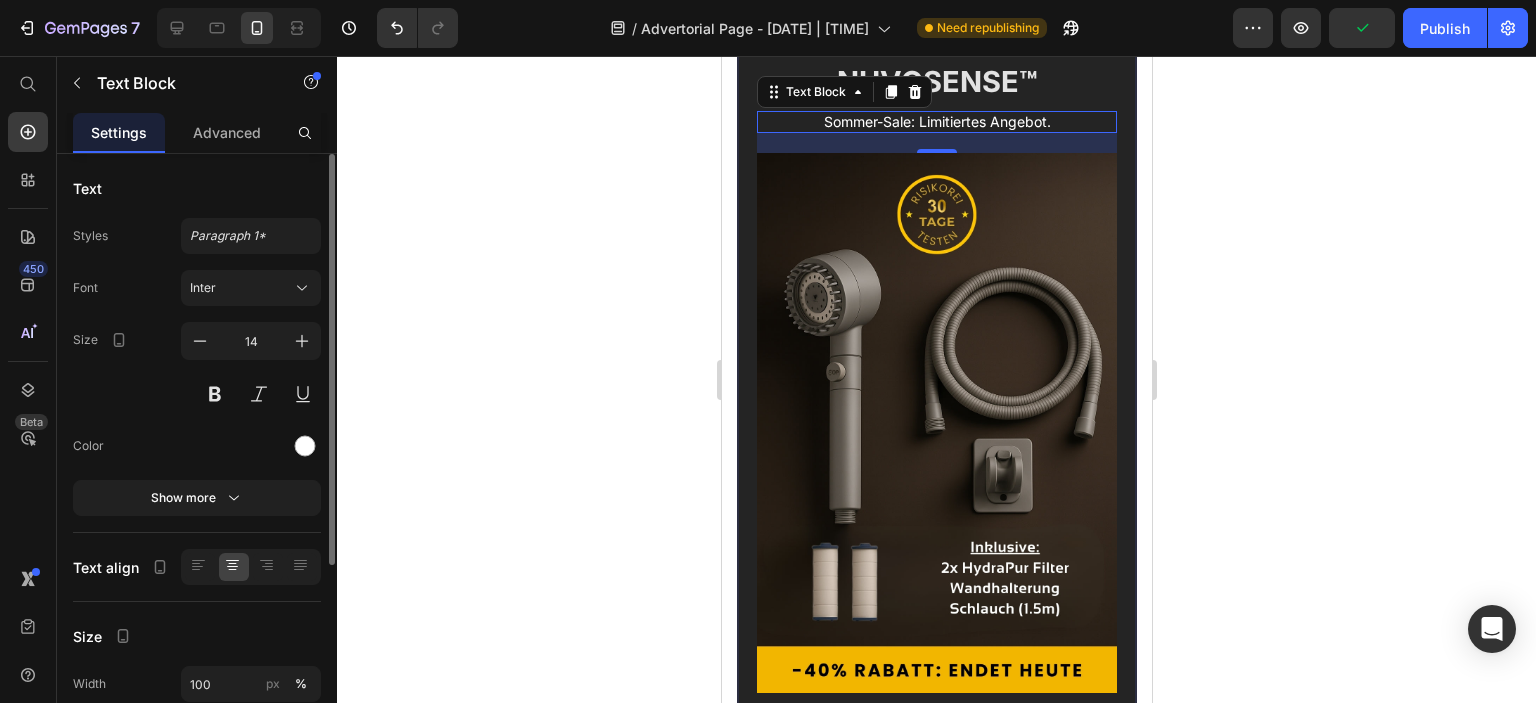 click 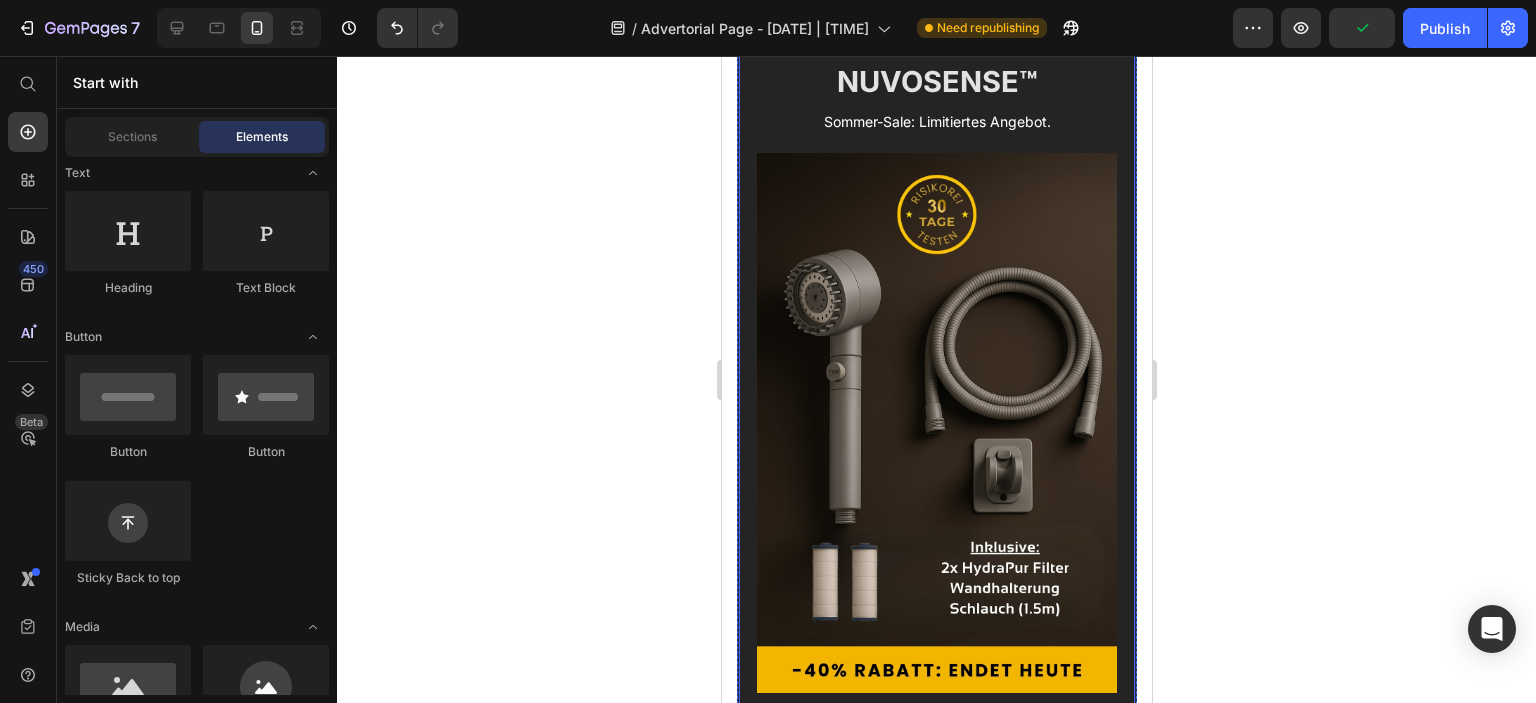 click on "Sommer-Sale: Limitiertes Angebot." at bounding box center (936, 122) 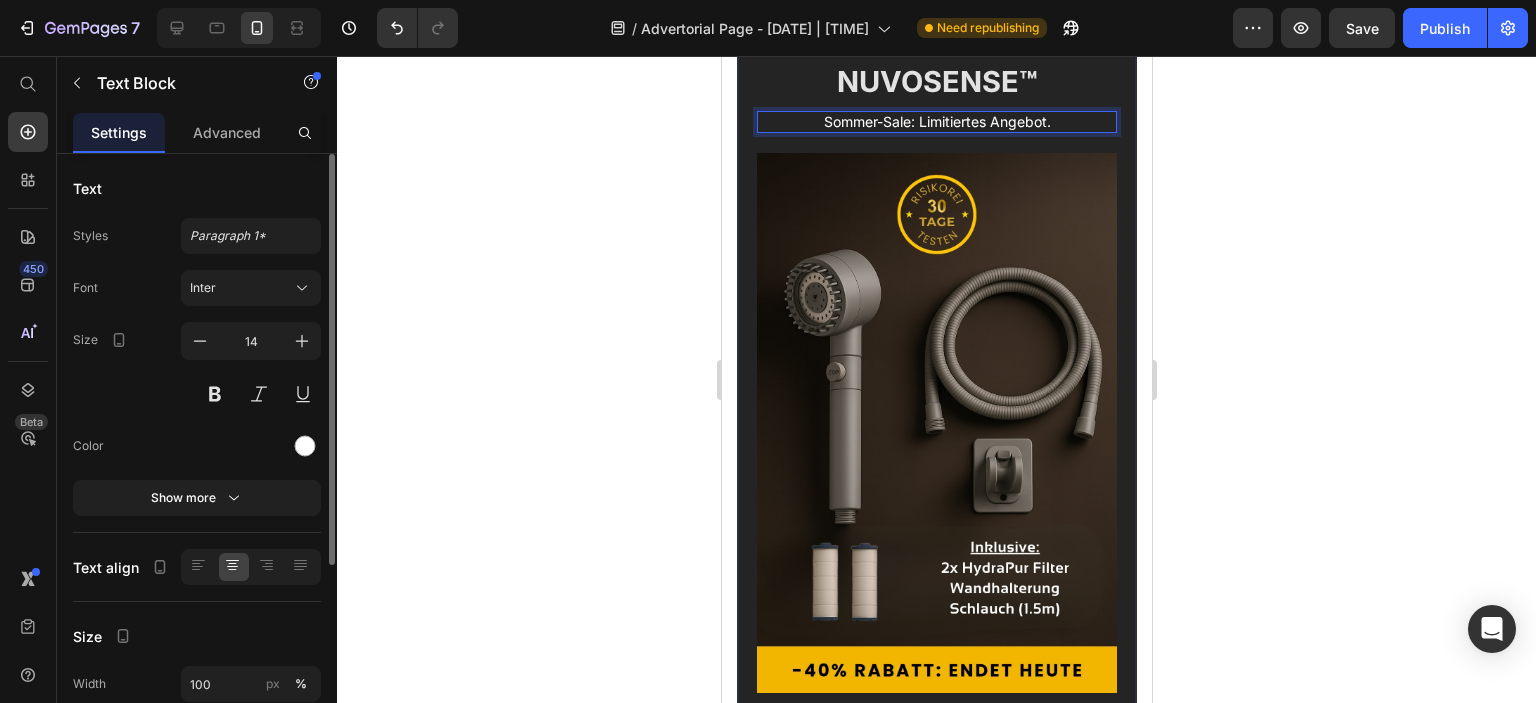 click on "Sommer-Sale: Limitiertes Angebot." at bounding box center [936, 122] 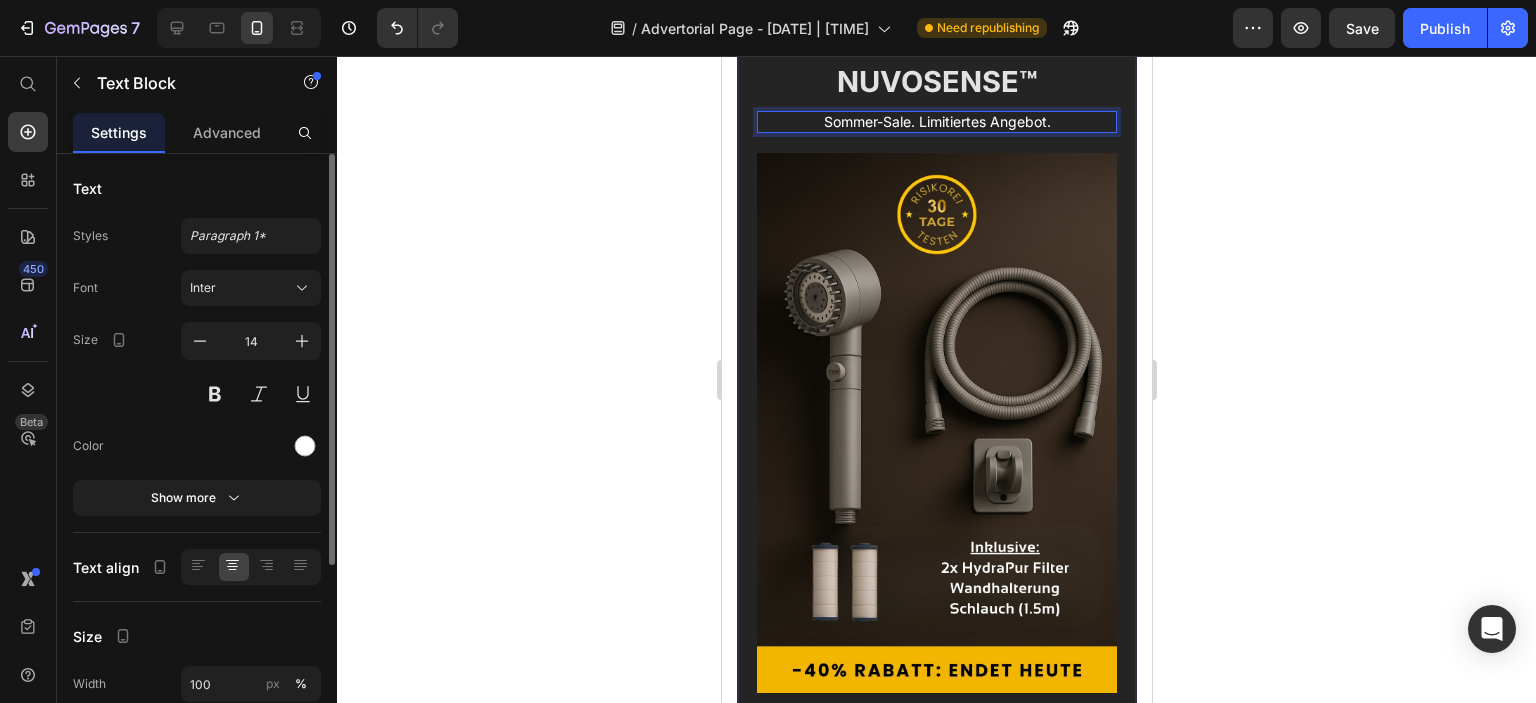 click 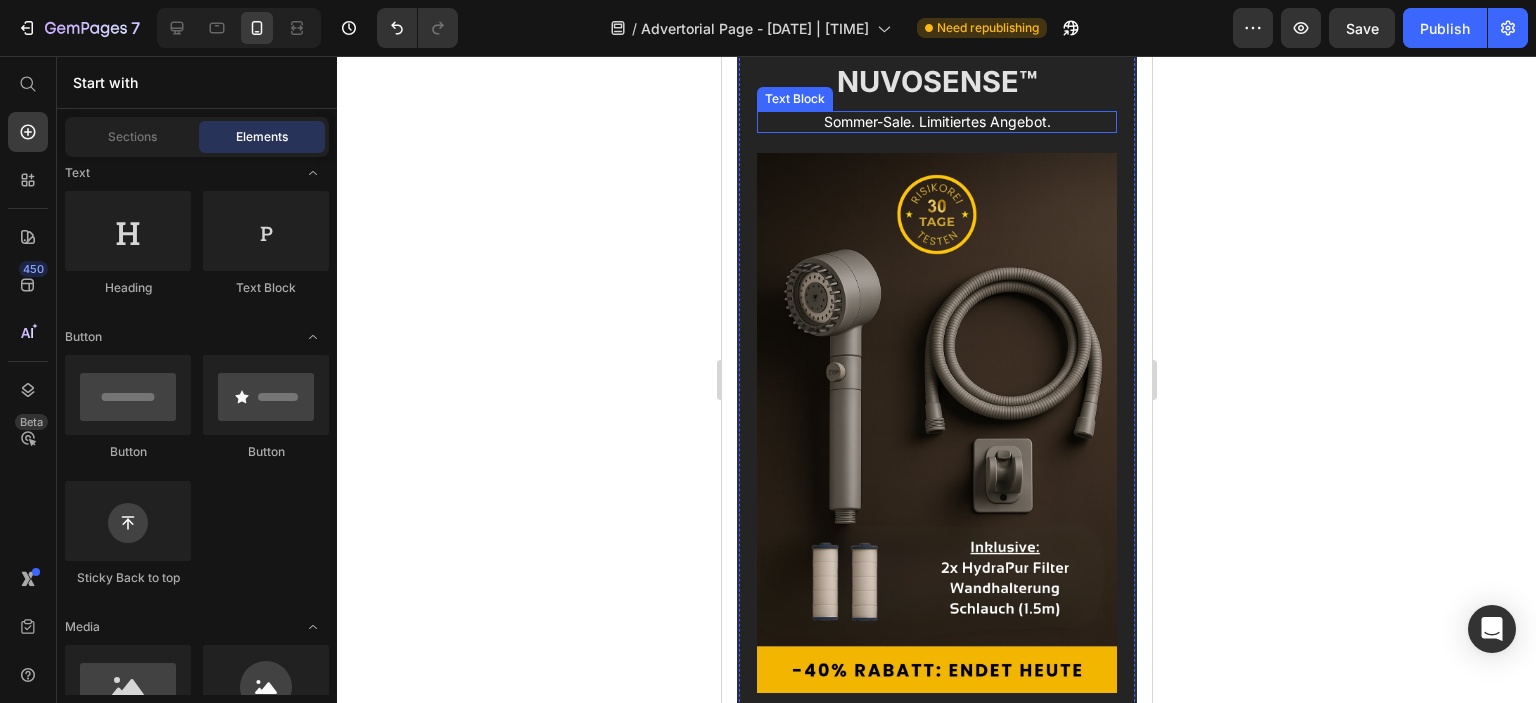 click on "Sommer-Sale. Limitiertes Angebot." at bounding box center (936, 122) 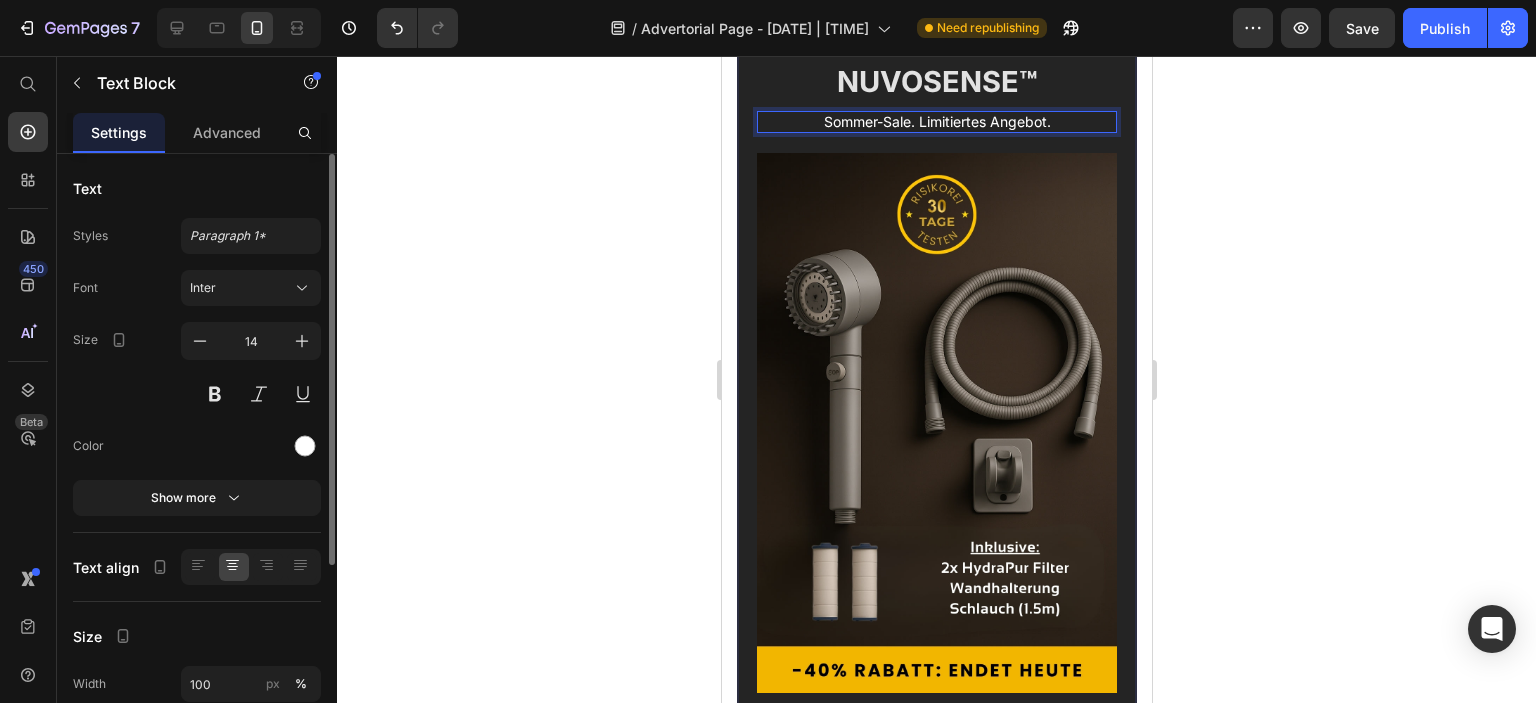 click on "Sommer-Sale. Limitiertes Angebot." at bounding box center (936, 122) 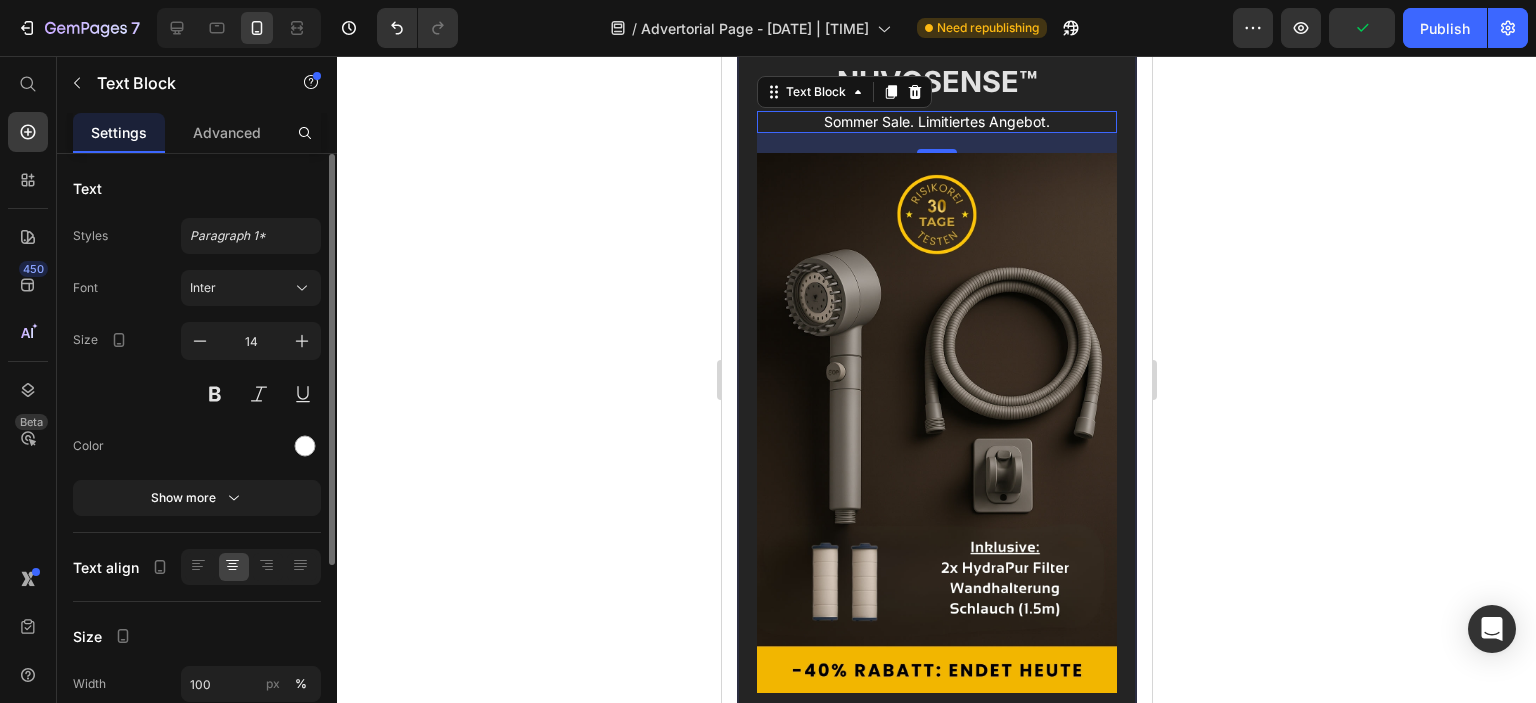 click 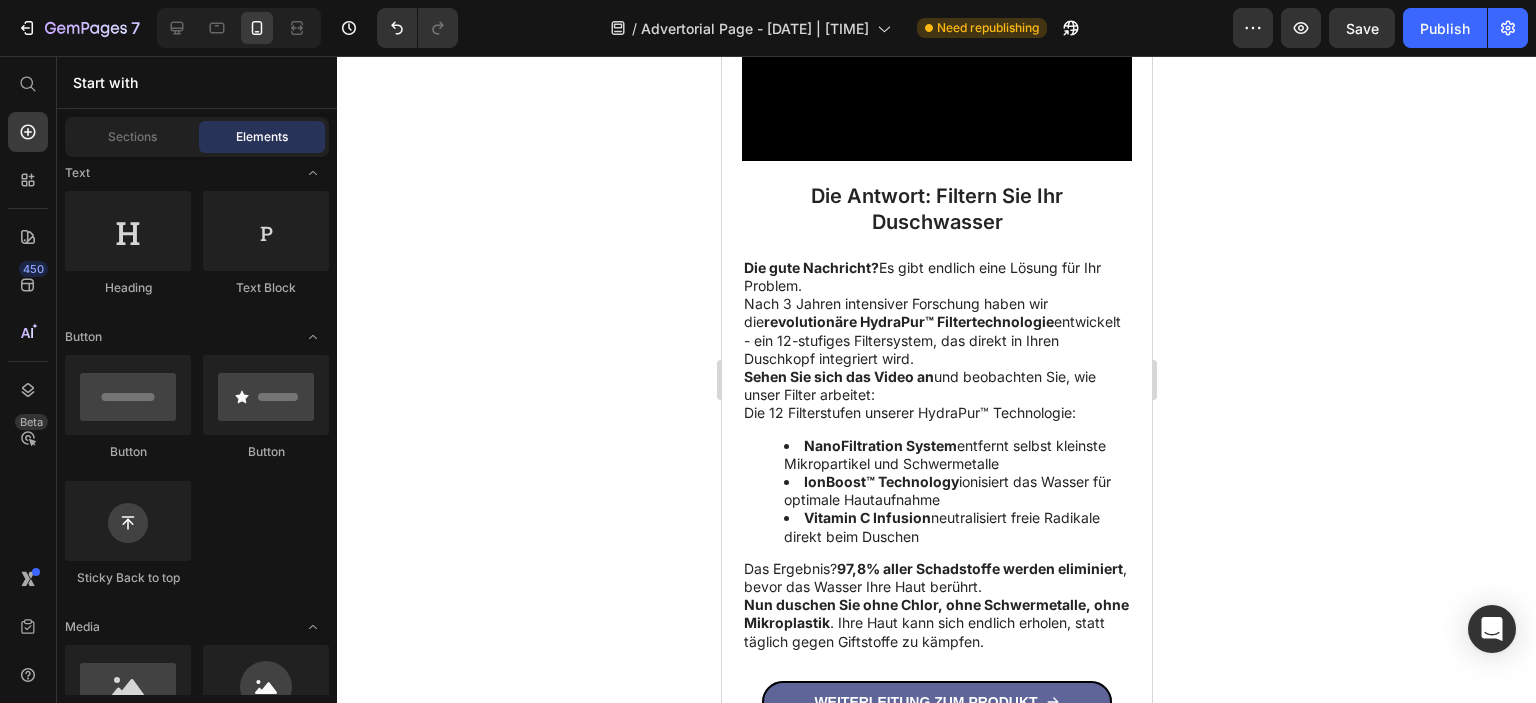 scroll, scrollTop: 2700, scrollLeft: 0, axis: vertical 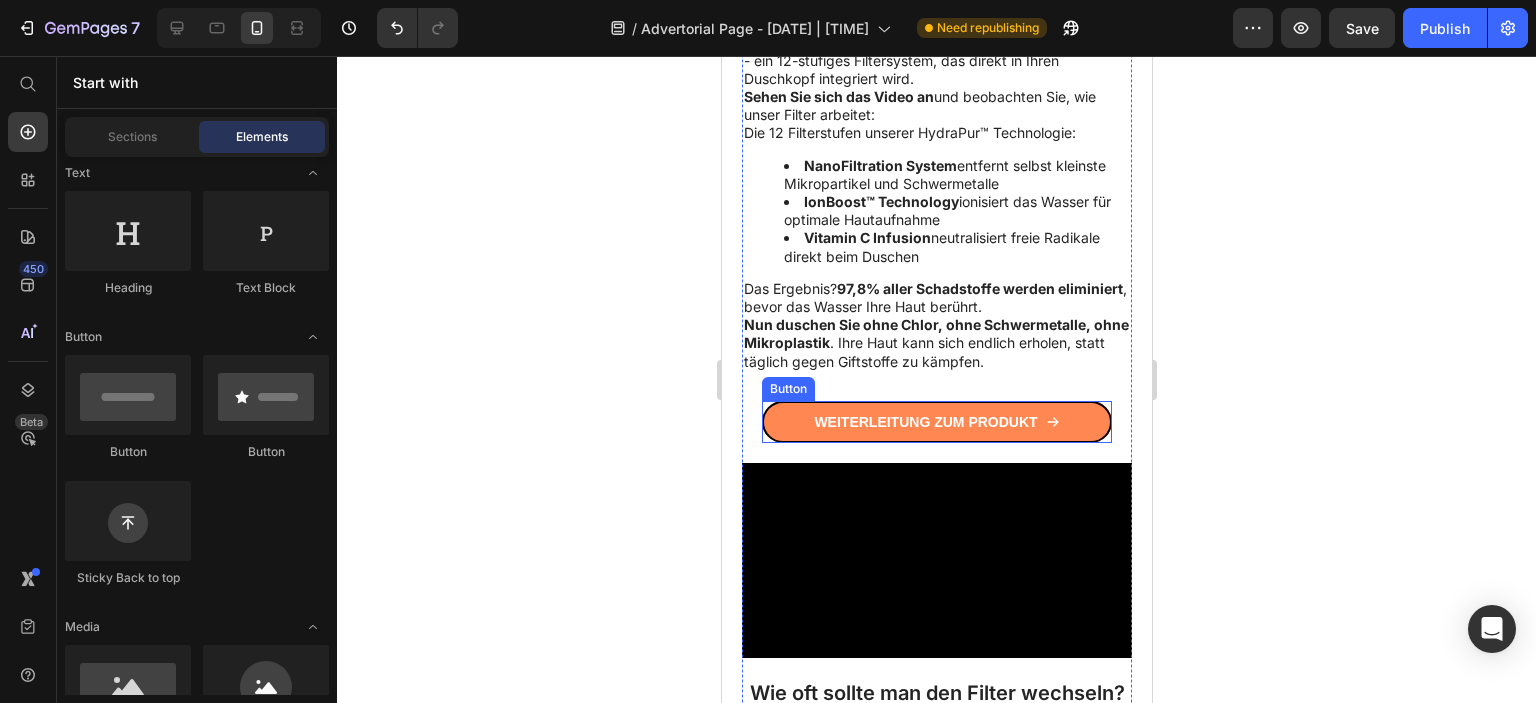 click on "WEITERLEITUNG ZUM PRODUKT" at bounding box center (936, 422) 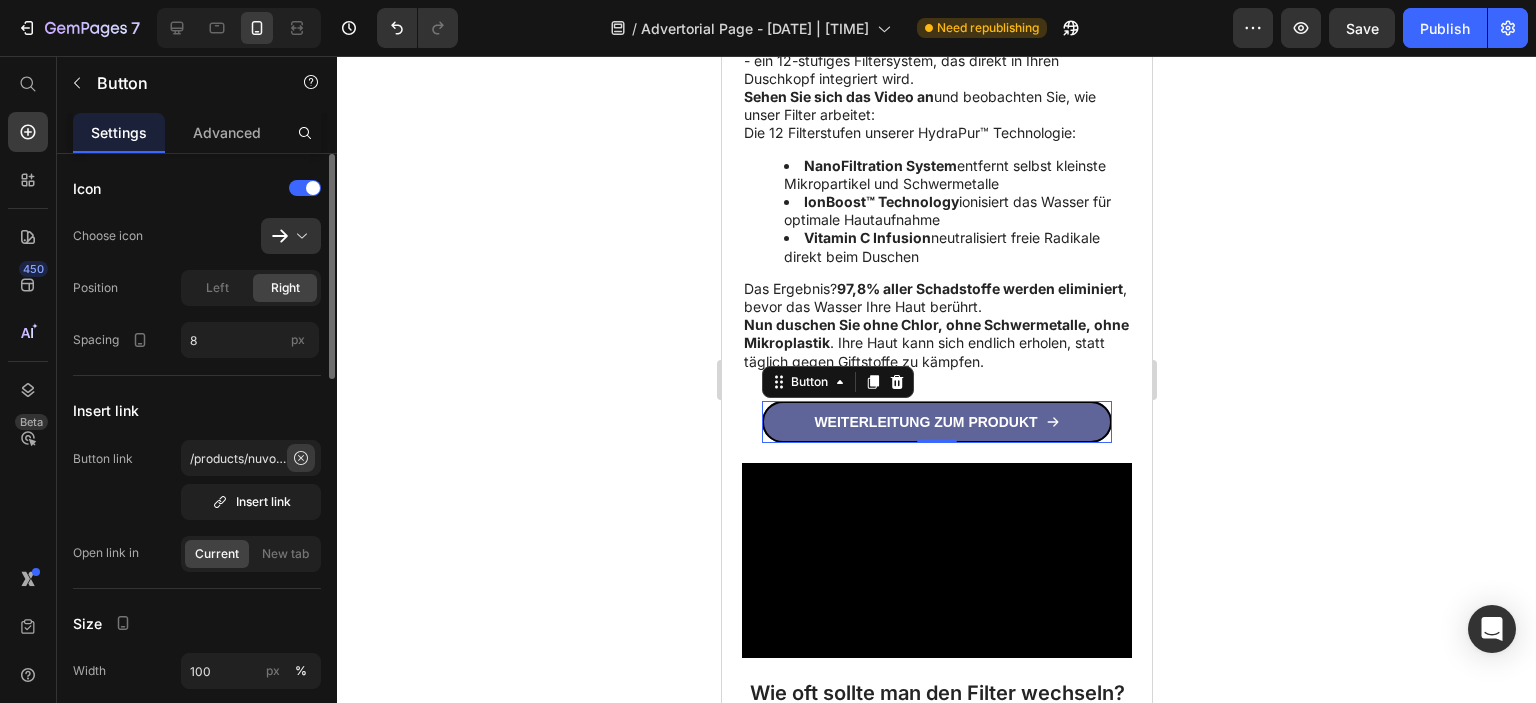 click 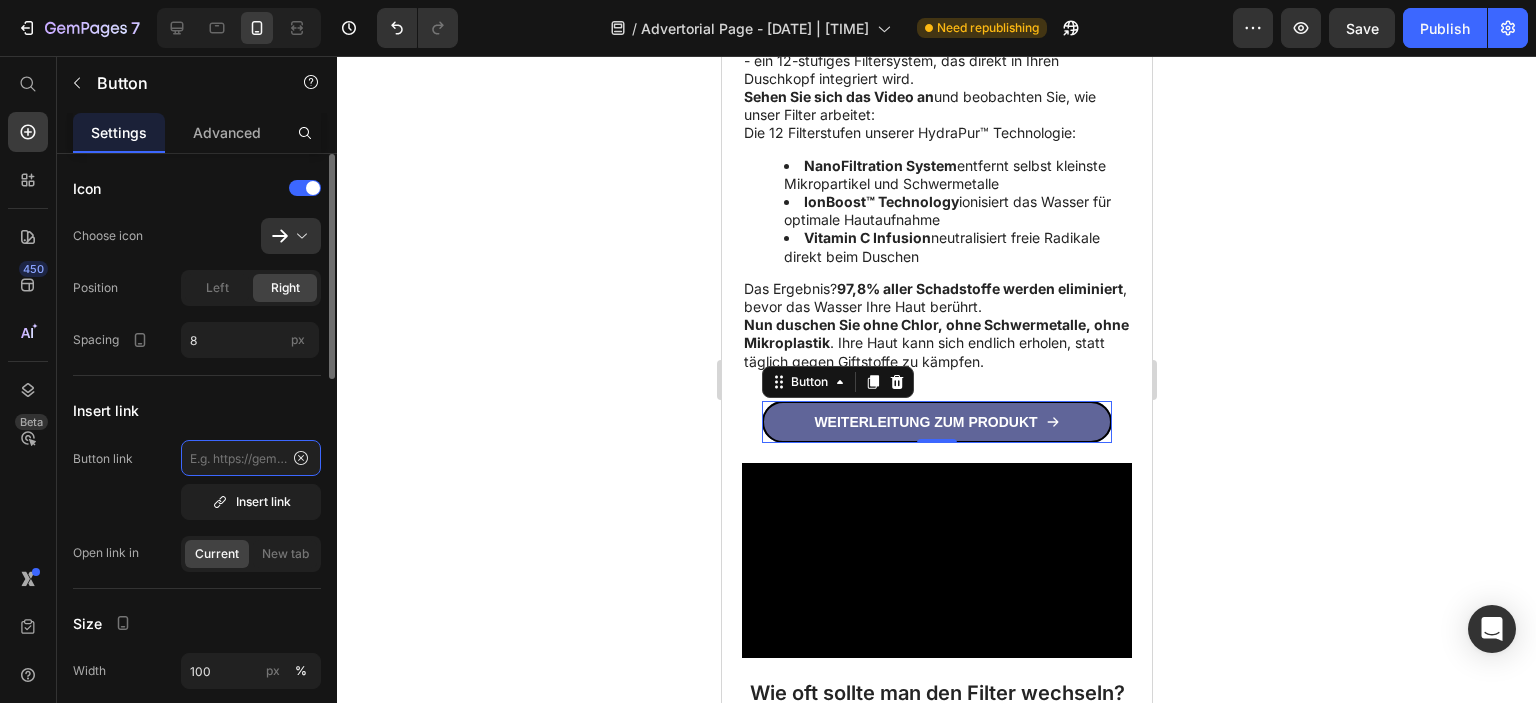 scroll, scrollTop: 0, scrollLeft: 0, axis: both 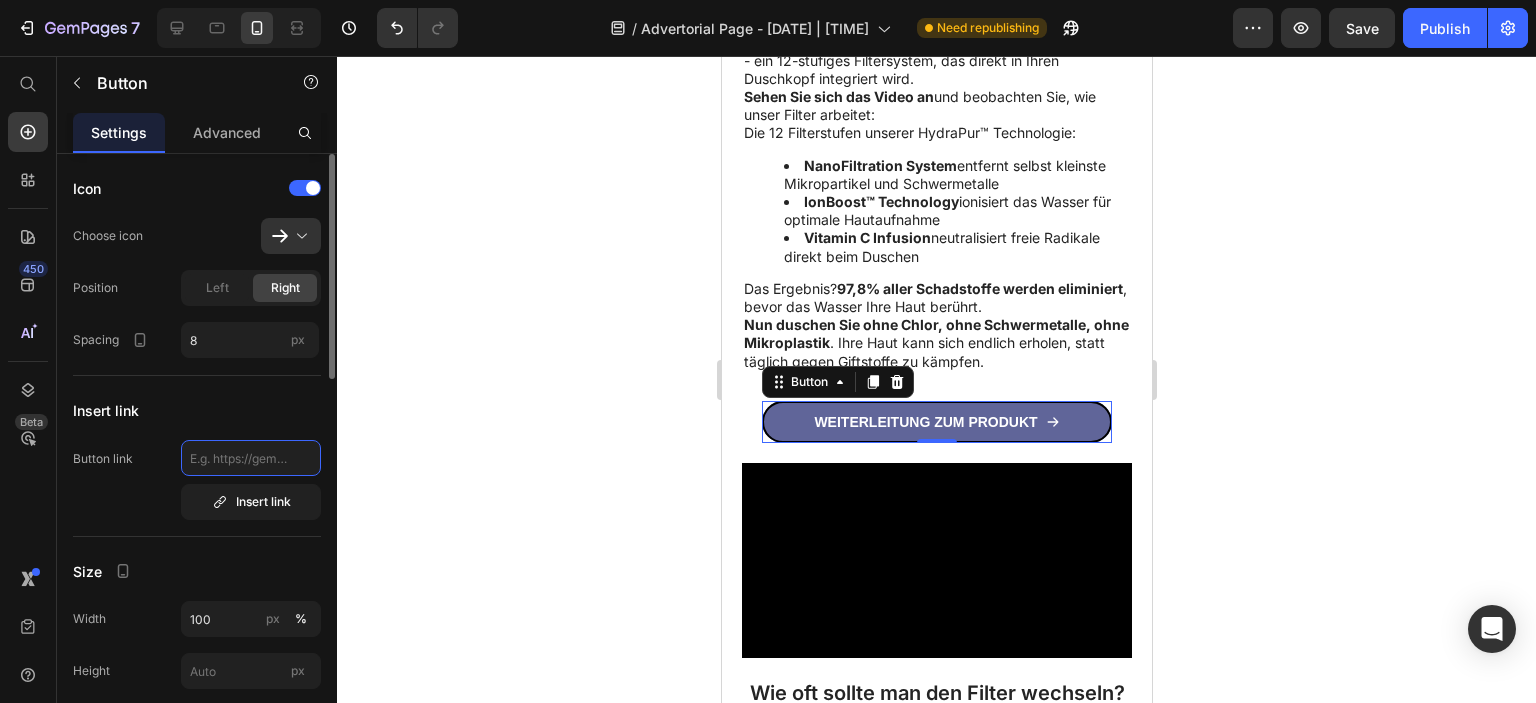 click 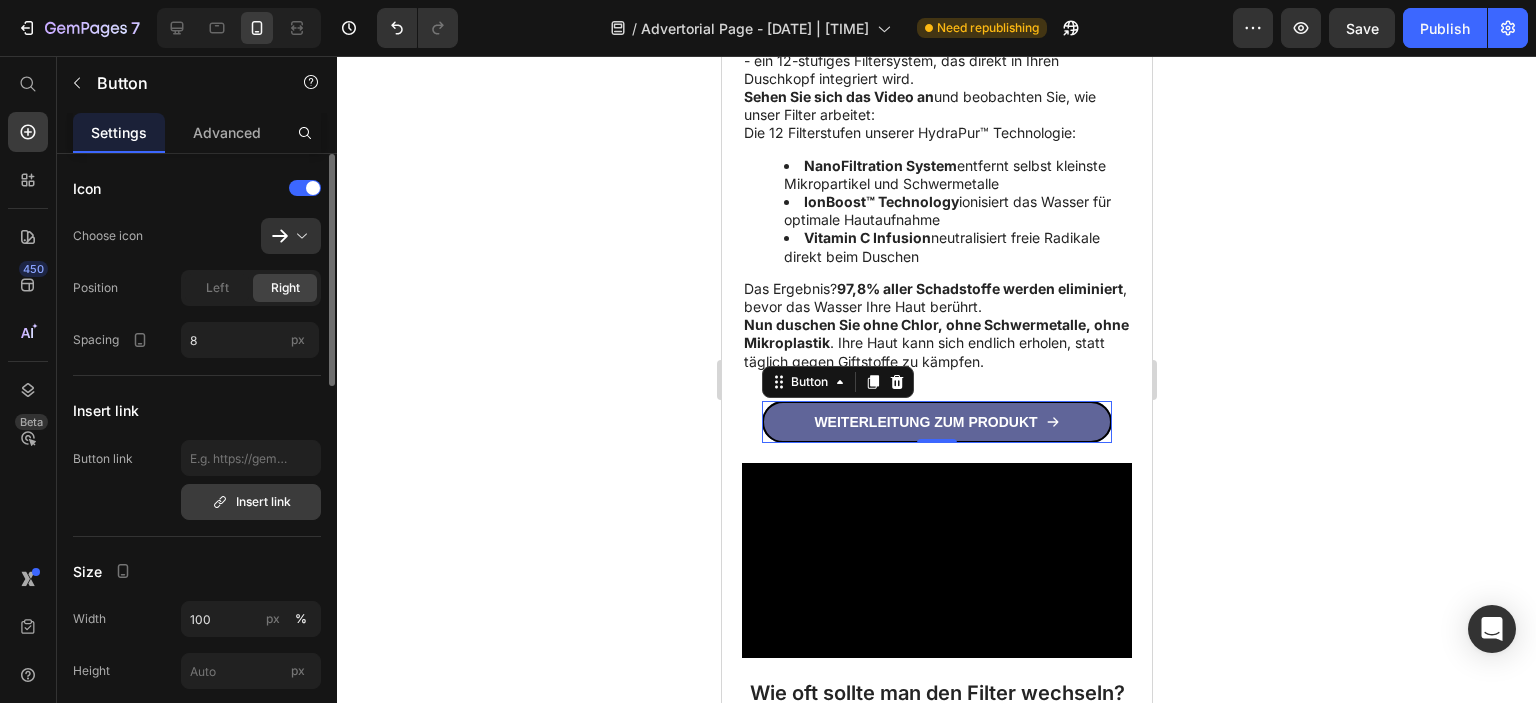 click on "Insert link" at bounding box center [251, 502] 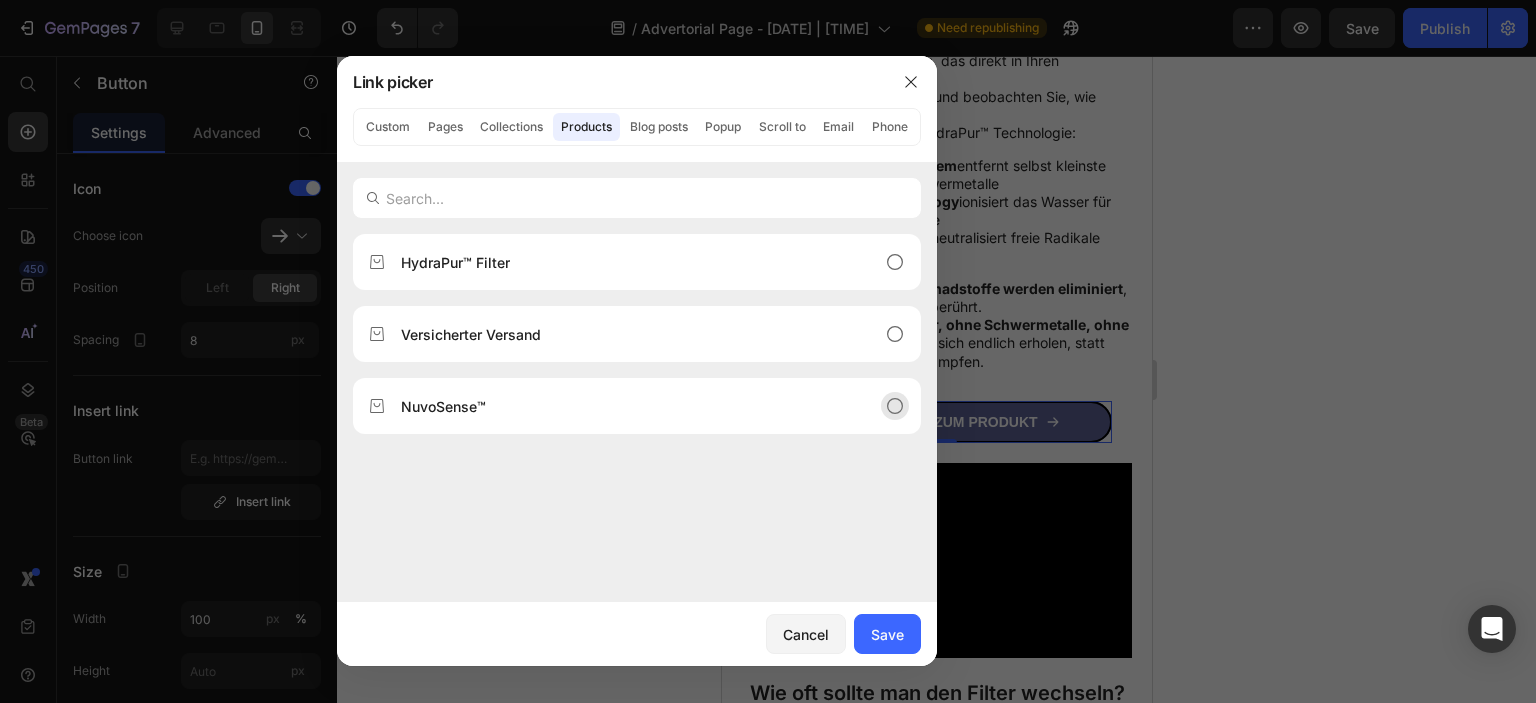 click on "NuvoSense™" at bounding box center [621, 406] 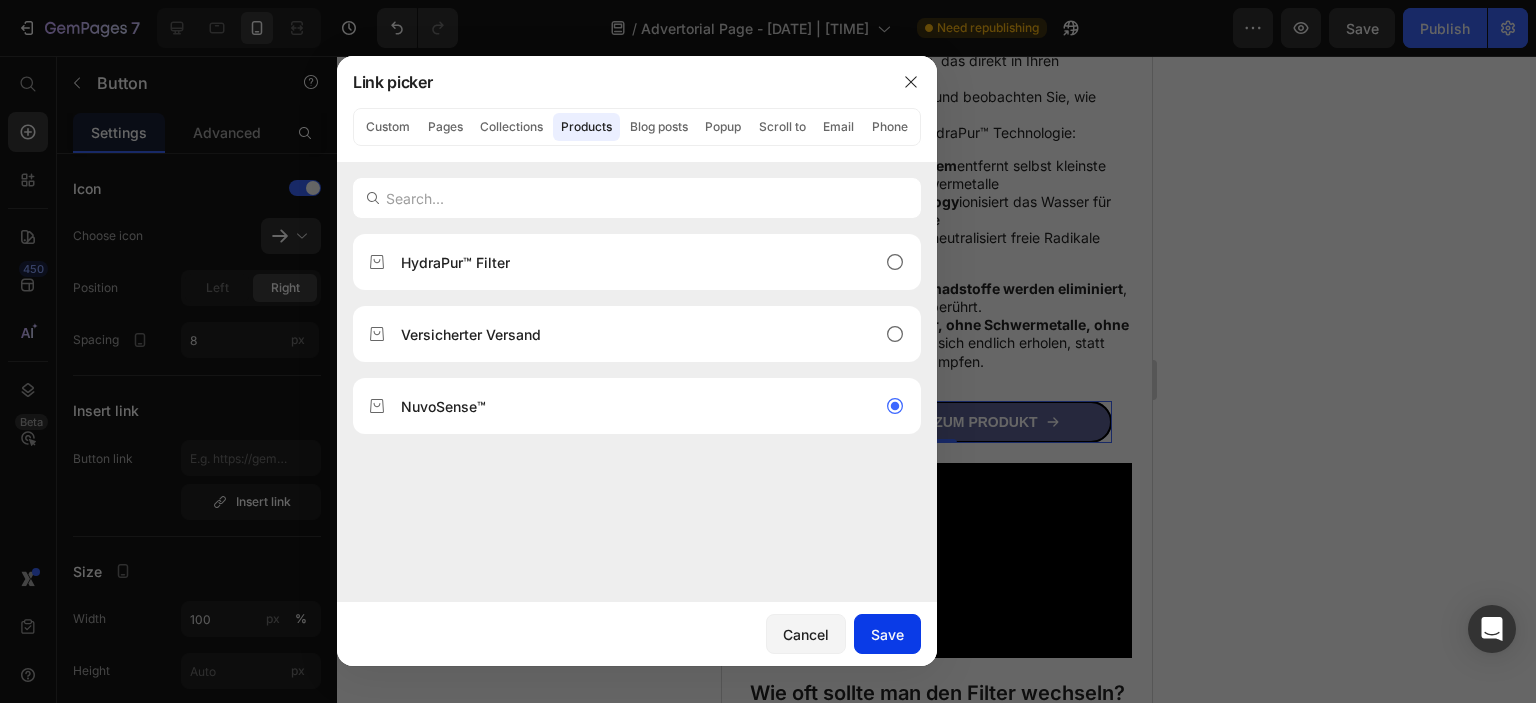 drag, startPoint x: 890, startPoint y: 623, endPoint x: 166, endPoint y: 567, distance: 726.16254 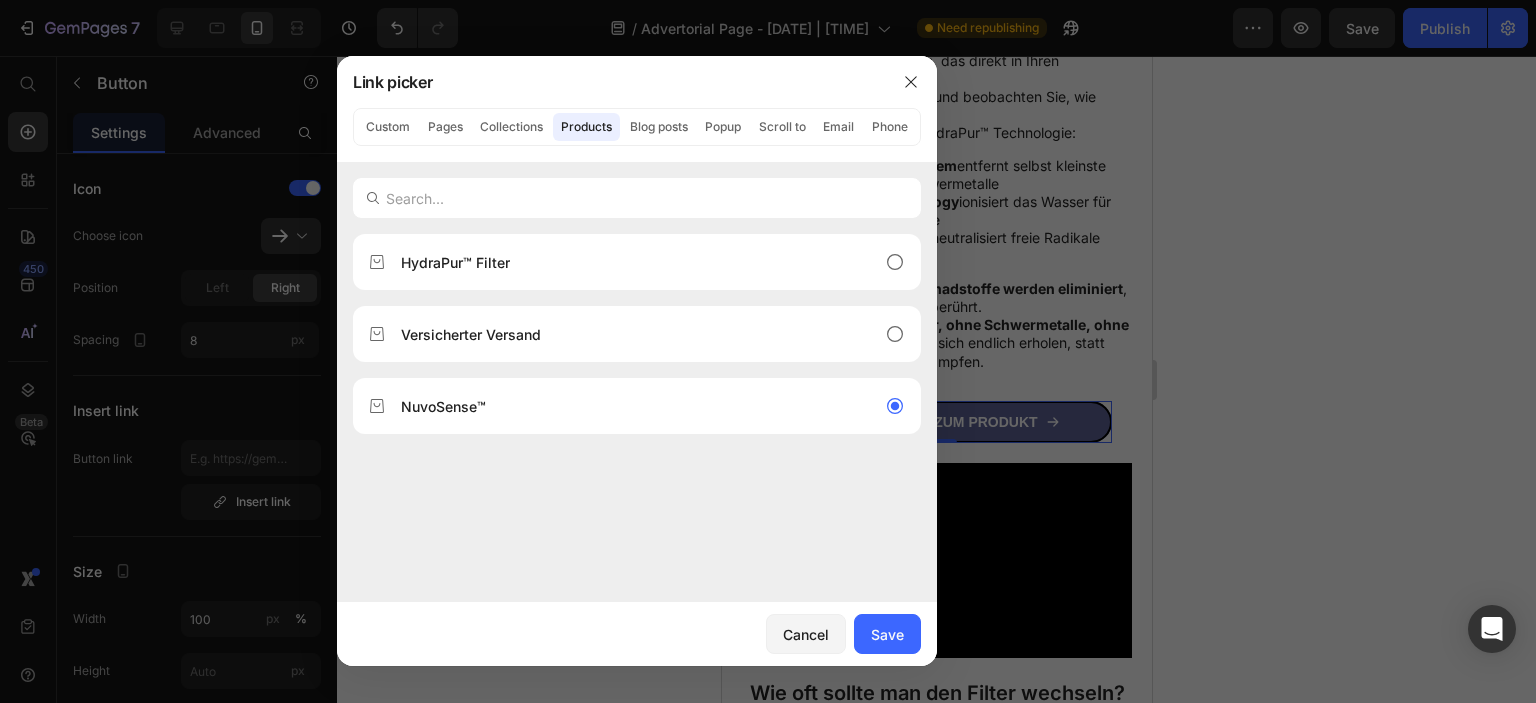 type on "/products/nuvo-sense" 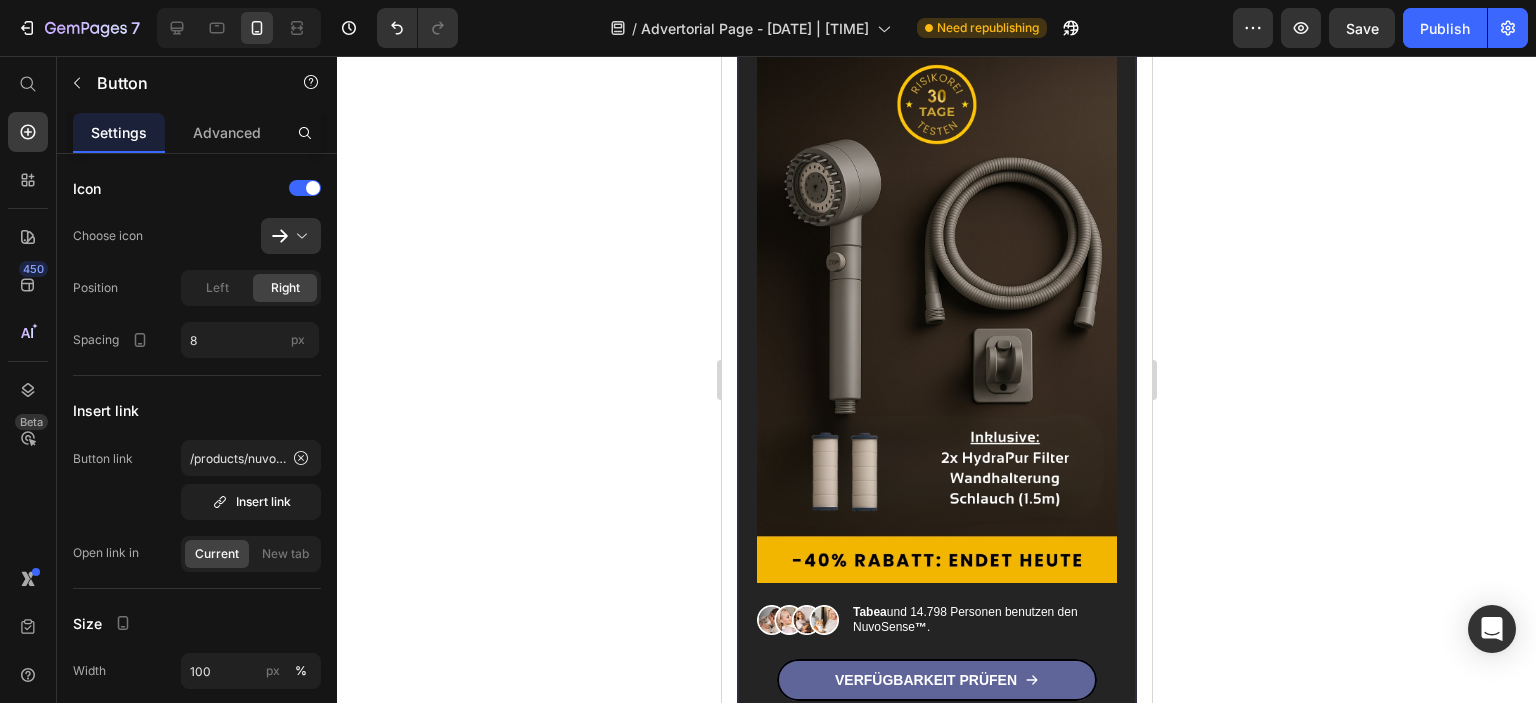 scroll, scrollTop: 8985, scrollLeft: 0, axis: vertical 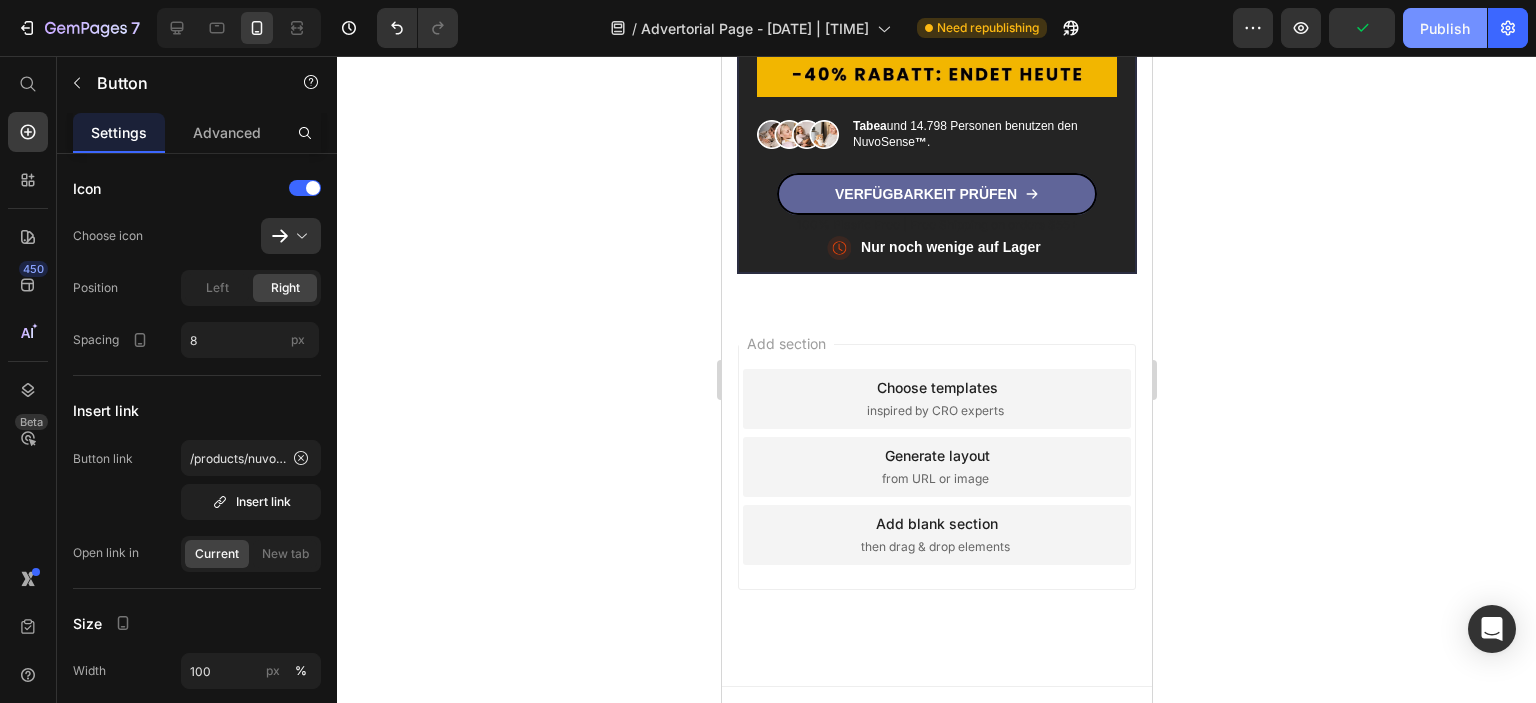 click on "Publish" 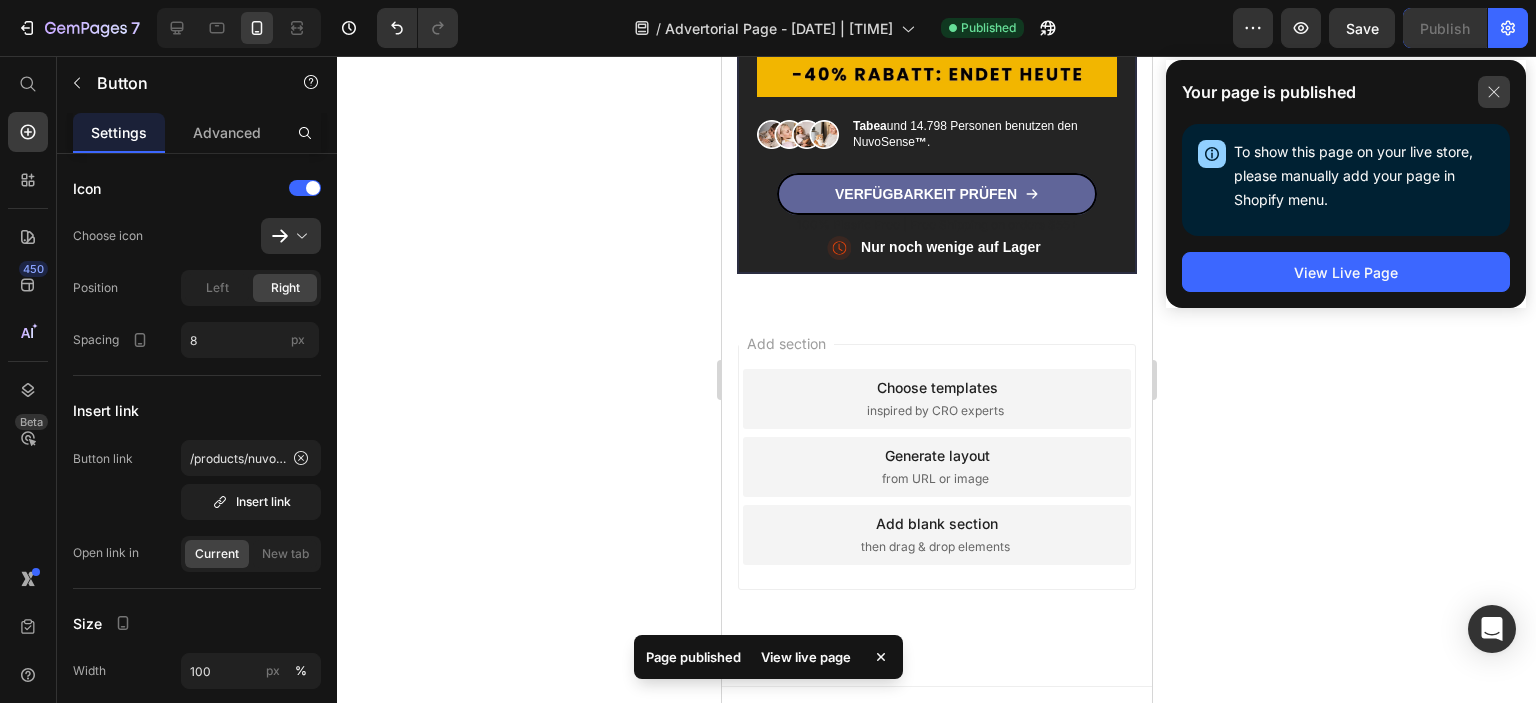 click 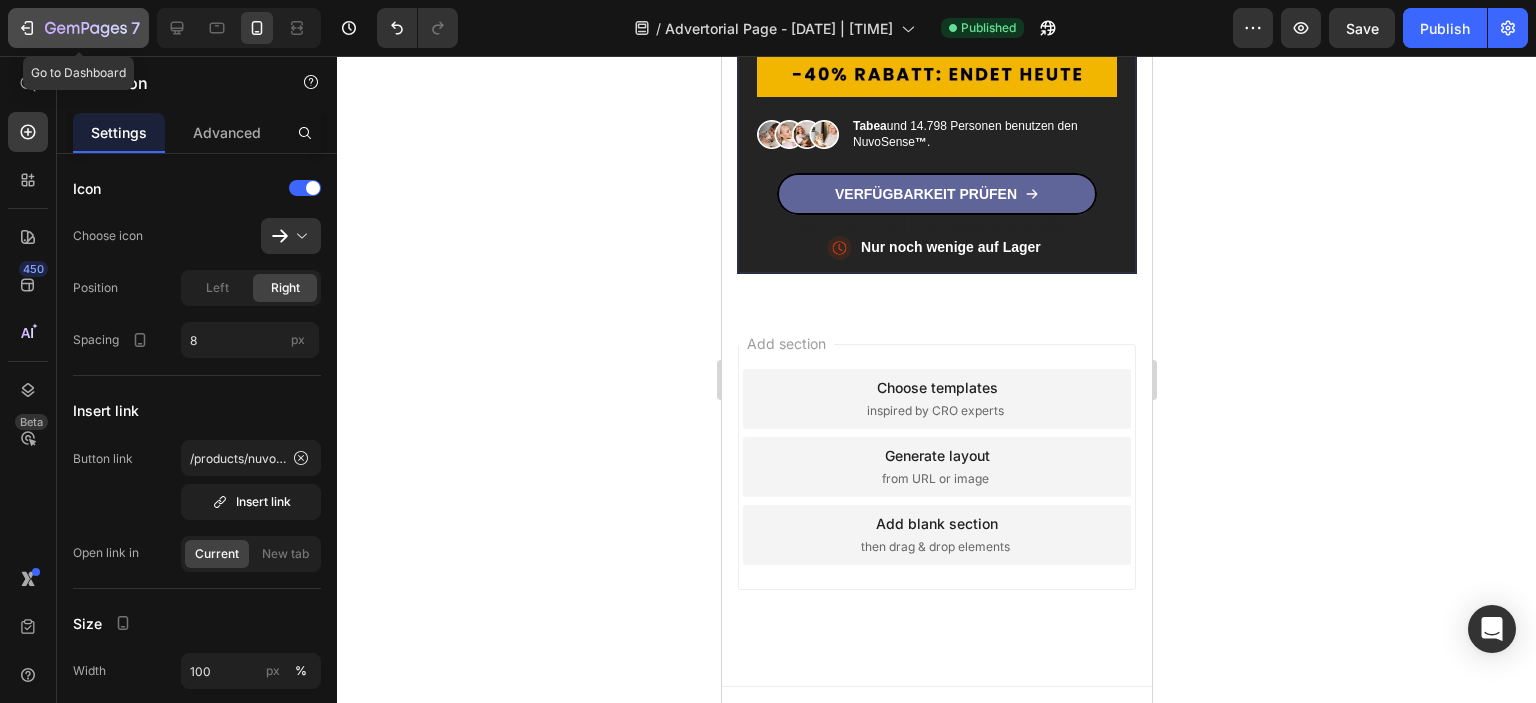 click 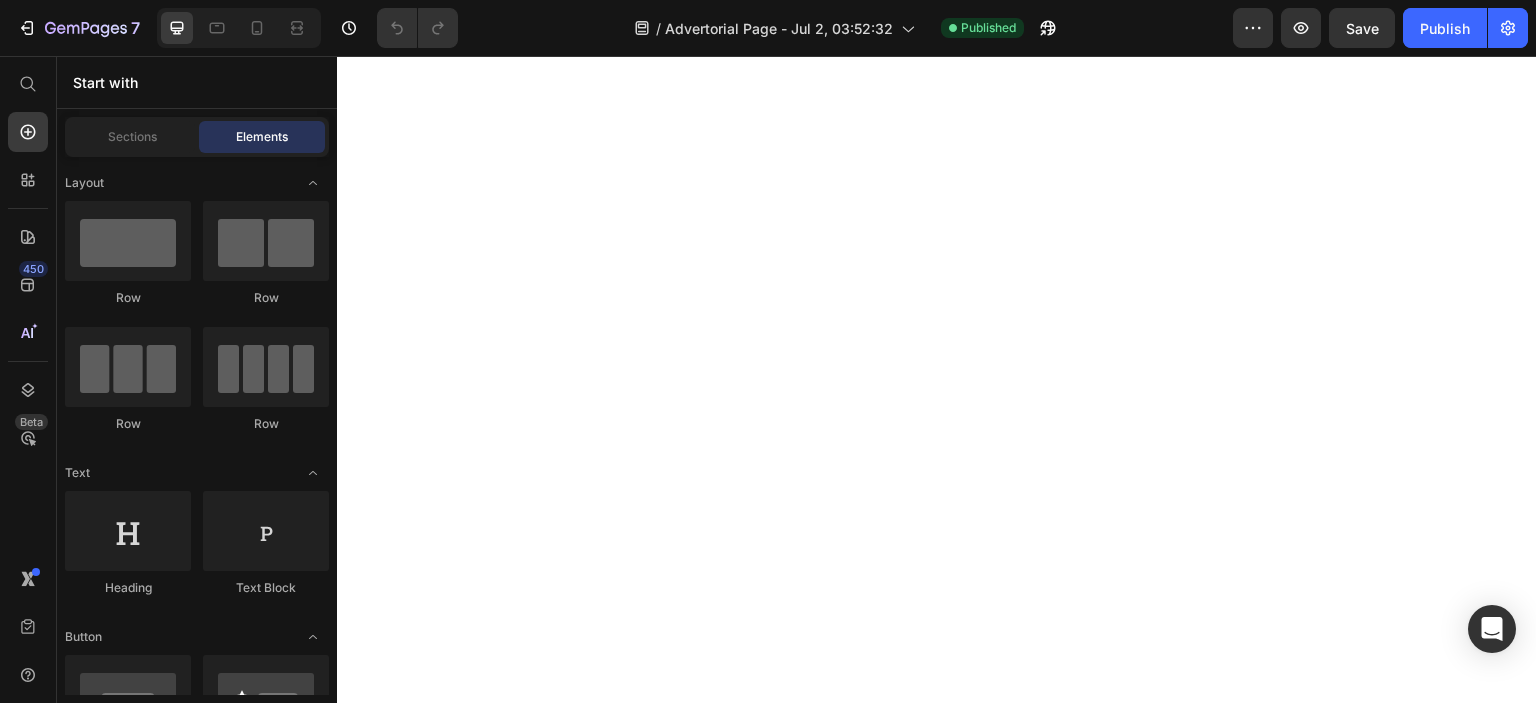 scroll, scrollTop: 0, scrollLeft: 0, axis: both 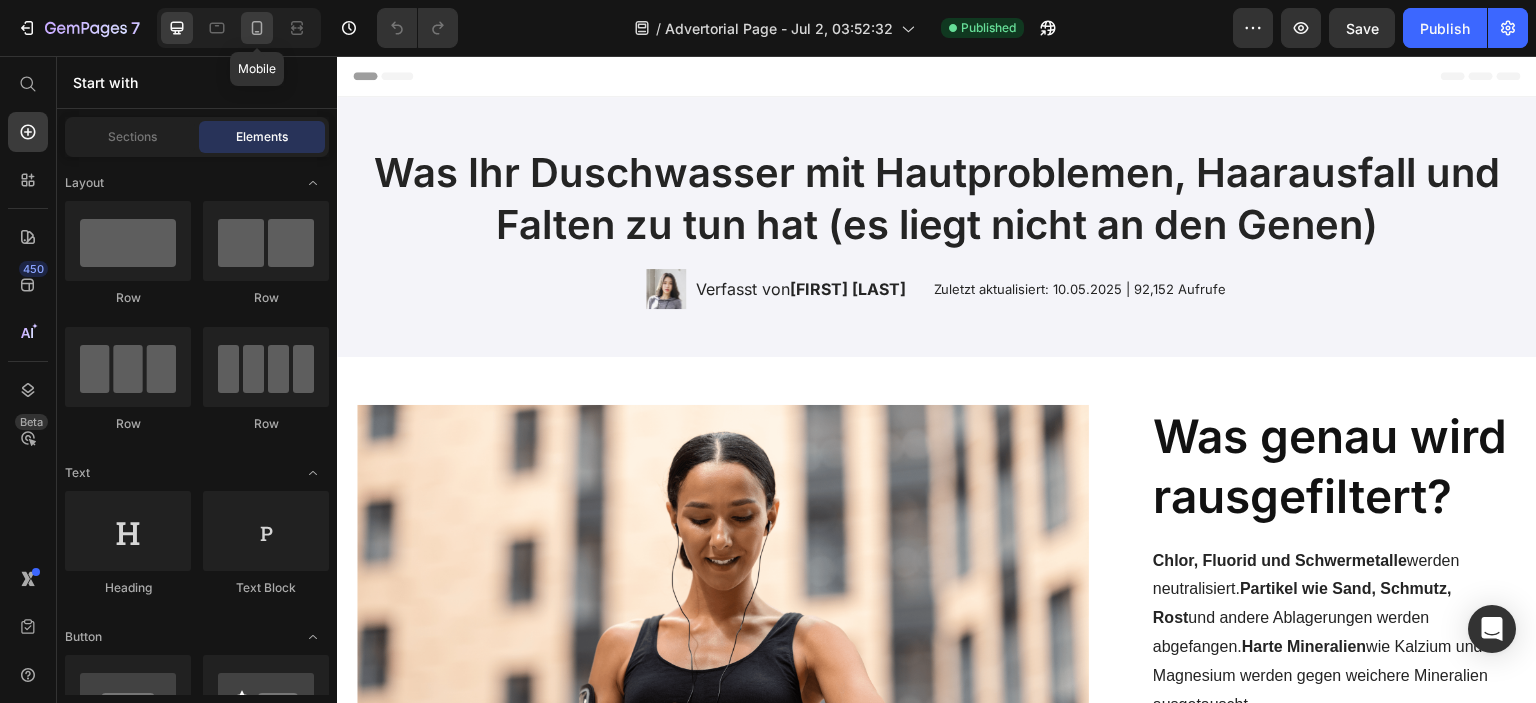 click 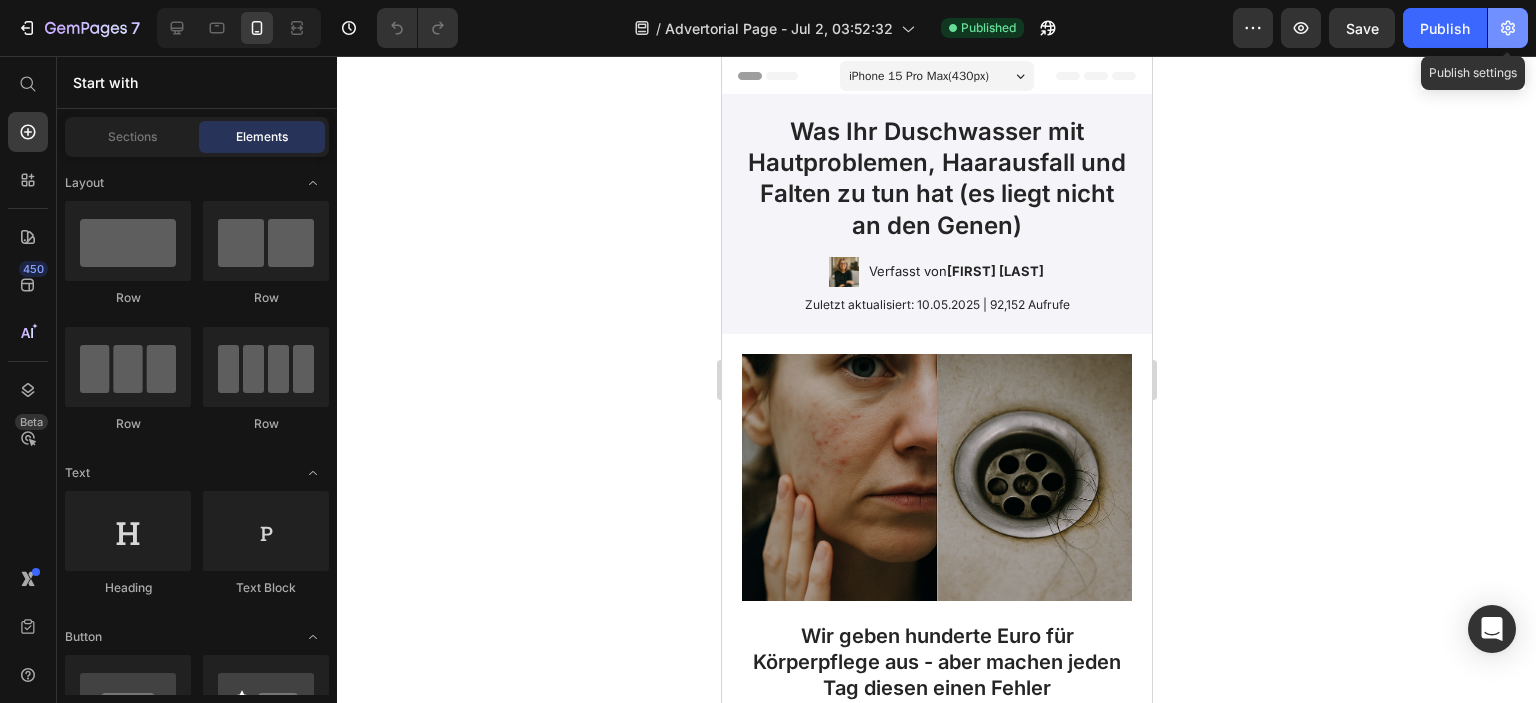 click 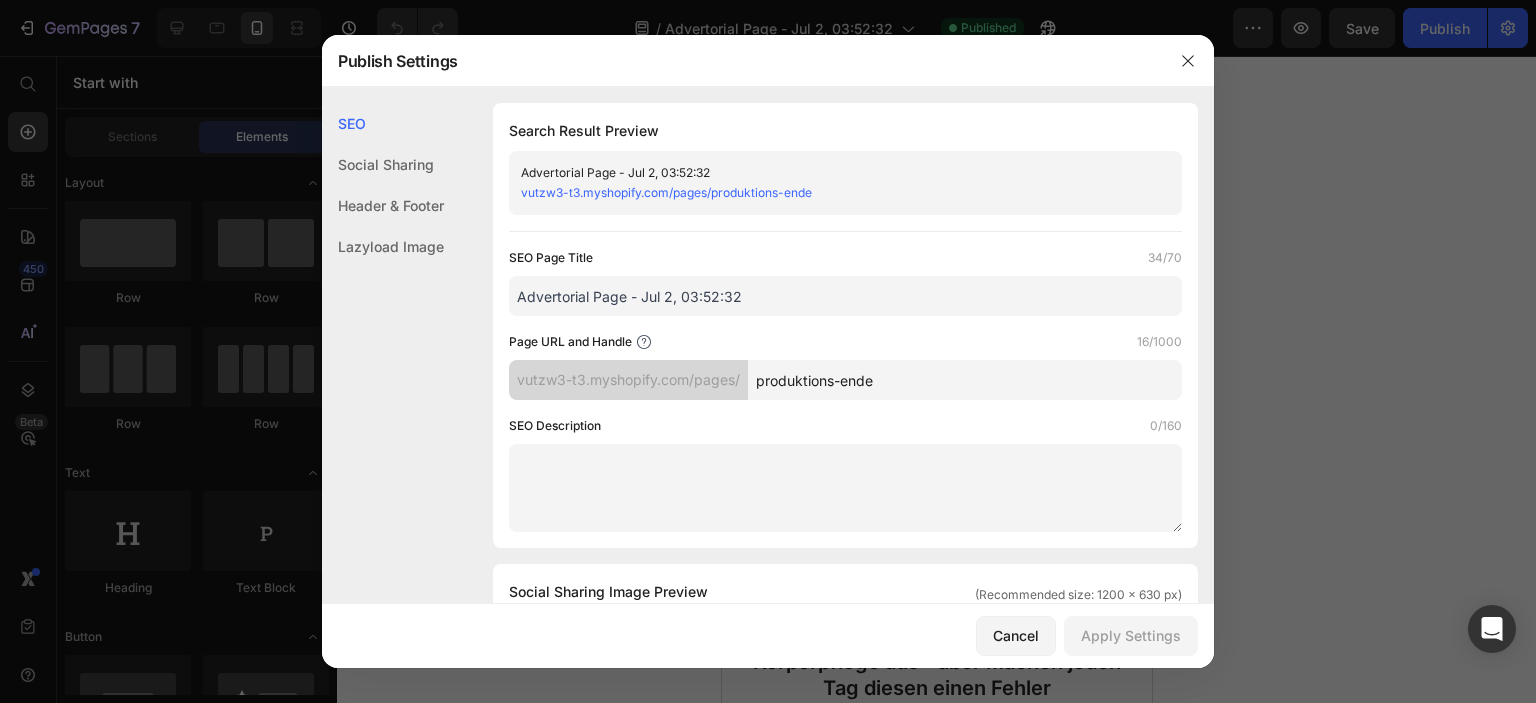 click on "produktions-ende" at bounding box center [965, 380] 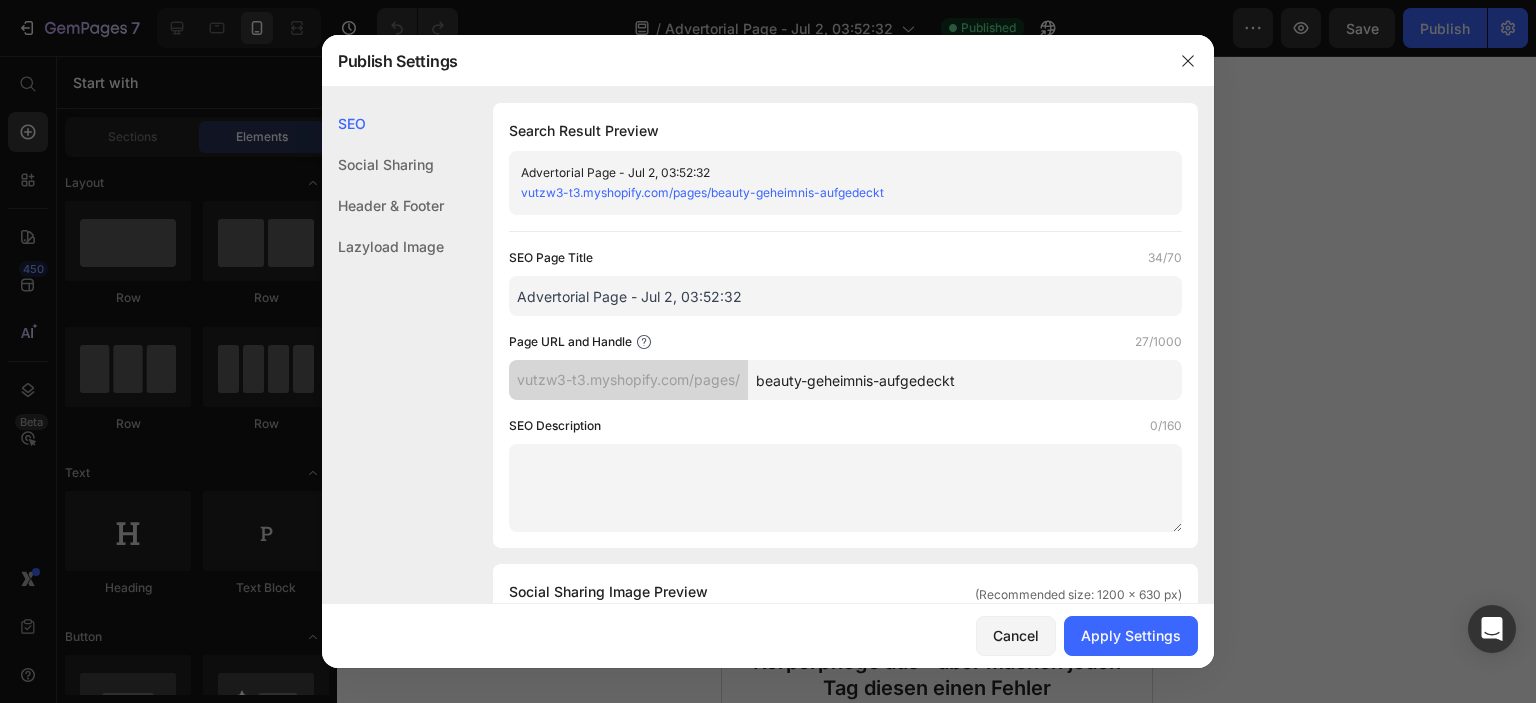 type on "beauty-geheimnis-aufgedeckt" 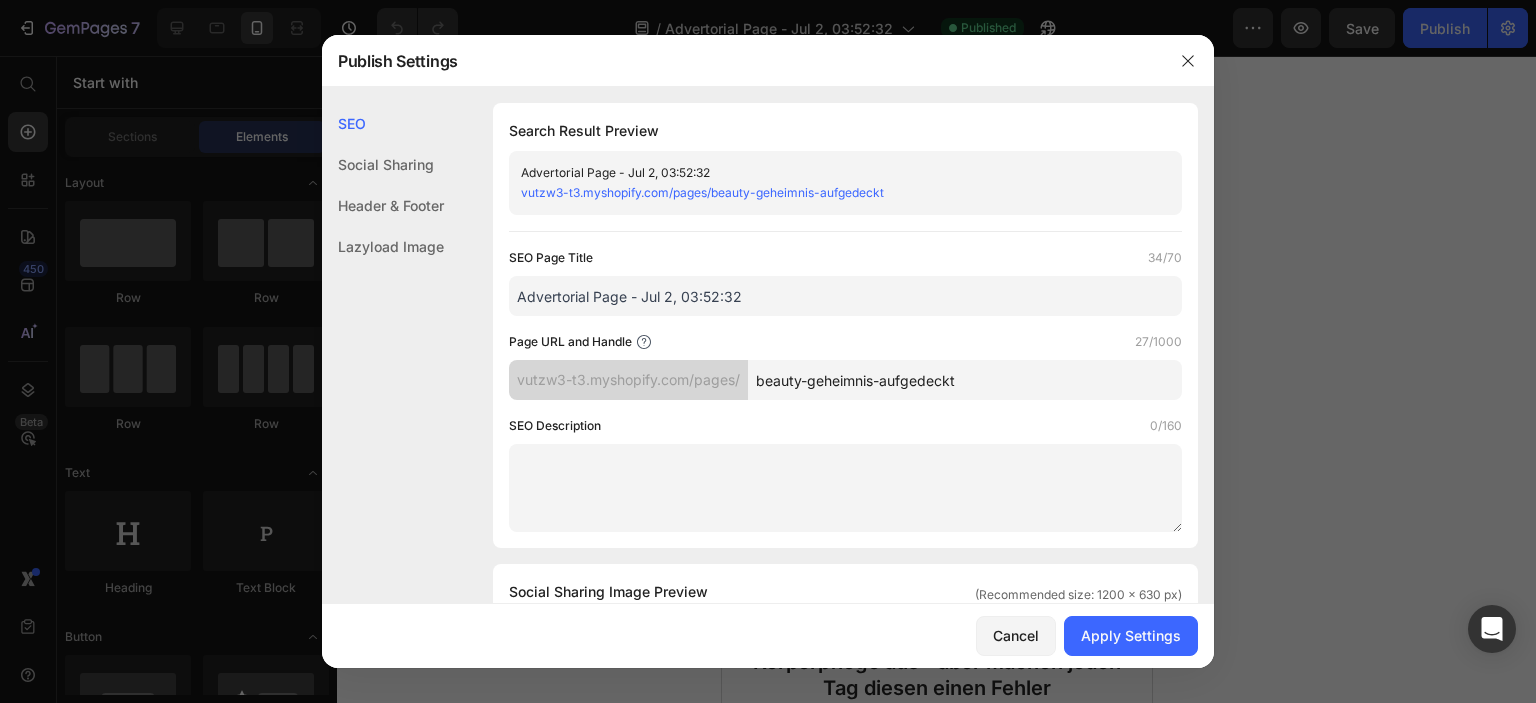 click on "SEO Page Title  34/70  Advertorial Page - Jul 2, 03:52:32  Page URL and Handle  27/1000  vutzw3-t3.myshopify.com/pages/ beauty-geheimnis-aufgedeckt  SEO Description  0/160" 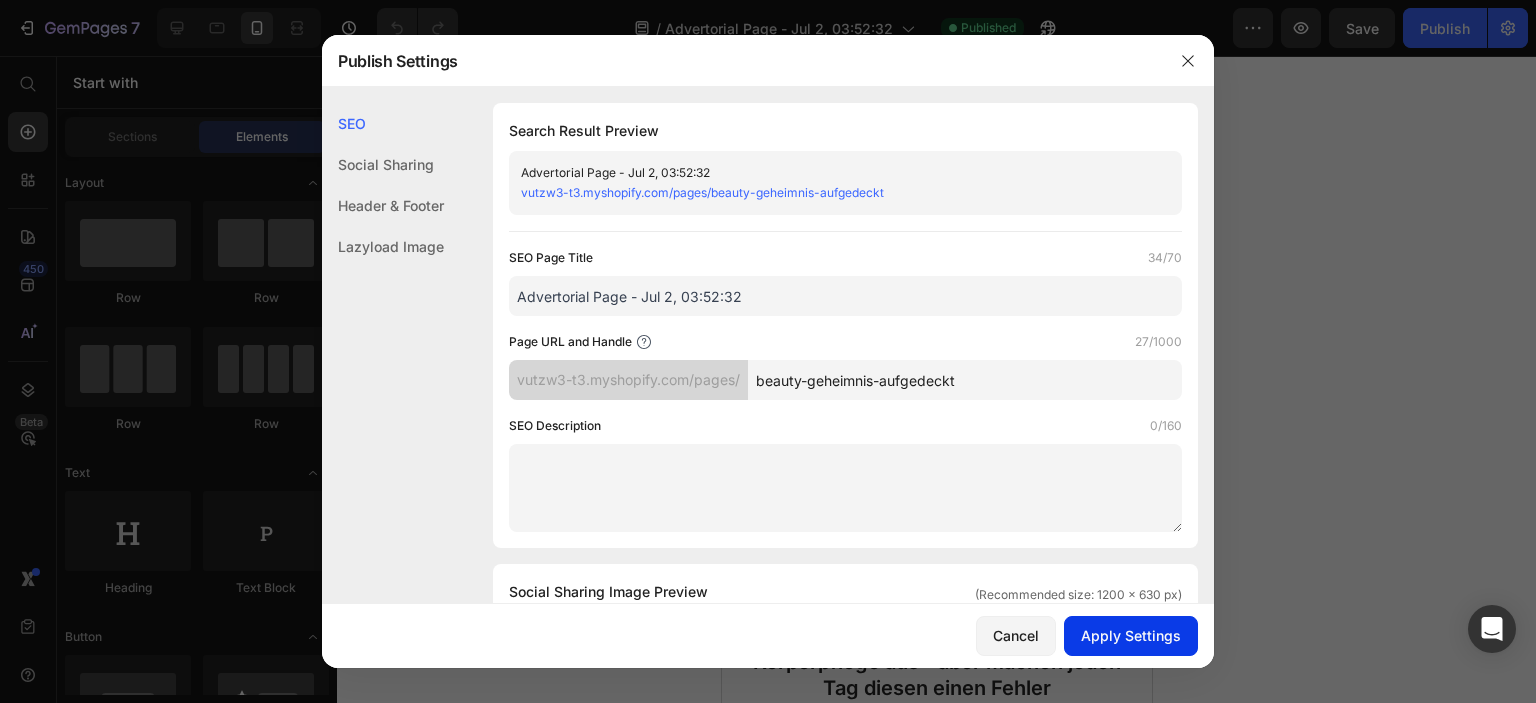 click on "Apply Settings" at bounding box center (1131, 635) 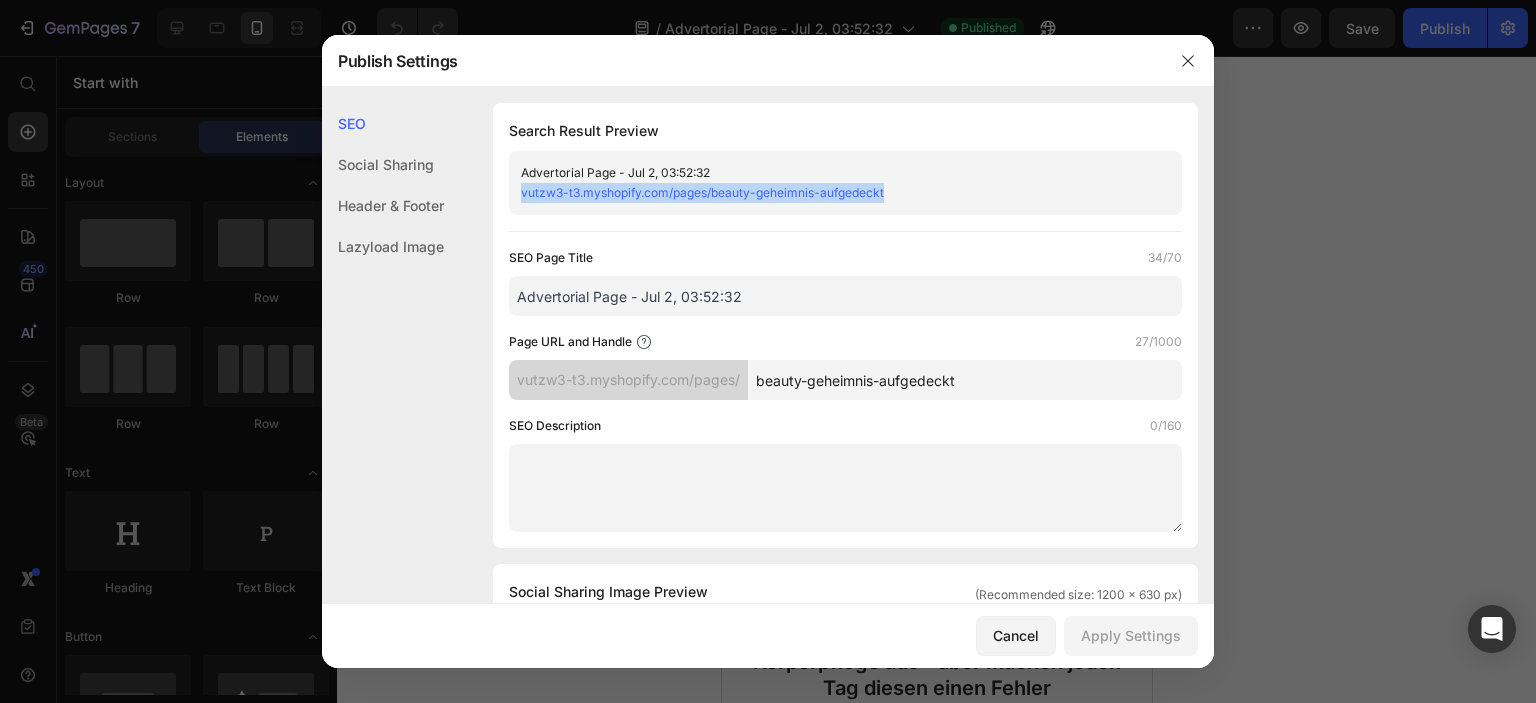 drag, startPoint x: 900, startPoint y: 187, endPoint x: 509, endPoint y: 194, distance: 391.06265 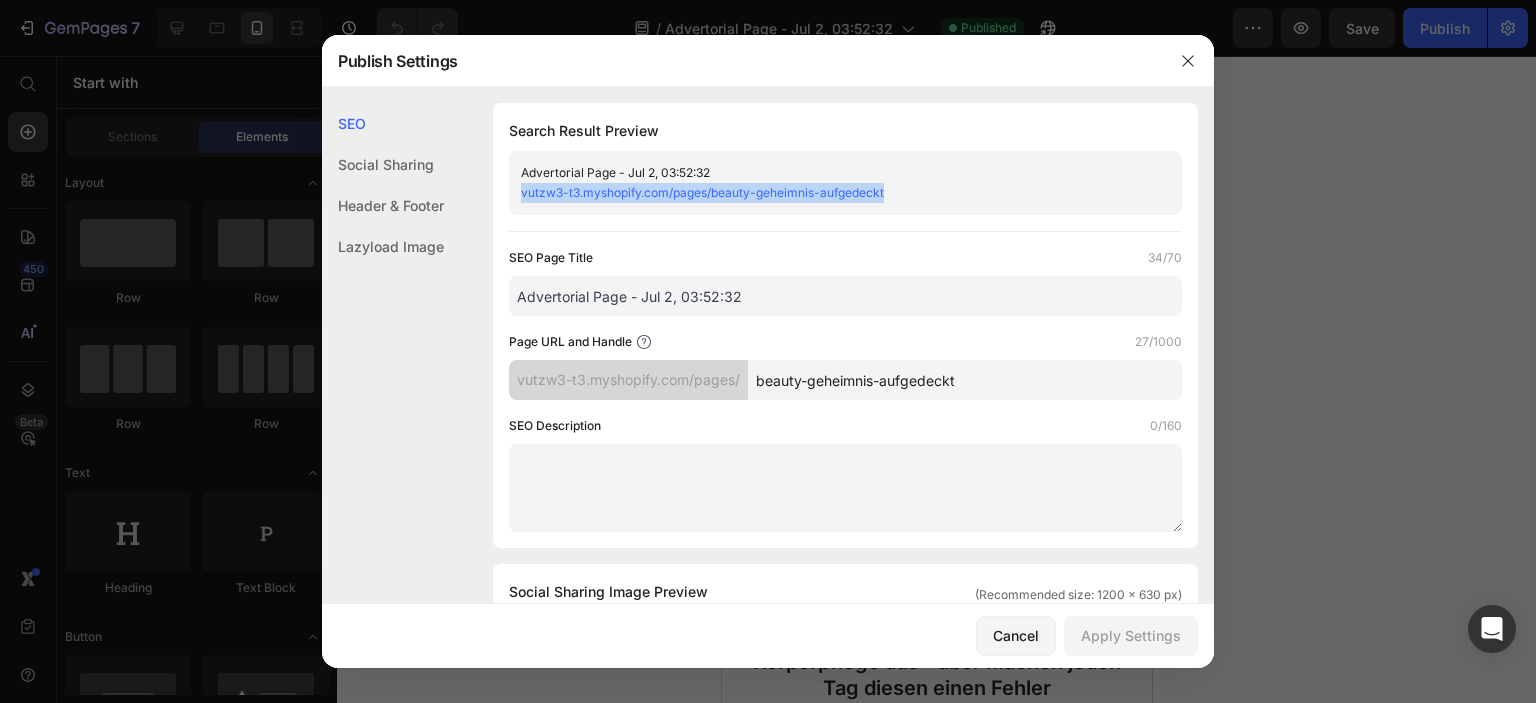 copy on "vutzw3-t3.myshopify.com/pages/beauty-geheimnis-aufgedeckt" 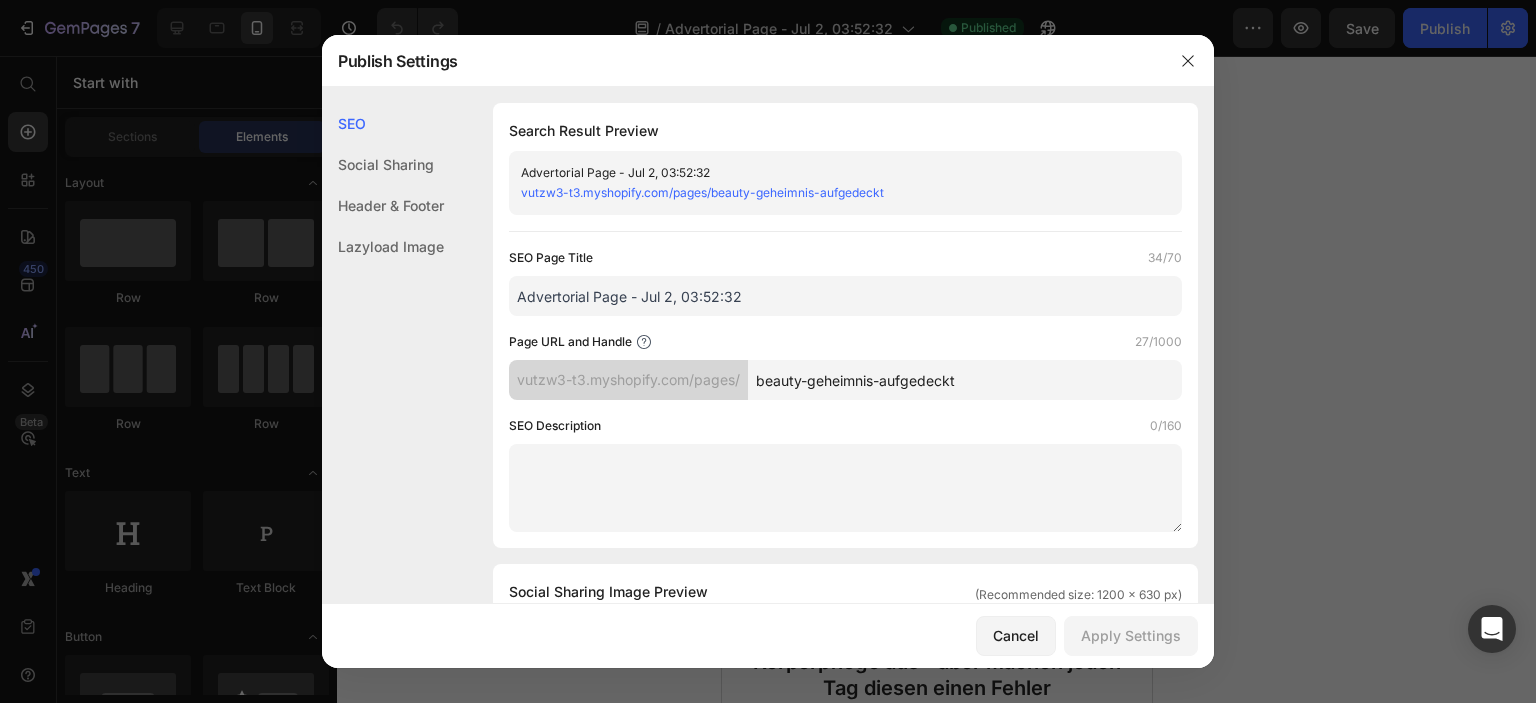 click on "Advertorial Page - [DATE] | [TIME]" at bounding box center (829, 173) 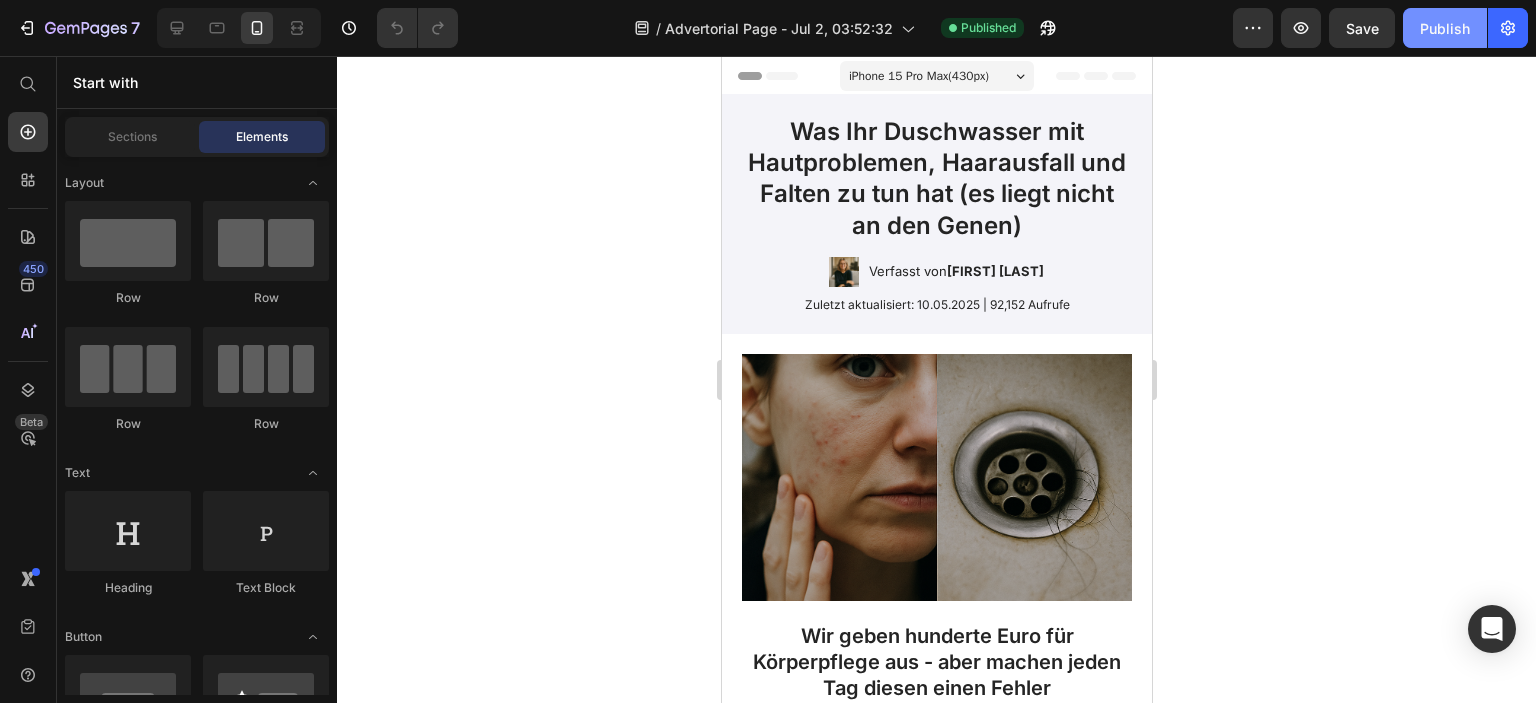 click on "Publish" at bounding box center [1445, 28] 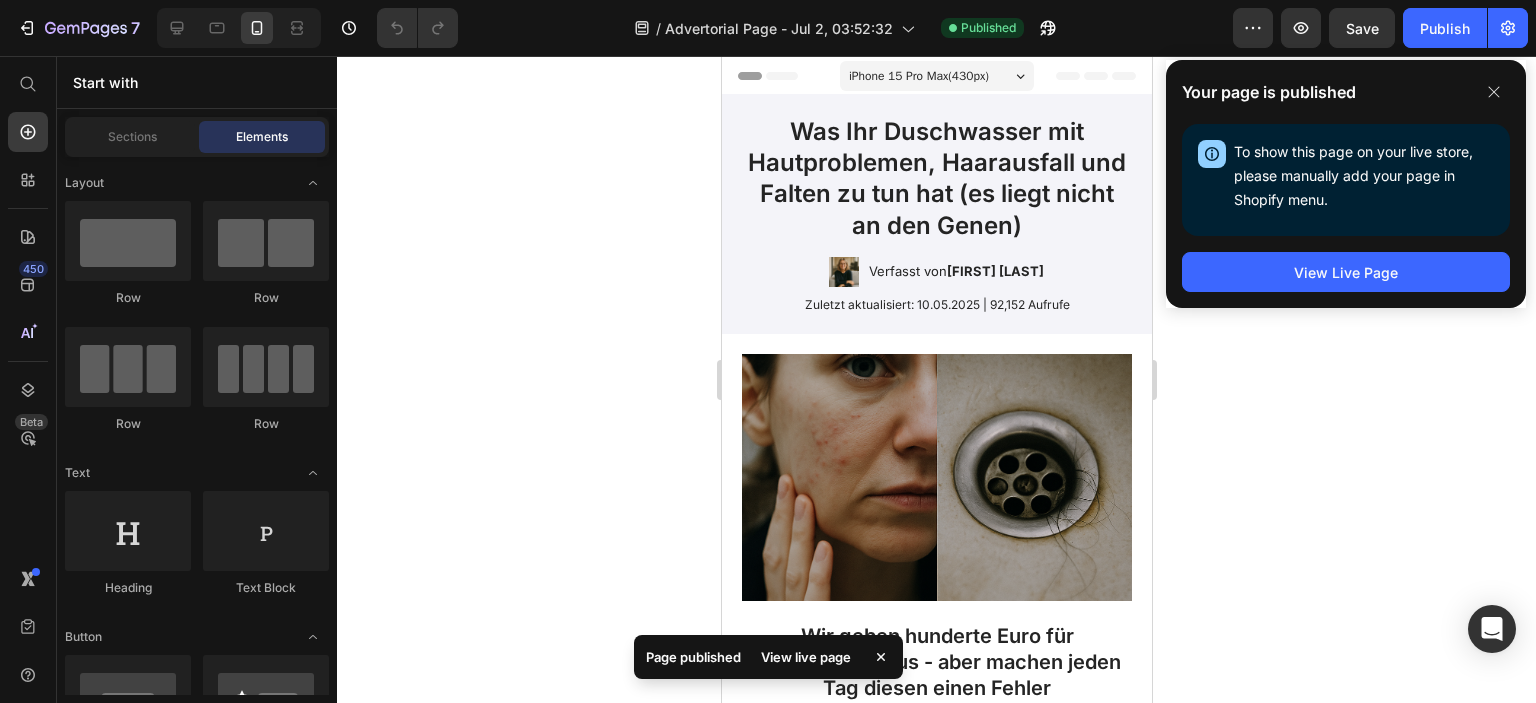 click on "7" 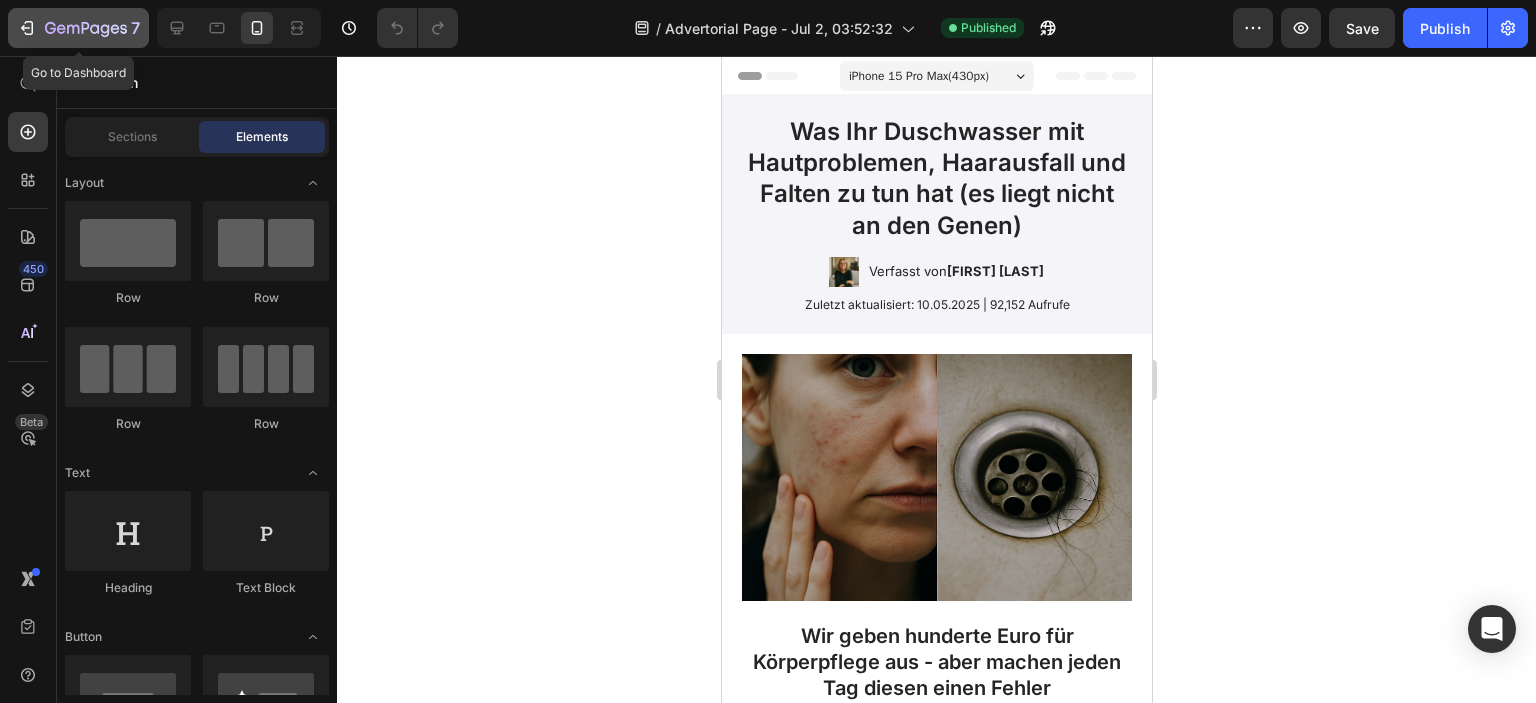 click 